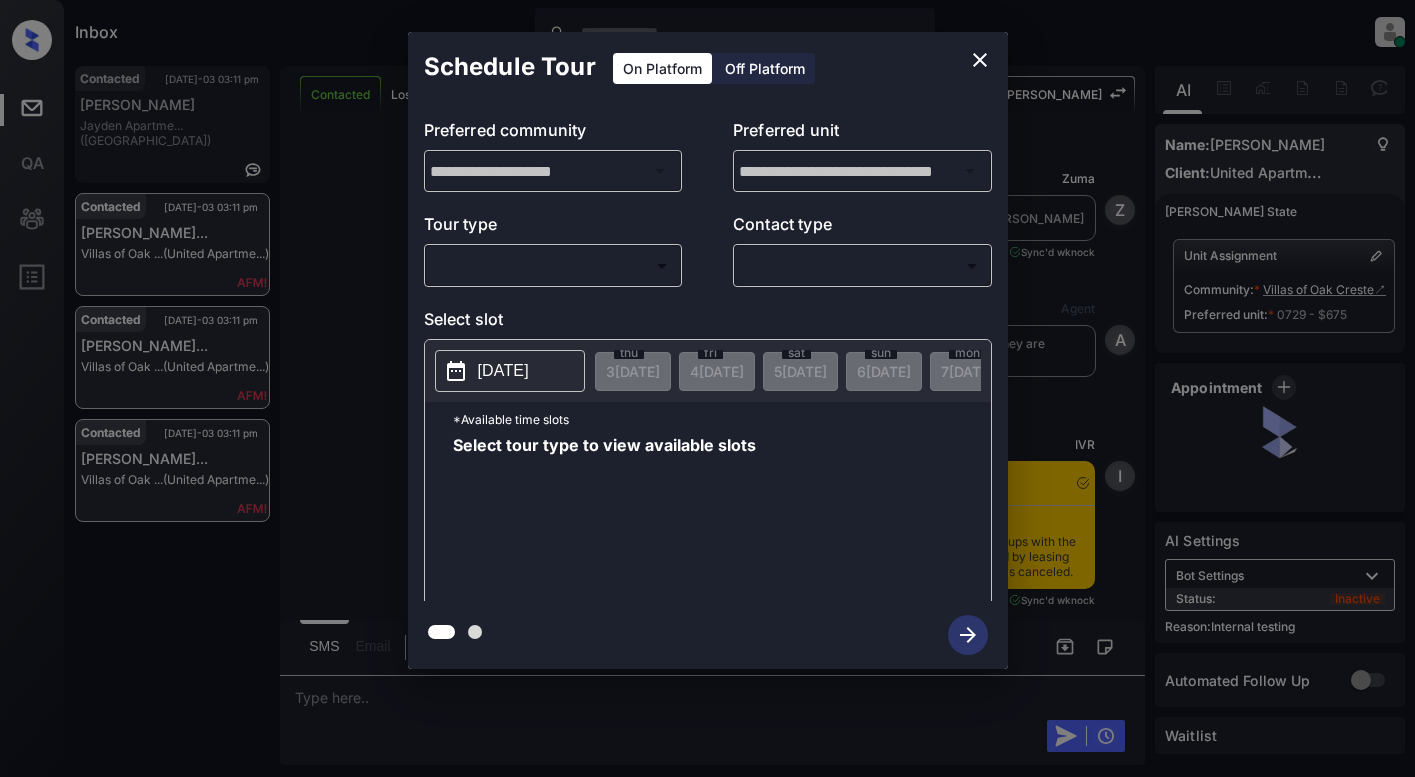 scroll, scrollTop: 0, scrollLeft: 0, axis: both 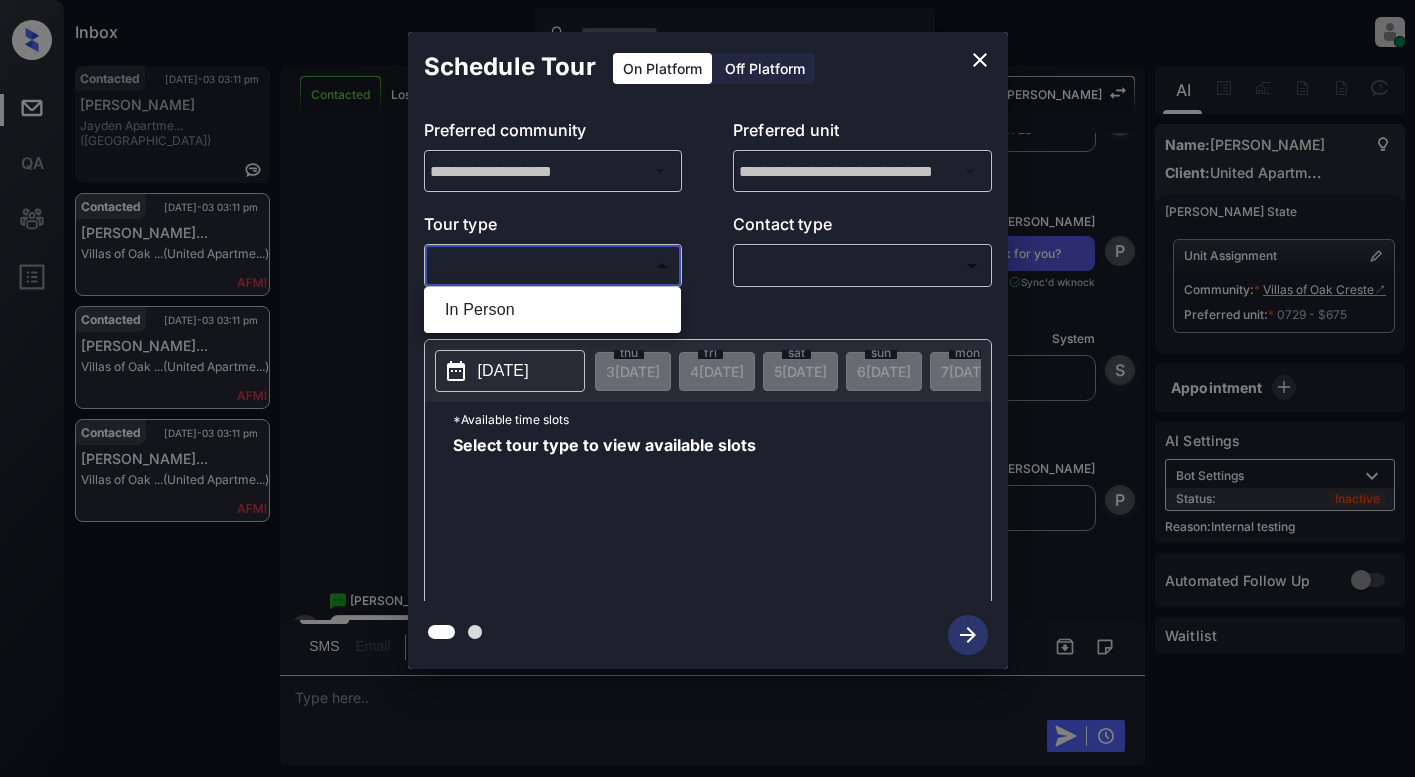 click on "Inbox Lyzzelle M. Ceralde Online Set yourself   offline Set yourself   on break Profile Switch to  light  mode Sign out Contacted Jul-03 03:11 pm   Diane Torres Jayden Apartme...  (Fairfield) Contacted Jul-03 03:11 pm   Annette Podbie... Villas of Oak ...  (United Apartme...) Contacted Jul-03 03:11 pm   Annette Podbie... Villas of Oak ...  (United Apartme...) Contacted Jul-03 03:11 pm   Annette Podbie... Villas of Oak ...  (United Apartme...) Contacted Lost Lead Sentiment: Angry Upon sliding the acknowledgement:  Lead will move to lost stage. * ​ SMS and call option will be set to opt out. AFM will be turned off for the lead. Kelsey New Message Zuma Lead transferred to leasing agent: kelsey Jul 03, 2025 12:41 pm  Sync'd w  knock Z New Message Agent Lead created because they indicated they are interested in leasing via Zuma IVR. Jul 03, 2025 12:41 pm A New Message IVR Notes Note: Jul 03, 2025 12:46 pm  Sync'd w  knock I New Message Agent Re-enquiry created Jul 03, 2025 02:47 pm A New Message Integrations I Z" at bounding box center (707, 388) 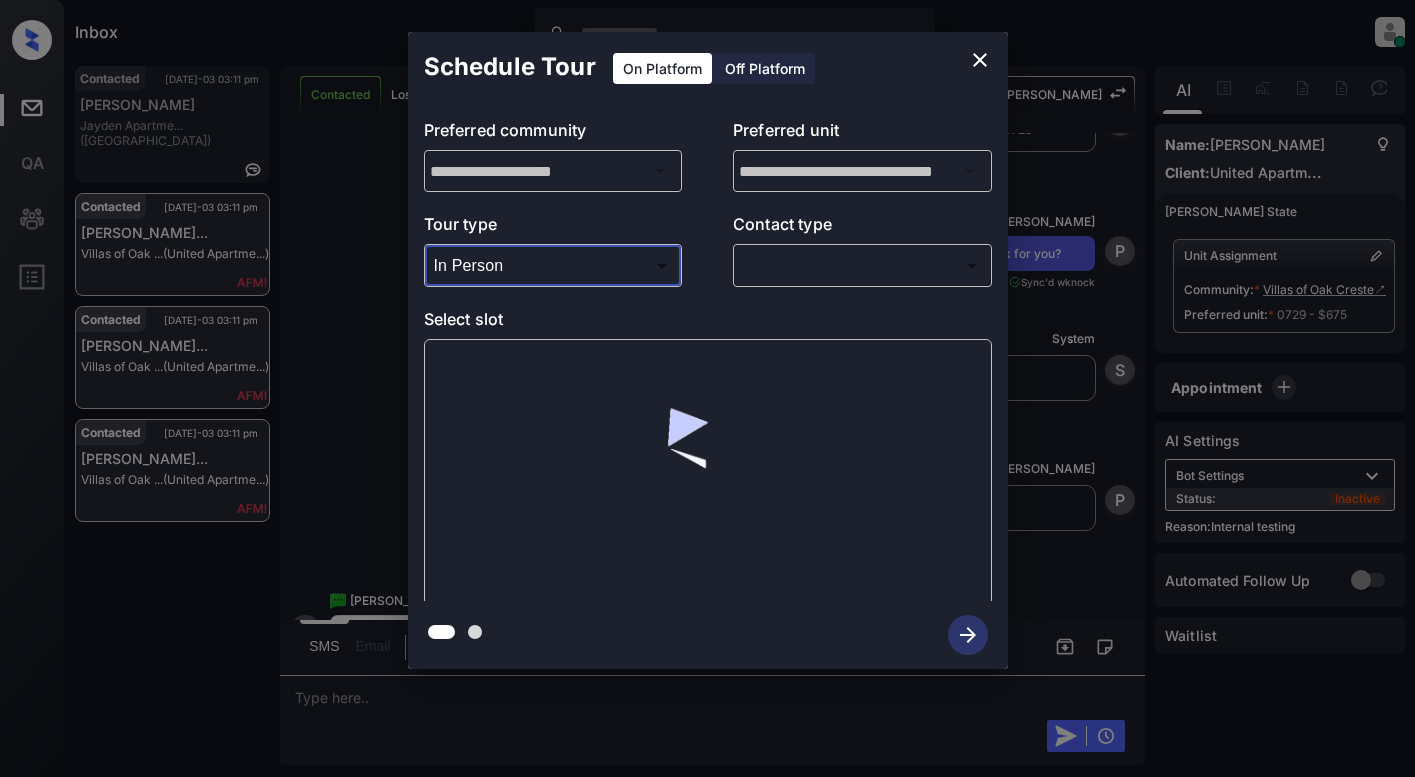 click on "Inbox Lyzzelle M. Ceralde Online Set yourself   offline Set yourself   on break Profile Switch to  light  mode Sign out Contacted Jul-03 03:11 pm   Diane Torres Jayden Apartme...  (Fairfield) Contacted Jul-03 03:11 pm   Annette Podbie... Villas of Oak ...  (United Apartme...) Contacted Jul-03 03:11 pm   Annette Podbie... Villas of Oak ...  (United Apartme...) Contacted Jul-03 03:11 pm   Annette Podbie... Villas of Oak ...  (United Apartme...) Contacted Lost Lead Sentiment: Angry Upon sliding the acknowledgement:  Lead will move to lost stage. * ​ SMS and call option will be set to opt out. AFM will be turned off for the lead. Kelsey New Message Zuma Lead transferred to leasing agent: kelsey Jul 03, 2025 12:41 pm  Sync'd w  knock Z New Message Agent Lead created because they indicated they are interested in leasing via Zuma IVR. Jul 03, 2025 12:41 pm A New Message IVR Notes Note: Jul 03, 2025 12:46 pm  Sync'd w  knock I New Message Agent Re-enquiry created Jul 03, 2025 02:47 pm A New Message Integrations I Z" at bounding box center [707, 388] 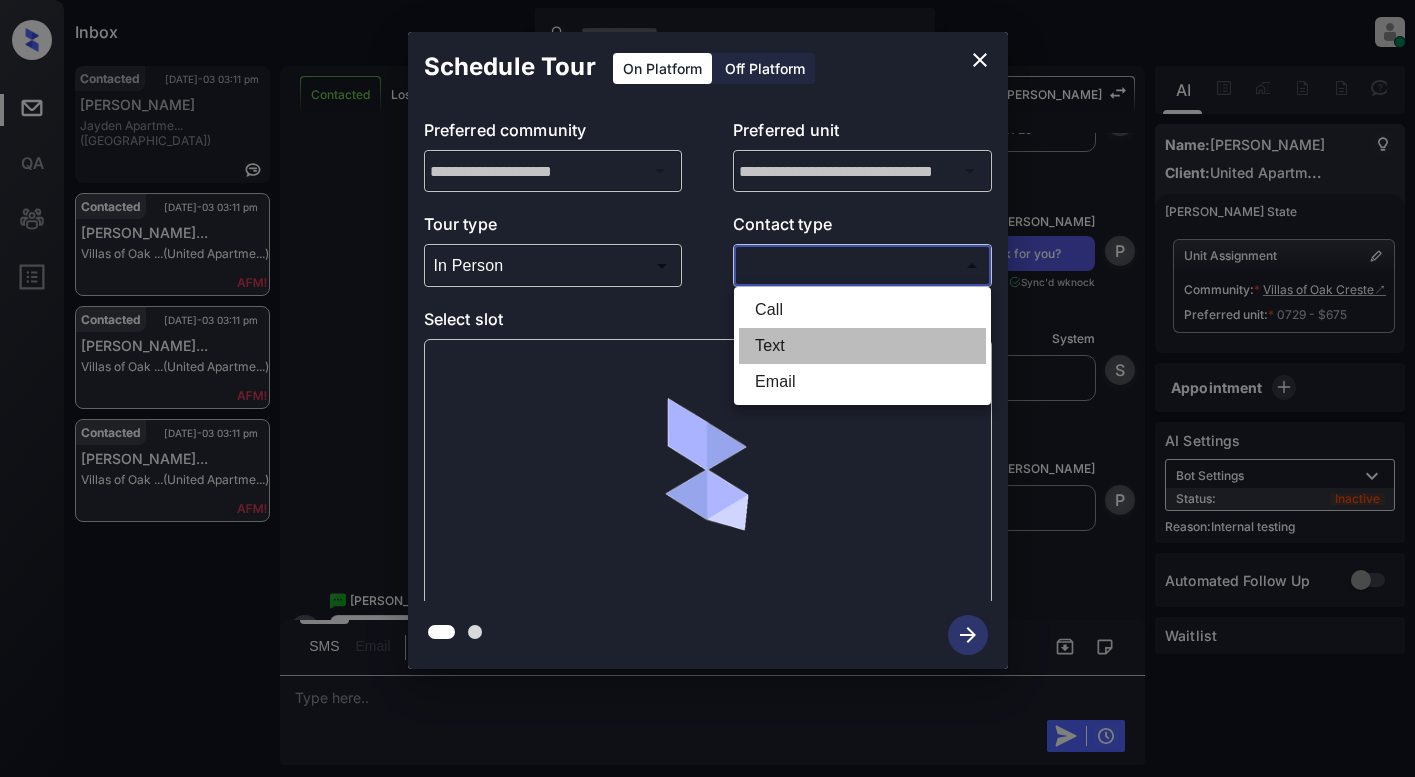 click on "Text" at bounding box center (862, 346) 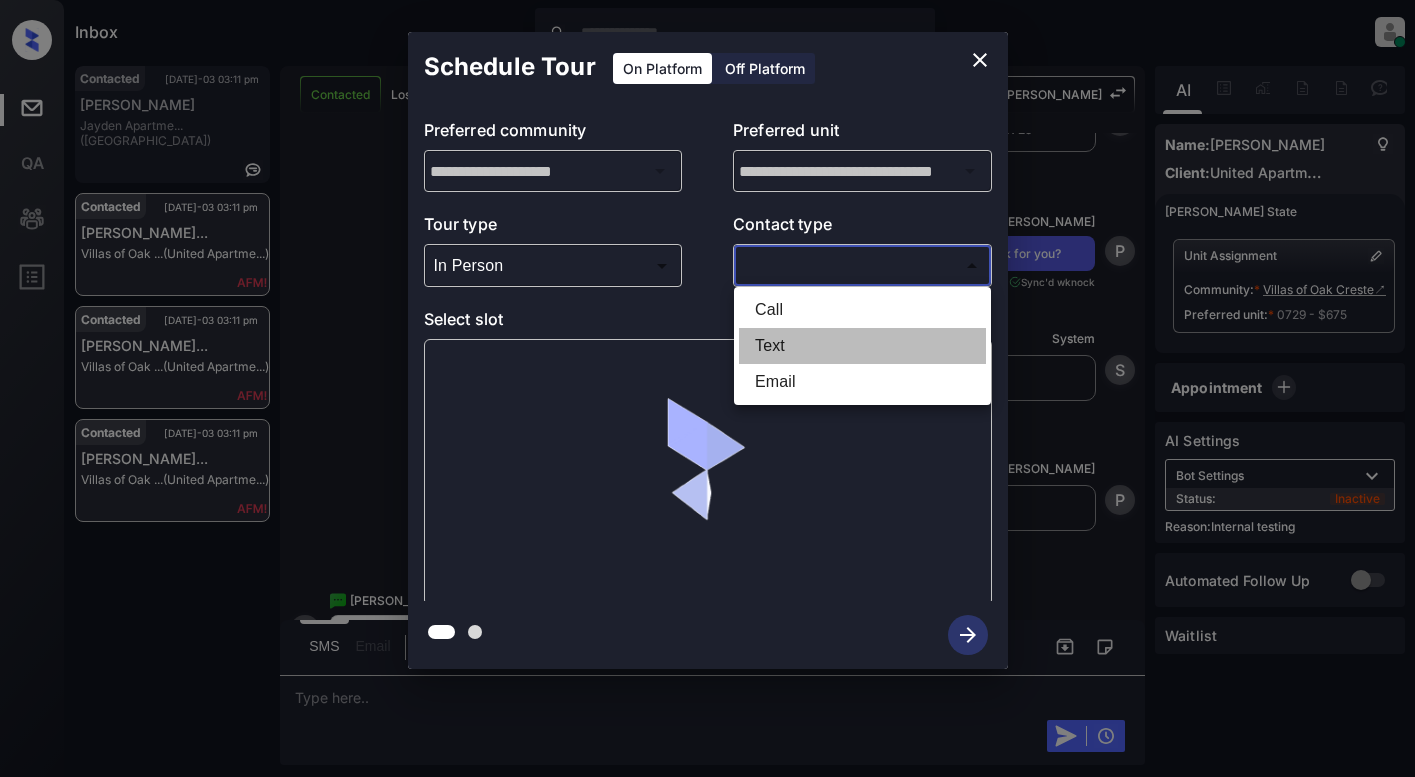type on "****" 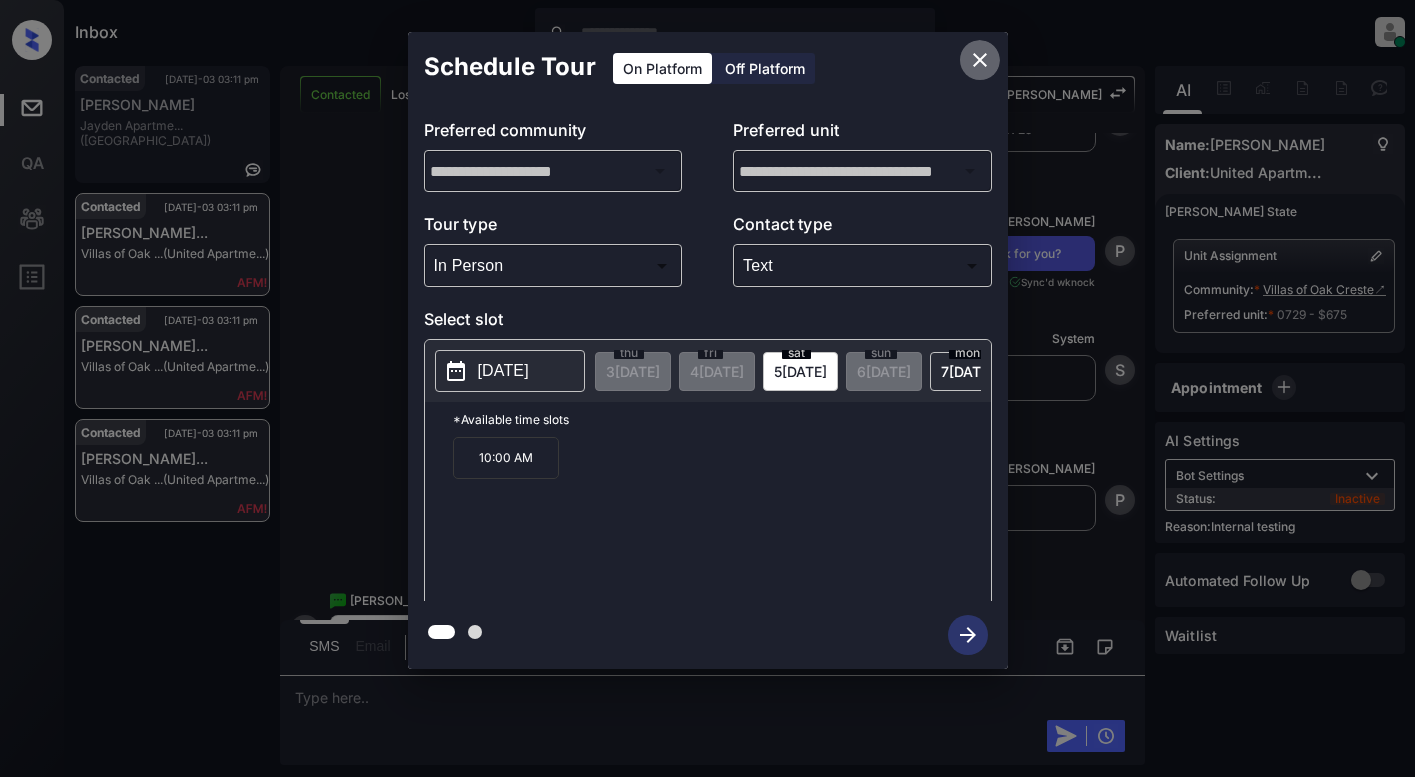 click 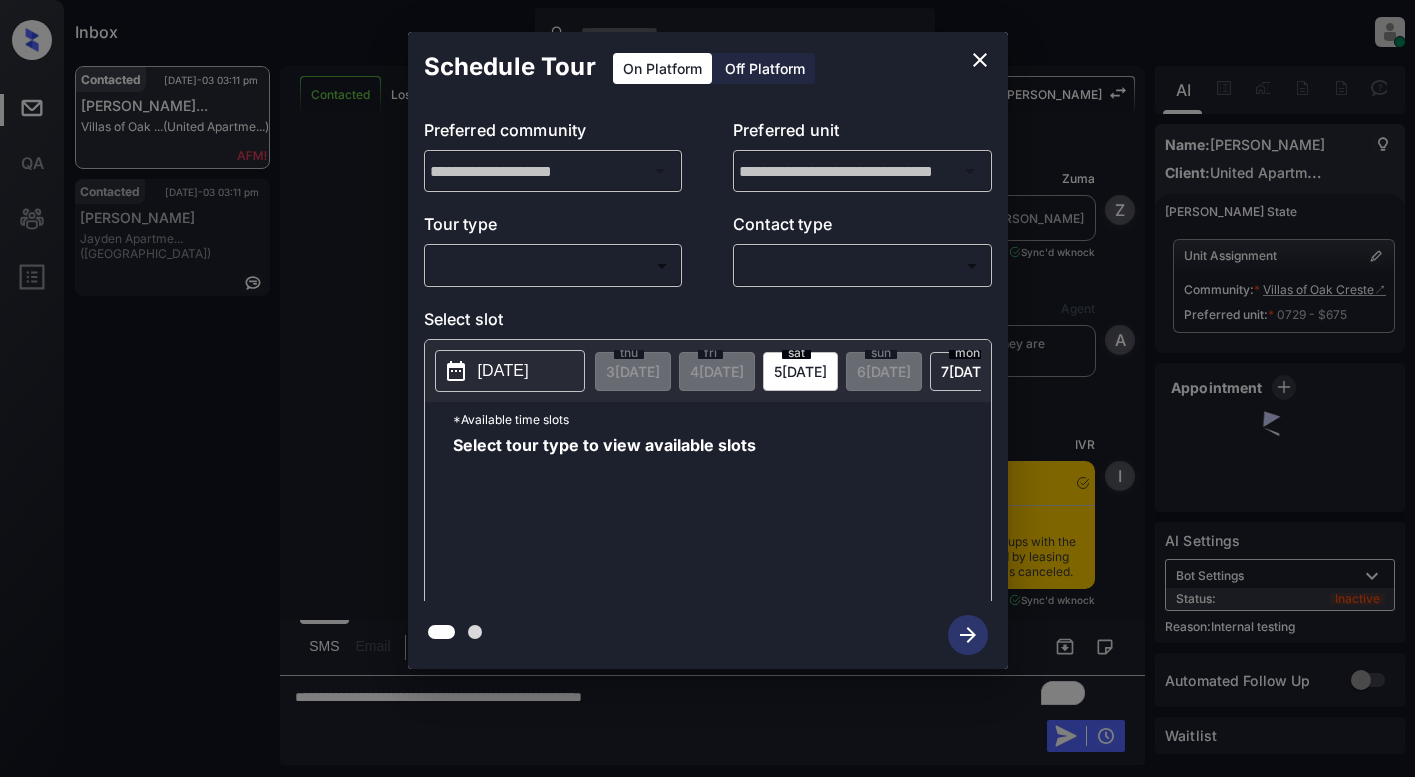 scroll, scrollTop: 0, scrollLeft: 0, axis: both 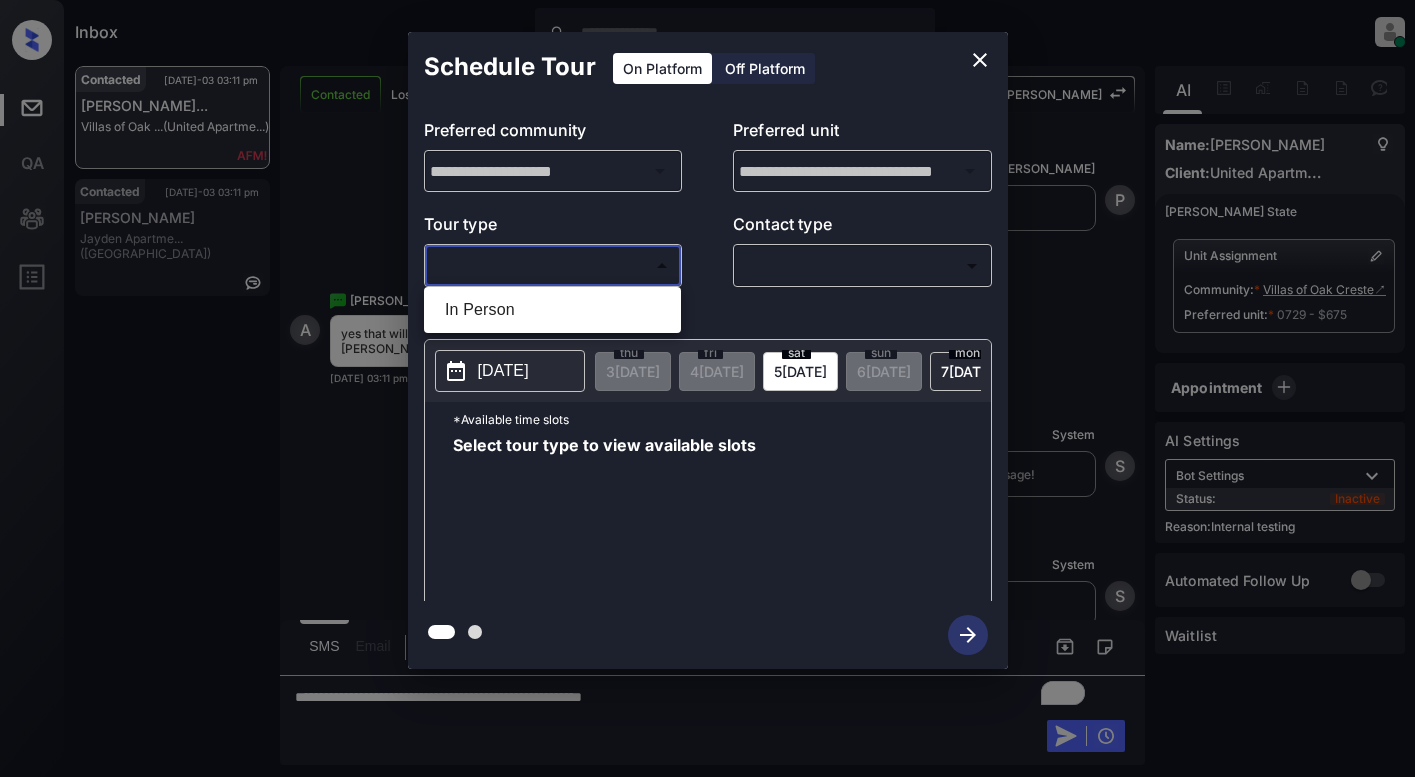 click on "Inbox Lyzzelle M. Ceralde Online Set yourself   offline Set yourself   on break Profile Switch to  light  mode Sign out Contacted Jul-03 03:11 pm   Annette Podbie... Villas of Oak ...  (United Apartme...) Contacted Jul-03 03:11 pm   Diane Torres Jayden Apartme...  (Fairfield) Contacted Lost Lead Sentiment: Angry Upon sliding the acknowledgement:  Lead will move to lost stage. * ​ SMS and call option will be set to opt out. AFM will be turned off for the lead. Kelsey New Message Zuma Lead transferred to leasing agent: kelsey Jul 03, 2025 12:41 pm  Sync'd w  knock Z New Message Agent Lead created because they indicated they are interested in leasing via Zuma IVR. Jul 03, 2025 12:41 pm A New Message IVR Notes Note: Kelsey has concluded her follow-ups with the prospect because of the reason: ‘[Answered by leasing office].’ Please claim the prospect or mark as canceled. Jul 03, 2025 12:46 pm  Sync'd w  knock I New Message Agent Re-enquiry created Jul 03, 2025 02:47 pm A New Message Integrations  Sync'd w  I" at bounding box center [707, 388] 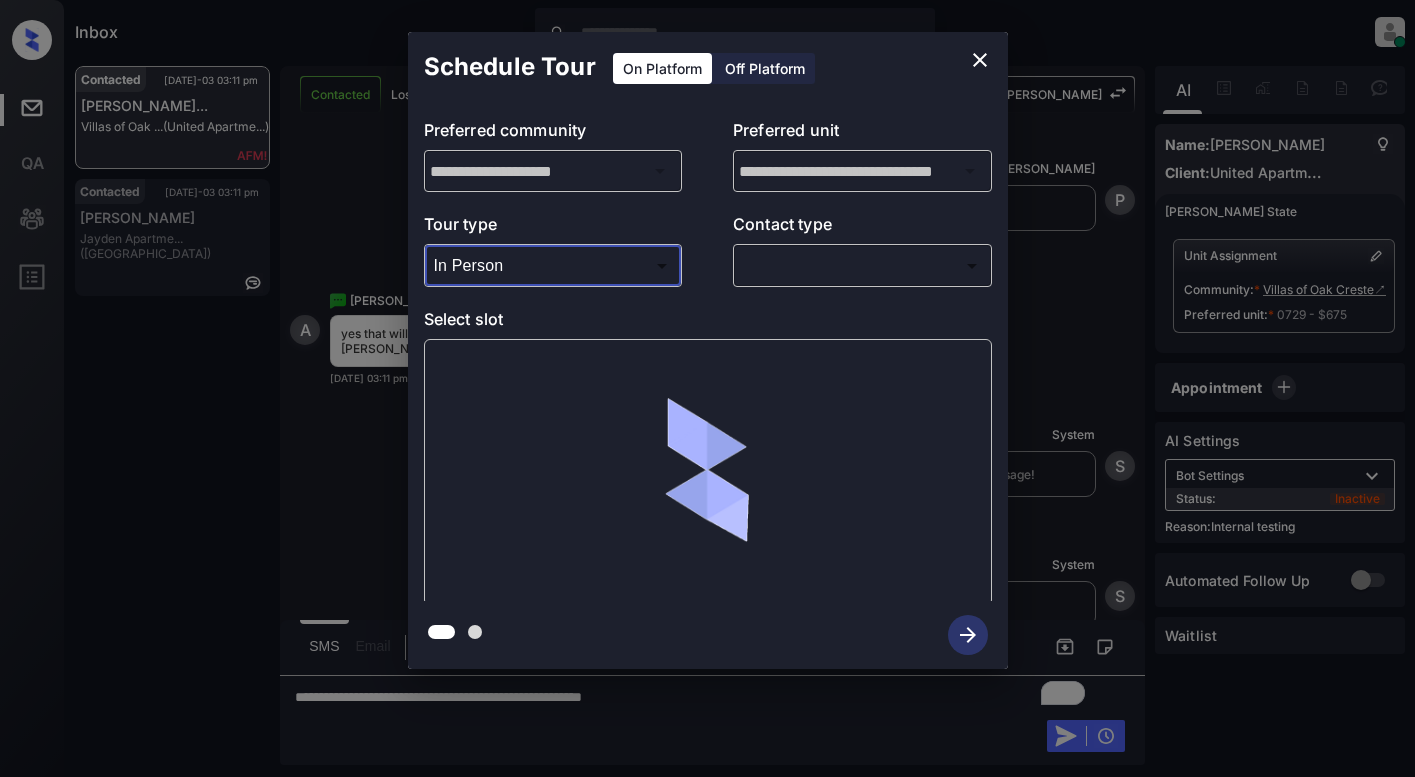 click on "Inbox Lyzzelle M. Ceralde Online Set yourself   offline Set yourself   on break Profile Switch to  light  mode Sign out Contacted Jul-03 03:11 pm   Annette Podbie... Villas of Oak ...  (United Apartme...) Contacted Jul-03 03:11 pm   Diane Torres Jayden Apartme...  (Fairfield) Contacted Lost Lead Sentiment: Angry Upon sliding the acknowledgement:  Lead will move to lost stage. * ​ SMS and call option will be set to opt out. AFM will be turned off for the lead. Kelsey New Message Zuma Lead transferred to leasing agent: kelsey Jul 03, 2025 12:41 pm  Sync'd w  knock Z New Message Agent Lead created because they indicated they are interested in leasing via Zuma IVR. Jul 03, 2025 12:41 pm A New Message IVR Notes Note: Kelsey has concluded her follow-ups with the prospect because of the reason: ‘[Answered by leasing office].’ Please claim the prospect or mark as canceled. Jul 03, 2025 12:46 pm  Sync'd w  knock I New Message Agent Re-enquiry created Jul 03, 2025 02:47 pm A New Message Integrations  Sync'd w  I" at bounding box center (707, 388) 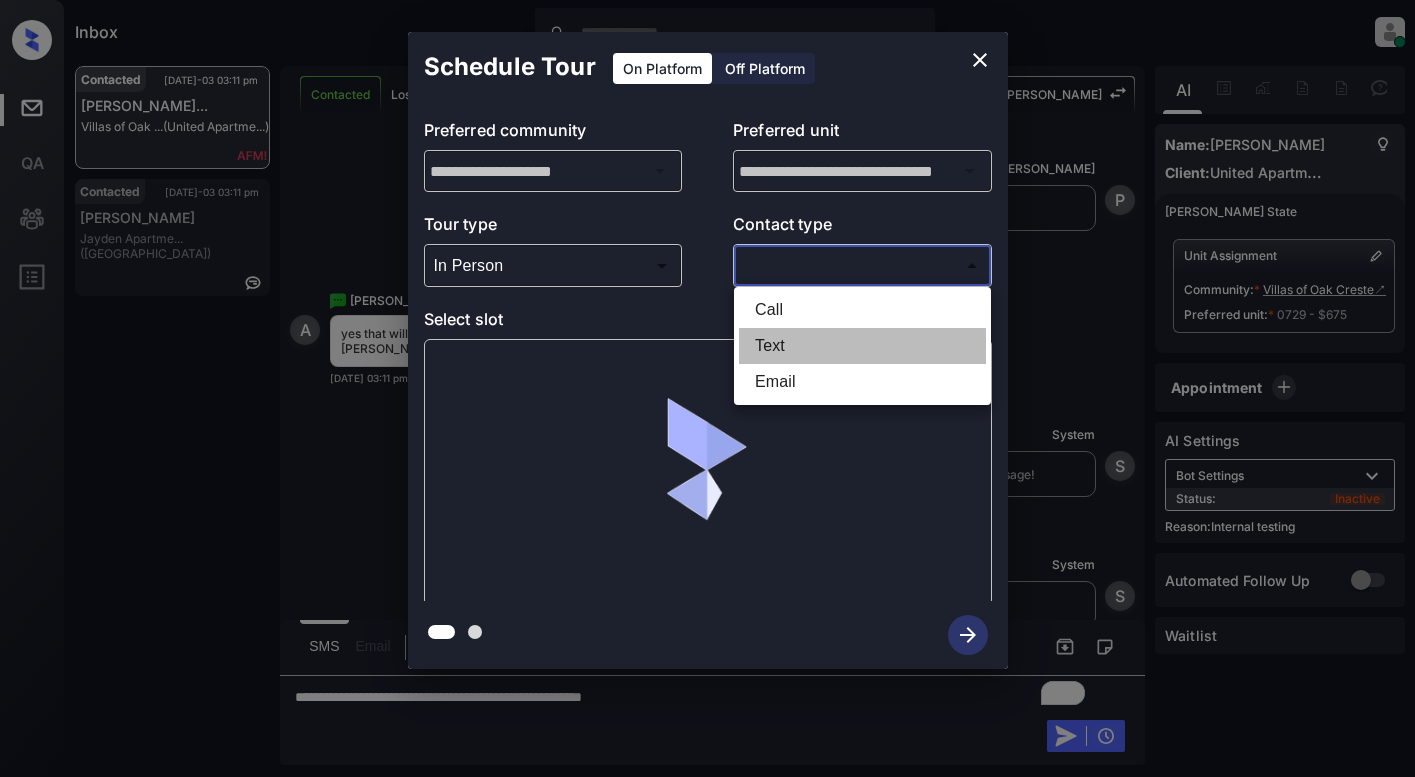 click on "Text" at bounding box center [862, 346] 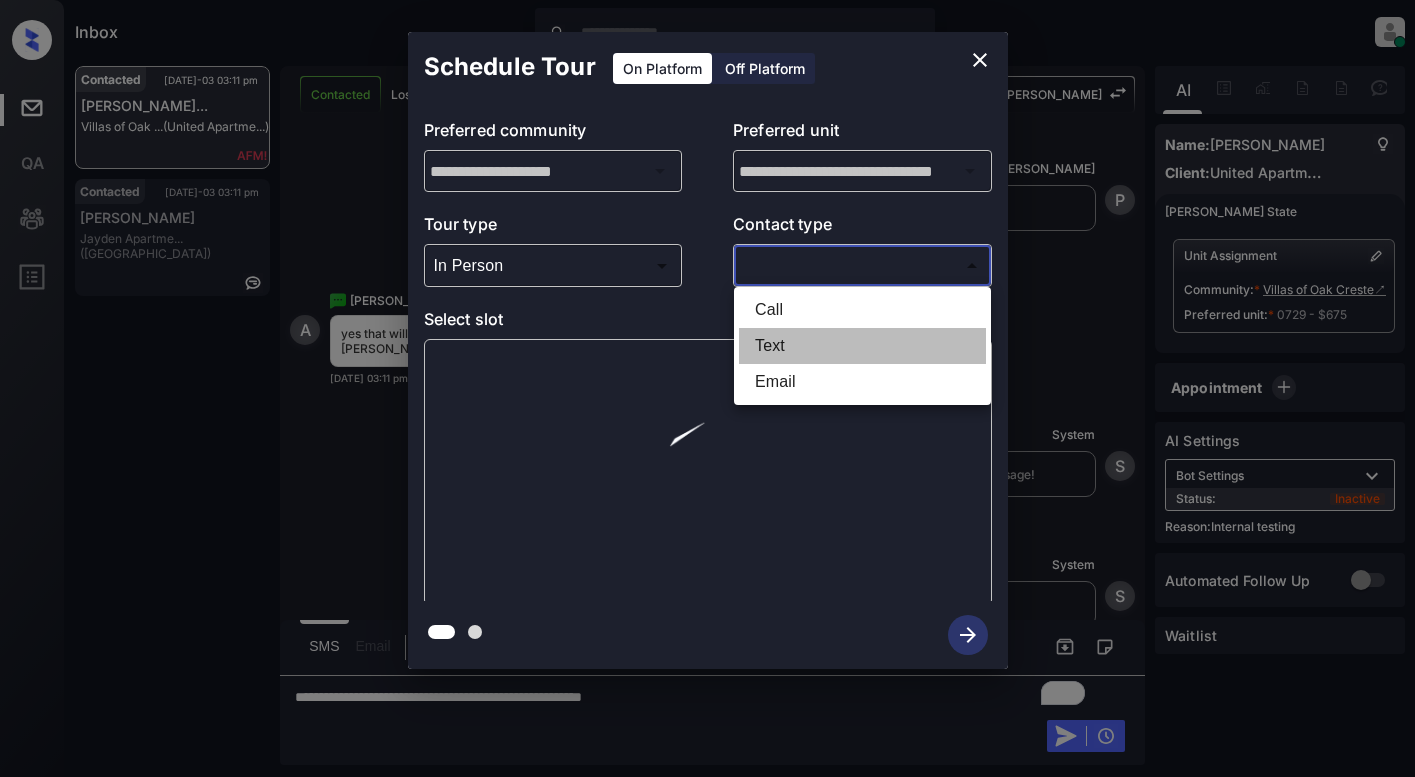 type on "****" 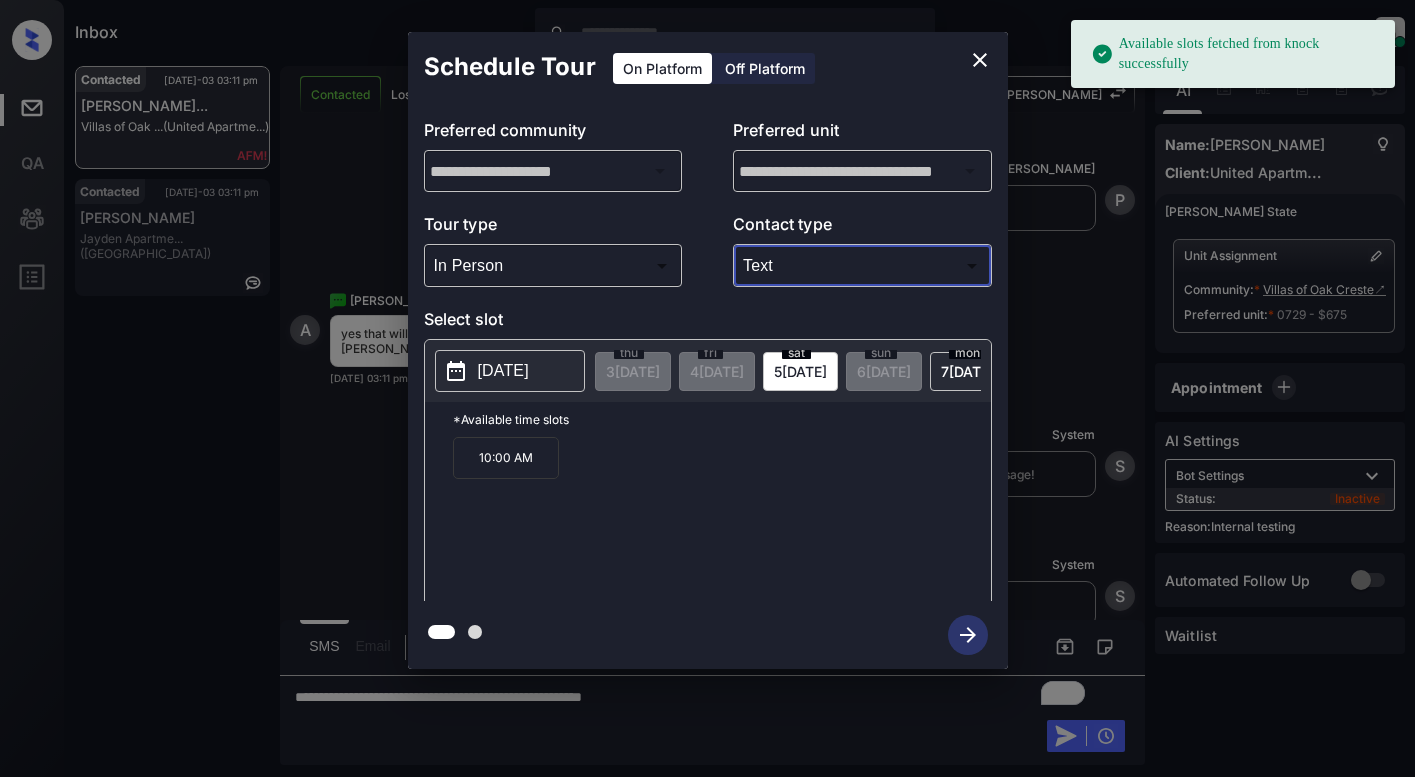 click on "2025-07-05" at bounding box center (503, 371) 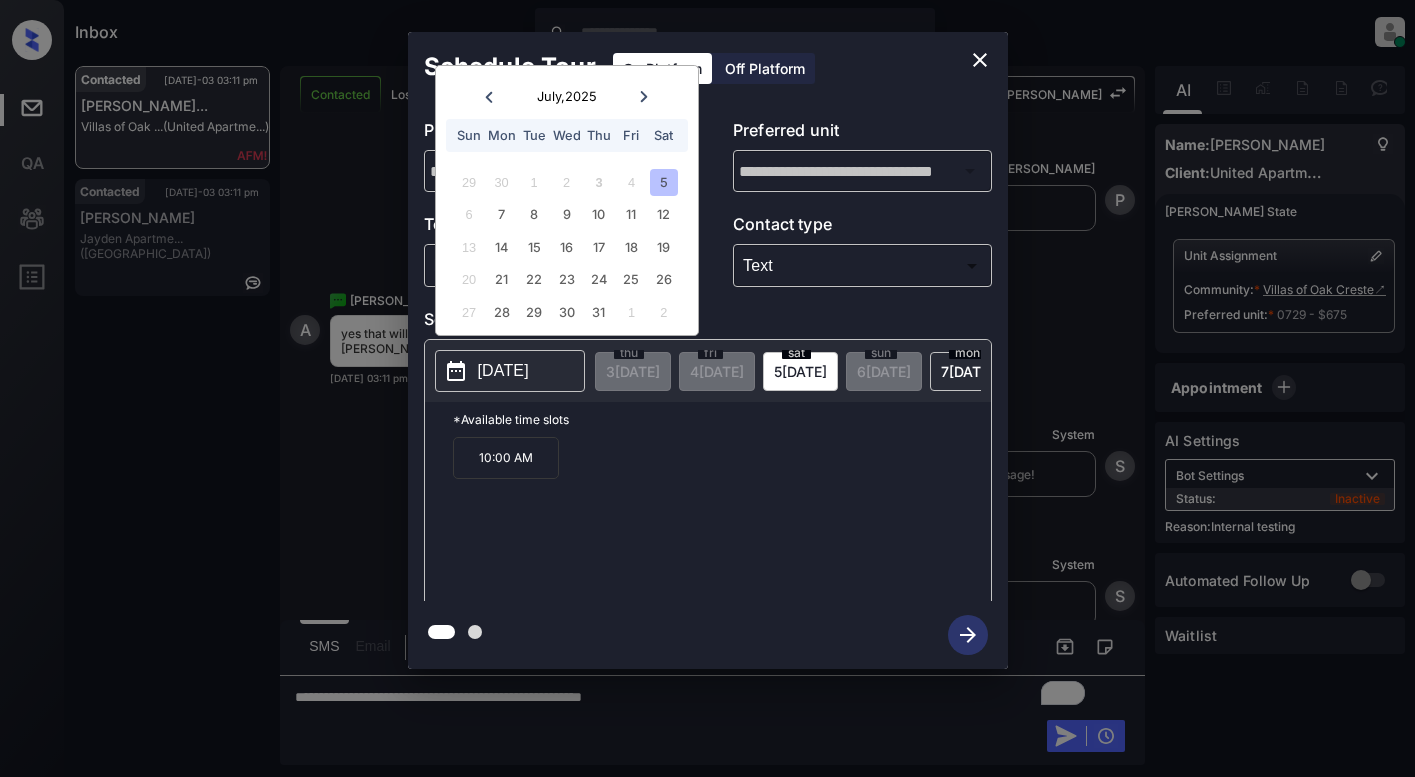 click 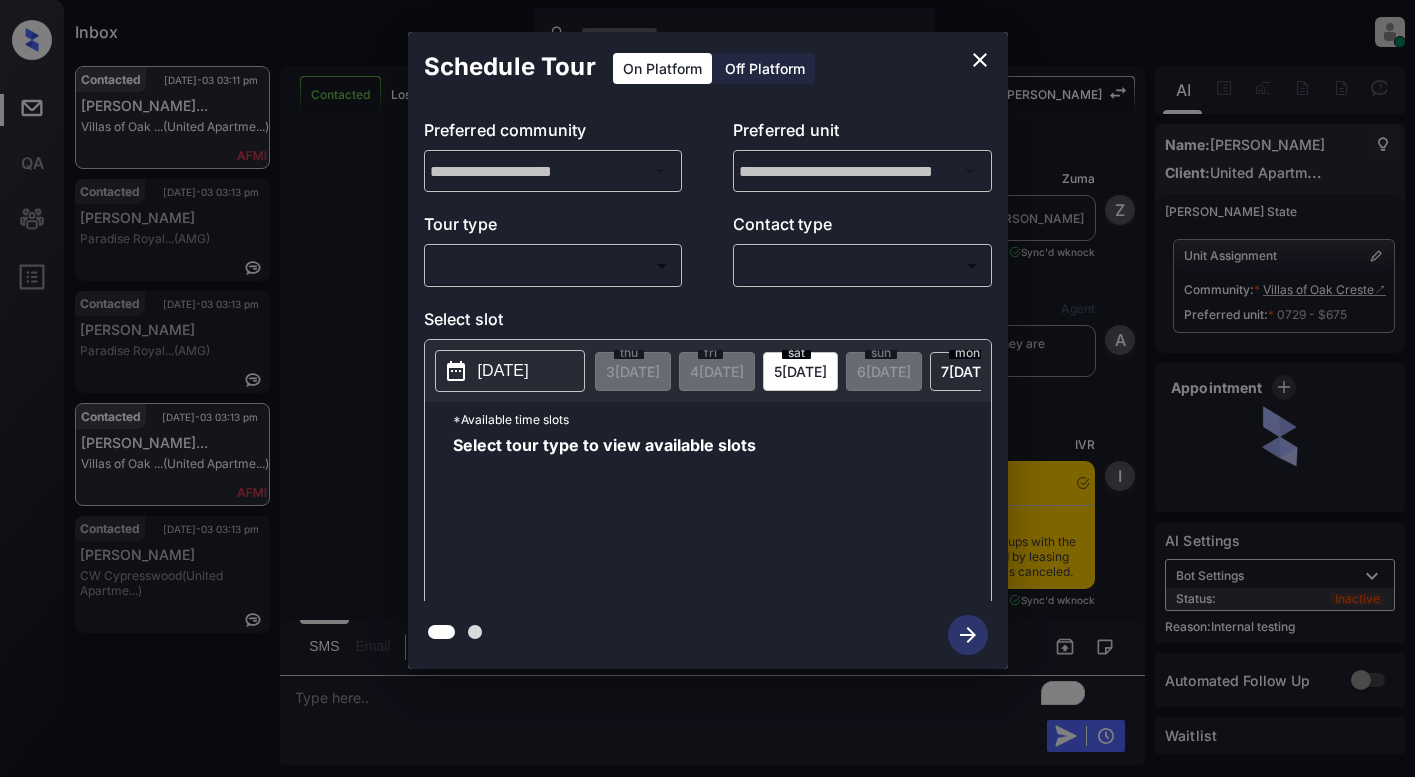 scroll, scrollTop: 0, scrollLeft: 0, axis: both 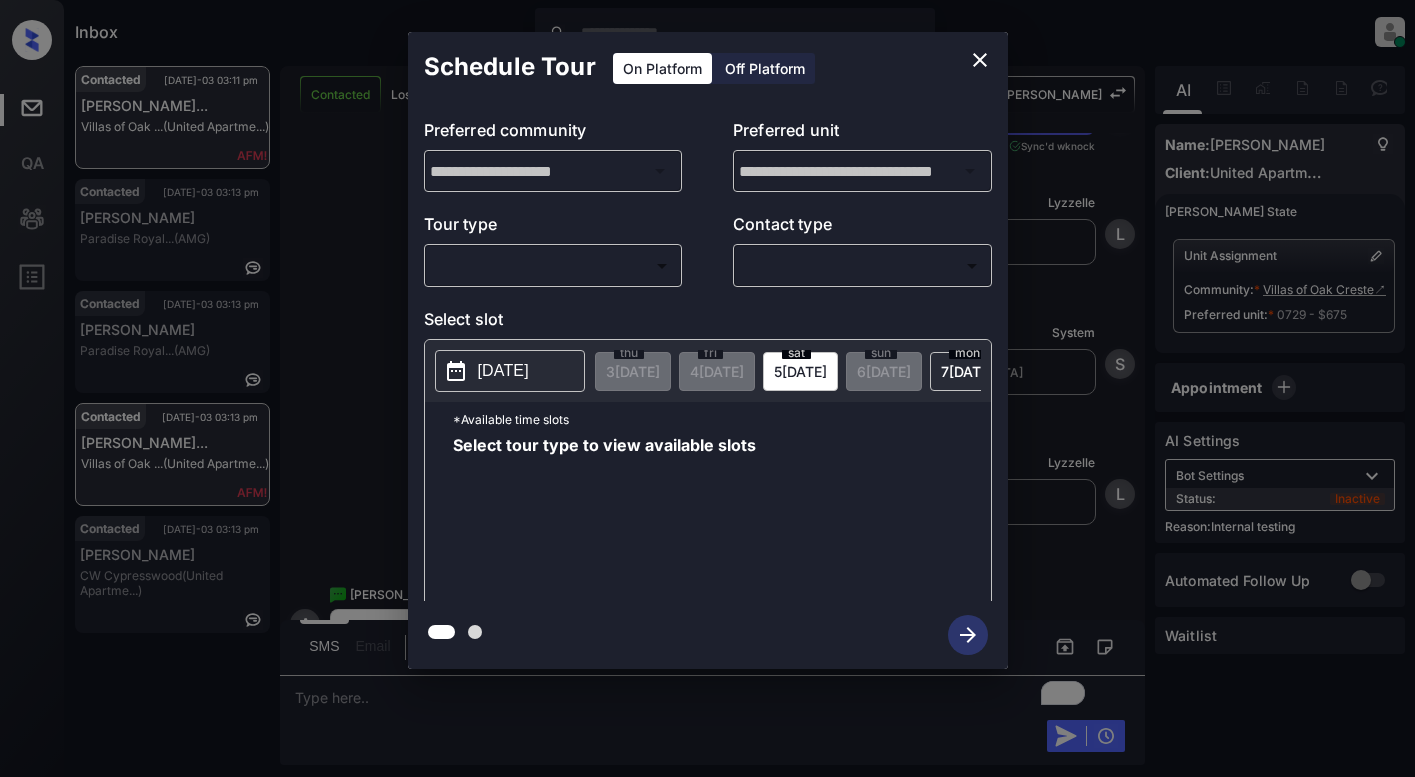 click on "Inbox Lyzzelle [PERSON_NAME] Online Set yourself   offline Set yourself   on break Profile Switch to  light  mode Sign out Contacted [DATE]-03 03:11 pm   [PERSON_NAME]... [GEOGRAPHIC_DATA] ...  (United Apartme...) Contacted [DATE]-03 03:13 pm   [PERSON_NAME] Paradise Royal...  (AMG) Contacted [DATE]-03 03:13 pm   [PERSON_NAME] Paradise Royal...  (AMG) Contacted [DATE]-03 03:13 pm   [PERSON_NAME]... [GEOGRAPHIC_DATA] ...  (United Apartme...) Contacted [DATE]-03 03:13 pm   [PERSON_NAME] CW Cypresswood  ([GEOGRAPHIC_DATA]...) Contacted Lost Lead Sentiment: Angry Upon sliding the acknowledgement:  Lead will move to lost stage. * ​ SMS and call option will be set to opt out. AFM will be turned off for the lead. [PERSON_NAME] New Message [PERSON_NAME] Lead transferred to leasing agent: [PERSON_NAME] [DATE] 12:41 pm  Sync'd w  knock Z New Message Agent Lead created because they indicated they are interested in leasing via Zuma IVR. [DATE] 12:41 pm A New Message IVR Notes Note: [DATE] 12:46 pm  Sync'd w  knock I New Message Agent A New Message" at bounding box center [707, 388] 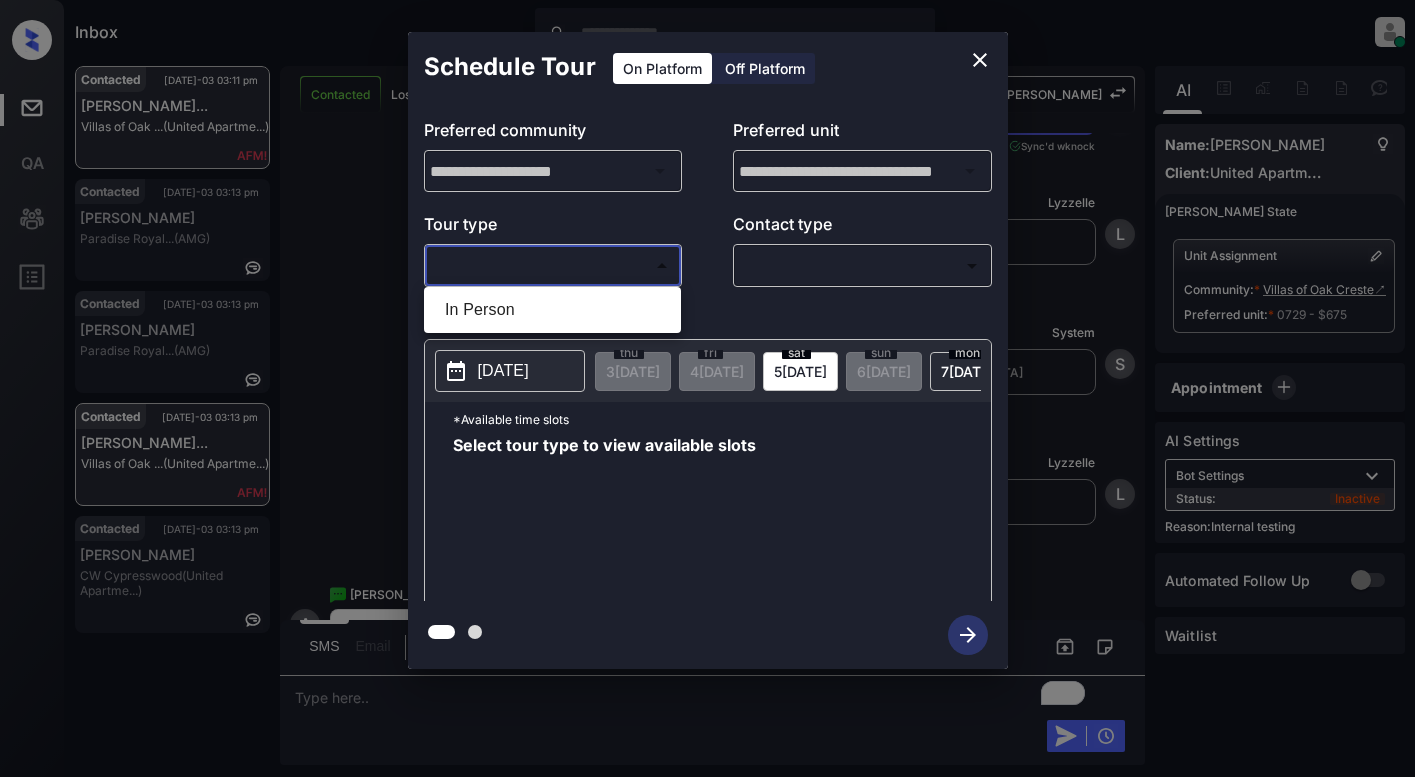 click on "In Person" at bounding box center (552, 310) 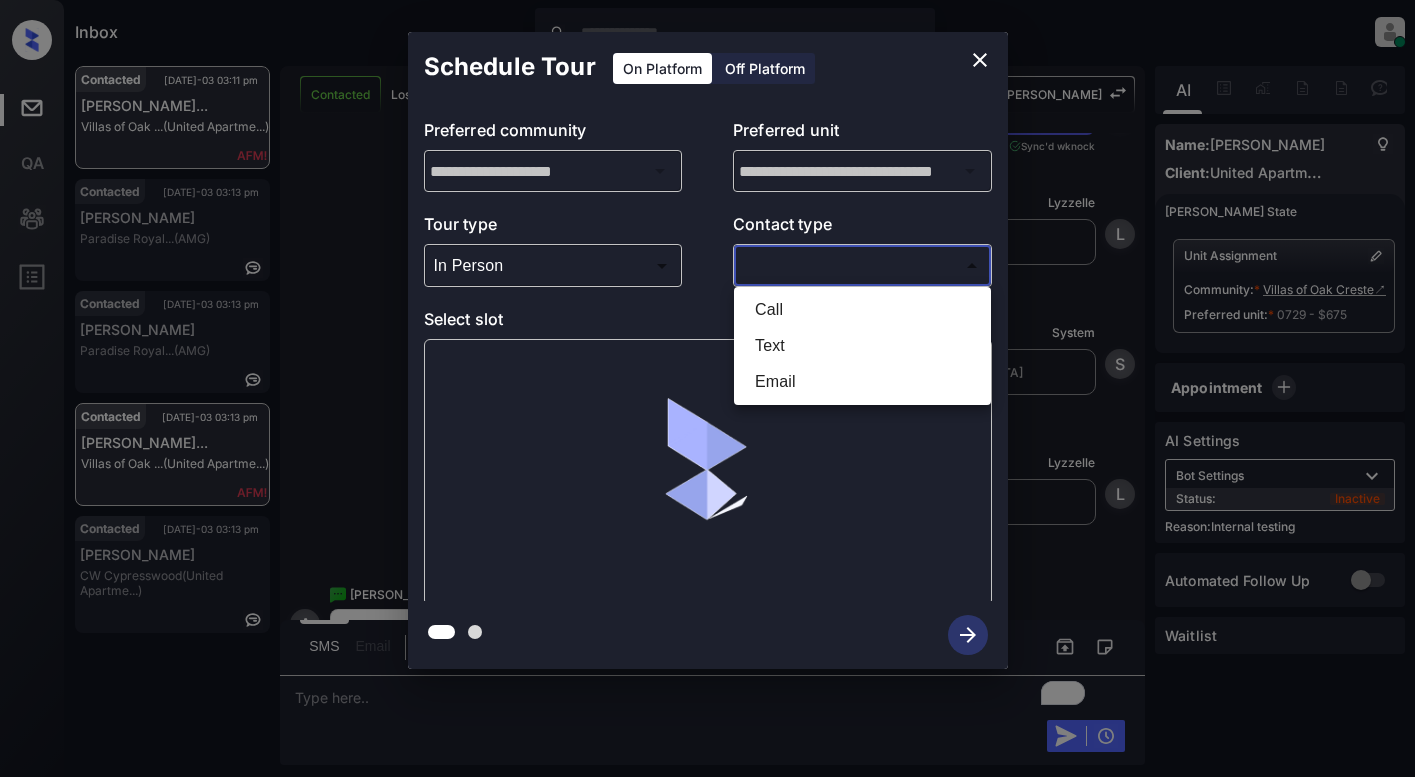 click on "Inbox Lyzzelle M. Ceralde Online Set yourself   offline Set yourself   on break Profile Switch to  light  mode Sign out Contacted Jul-03 03:11 pm   Annette Podbie... Villas of Oak ...  (United Apartme...) Contacted Jul-03 03:13 pm   Chauncey Moore Paradise Royal...  (AMG) Contacted Jul-03 03:13 pm   Chauncey Moore Paradise Royal...  (AMG) Contacted Jul-03 03:13 pm   Annette Podbie... Villas of Oak ...  (United Apartme...) Contacted Jul-03 03:13 pm   Denise Joyner CW Cypresswood  (United Apartme...) Contacted Lost Lead Sentiment: Angry Upon sliding the acknowledgement:  Lead will move to lost stage. * ​ SMS and call option will be set to opt out. AFM will be turned off for the lead. Kelsey New Message Zuma Lead transferred to leasing agent: kelsey Jul 03, 2025 12:41 pm  Sync'd w  knock Z New Message Agent Lead created because they indicated they are interested in leasing via Zuma IVR. Jul 03, 2025 12:41 pm A New Message IVR Notes Note: Jul 03, 2025 12:46 pm  Sync'd w  knock I New Message Agent A New Message" at bounding box center [707, 388] 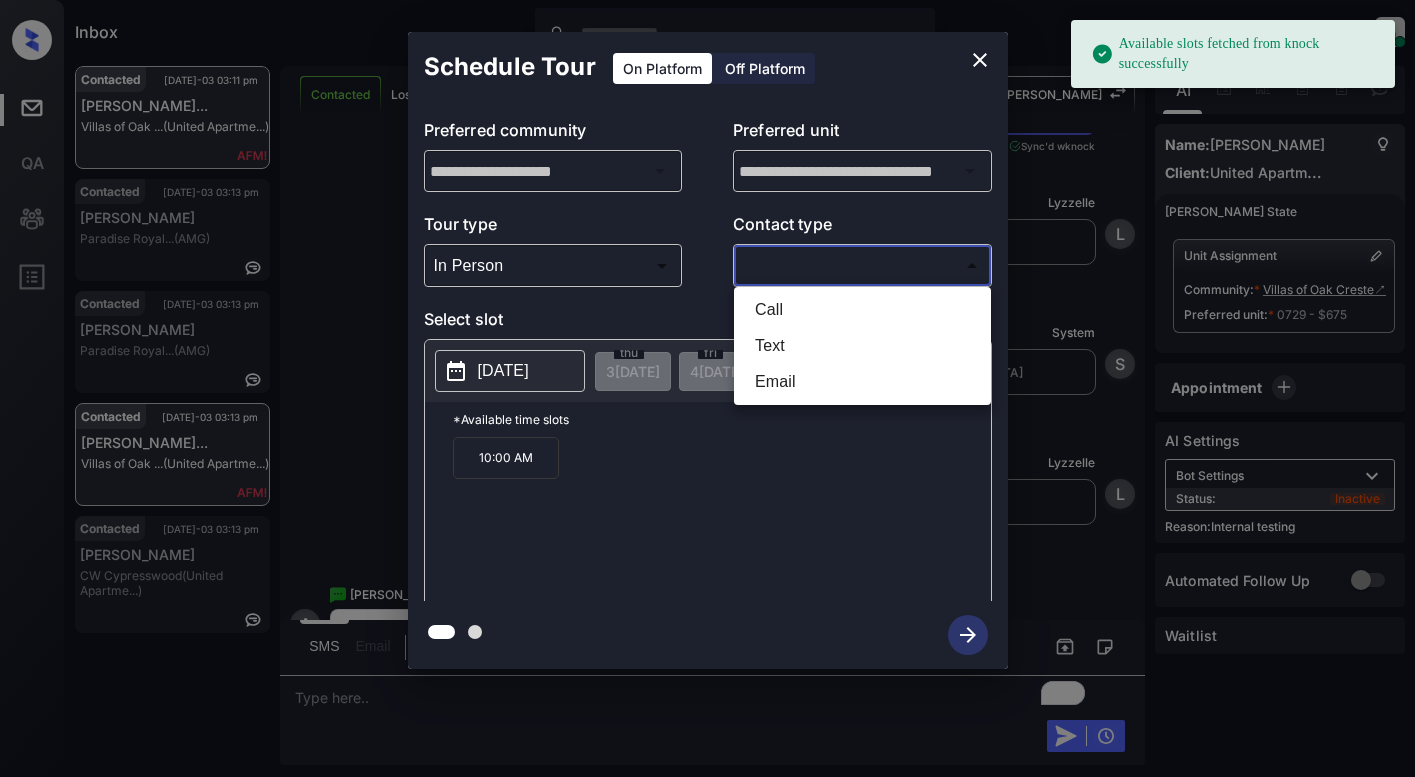 click at bounding box center [707, 388] 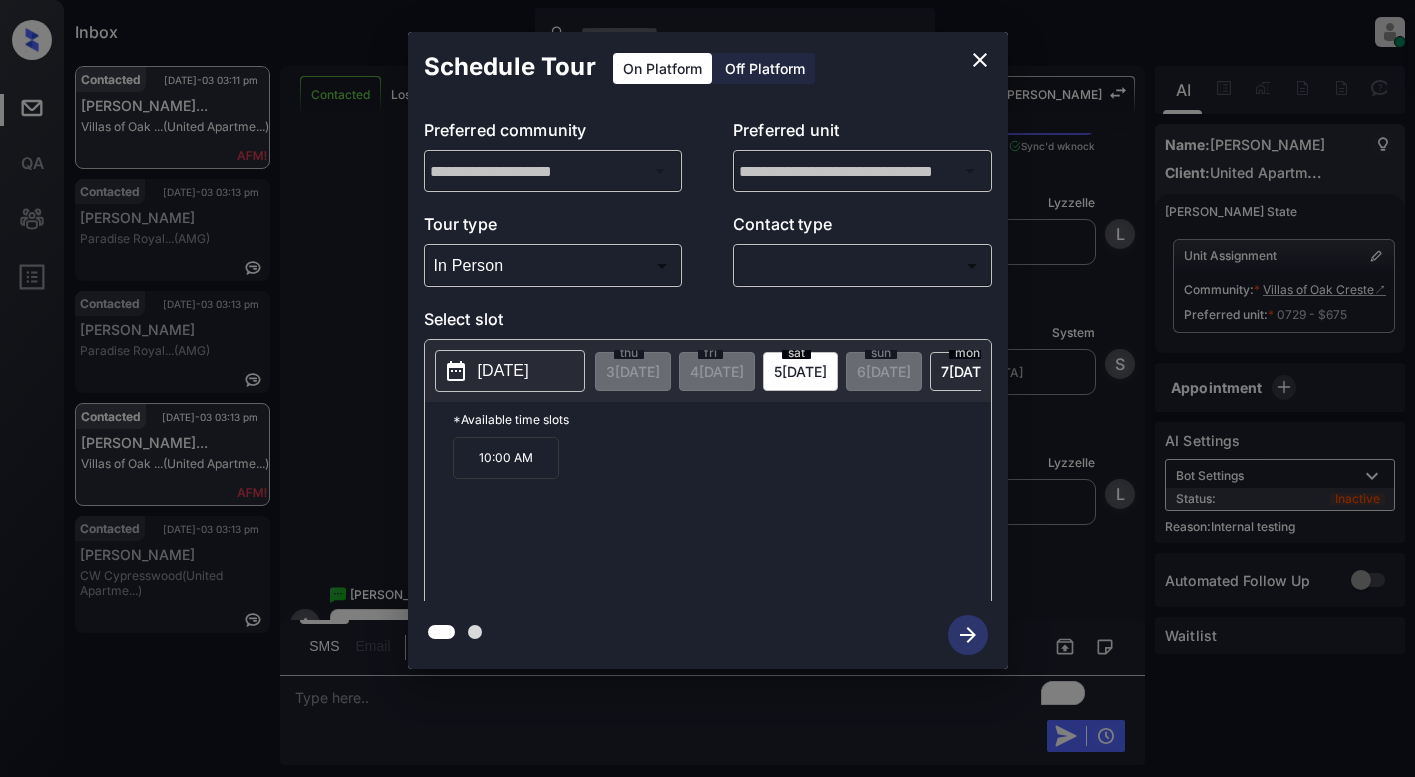 click on "**********" at bounding box center [707, 350] 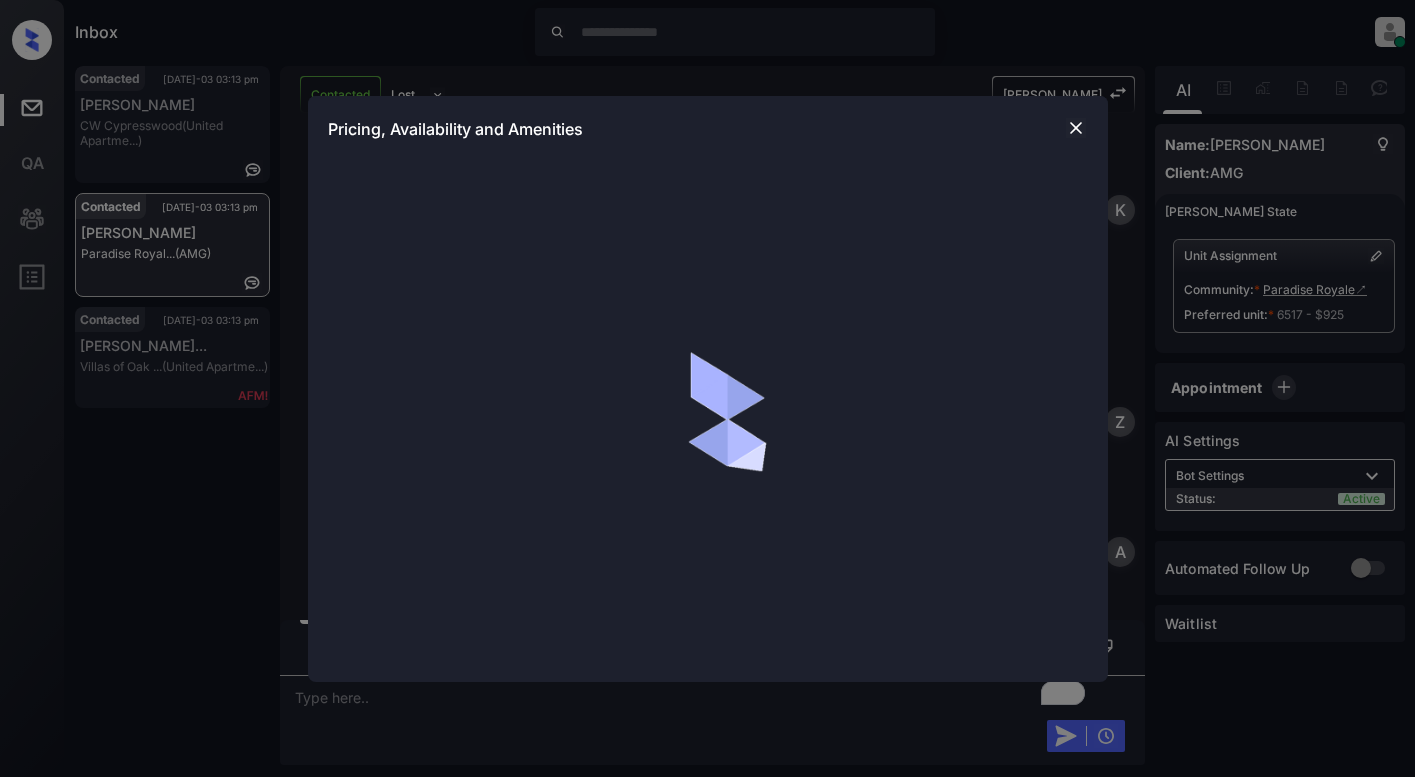 scroll, scrollTop: 0, scrollLeft: 0, axis: both 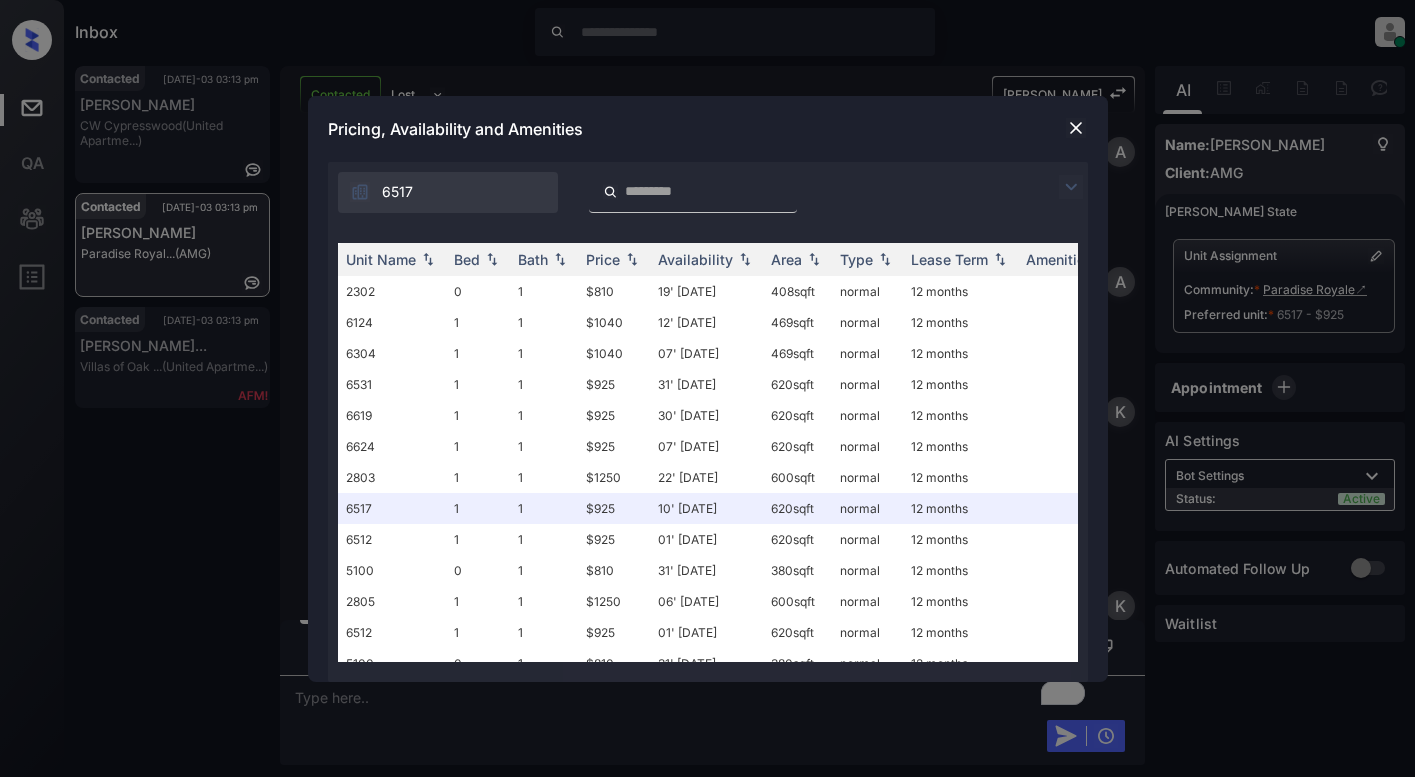 click at bounding box center (1071, 187) 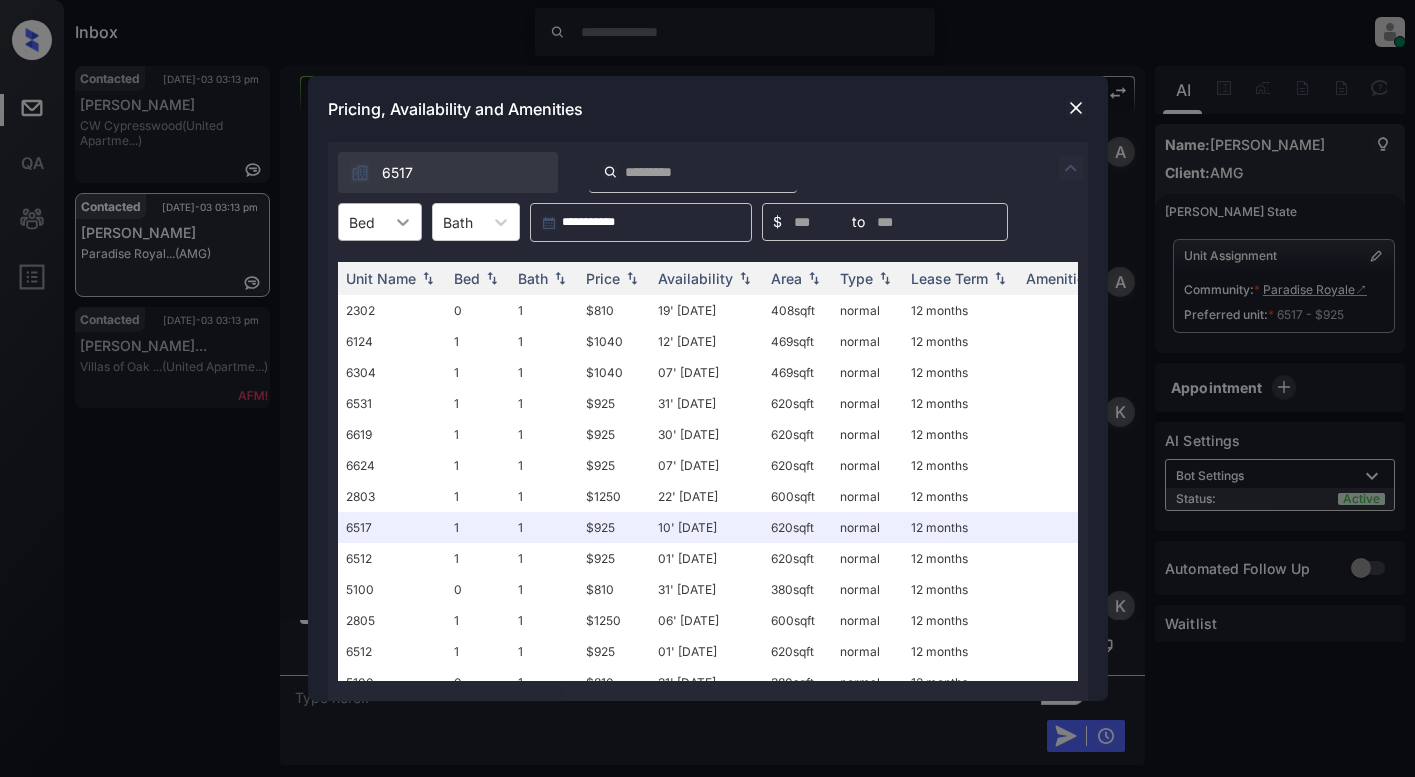 click at bounding box center [403, 222] 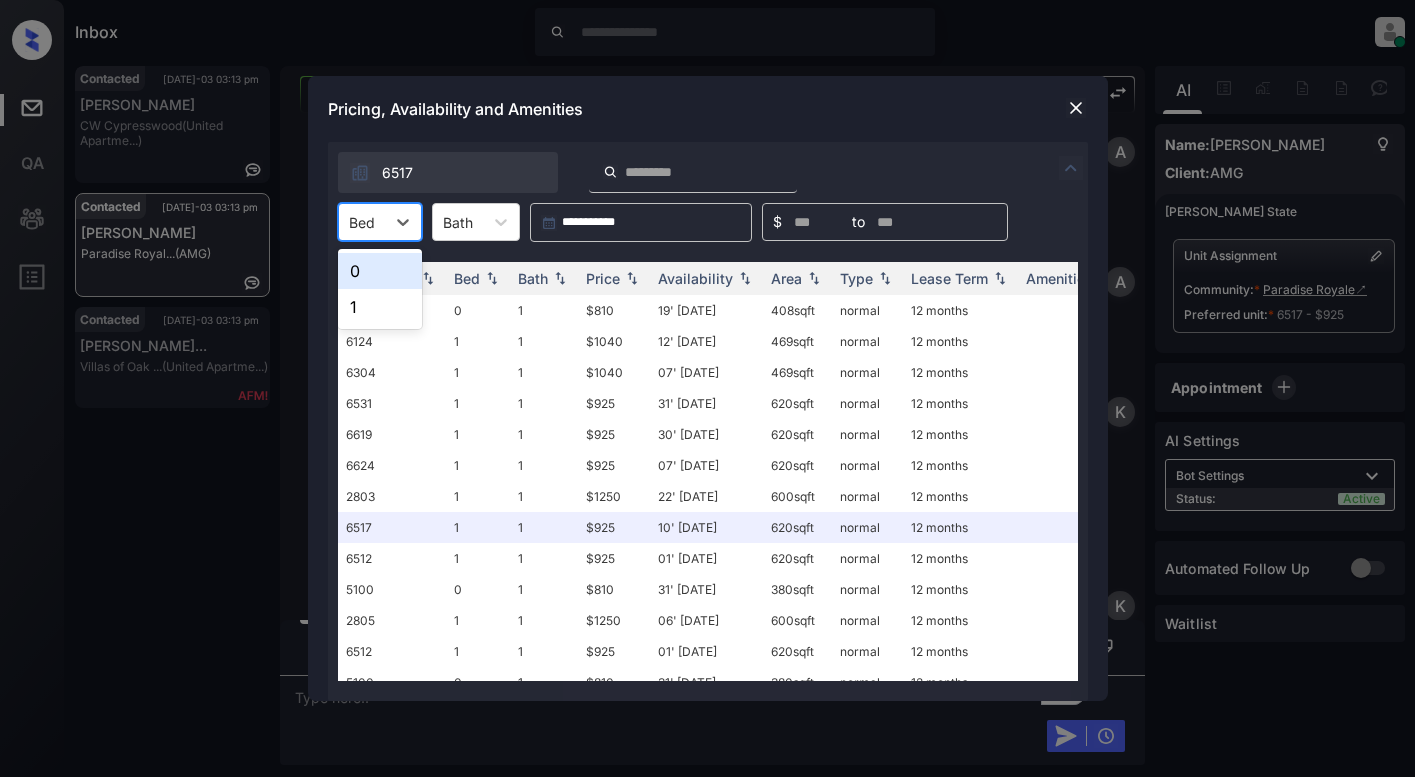 click on "0" at bounding box center (380, 271) 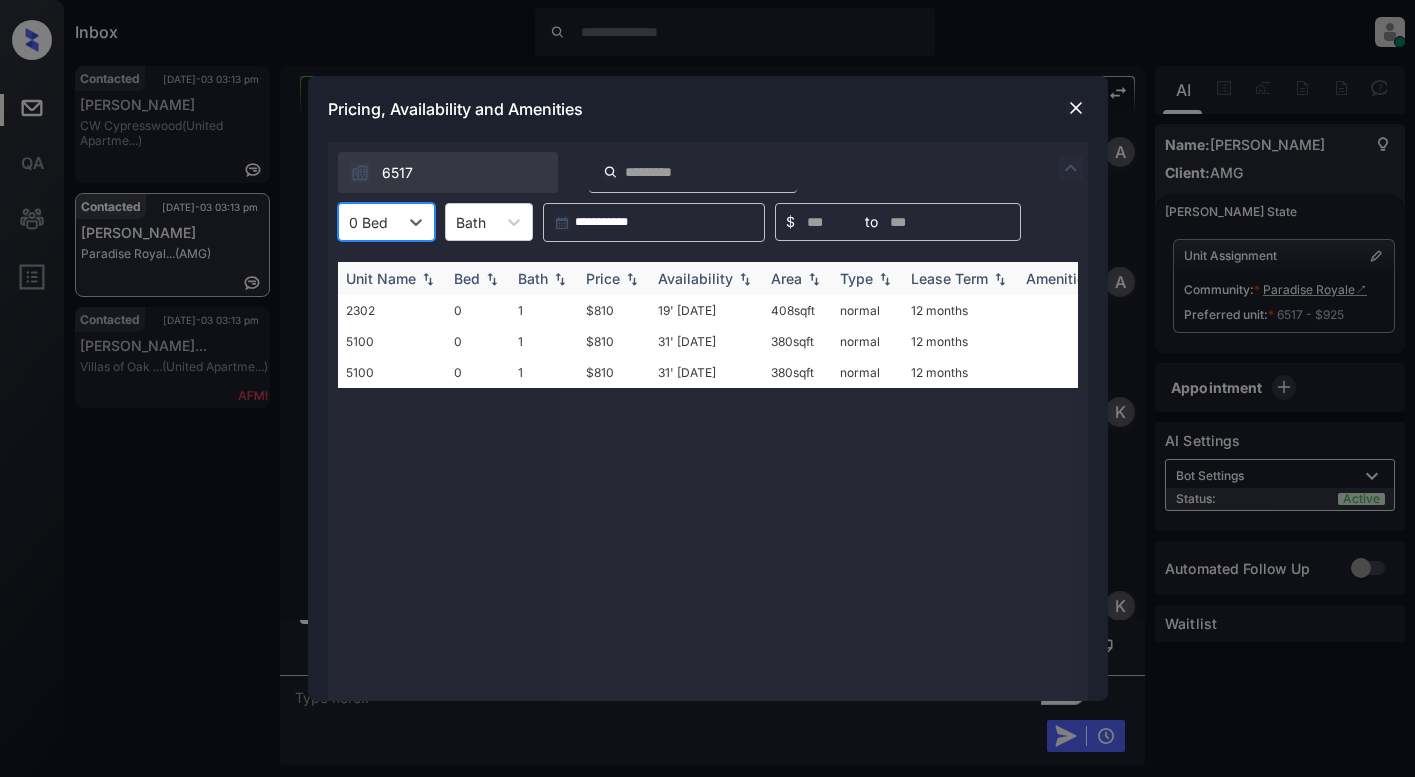 click on "Price" at bounding box center (603, 278) 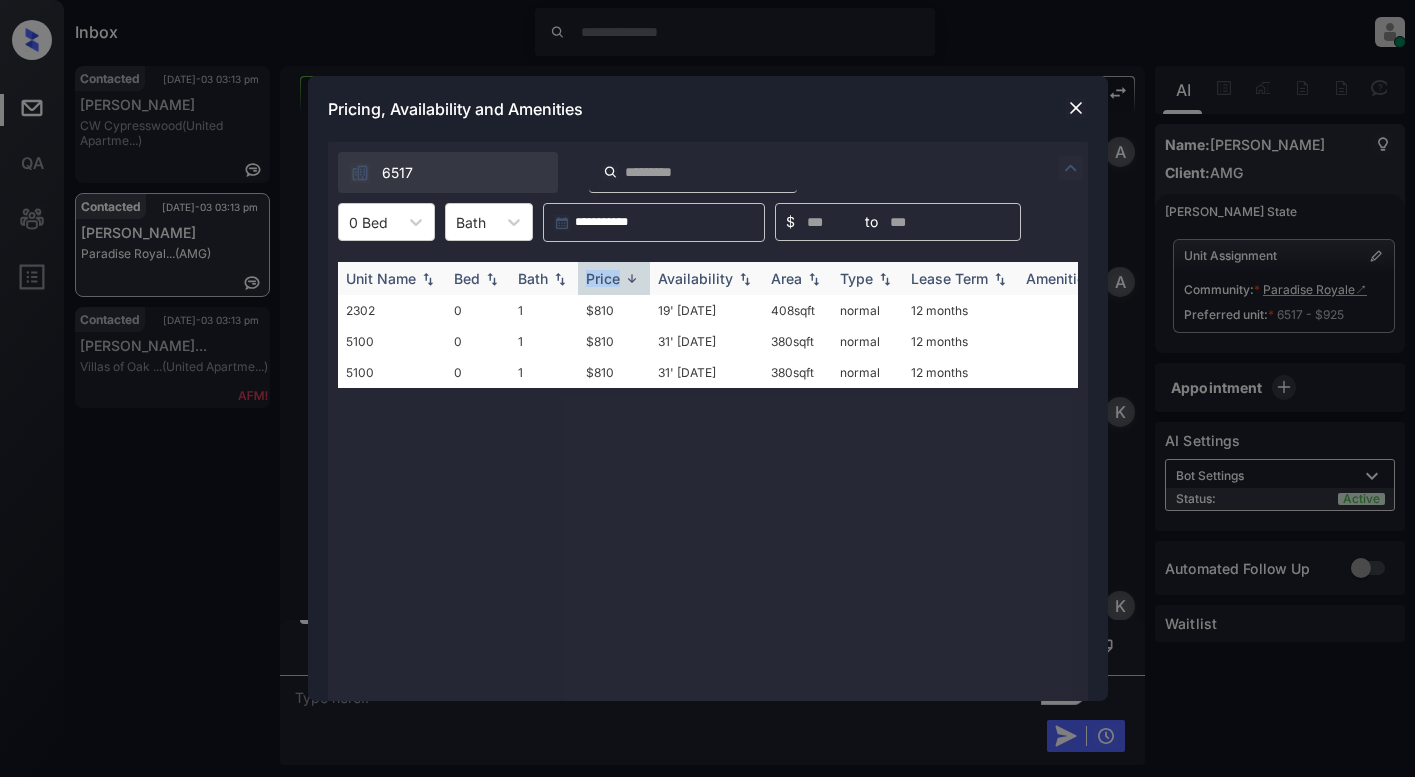 click on "Price" at bounding box center (603, 278) 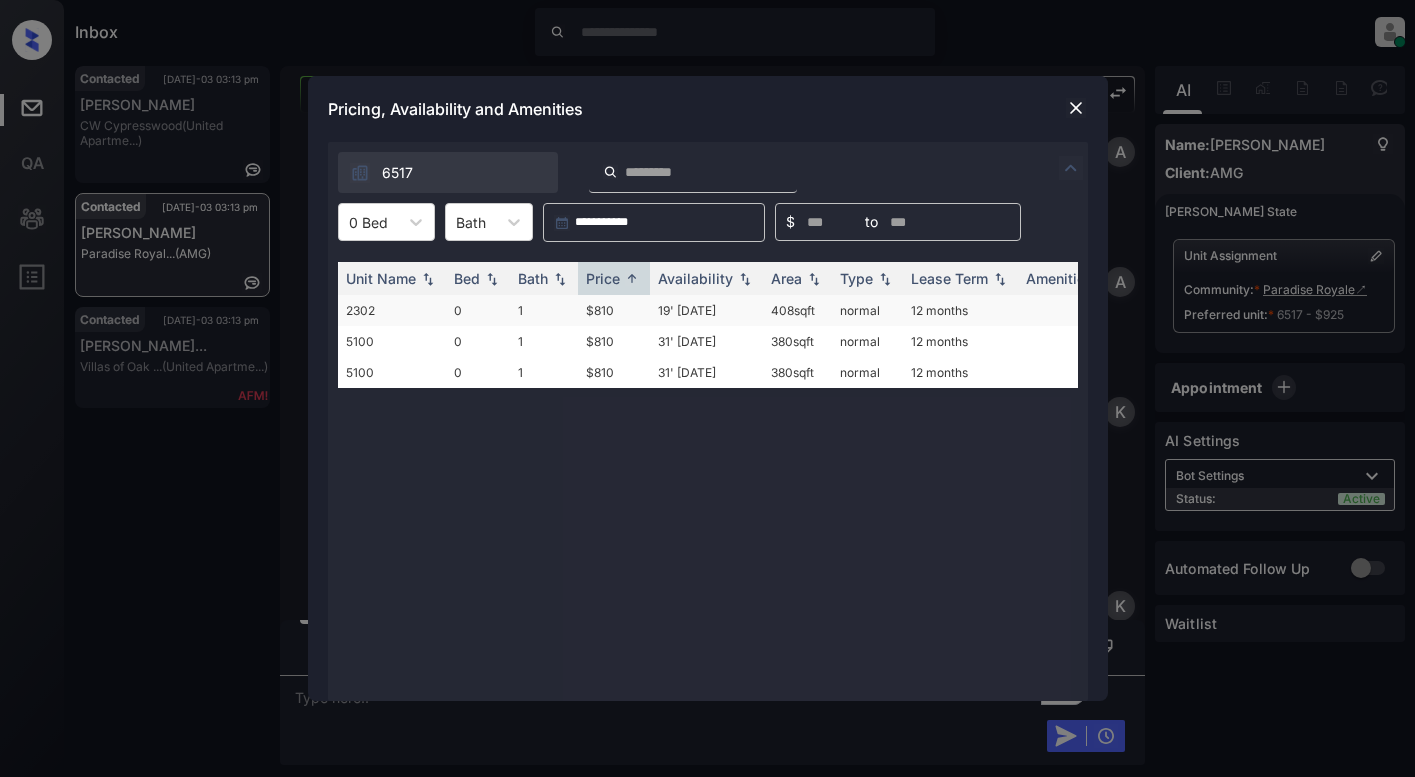 click on "$810" at bounding box center [614, 310] 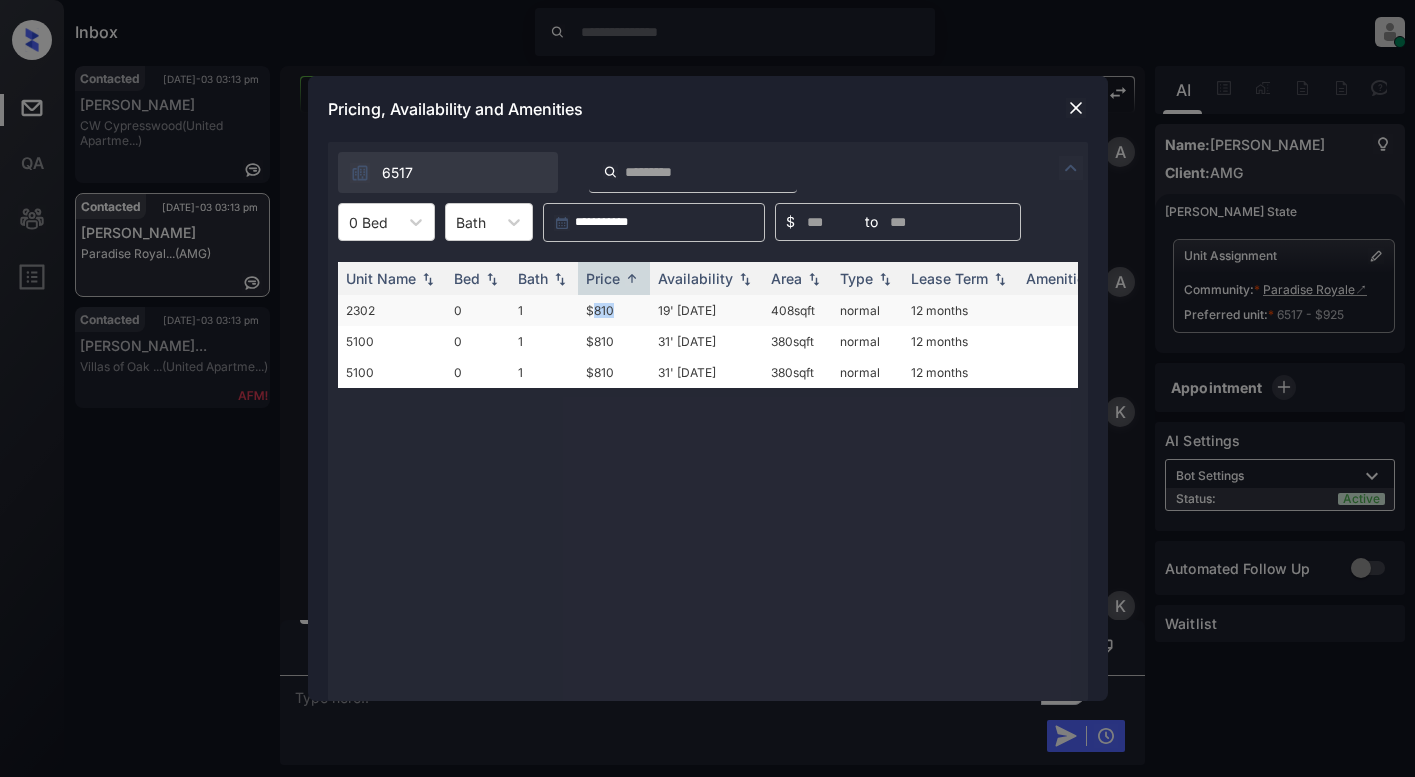 click on "$810" at bounding box center (614, 310) 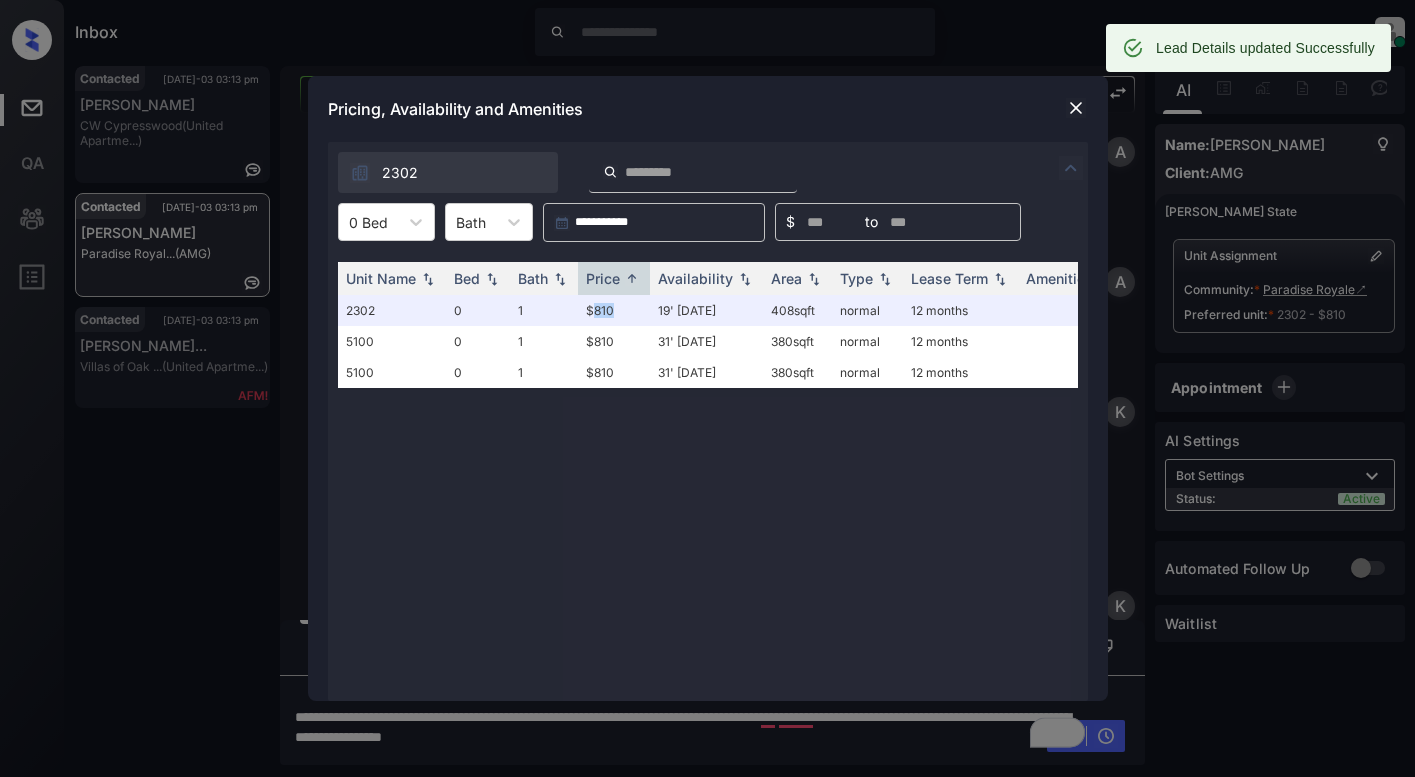 click at bounding box center [1071, 168] 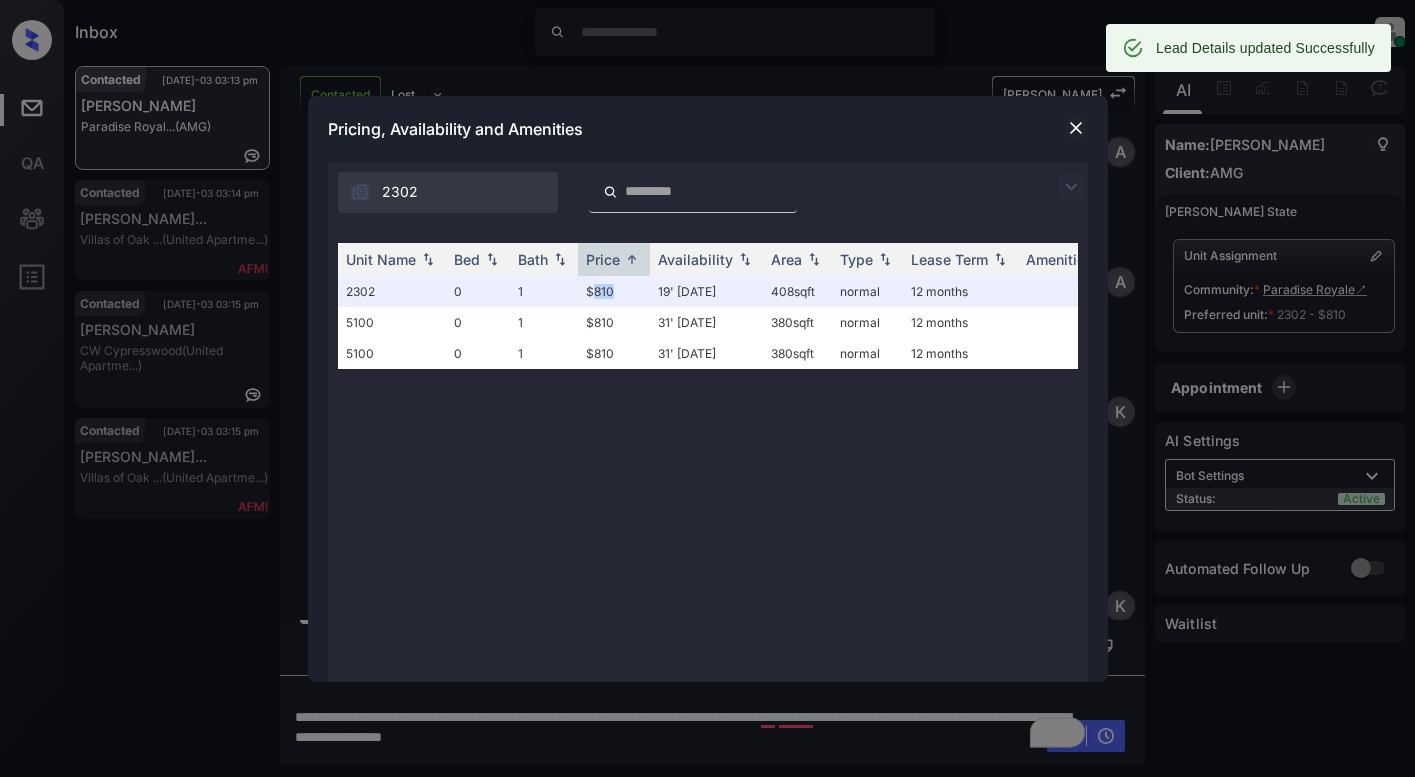 click at bounding box center (1071, 187) 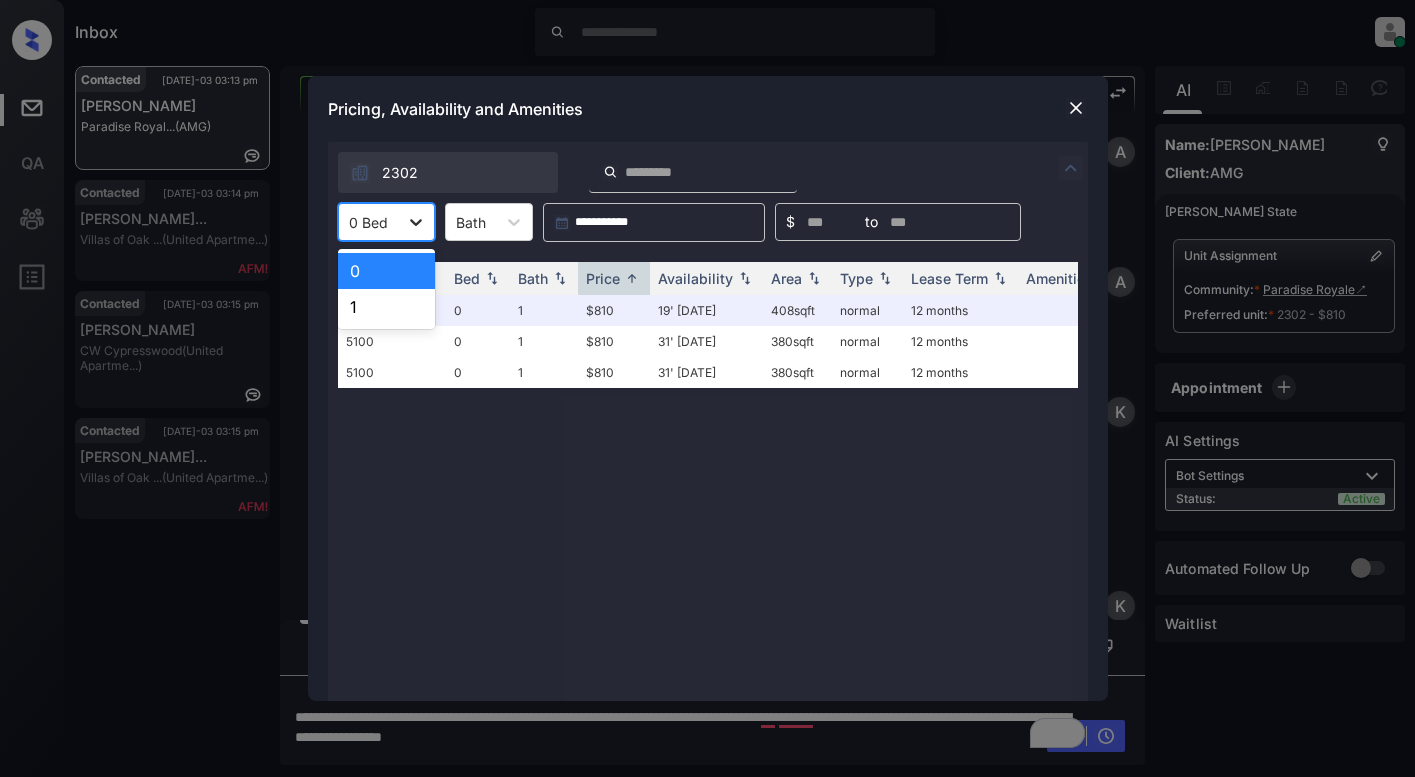 click 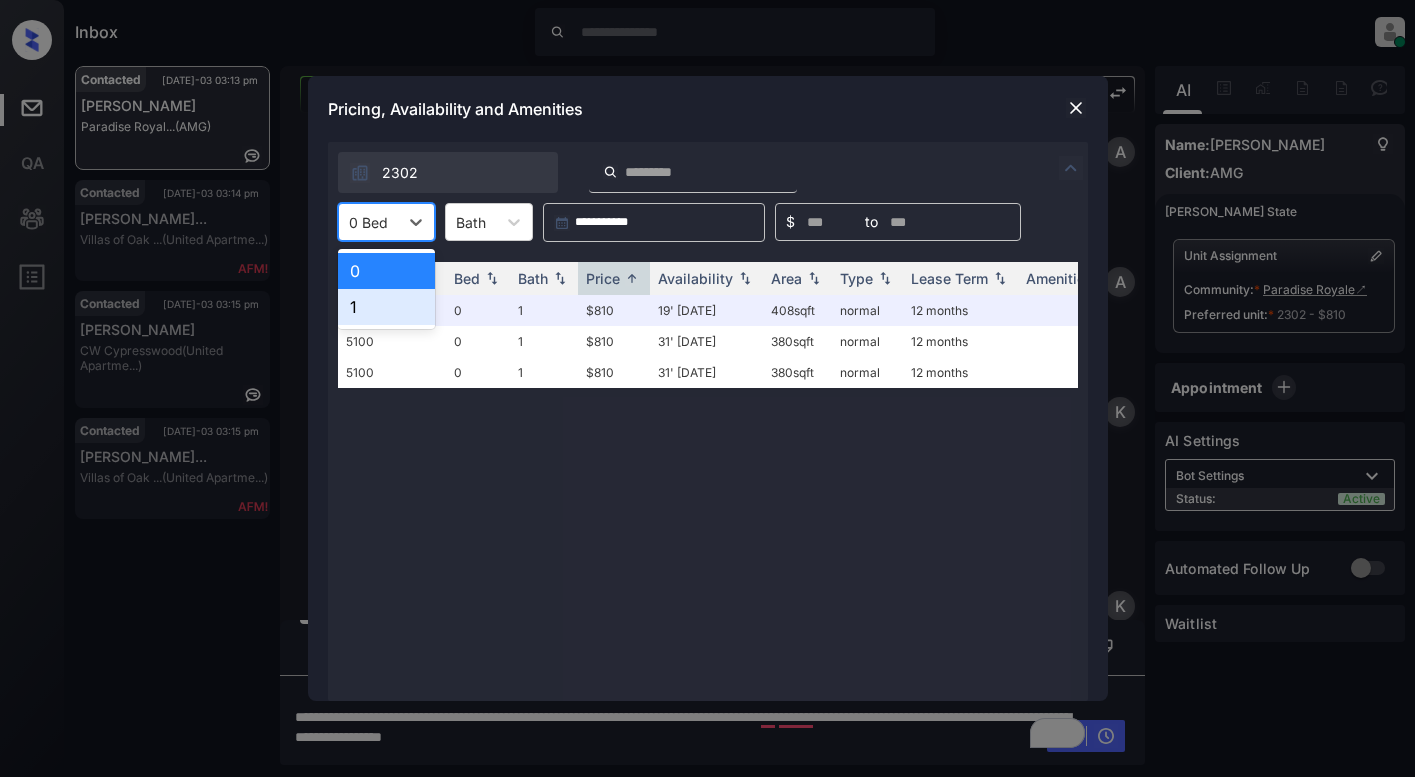 click on "1" at bounding box center [386, 307] 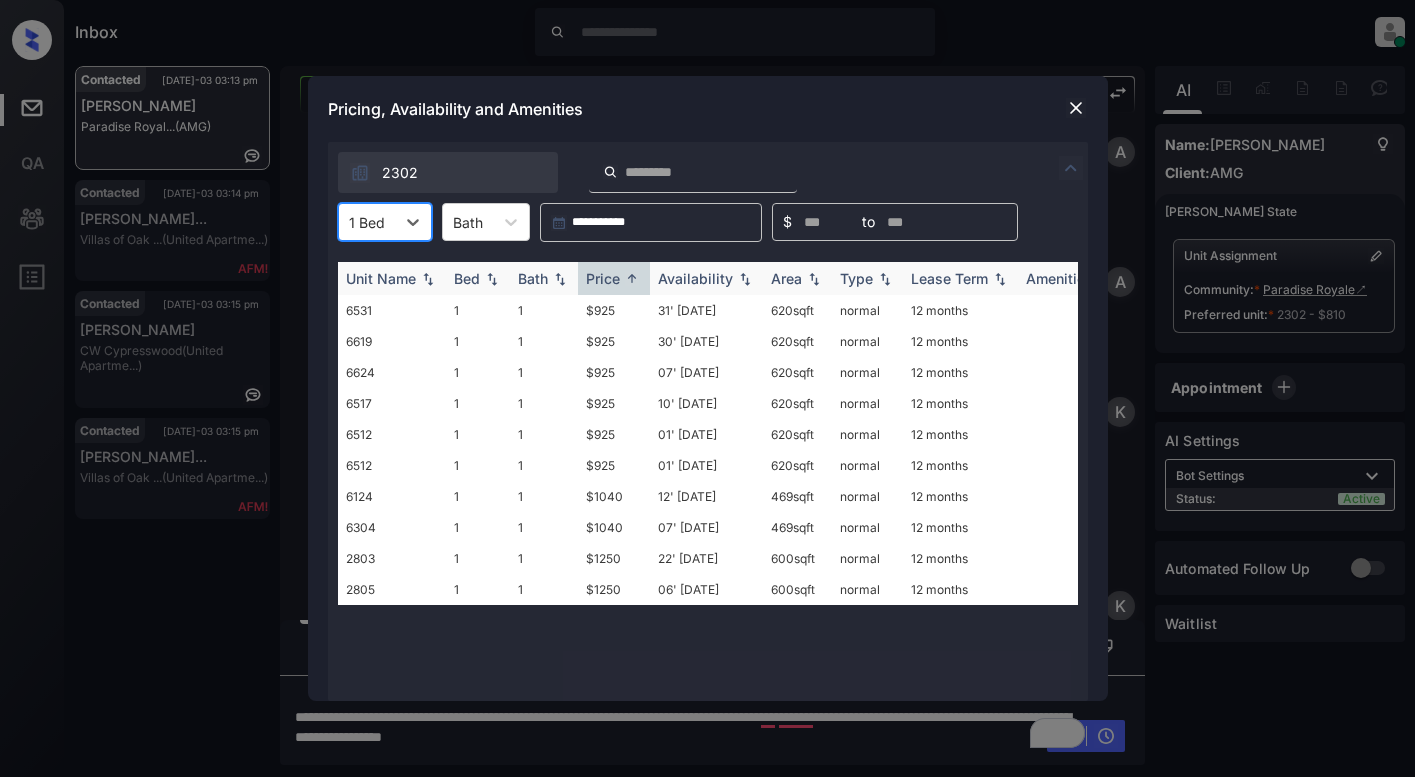 click on "Price" at bounding box center [603, 278] 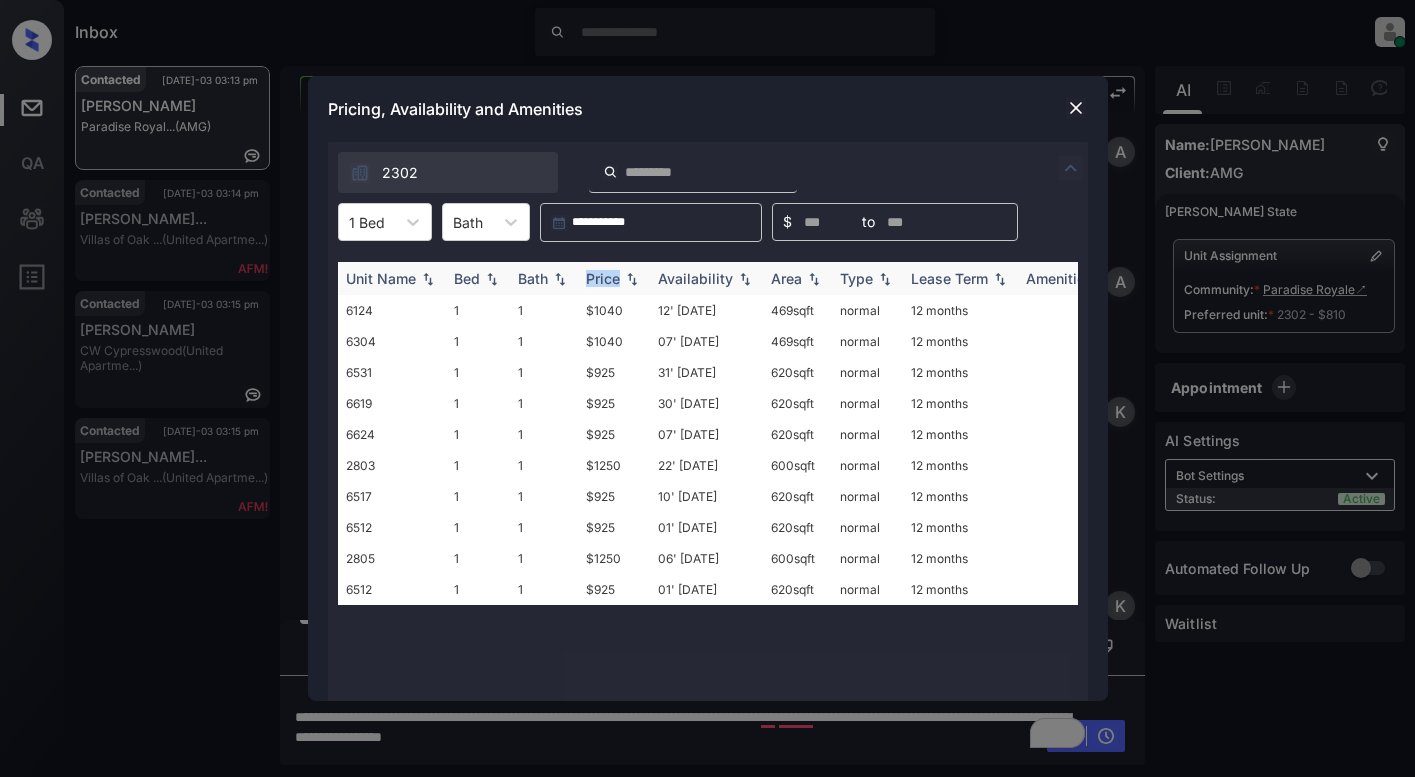 click on "Price" at bounding box center [603, 278] 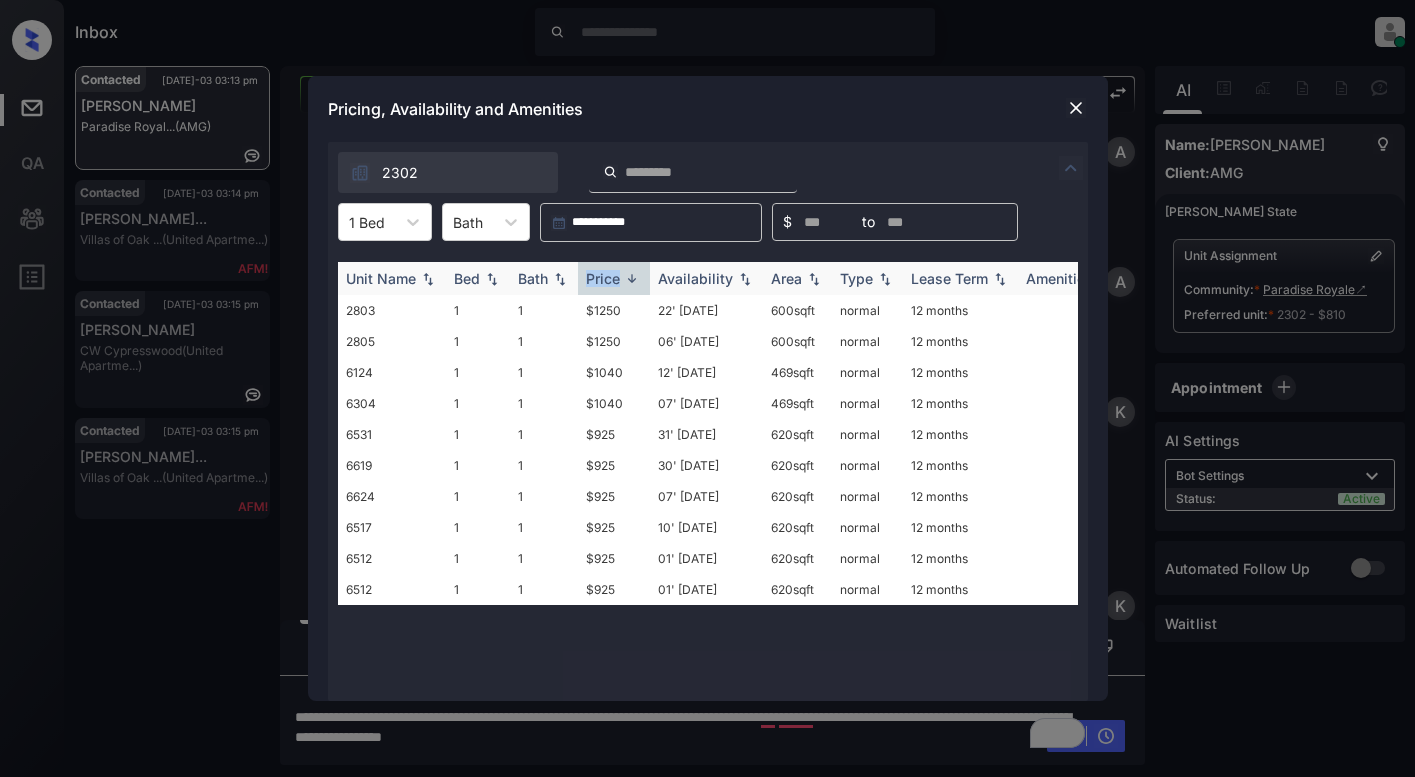 click on "Price" at bounding box center (603, 278) 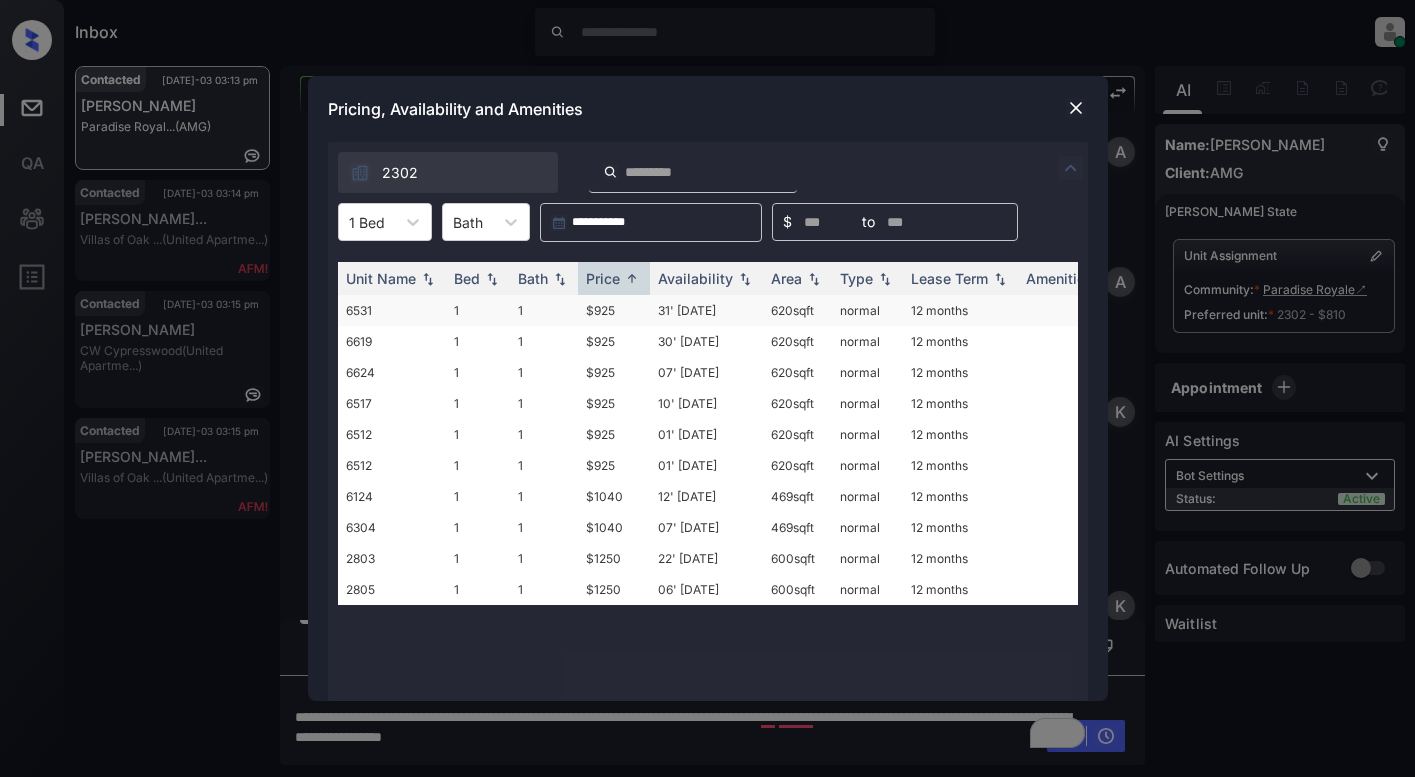 click on "$925" at bounding box center (614, 310) 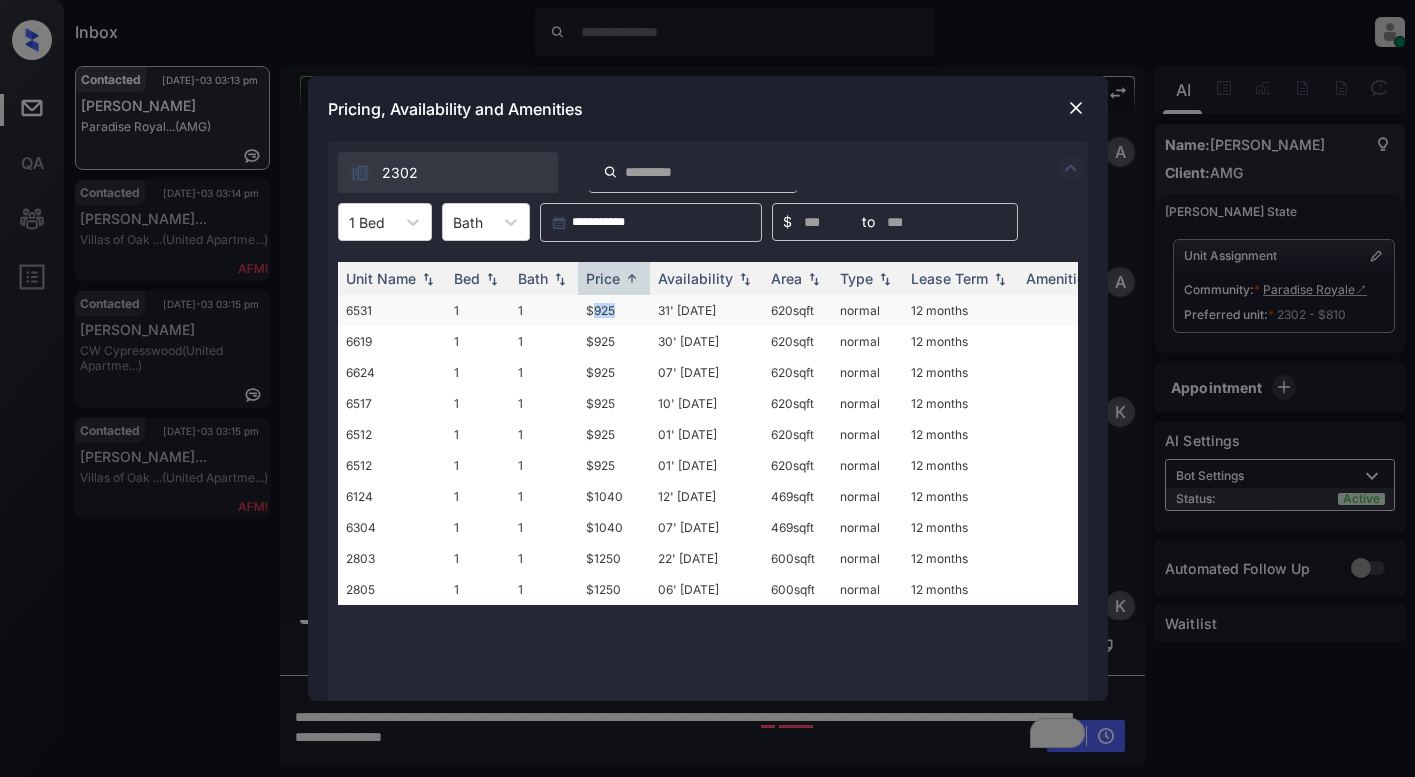 click on "$925" at bounding box center [614, 310] 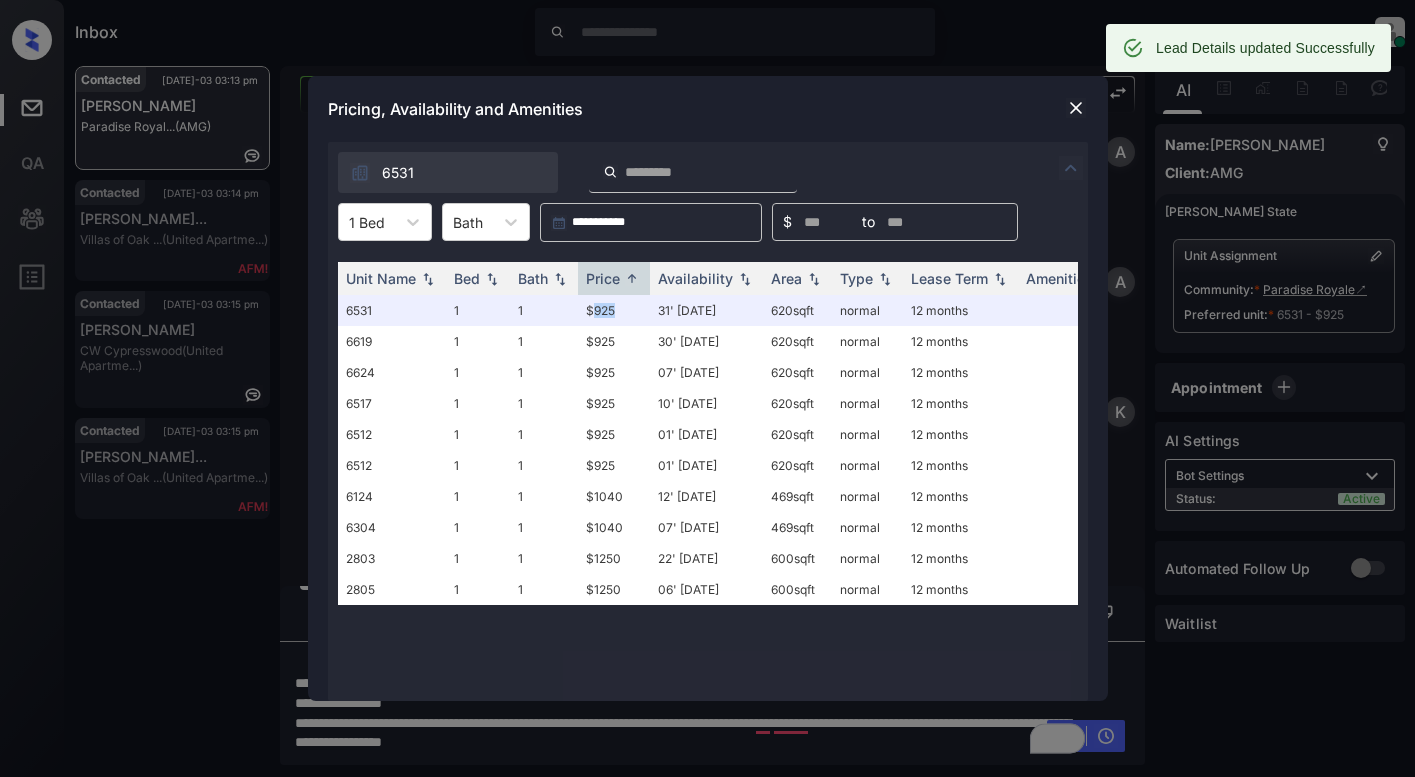 click at bounding box center [1076, 108] 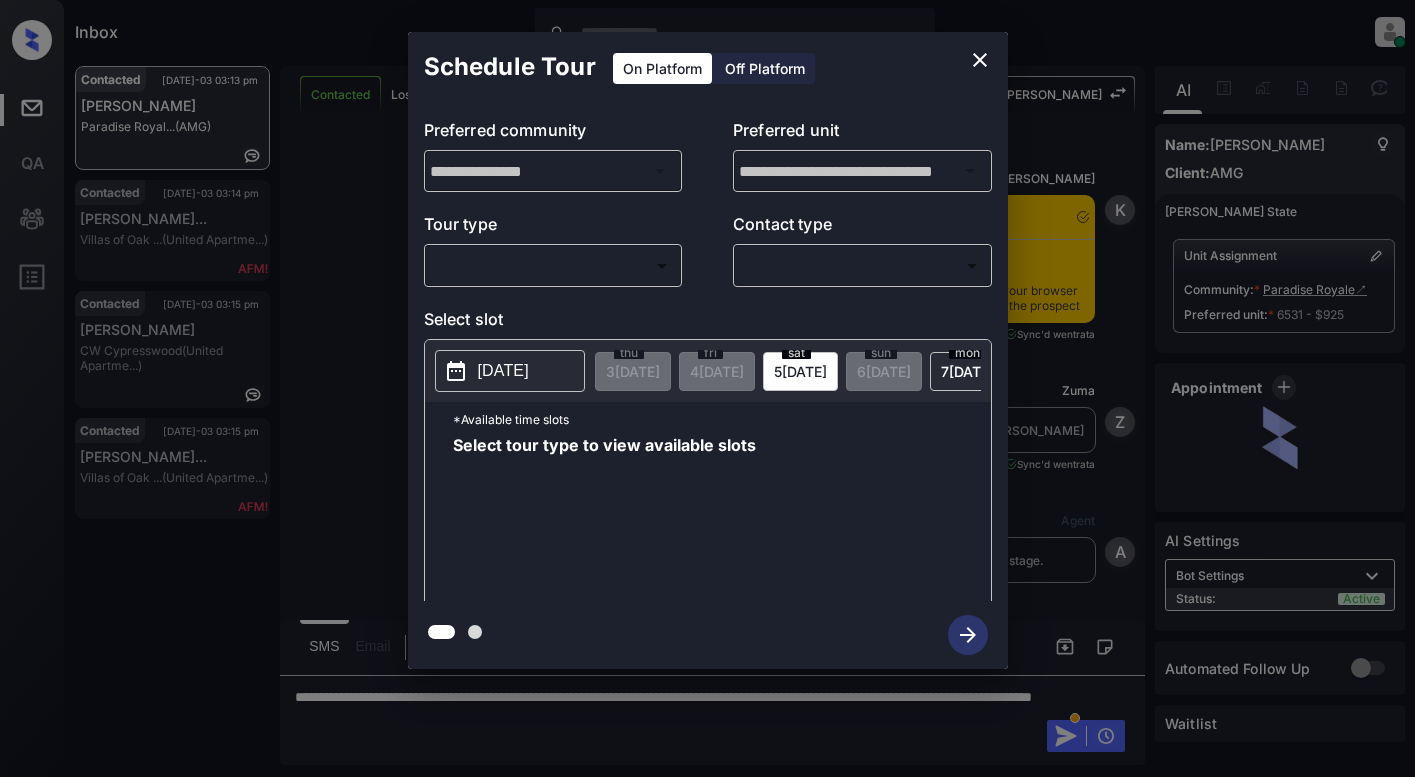 scroll, scrollTop: 0, scrollLeft: 0, axis: both 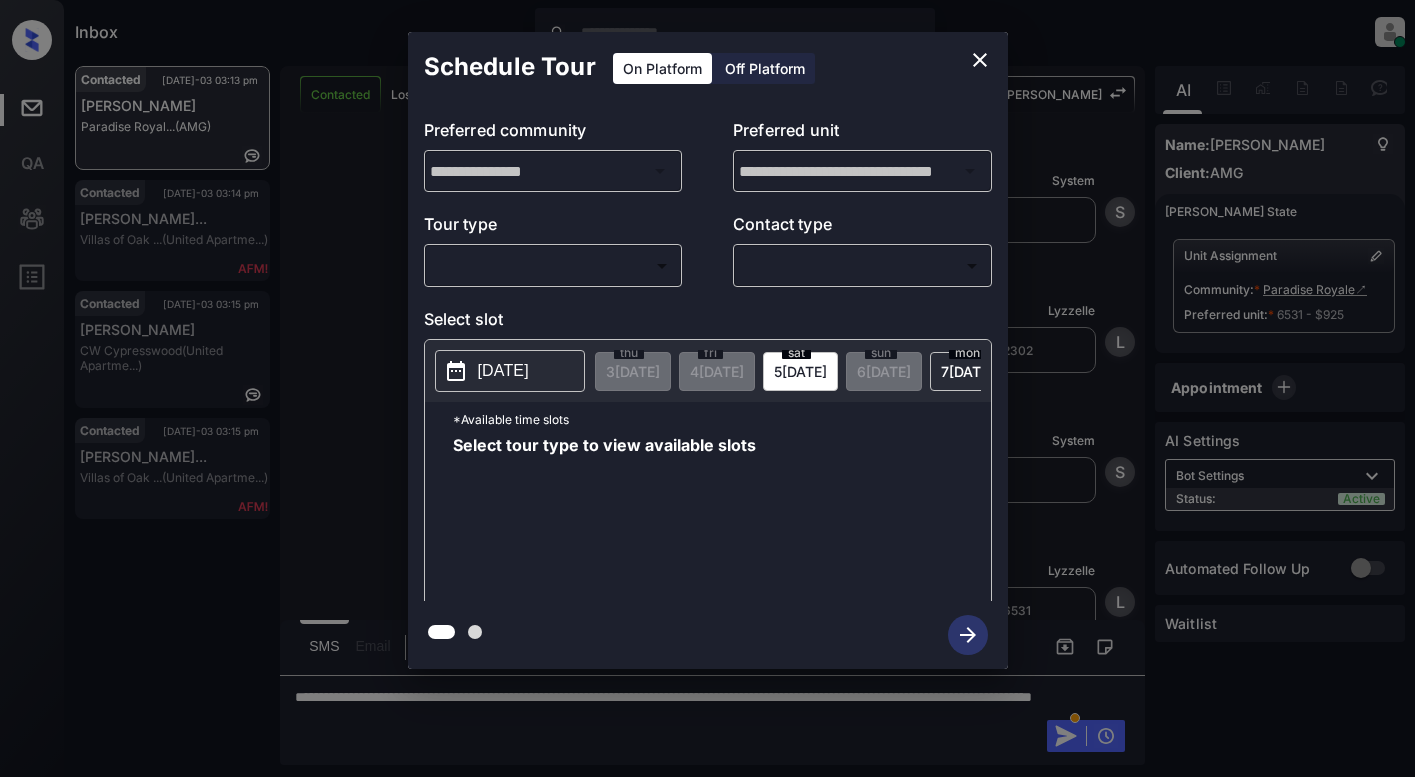 click on "Inbox Lyzzelle M. Ceralde Online Set yourself   offline Set yourself   on break Profile Switch to  light  mode Sign out Contacted Jul-03 03:13 pm   Chauncey Moore Paradise Royal...  (AMG) Contacted Jul-03 03:14 pm   Annette Podbie... Villas of Oak ...  (United Apartme...) Contacted Jul-03 03:15 pm   Denise Joyner CW Cypresswood  (United Apartme...) Contacted Jul-03 03:15 pm   Annette Podbie... Villas of Oak ...  (United Apartme...) Contacted Lost Lead Sentiment: Angry Upon sliding the acknowledgement:  Lead will move to lost stage. * ​ SMS and call option will be set to opt out. AFM will be turned off for the lead. Kelsey New Message Kelsey Notes Note: <a href="https://conversation.getzuma.com/6866e36600d9616653cc6eff">https://conversation.getzuma.com/6866e36600d9616653cc6eff</a> - Paste this link into your browser to view Kelsey’s conversation with the prospect Jul 03, 2025 01:09 pm  Sync'd w  entrata K New Message Zuma Lead transferred to leasing agent: kelsey Jul 03, 2025 01:09 pm  Sync'd w  entrata Z" at bounding box center (707, 388) 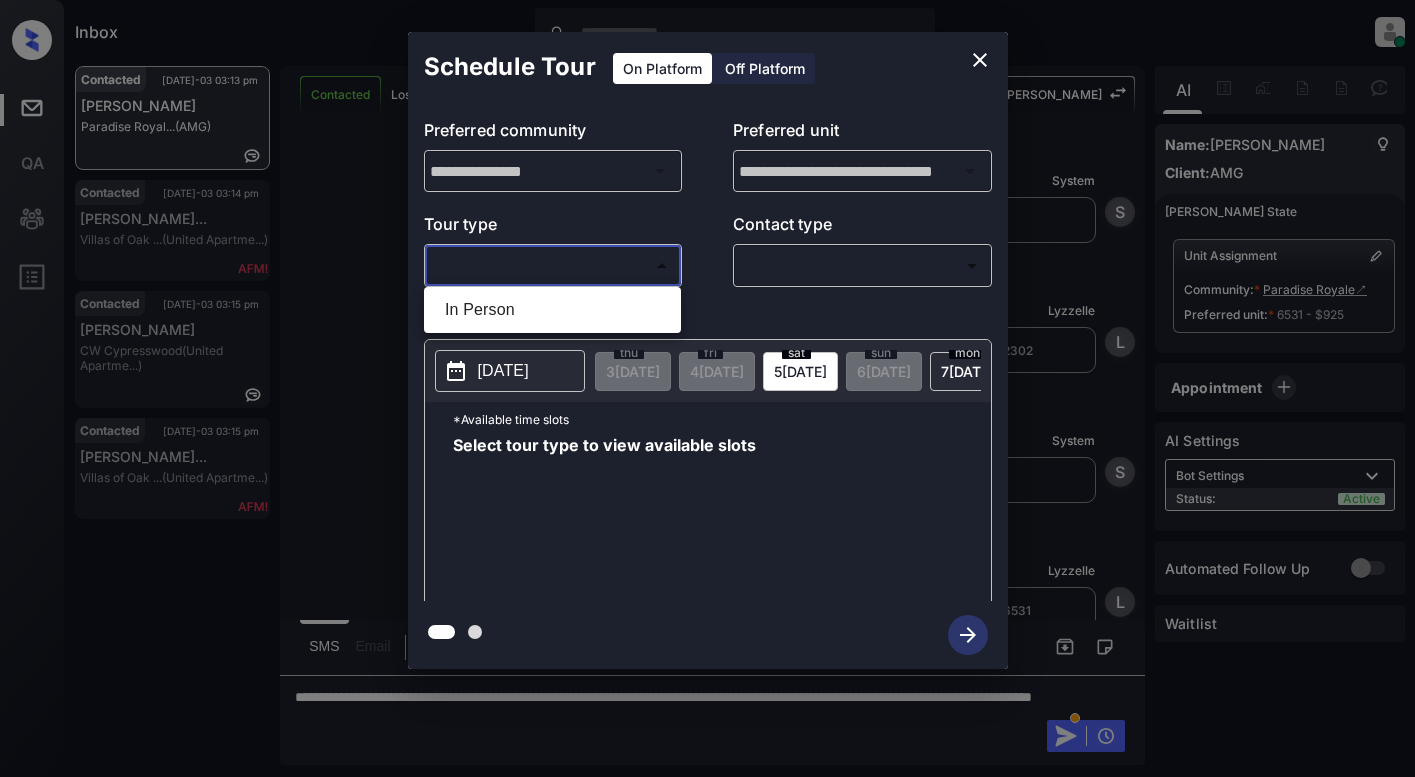 click on "In Person" at bounding box center (552, 310) 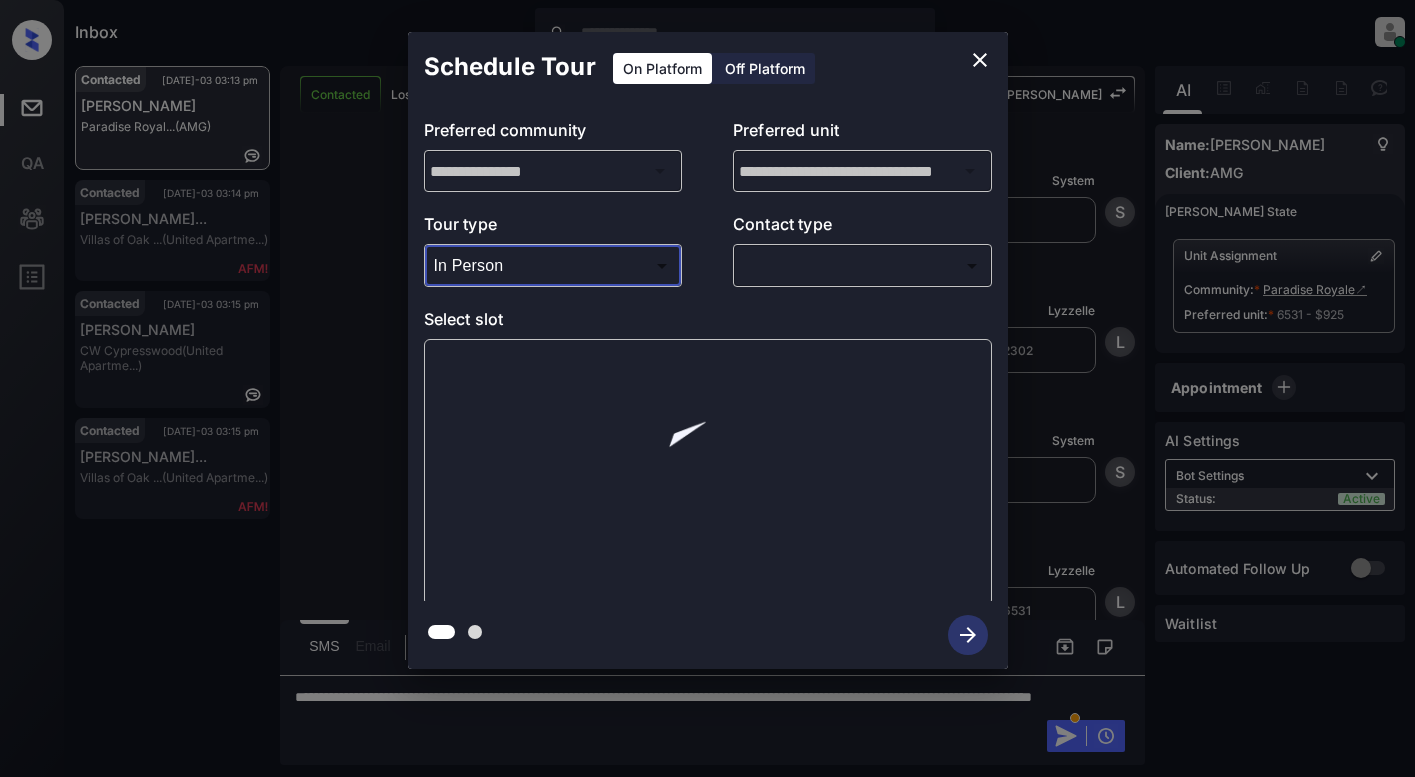 click on "Inbox Lyzzelle M. Ceralde Online Set yourself   offline Set yourself   on break Profile Switch to  light  mode Sign out Contacted Jul-03 03:13 pm   Chauncey Moore Paradise Royal...  (AMG) Contacted Jul-03 03:14 pm   Annette Podbie... Villas of Oak ...  (United Apartme...) Contacted Jul-03 03:15 pm   Denise Joyner CW Cypresswood  (United Apartme...) Contacted Jul-03 03:15 pm   Annette Podbie... Villas of Oak ...  (United Apartme...) Contacted Lost Lead Sentiment: Angry Upon sliding the acknowledgement:  Lead will move to lost stage. * ​ SMS and call option will be set to opt out. AFM will be turned off for the lead. Kelsey New Message Kelsey Notes Note: <a href="https://conversation.getzuma.com/6866e36600d9616653cc6eff">https://conversation.getzuma.com/6866e36600d9616653cc6eff</a> - Paste this link into your browser to view Kelsey’s conversation with the prospect Jul 03, 2025 01:09 pm  Sync'd w  entrata K New Message Zuma Lead transferred to leasing agent: kelsey Jul 03, 2025 01:09 pm  Sync'd w  entrata Z" at bounding box center [707, 388] 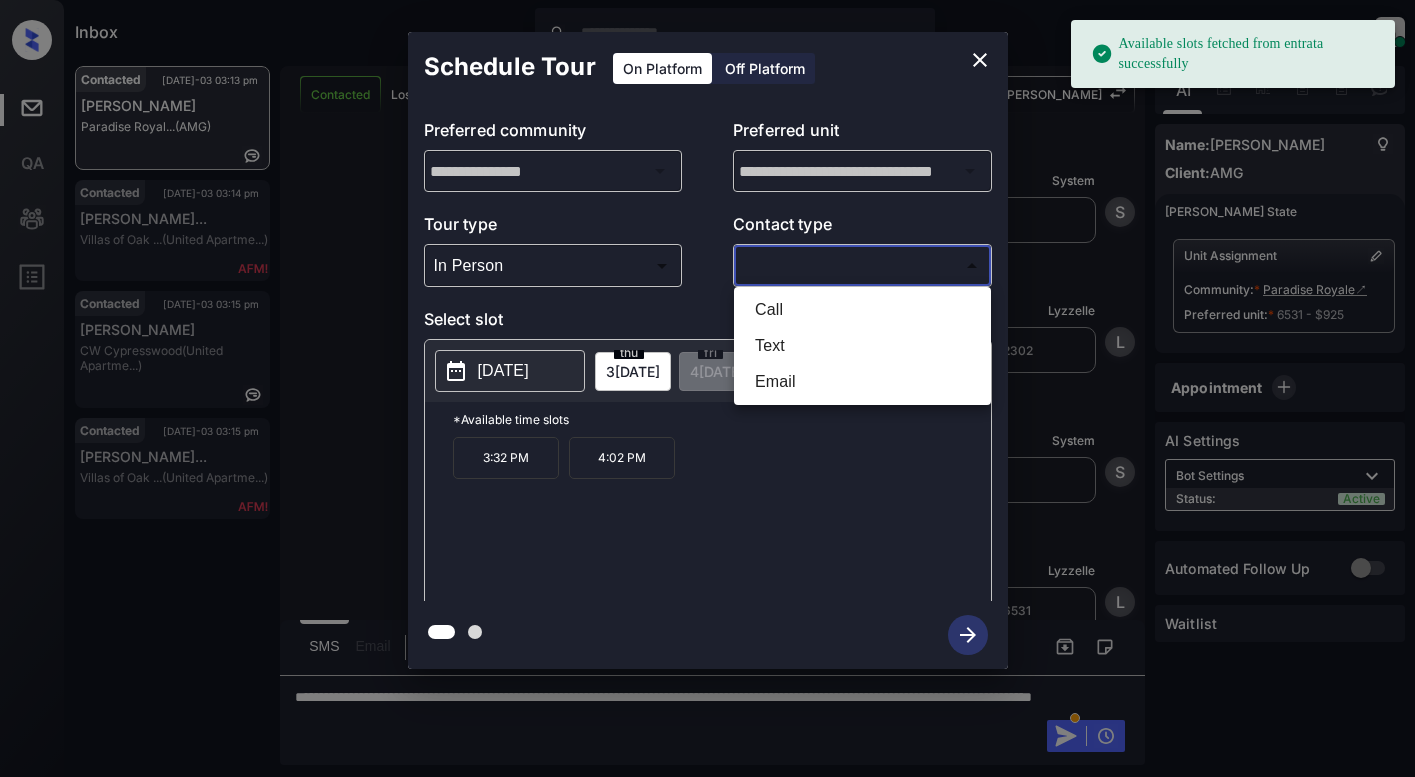 click on "Text" at bounding box center (862, 346) 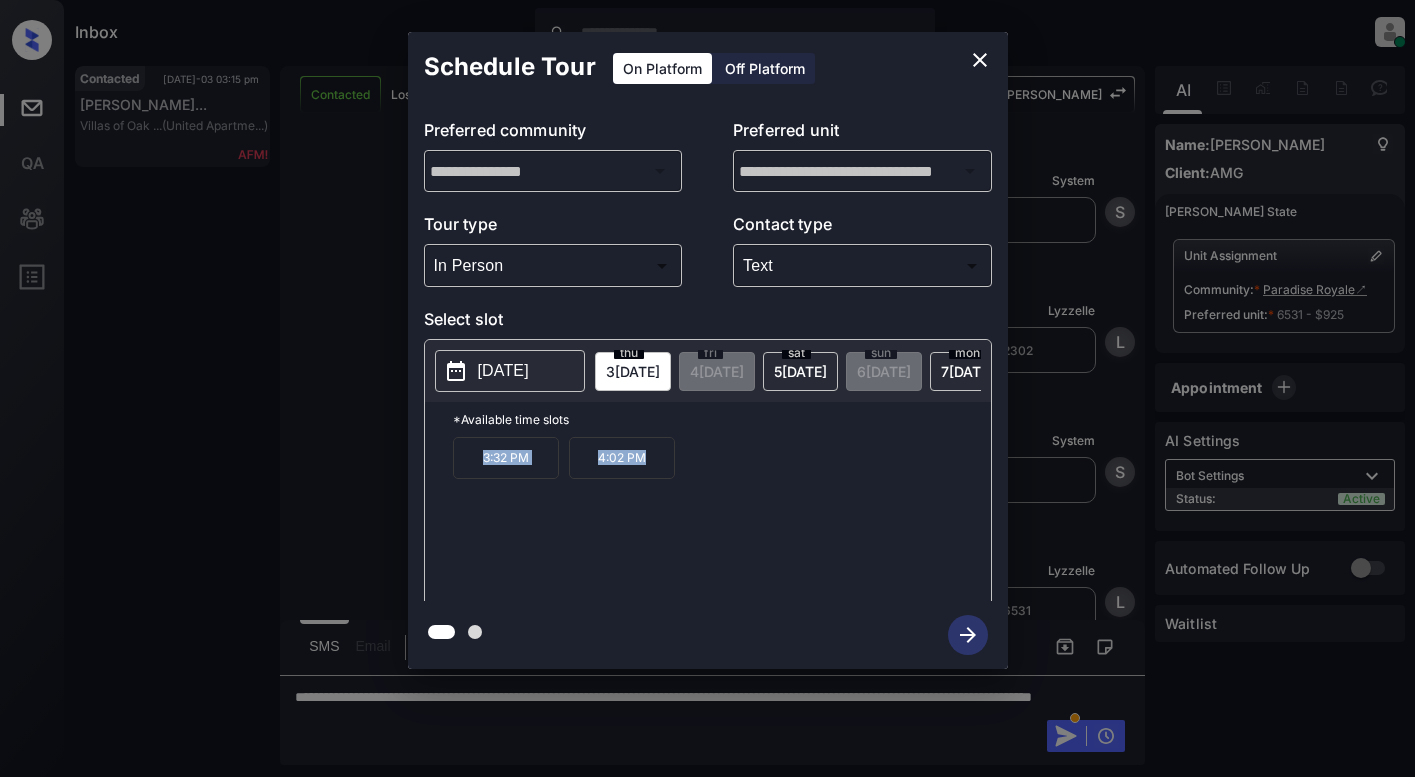 drag, startPoint x: 480, startPoint y: 462, endPoint x: 661, endPoint y: 457, distance: 181.06905 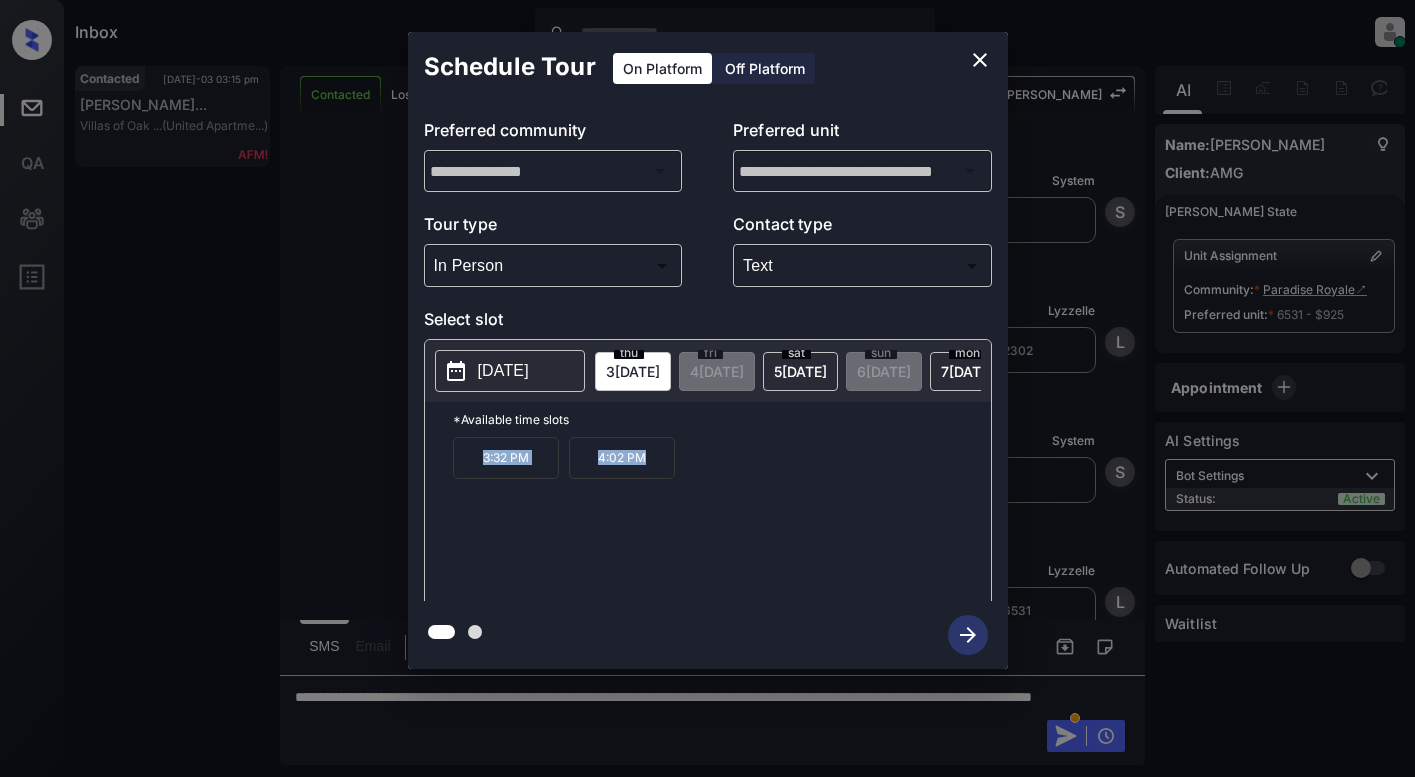 click on "[DATE]" at bounding box center [503, 371] 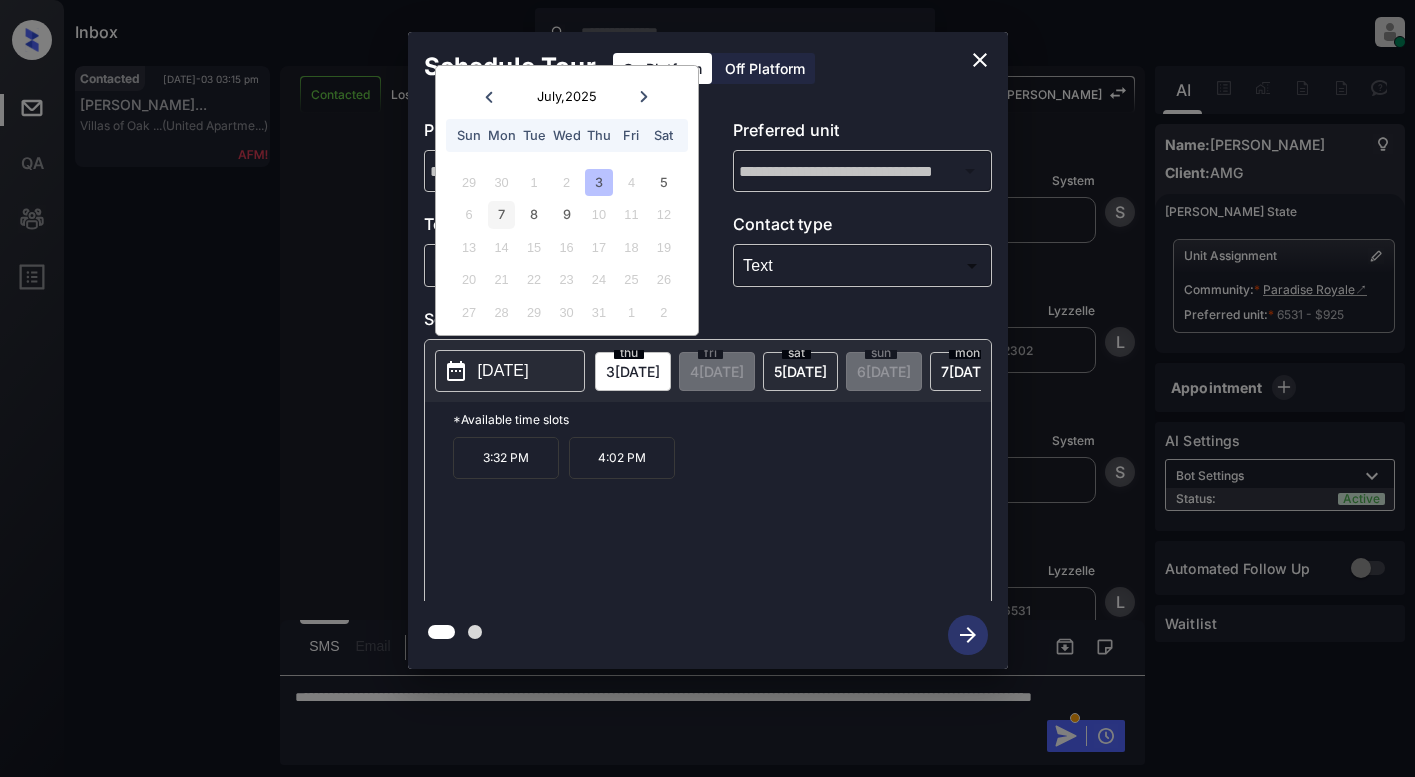 click on "7" at bounding box center [501, 214] 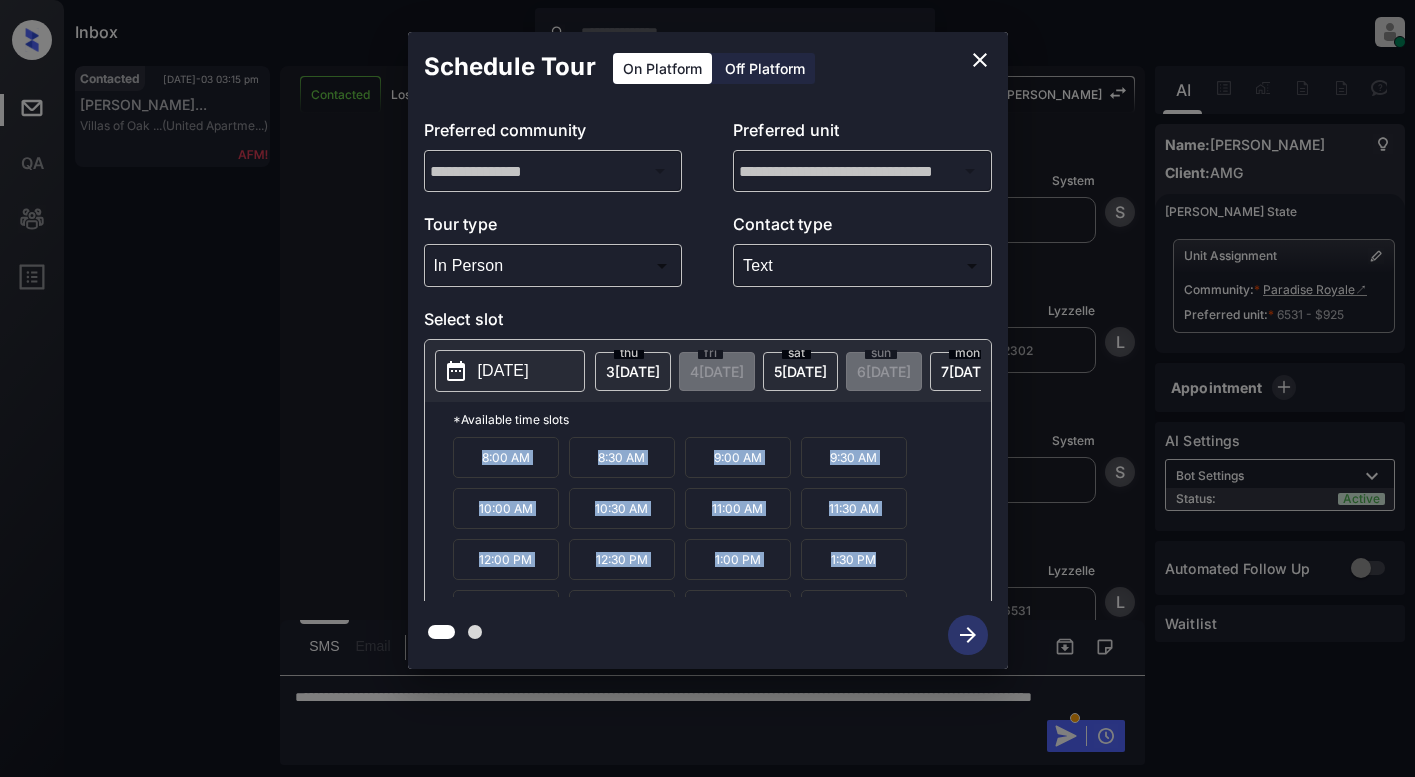 drag, startPoint x: 476, startPoint y: 458, endPoint x: 903, endPoint y: 579, distance: 443.81302 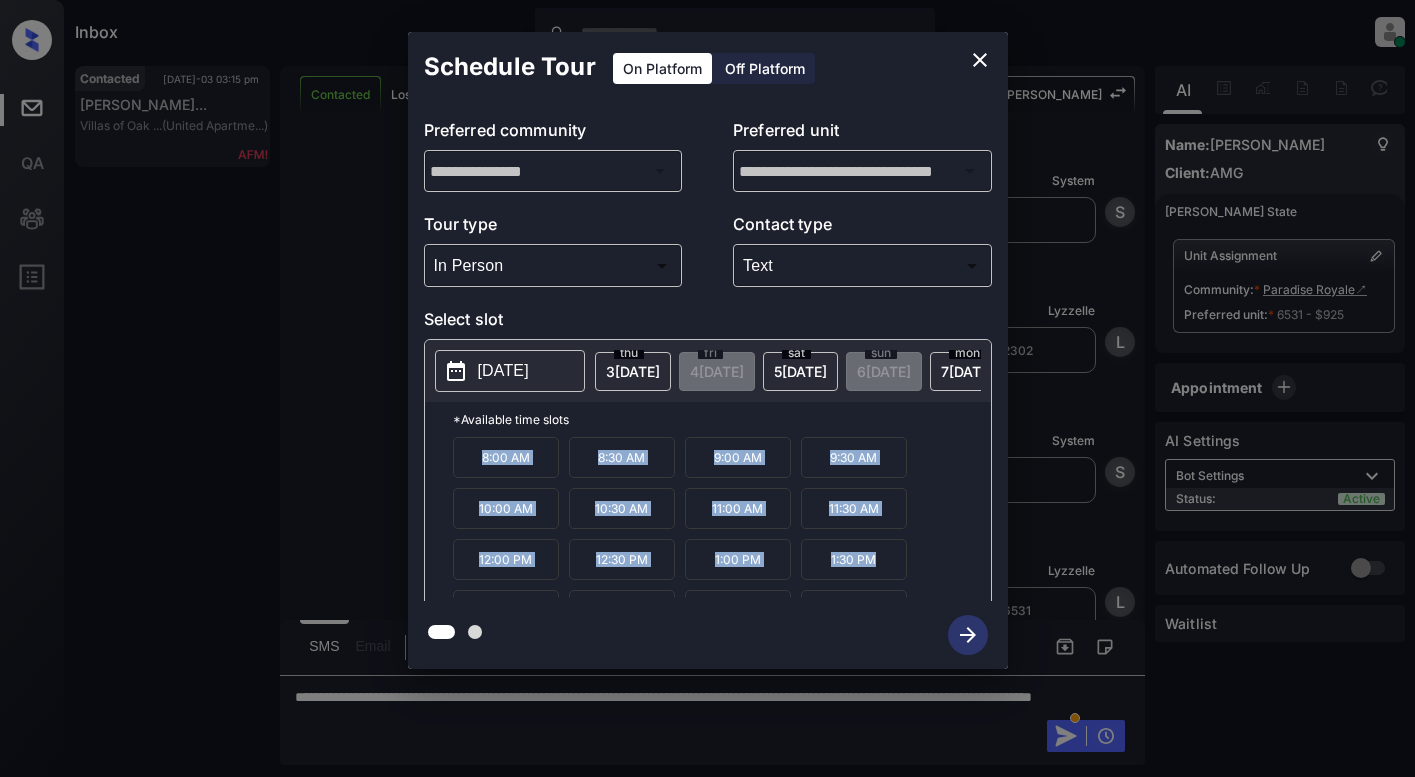 scroll, scrollTop: 85, scrollLeft: 0, axis: vertical 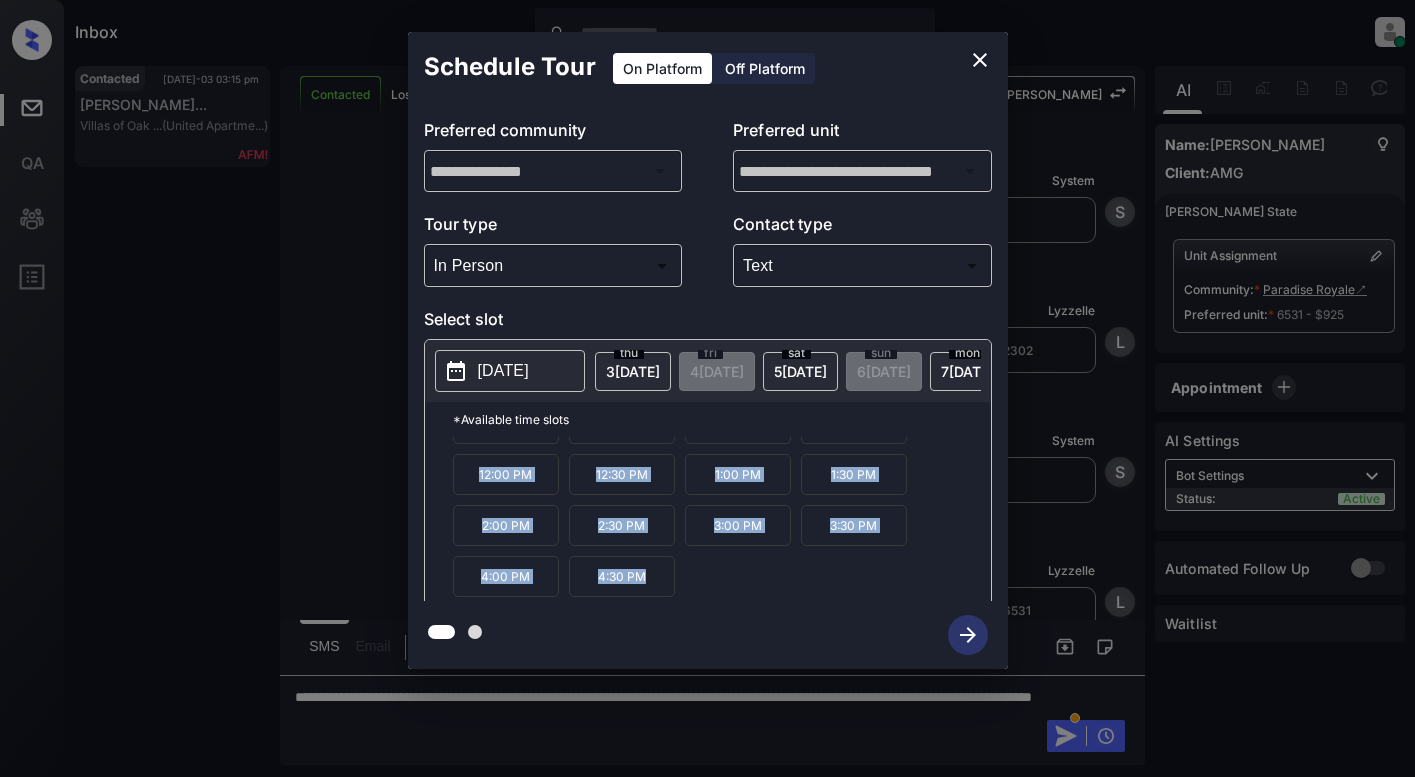 copy on "8:00 AM 8:30 AM 9:00 AM 9:30 AM 10:00 AM 10:30 AM 11:00 AM 11:30 AM 12:00 PM 12:30 PM 1:00 PM 1:30 PM 2:00 PM 2:30 PM 3:00 PM 3:30 PM 4:00 PM 4:30 PM" 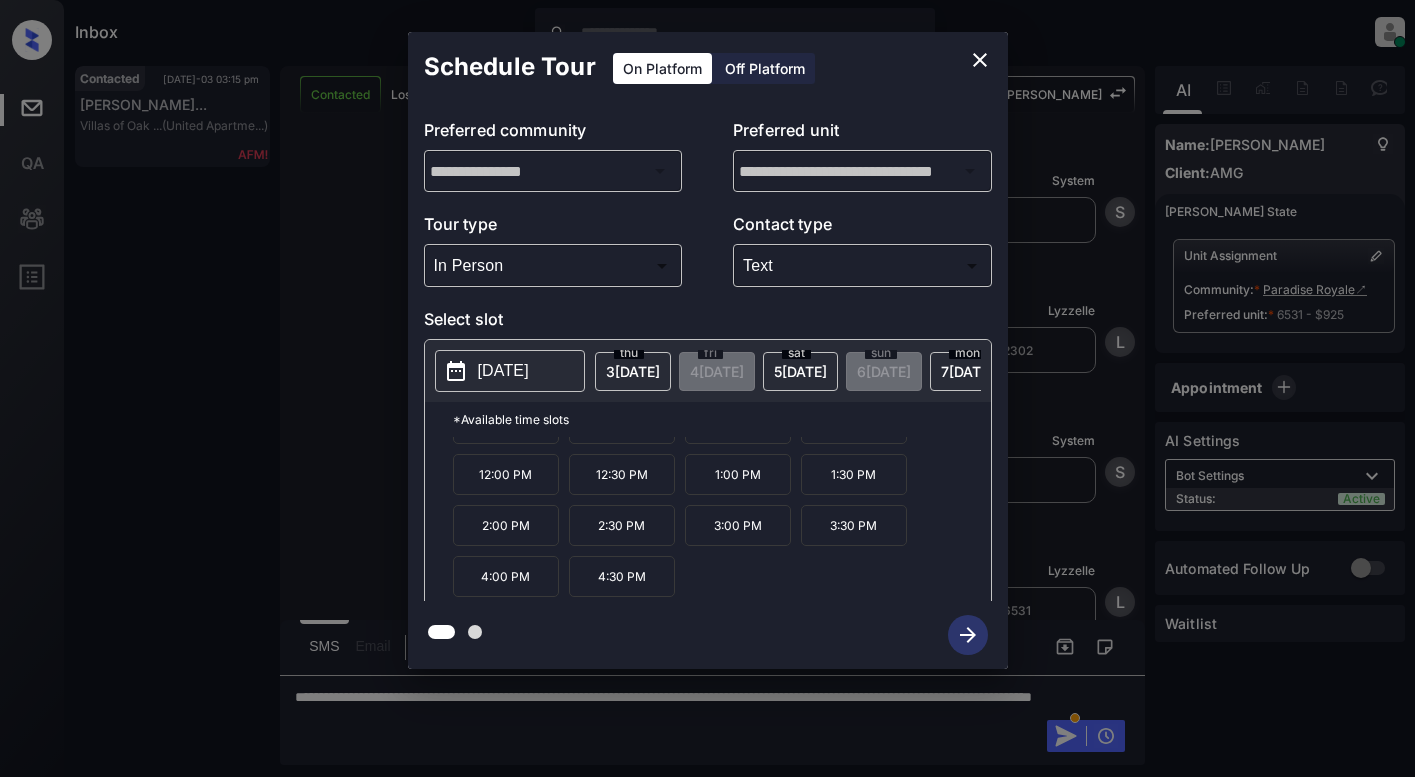 click at bounding box center (707, 388) 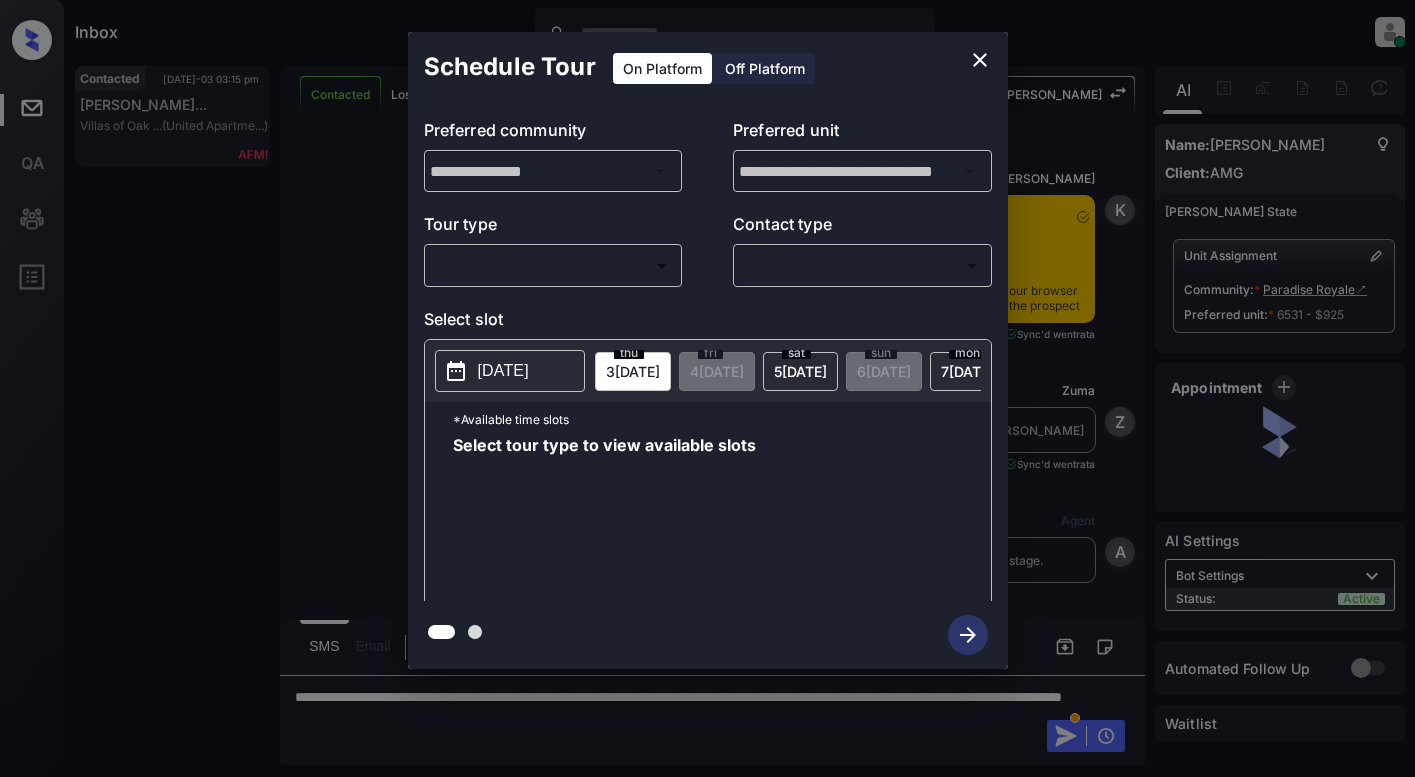 scroll, scrollTop: 0, scrollLeft: 0, axis: both 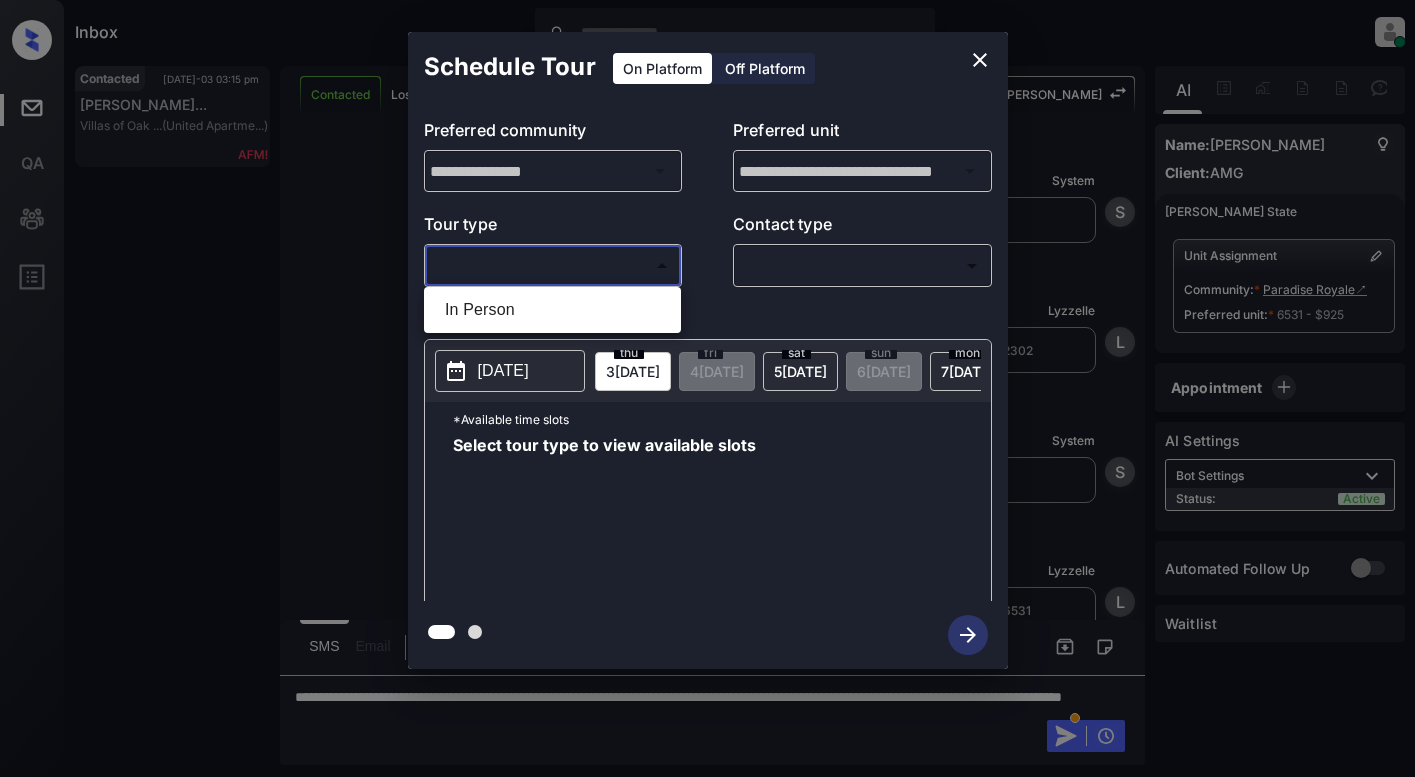 click on "Inbox Lyzzelle [PERSON_NAME] Online Set yourself   offline Set yourself   on break Profile Switch to  light  mode Sign out Contacted [DATE]-03 03:15 pm   [PERSON_NAME]... [GEOGRAPHIC_DATA] ...  (United Apartme...) Contacted Lost Lead Sentiment: Angry Upon sliding the acknowledgement:  Lead will move to lost stage. * ​ SMS and call option will be set to opt out. AFM will be turned off for the lead. Kelsey New Message [PERSON_NAME] Notes Note: <a href="[URL][DOMAIN_NAME]">[URL][DOMAIN_NAME]</a> - Paste this link into your browser to view [PERSON_NAME] conversation with the prospect [DATE] 01:09 pm  Sync'd w  entrata K New Message Zuma Lead transferred to leasing agent: [PERSON_NAME] [DATE] 01:09 pm  Sync'd w  entrata Z New Message Agent Lead created via leadPoller in Inbound stage. [DATE] 01:09 pm A New Message Agent AFM Request sent to [PERSON_NAME]. [DATE] 01:09 pm A New Message [PERSON_NAME] [DATE] 01:10 pm   | SmarterAFMV2Sms  Sync'd w  K" at bounding box center [707, 388] 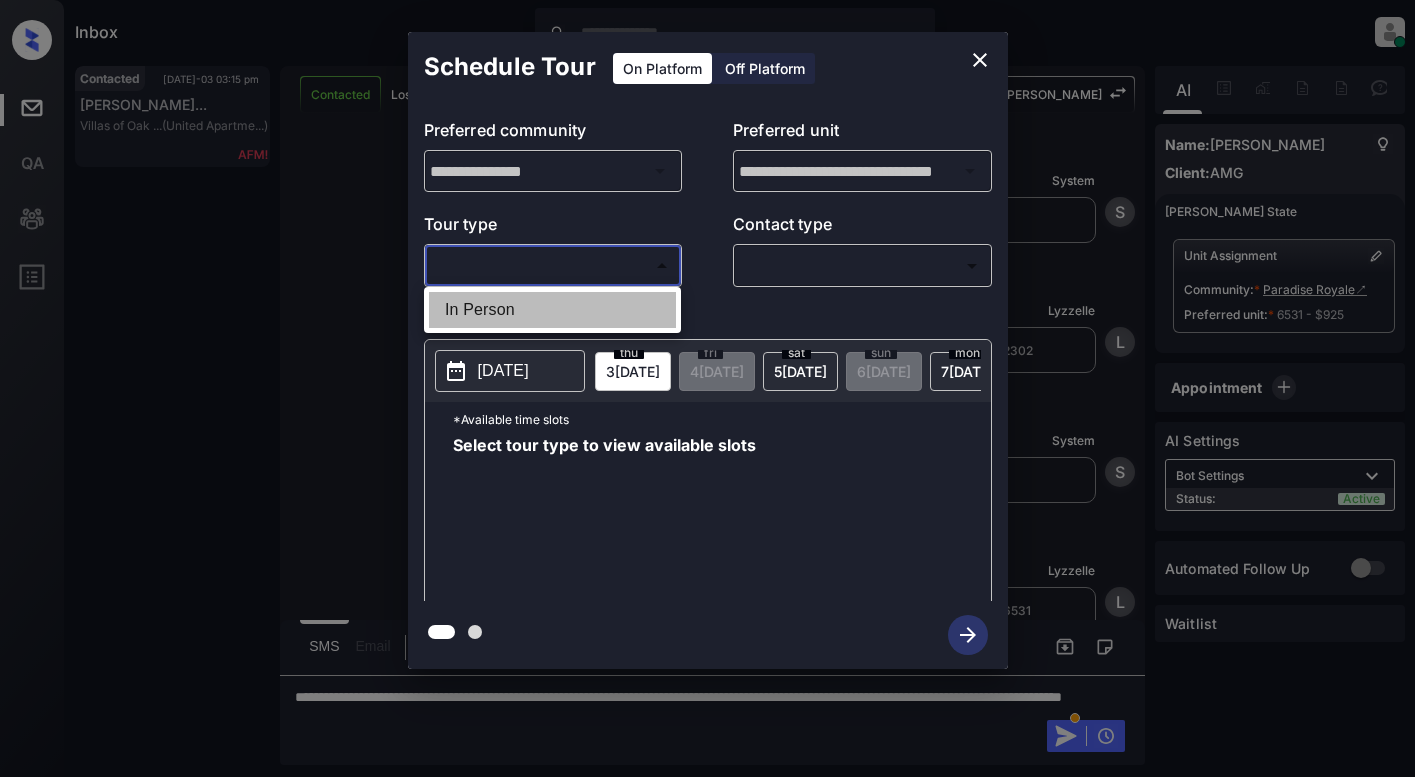 drag, startPoint x: 475, startPoint y: 308, endPoint x: 541, endPoint y: 303, distance: 66.189125 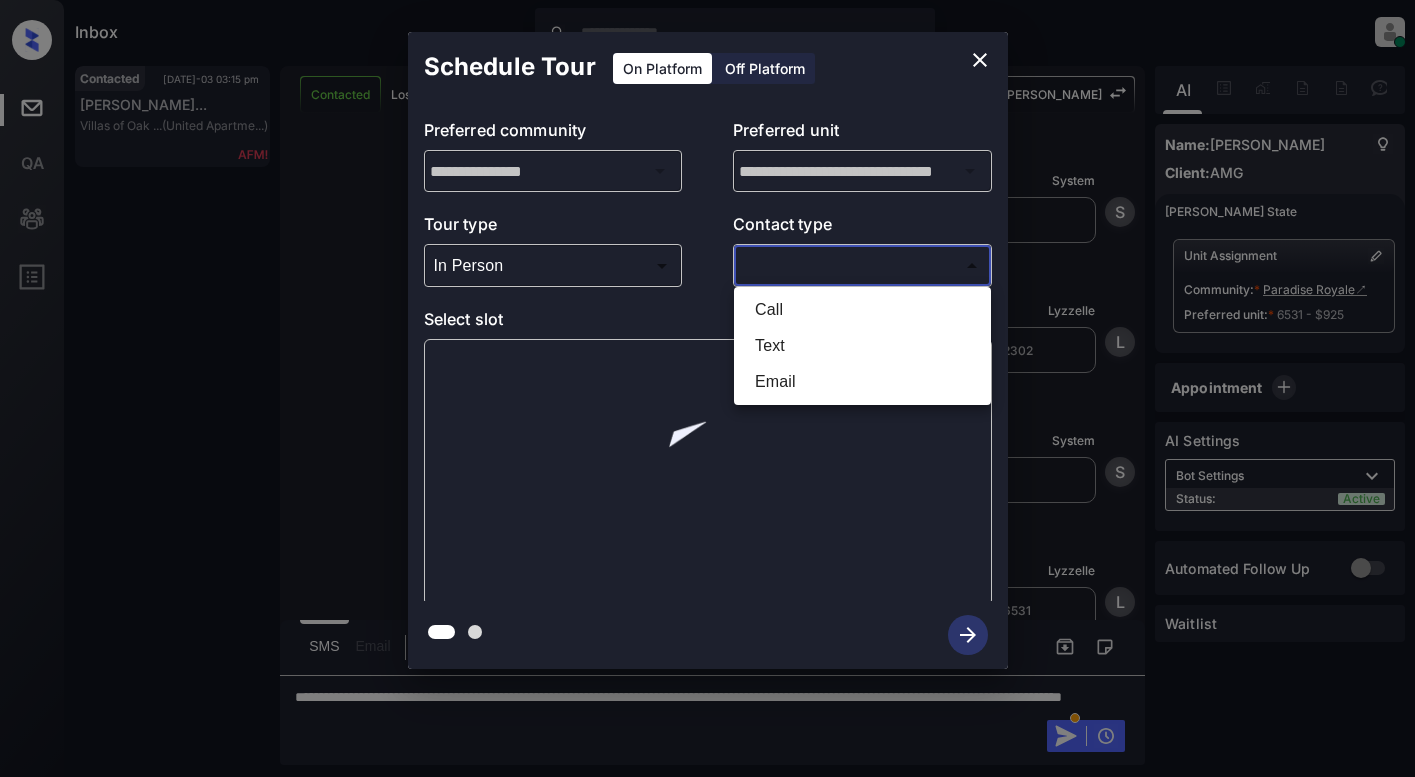 click on "Inbox Lyzzelle [PERSON_NAME] Online Set yourself   offline Set yourself   on break Profile Switch to  light  mode Sign out Contacted [DATE]-03 03:15 pm   [PERSON_NAME]... [GEOGRAPHIC_DATA] ...  (United Apartme...) Contacted Lost Lead Sentiment: Angry Upon sliding the acknowledgement:  Lead will move to lost stage. * ​ SMS and call option will be set to opt out. AFM will be turned off for the lead. Kelsey New Message [PERSON_NAME] Notes Note: <a href="[URL][DOMAIN_NAME]">[URL][DOMAIN_NAME]</a> - Paste this link into your browser to view [PERSON_NAME] conversation with the prospect [DATE] 01:09 pm  Sync'd w  entrata K New Message Zuma Lead transferred to leasing agent: [PERSON_NAME] [DATE] 01:09 pm  Sync'd w  entrata Z New Message Agent Lead created via leadPoller in Inbound stage. [DATE] 01:09 pm A New Message Agent AFM Request sent to [PERSON_NAME]. [DATE] 01:09 pm A New Message [PERSON_NAME] [DATE] 01:10 pm   | SmarterAFMV2Sms  Sync'd w  K" at bounding box center (707, 388) 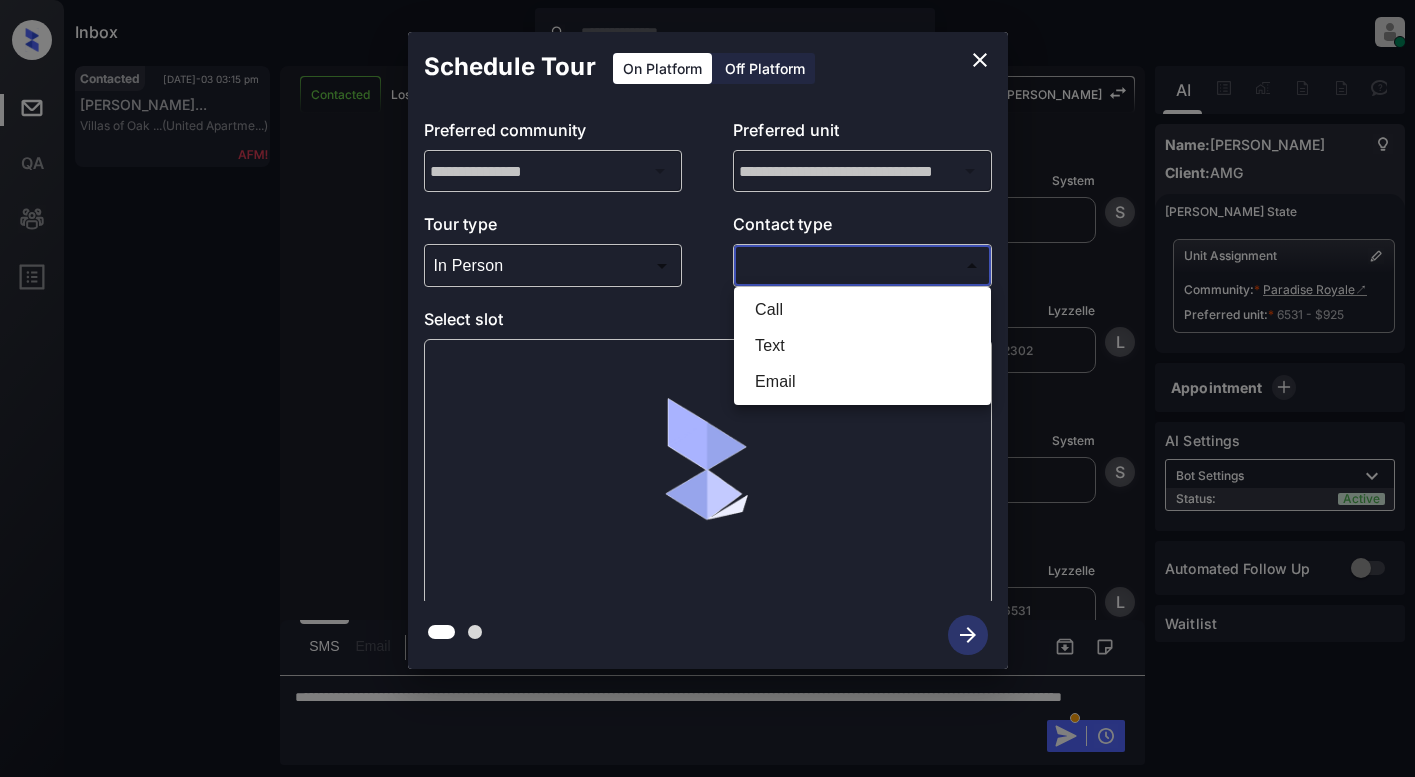 click on "Text" at bounding box center (862, 346) 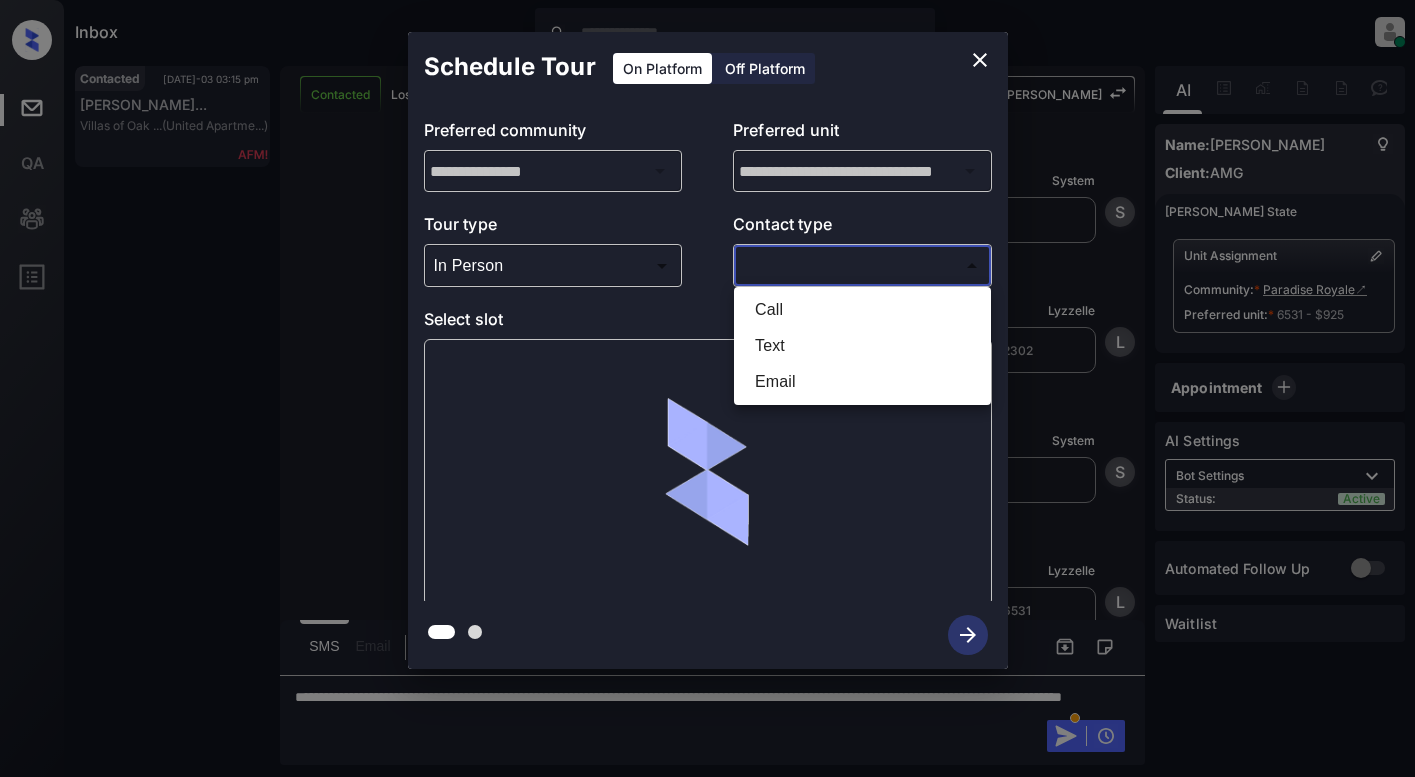 type on "****" 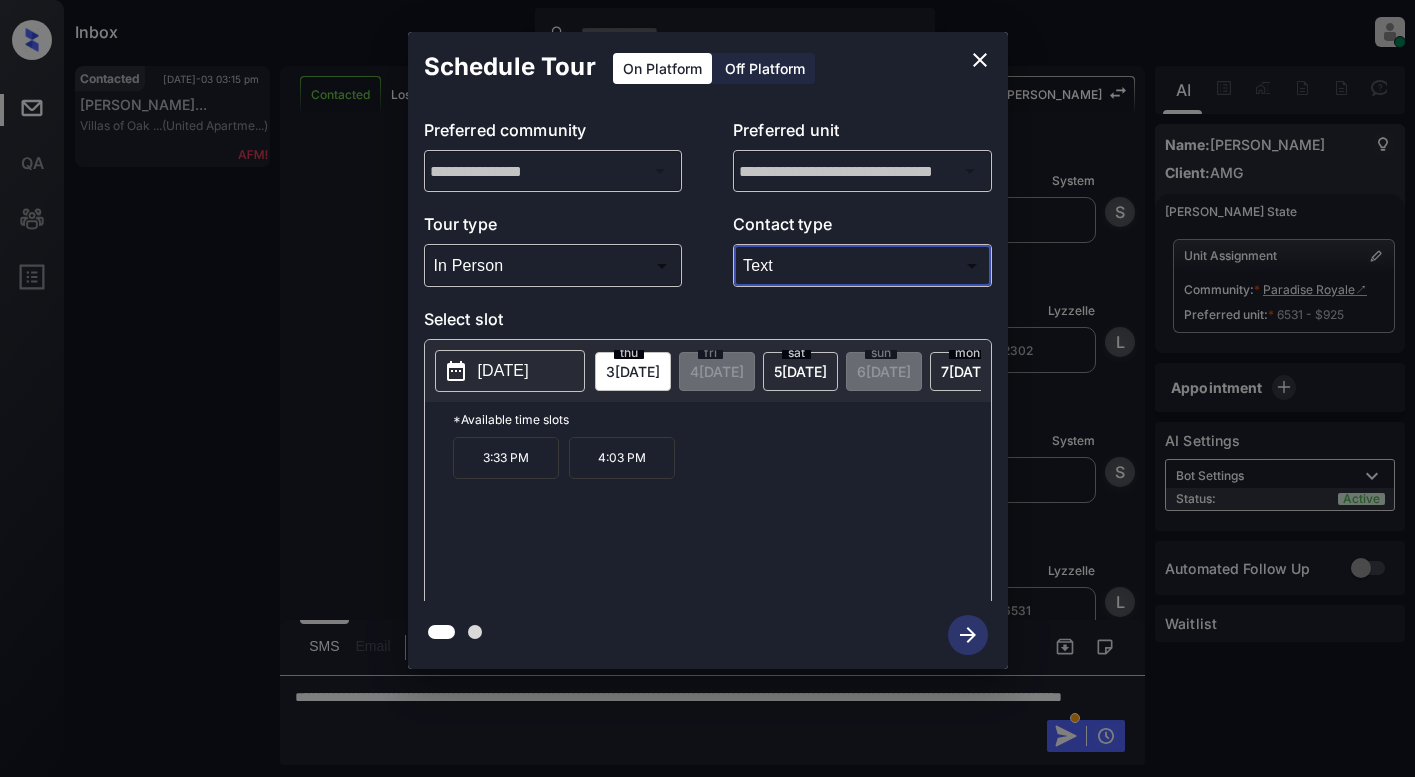 click 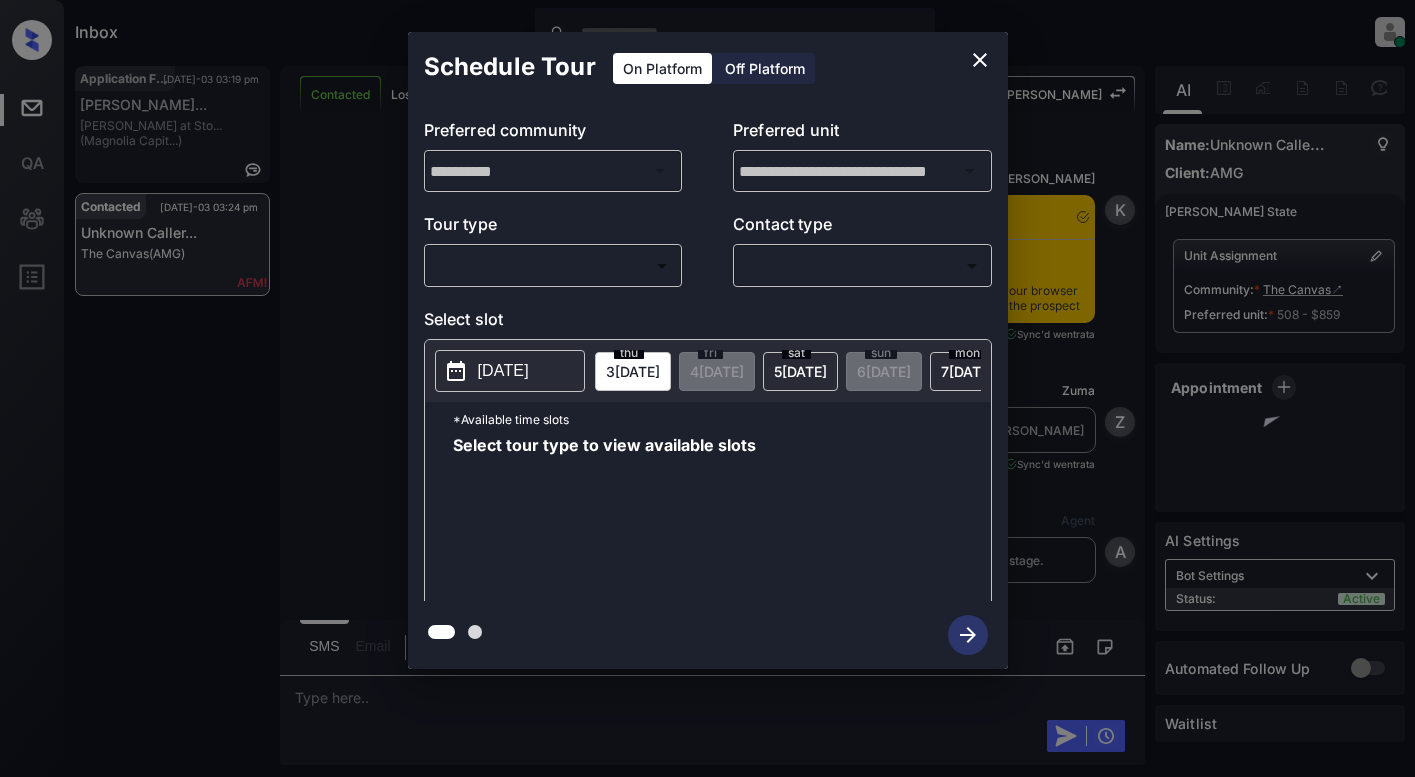 scroll, scrollTop: 0, scrollLeft: 0, axis: both 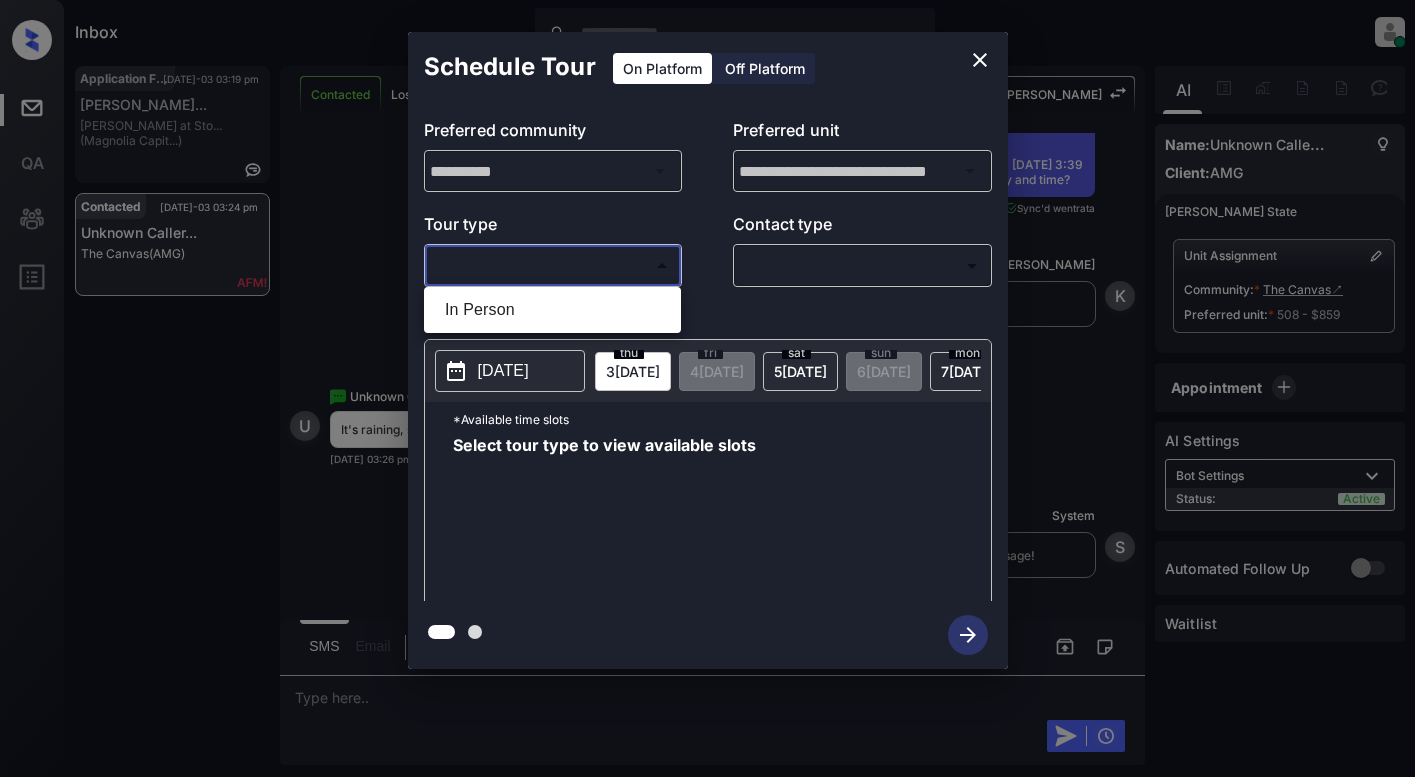 click on "Inbox Lyzzelle [PERSON_NAME] Online Set yourself   offline Set yourself   on break Profile Switch to  light  mode Sign out Application Filed [DATE]-03 03:19 pm   [PERSON_NAME]... [PERSON_NAME] at [GEOGRAPHIC_DATA]...  (Magnolia Capit...) Contacted [DATE]-03 03:24 pm   Unknown Caller... The Canvas  (AMG) Contacted Lost Lead Sentiment: Angry Upon sliding the acknowledgement:  Lead will move to lost stage. * ​ SMS and call option will be set to opt out. AFM will be turned off for the lead. [PERSON_NAME] New Message [PERSON_NAME] Notes Note: <a href="[URL][DOMAIN_NAME]">[URL][DOMAIN_NAME]</a> - Paste this link into your browser to view [PERSON_NAME] conversation with the prospect [DATE] 02:47 pm  Sync'd w  entrata K New Message Zuma Lead transferred to leasing agent: [PERSON_NAME] [DATE] 02:47 pm  Sync'd w  entrata Z New Message Agent Lead created via leadPoller in Inbound stage. [DATE] 02:47 pm A New Message Agent AFM Request sent to [PERSON_NAME]. [DATE] 02:47 pm A A" at bounding box center [707, 388] 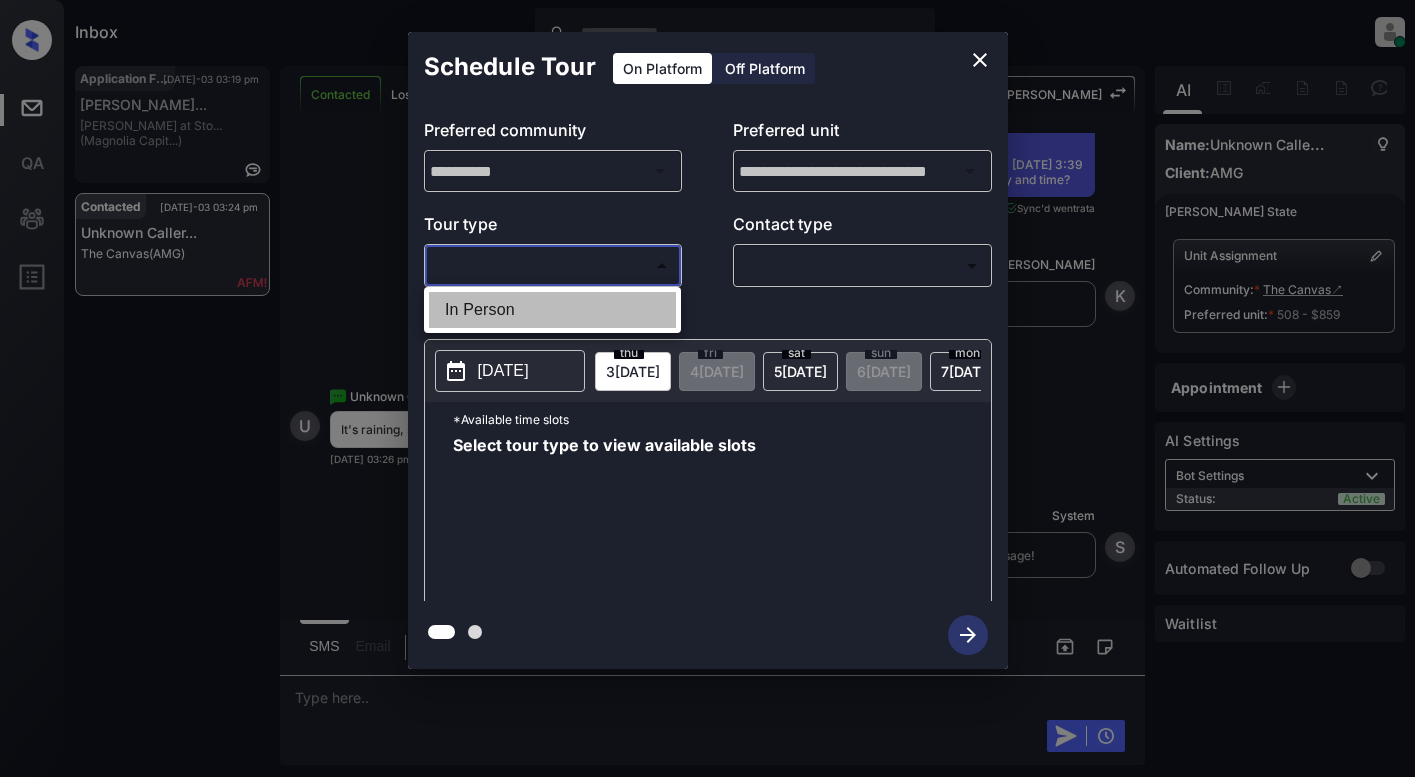 click on "In Person" at bounding box center [552, 310] 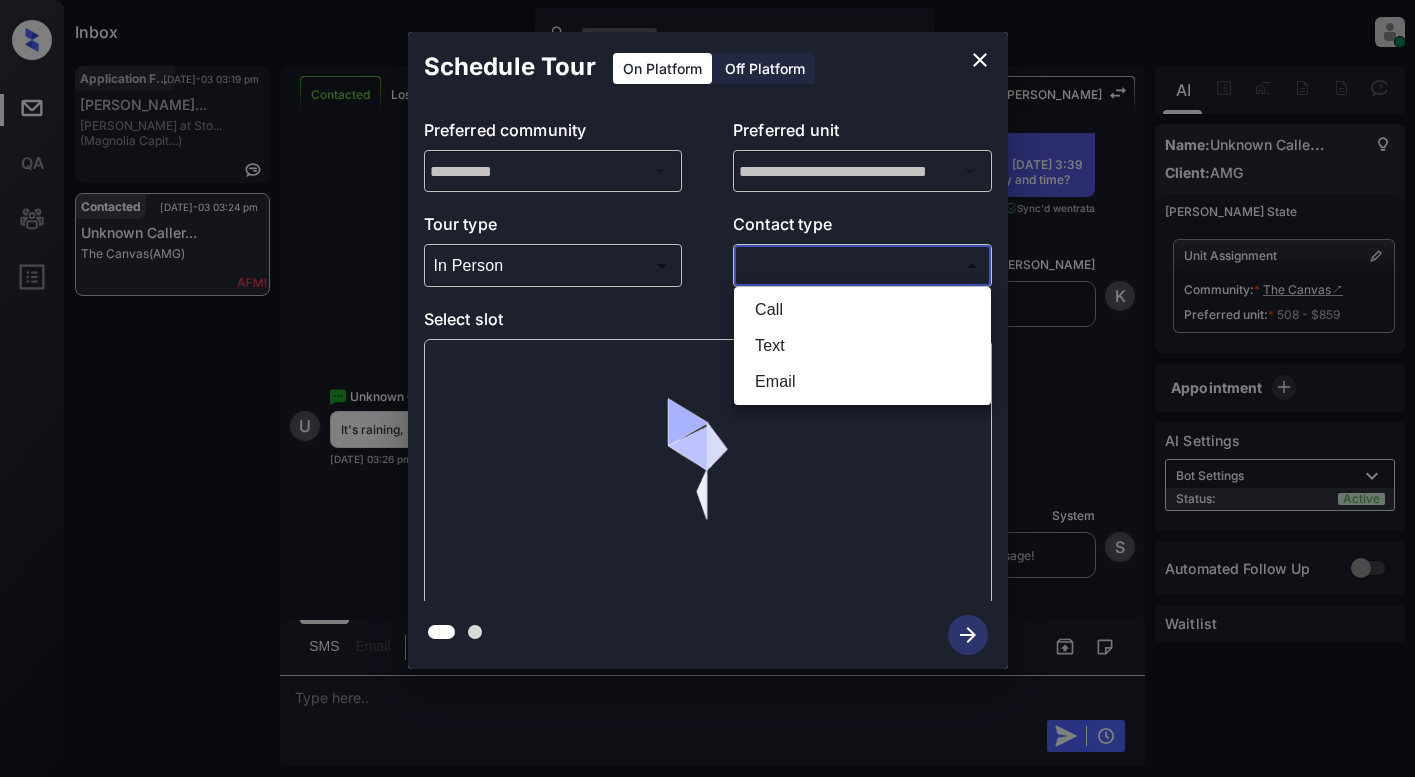 drag, startPoint x: 758, startPoint y: 271, endPoint x: 866, endPoint y: 261, distance: 108.461975 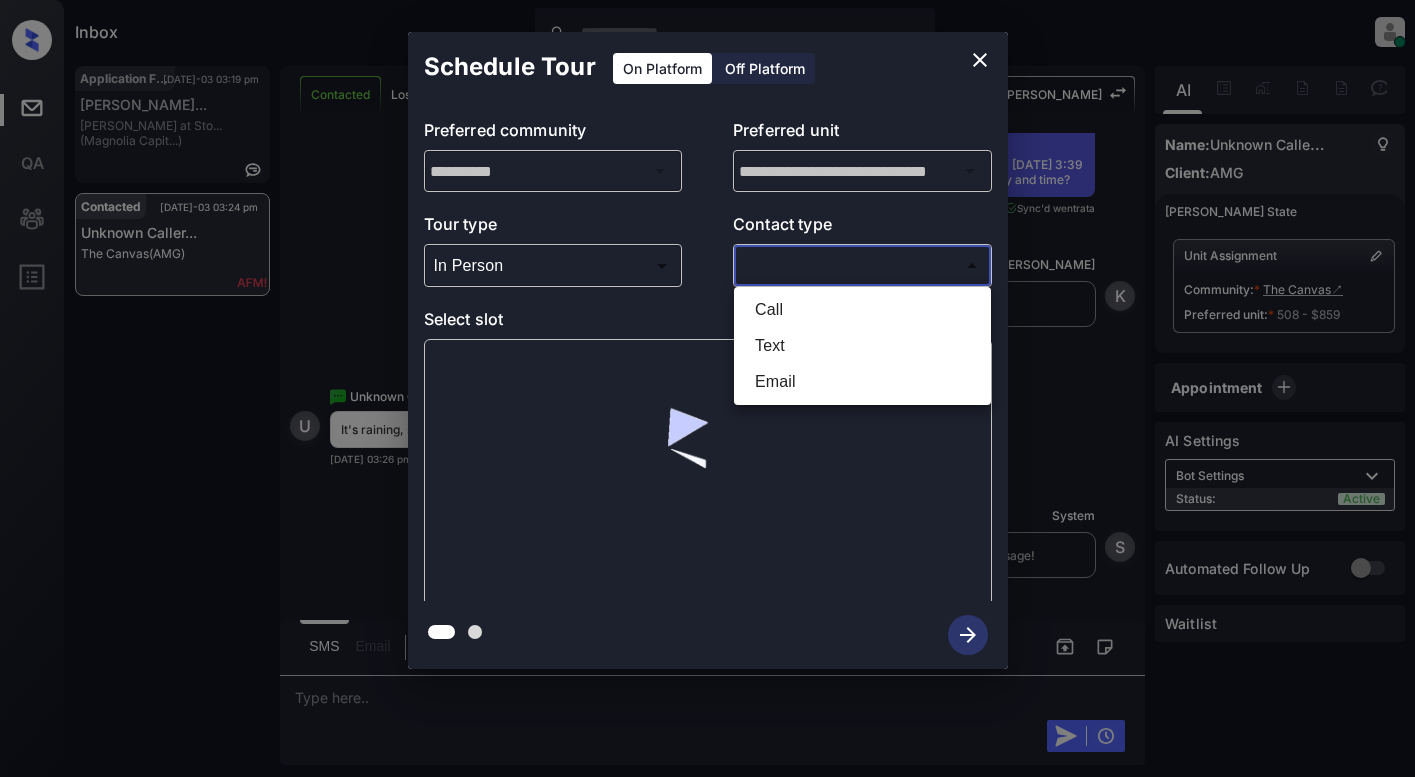 click on "Inbox Lyzzelle M. Ceralde Online Set yourself   offline Set yourself   on break Profile Switch to  light  mode Sign out Application Filed Jul-03 03:19 pm   Rosaura Guerre... Douglas at Sto...  (Magnolia Capit...) Contacted Jul-03 03:24 pm   Unknown Caller... The Canvas  (AMG) Contacted Lost Lead Sentiment: Angry Upon sliding the acknowledgement:  Lead will move to lost stage. * ​ SMS and call option will be set to opt out. AFM will be turned off for the lead. Kelsey New Message Kelsey Notes Note: <a href="https://conversation.getzuma.com/6866fa8541f5bd5dab7012b7">https://conversation.getzuma.com/6866fa8541f5bd5dab7012b7</a> - Paste this link into your browser to view Kelsey’s conversation with the prospect Jul 03, 2025 02:47 pm  Sync'd w  entrata K New Message Zuma Lead transferred to leasing agent: kelsey Jul 03, 2025 02:47 pm  Sync'd w  entrata Z New Message Agent Lead created via leadPoller in Inbound stage. Jul 03, 2025 02:47 pm A New Message Agent AFM Request sent to Kelsey. Jul 03, 2025 02:47 pm A A" at bounding box center [707, 388] 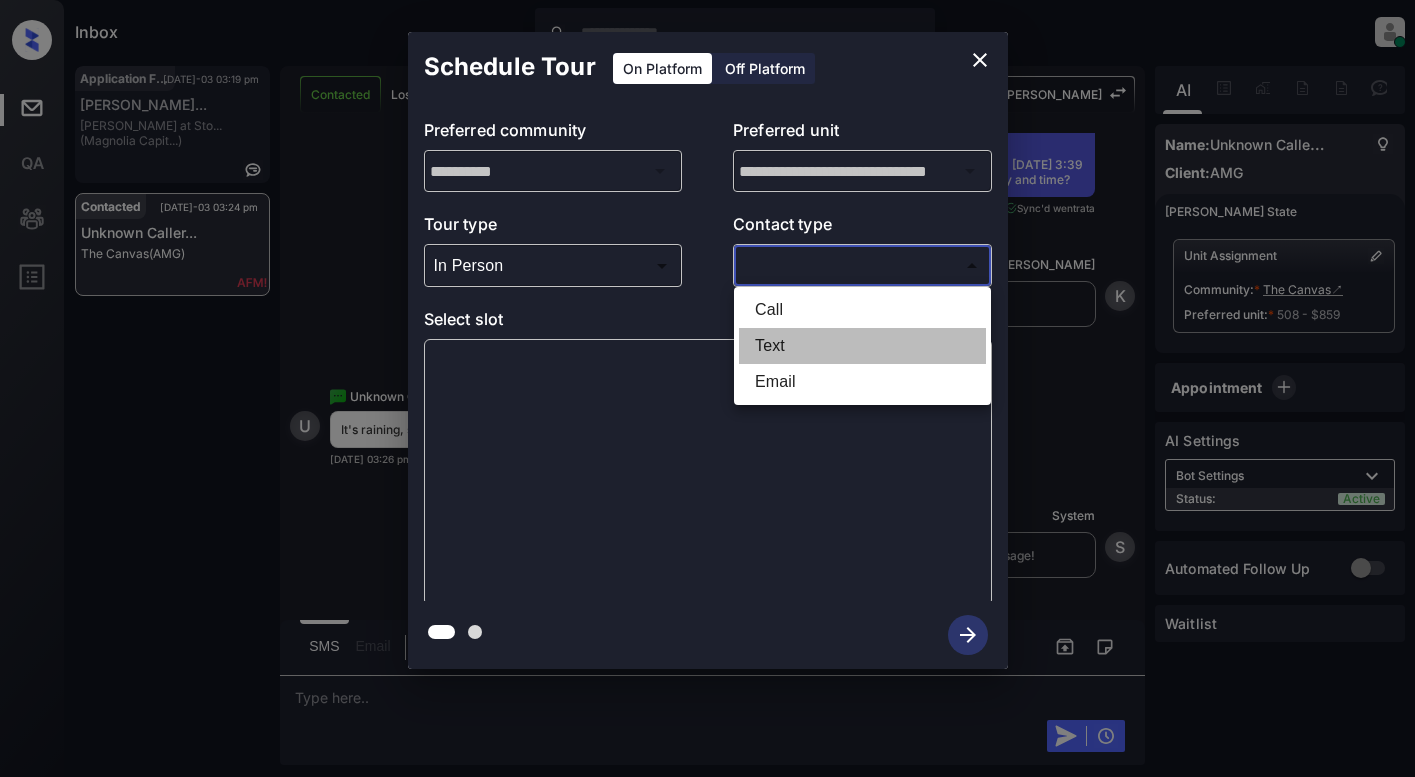click on "Text" at bounding box center [862, 346] 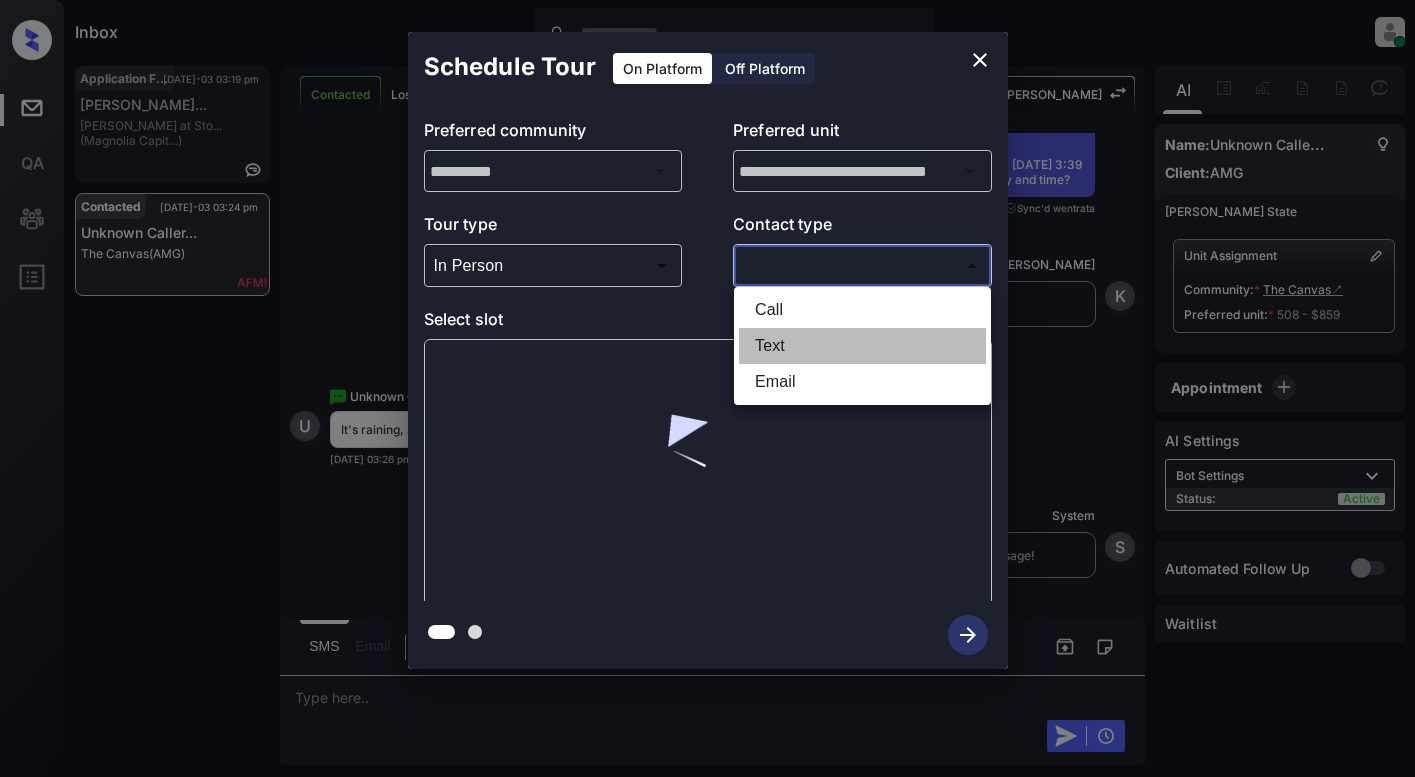 type on "****" 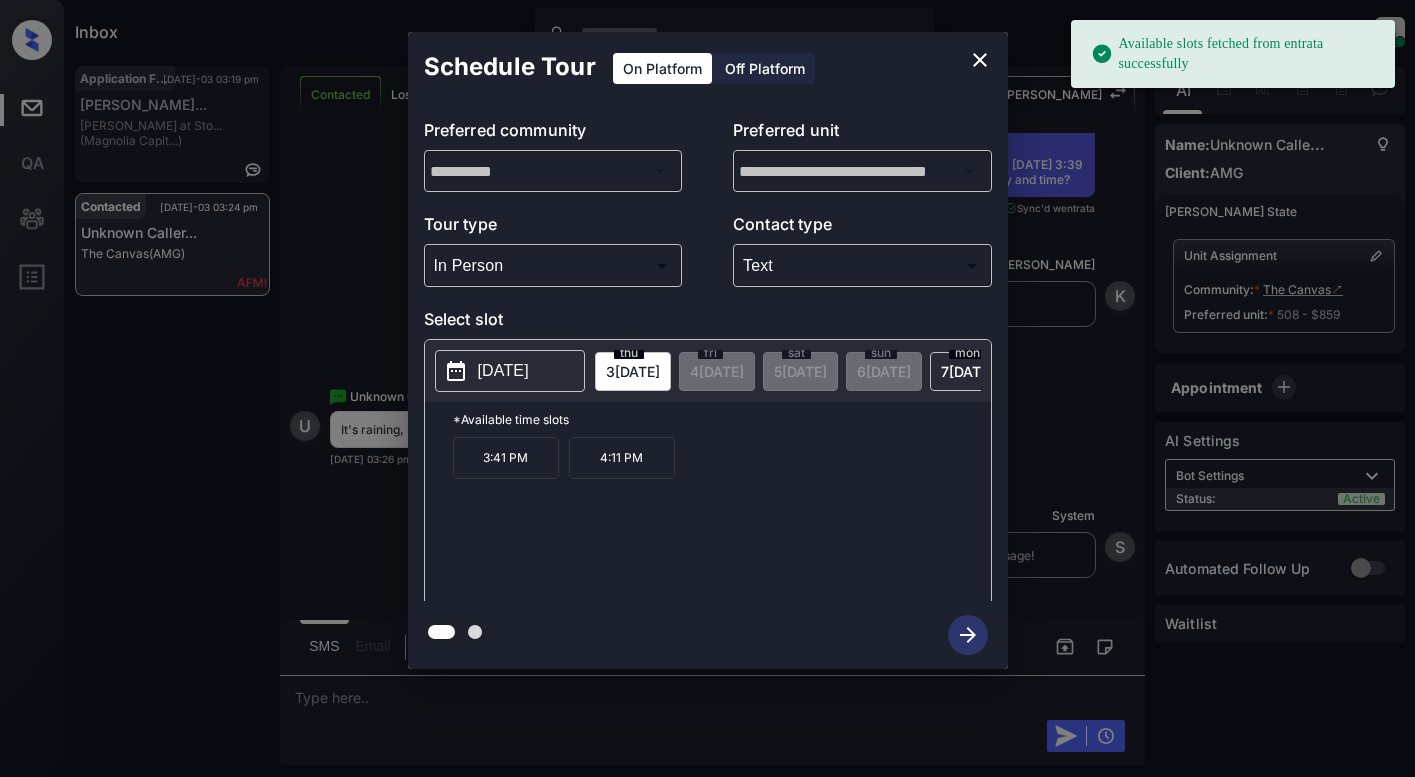 click on "2025-07-03" at bounding box center (503, 371) 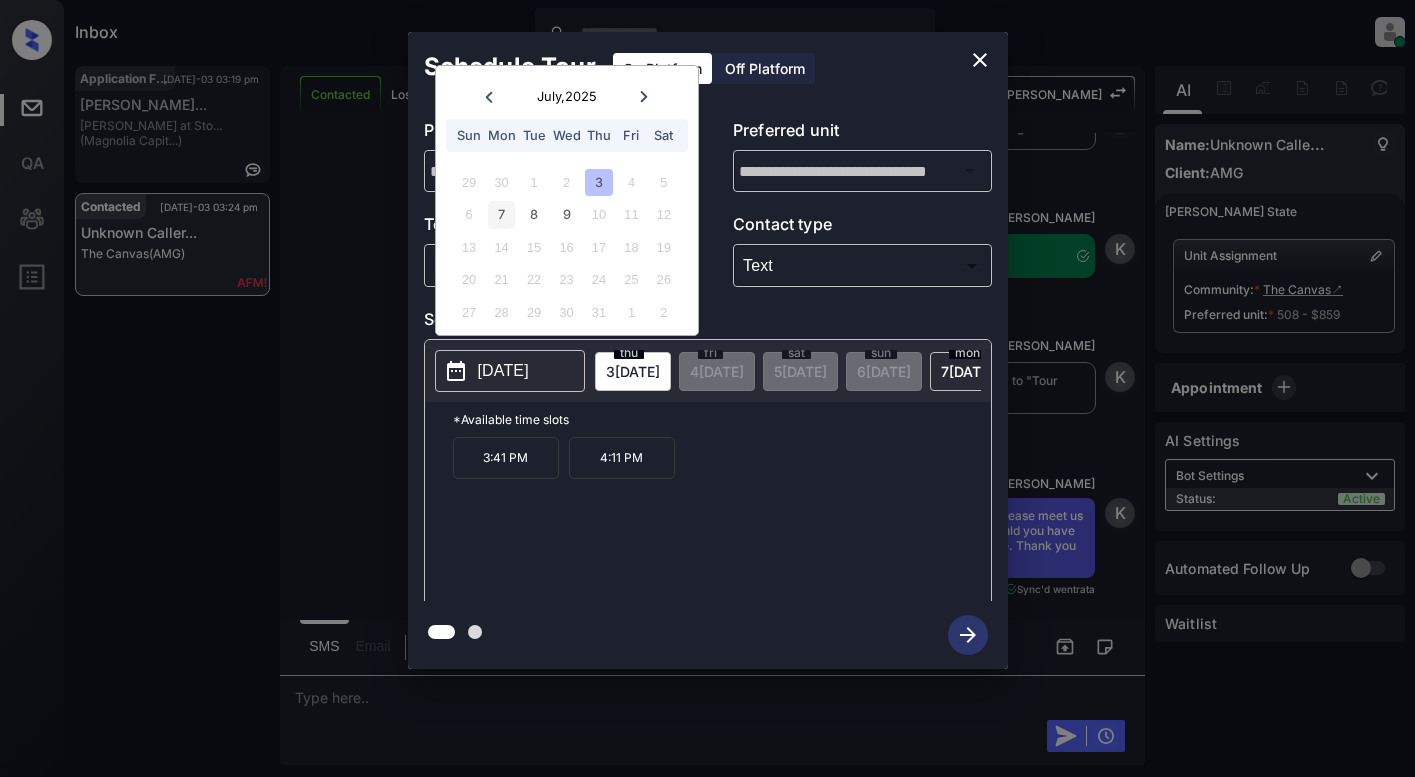 scroll, scrollTop: 3776, scrollLeft: 0, axis: vertical 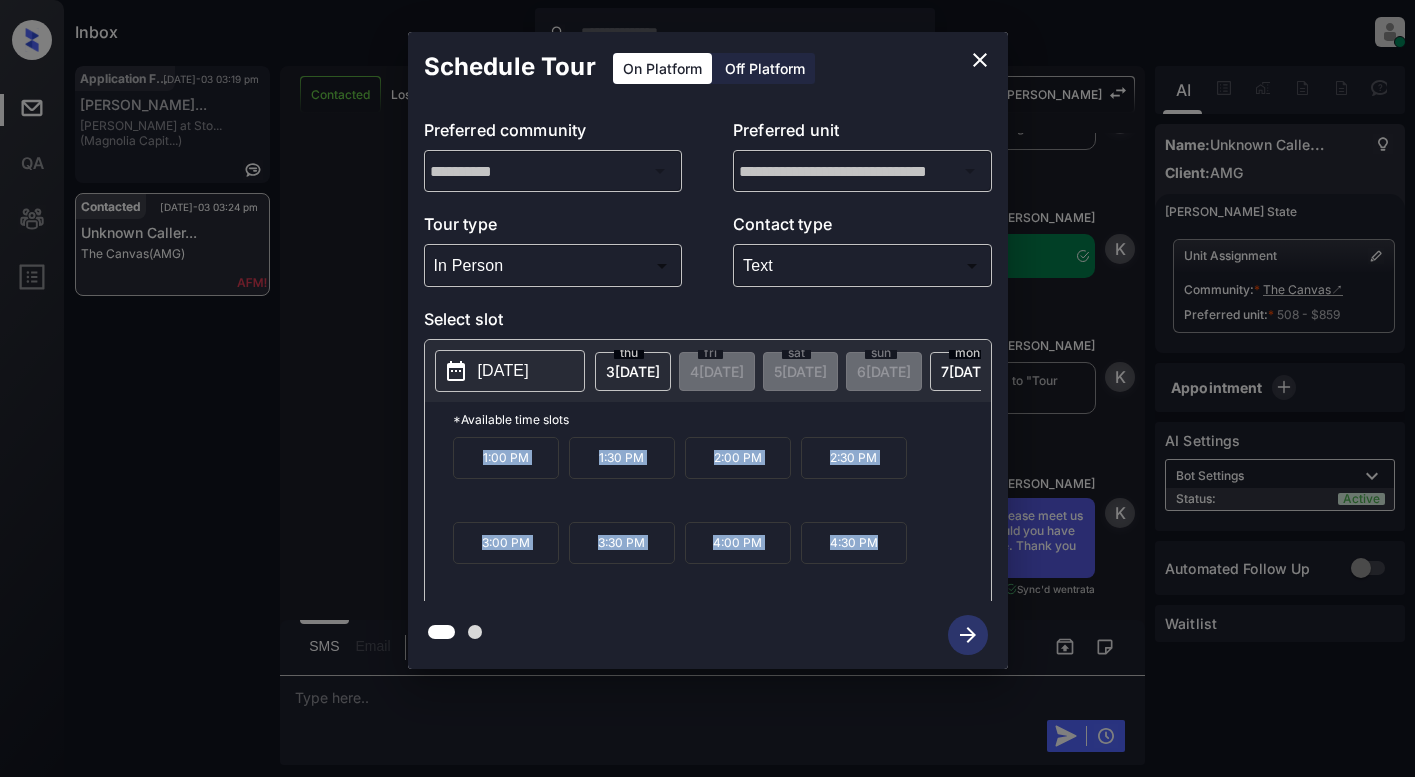 drag, startPoint x: 472, startPoint y: 457, endPoint x: 892, endPoint y: 556, distance: 431.51013 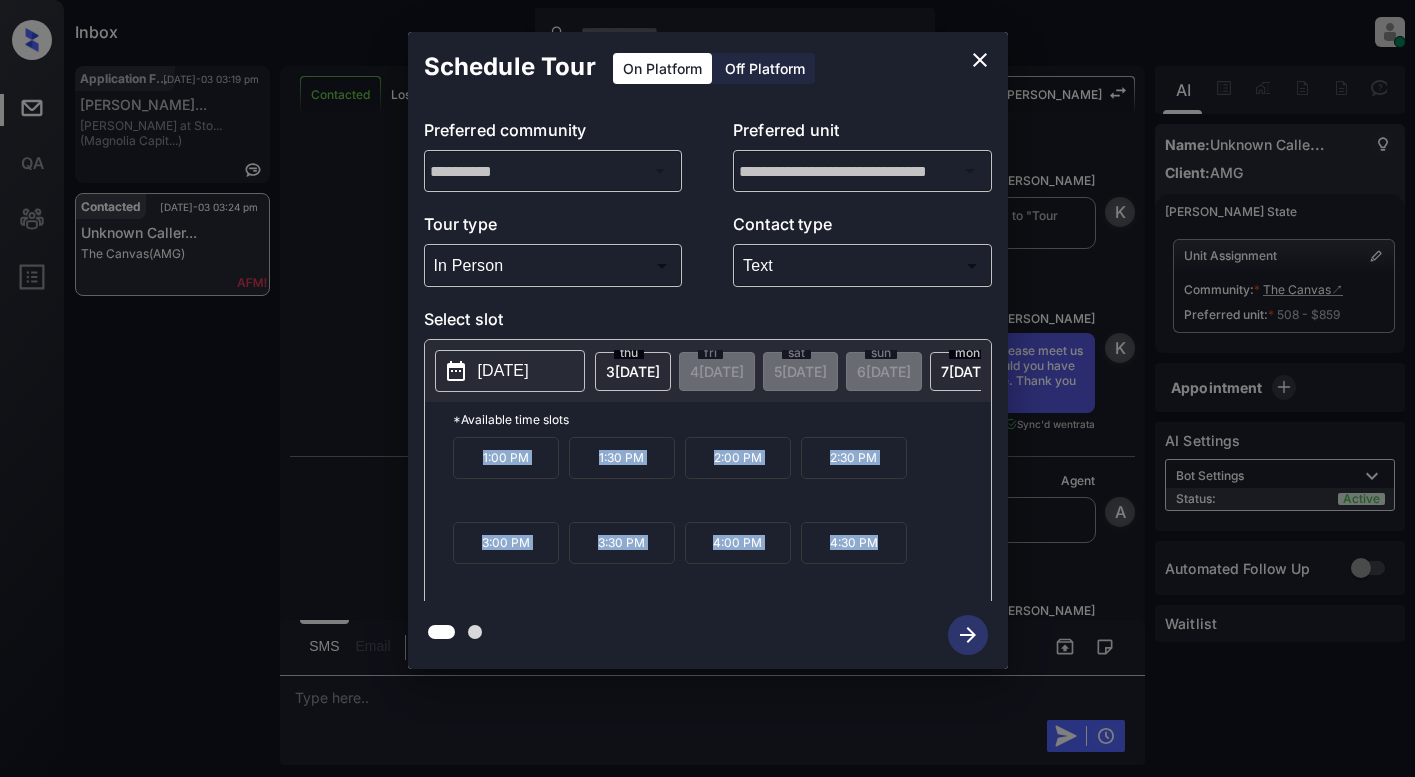 scroll, scrollTop: 4036, scrollLeft: 0, axis: vertical 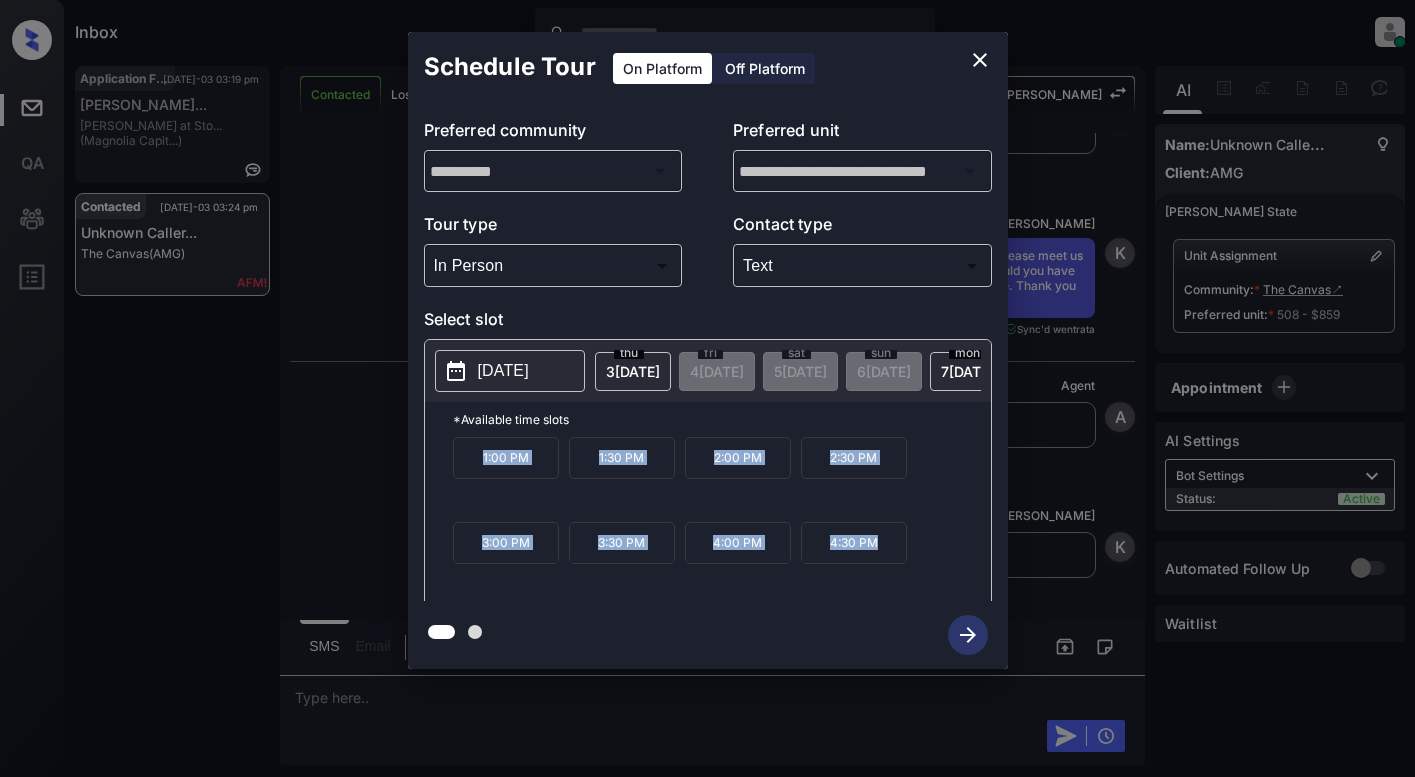 copy on "1:00 PM 1:30 PM 2:00 PM 2:30 PM 3:00 PM 3:30 PM 4:00 PM 4:30 PM" 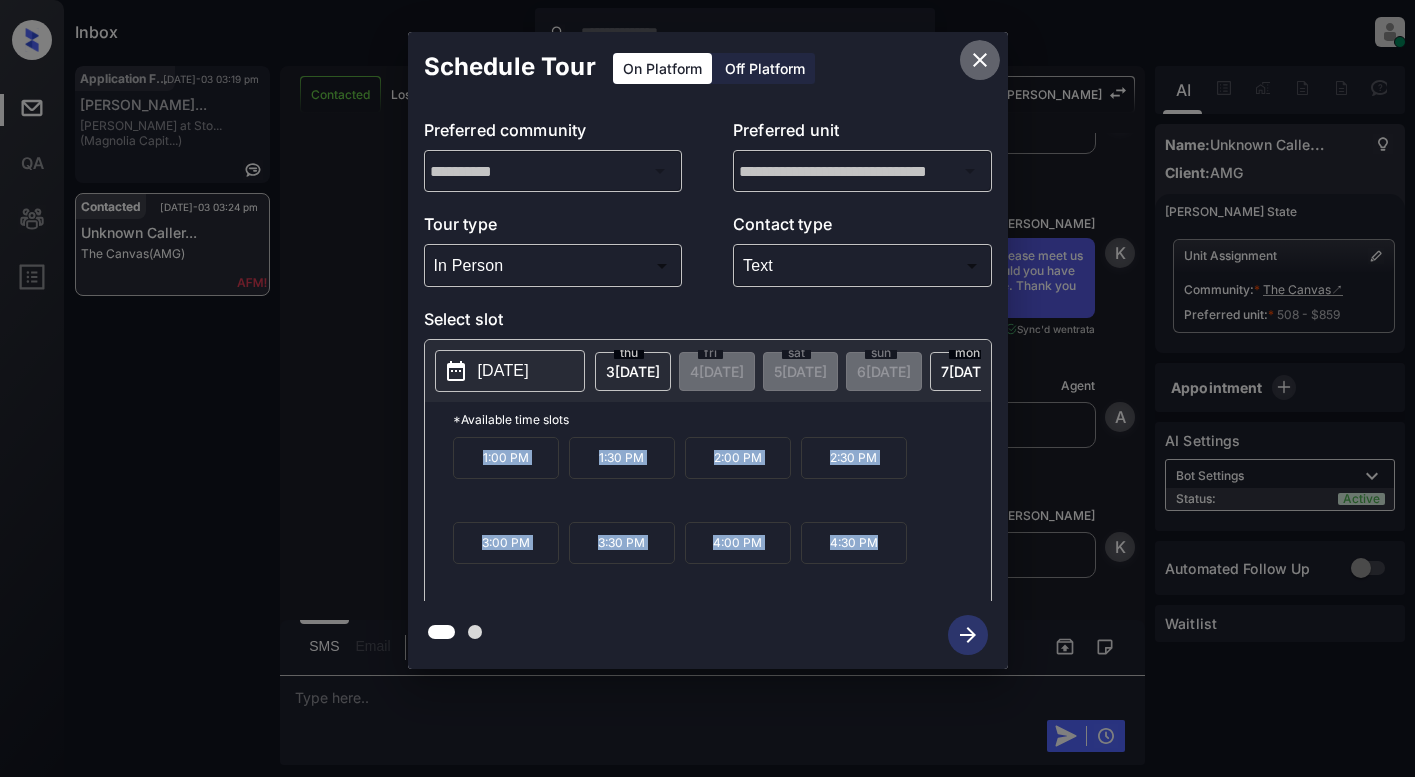 click 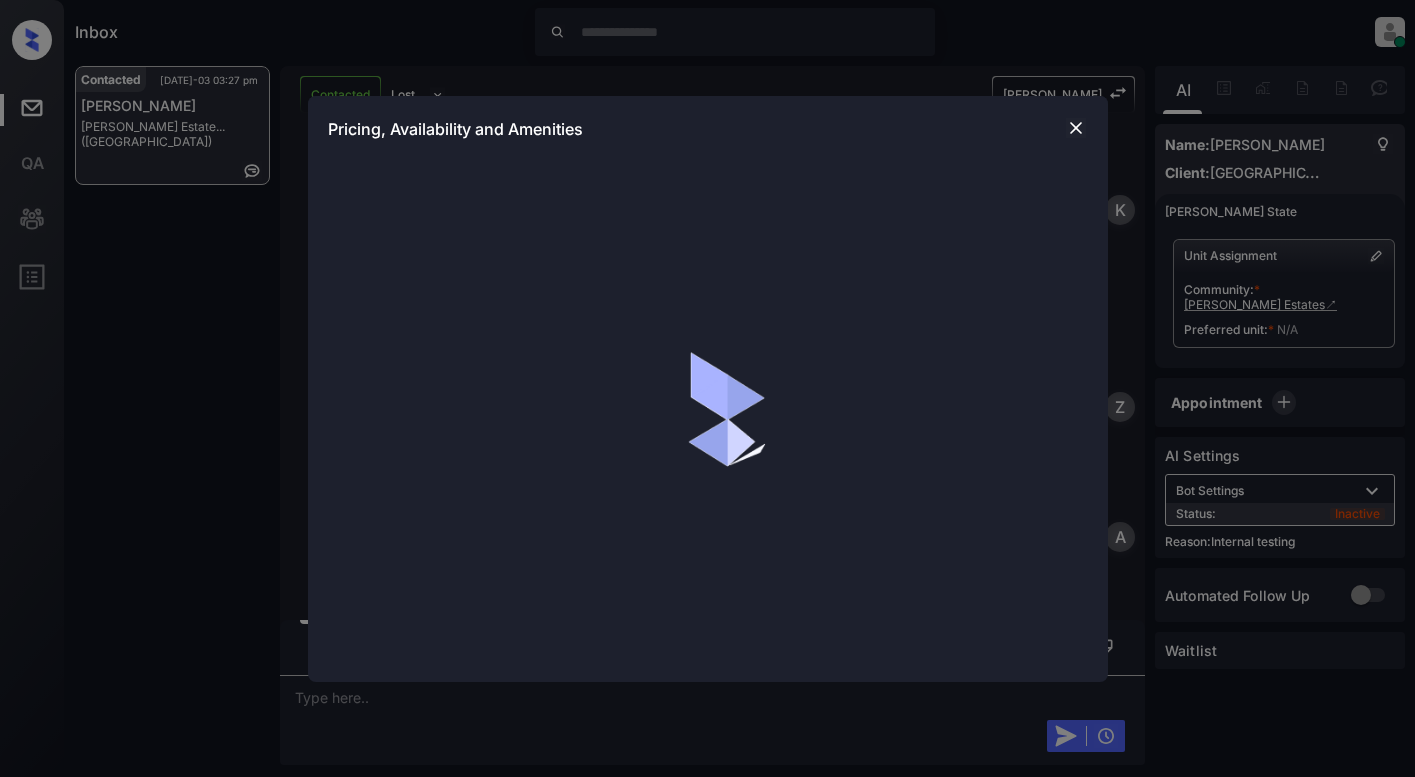 scroll, scrollTop: 0, scrollLeft: 0, axis: both 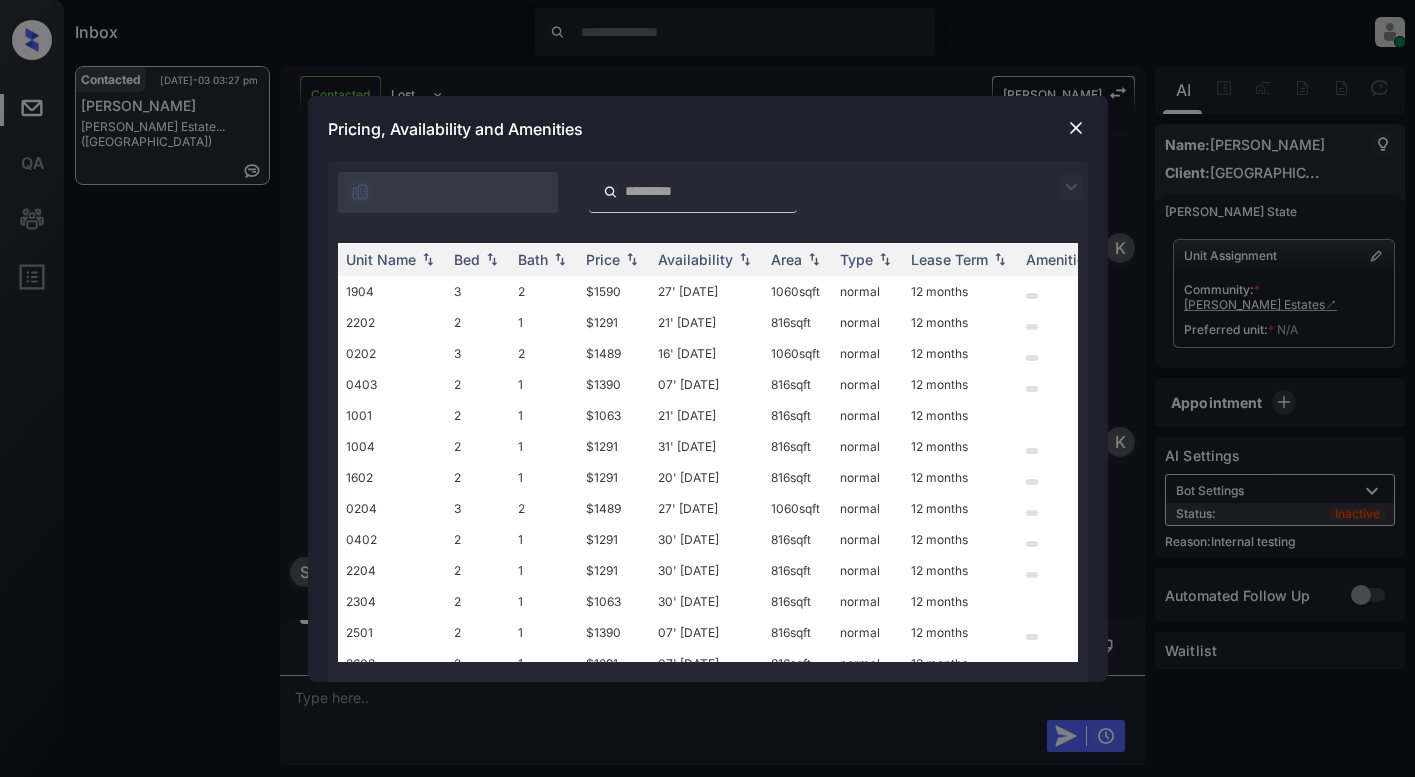 click at bounding box center (1071, 187) 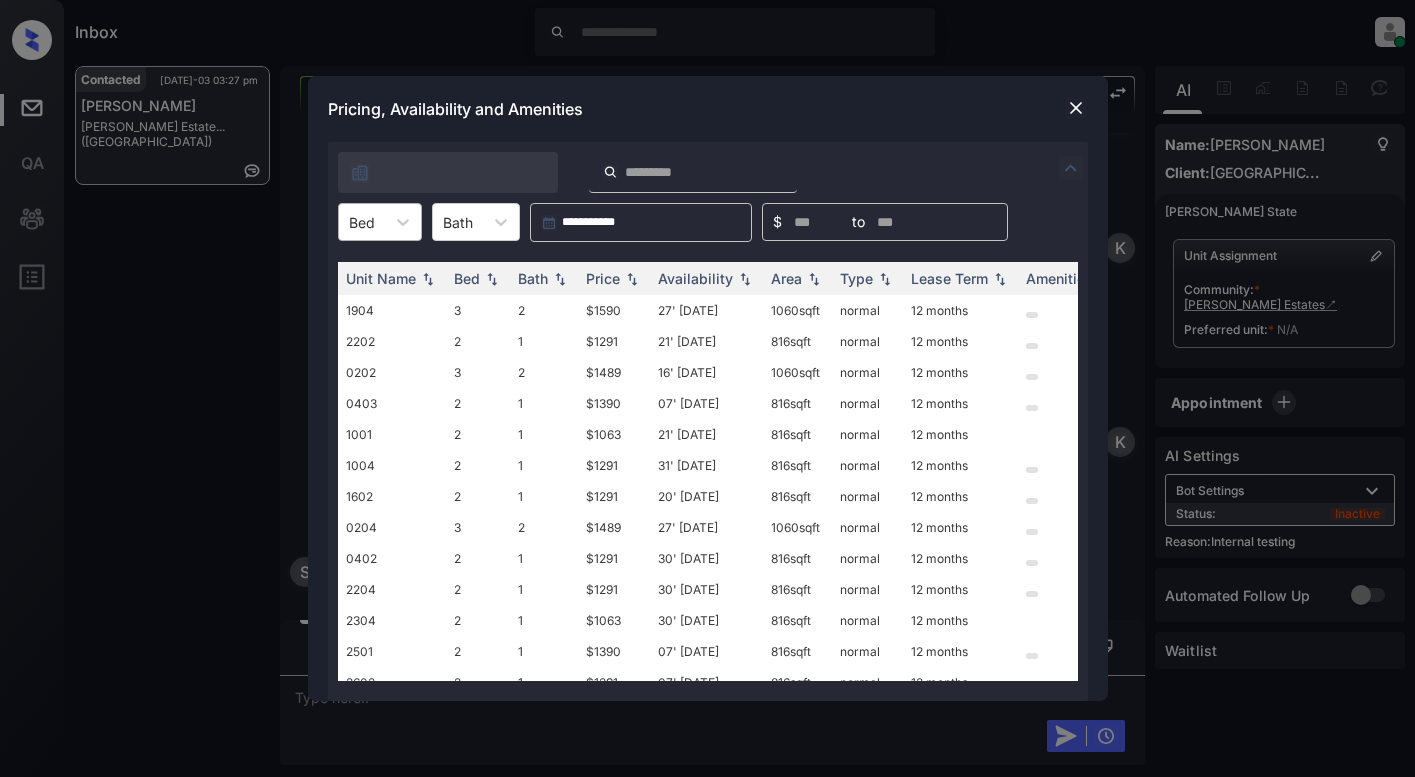 click on "Bed" at bounding box center (362, 222) 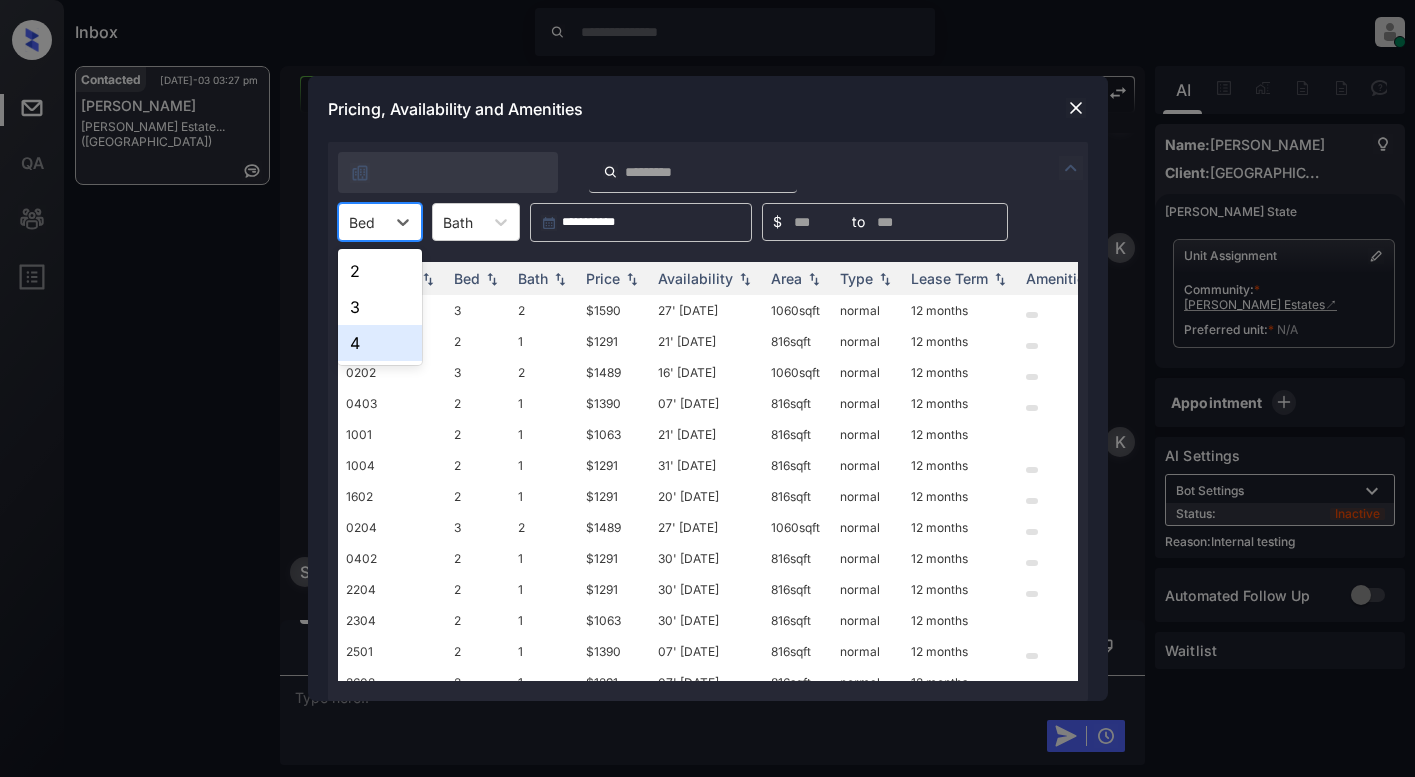 drag, startPoint x: 352, startPoint y: 347, endPoint x: 392, endPoint y: 352, distance: 40.311287 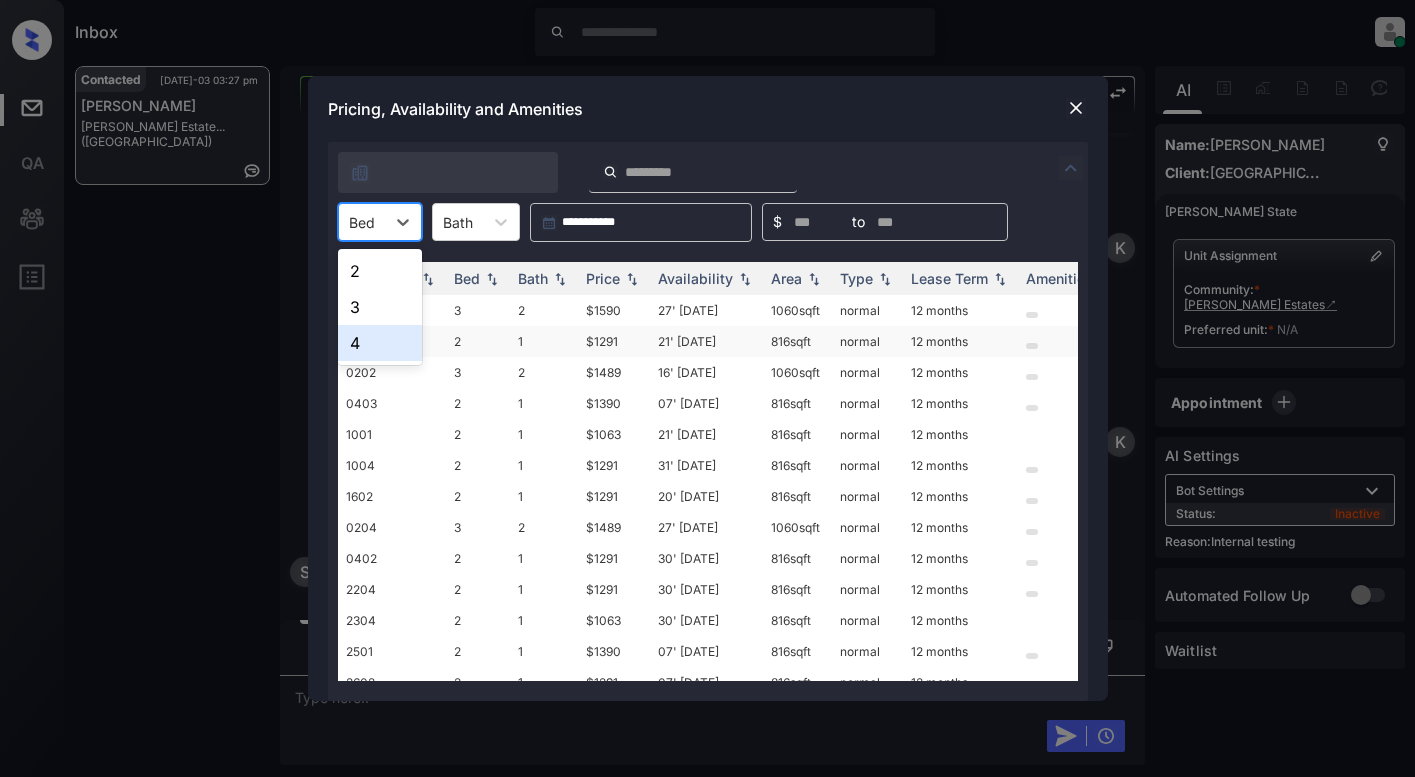 click on "4" at bounding box center [380, 343] 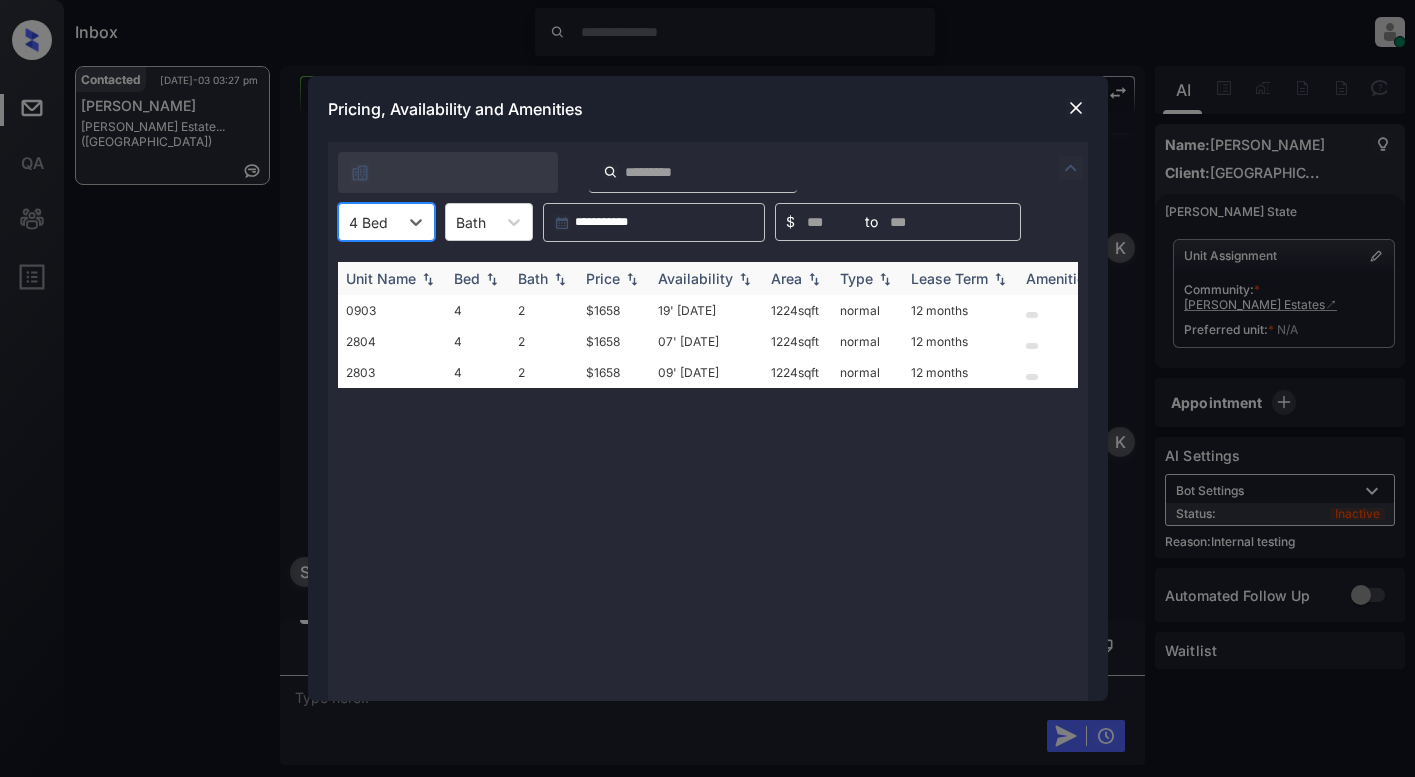 click on "Price" at bounding box center (603, 278) 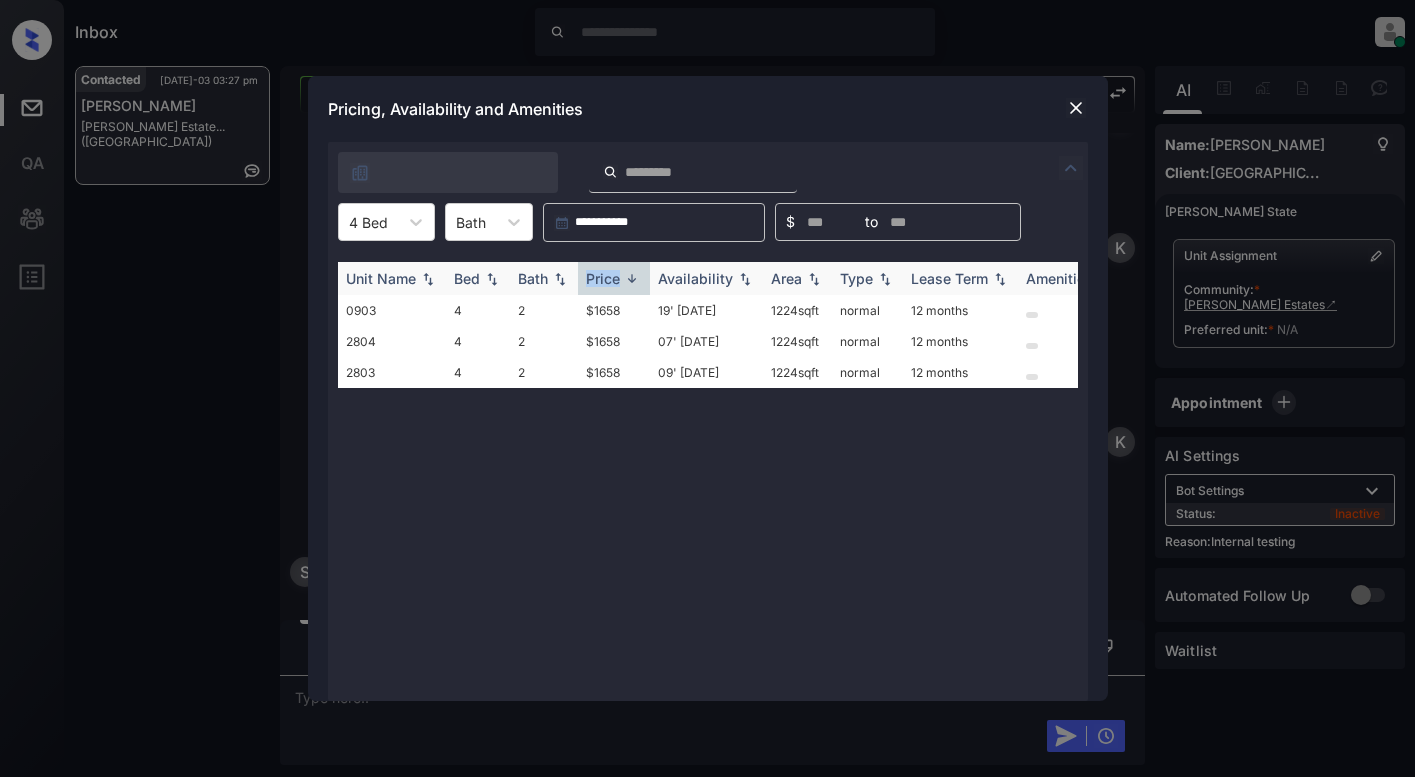 click on "Price" at bounding box center (603, 278) 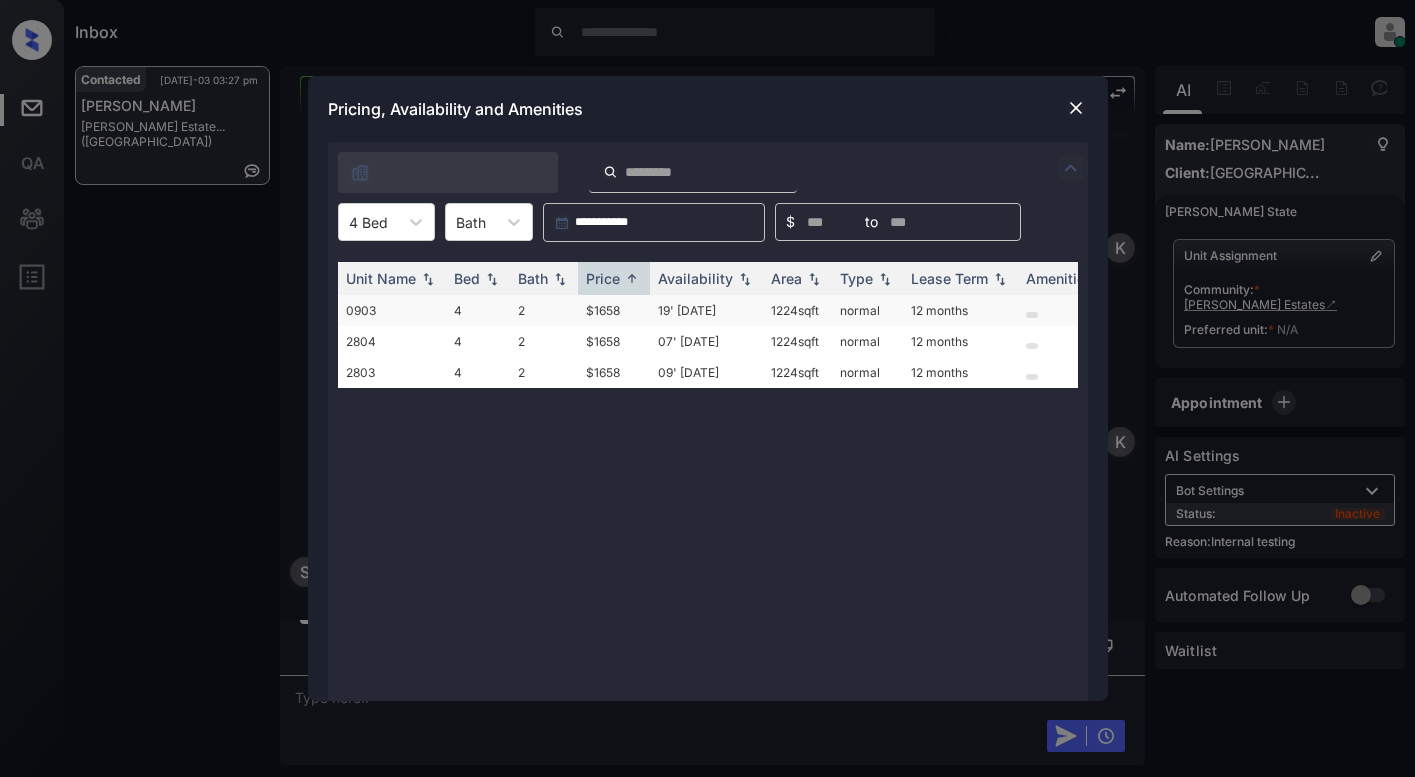 click on "$1658" at bounding box center [614, 310] 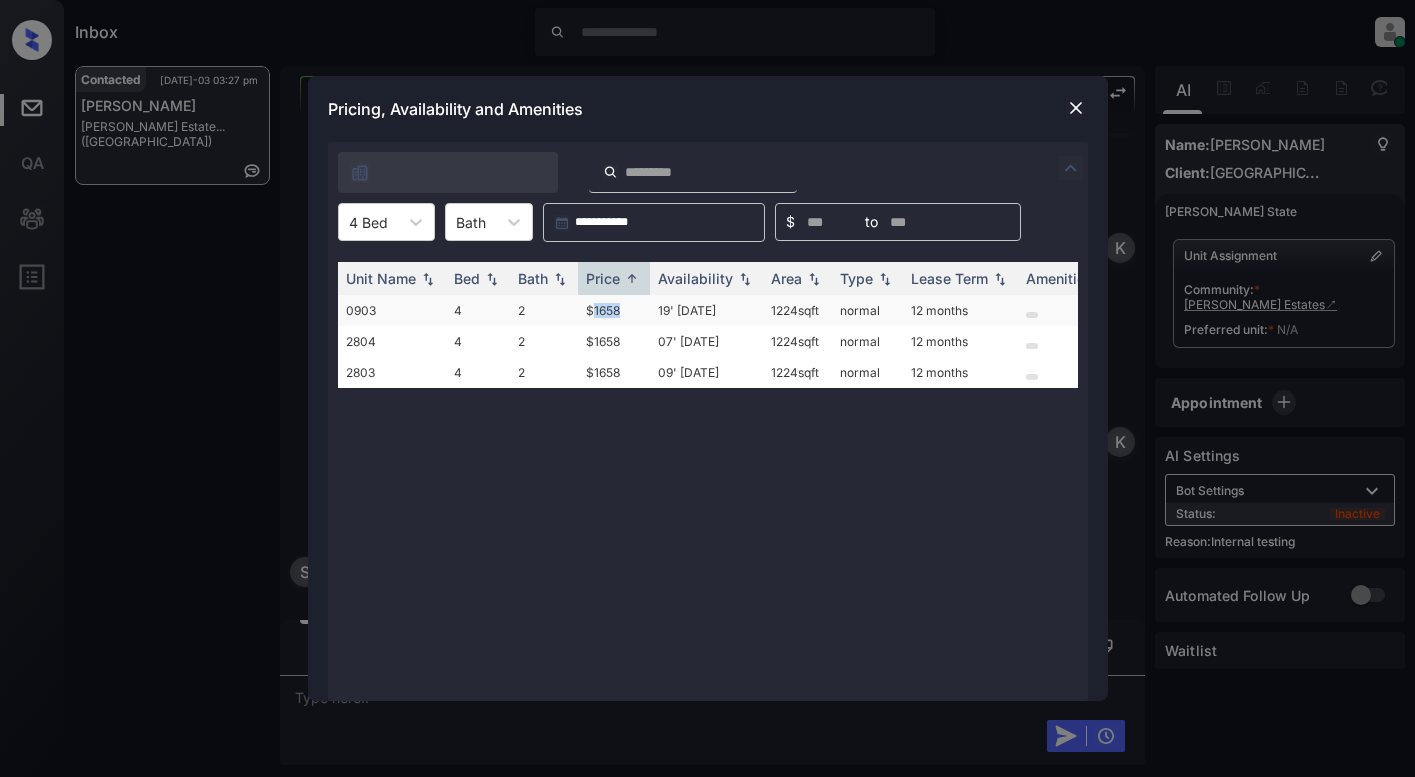 click on "$1658" at bounding box center [614, 310] 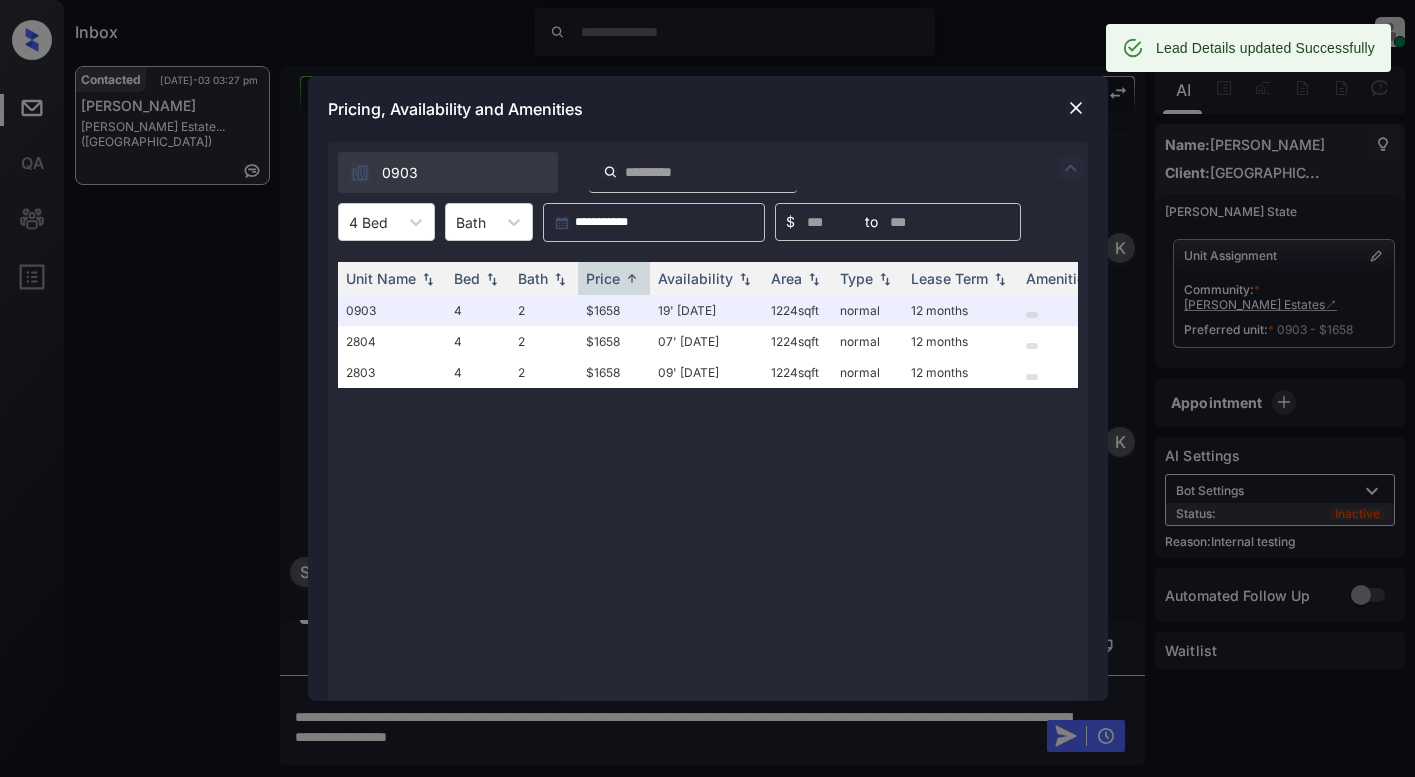 click at bounding box center [1076, 108] 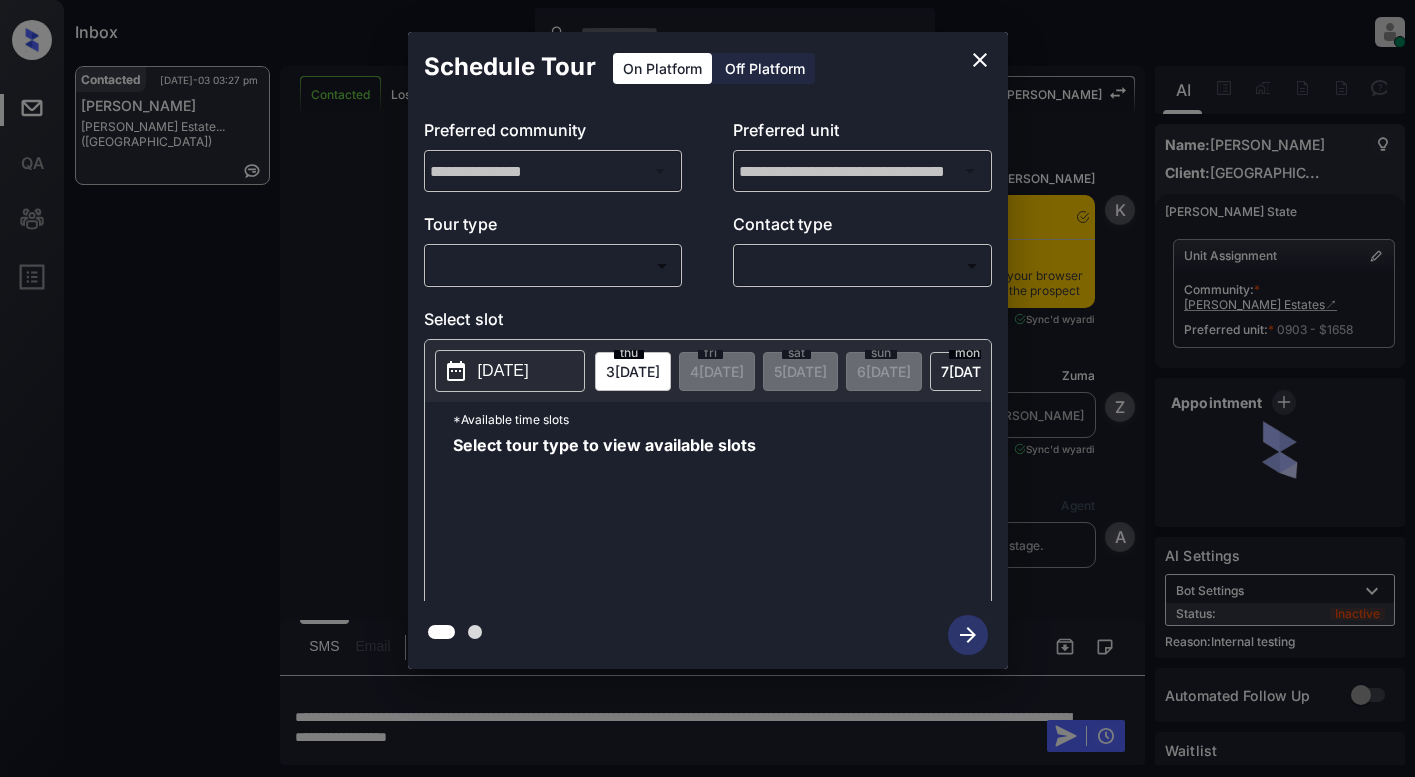 scroll, scrollTop: 0, scrollLeft: 0, axis: both 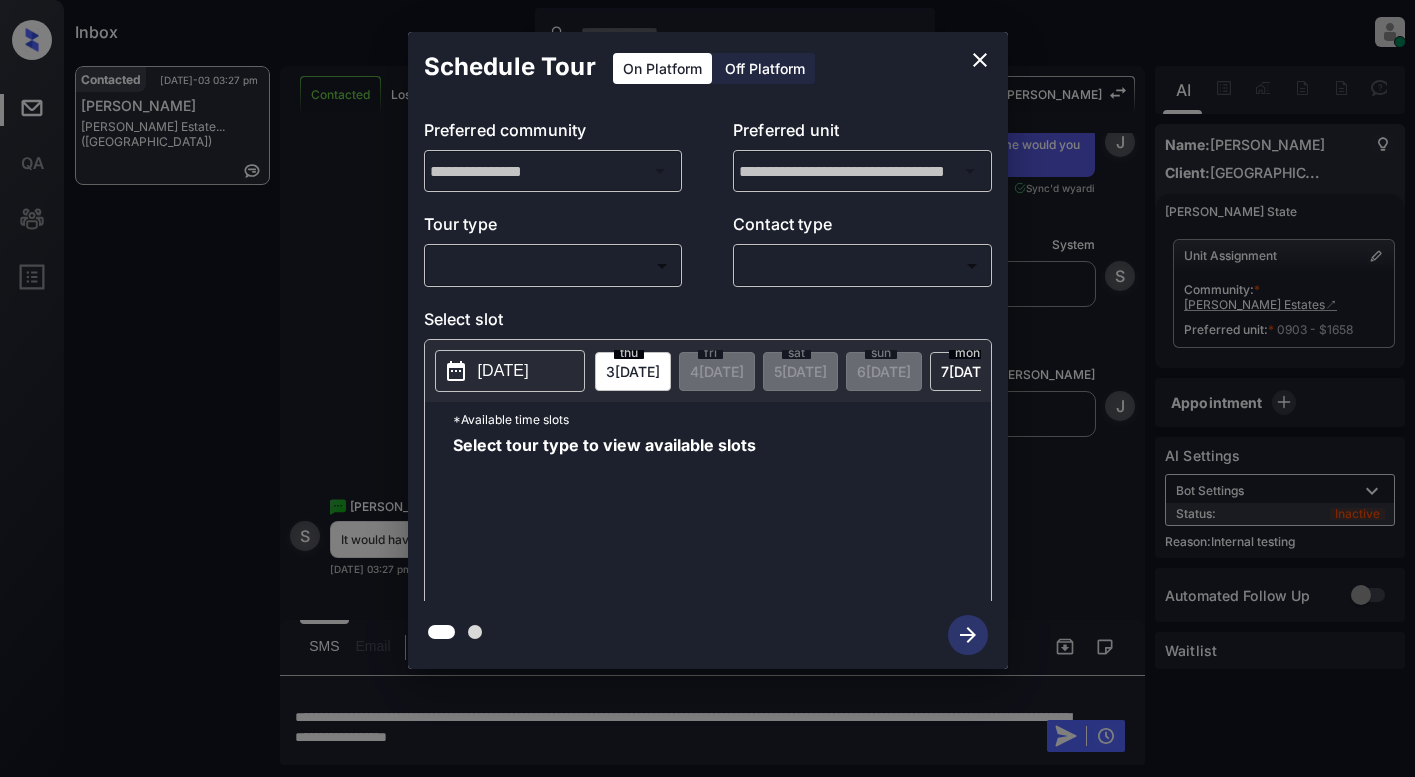 click on "Inbox Lyzzelle M. Ceralde Online Set yourself   offline Set yourself   on break Profile Switch to  light  mode Sign out Contacted Jul-03 03:27 pm   Stephanie Lee Tidwell Estate...  (Fairfield) Contacted Lost Lead Sentiment: Angry Upon sliding the acknowledgement:  Lead will move to lost stage. * ​ SMS and call option will be set to opt out. AFM will be turned off for the lead. Kelsey New Message Kelsey Notes Note: https://conversation.getzuma.com/6862d20d2b4b886487e8f825 - Paste this link into your browser to view Kelsey’s conversation with the prospect Jun 30, 2025 11:06 am  Sync'd w  yardi K New Message Zuma Lead transferred to leasing agent: kelsey Jun 30, 2025 11:06 am  Sync'd w  yardi Z New Message Agent Lead created via leadPoller in Inbound stage. Jun 30, 2025 11:06 am A New Message Agent AFM Request sent to Kelsey. Jun 30, 2025 11:06 am A New Message Agent Notes Note: Jun 30, 2025 11:06 am A New Message Kelsey Lead Details Updated
BedRoom: 4
Jun 30, 2025 11:06 am K New Message Kelsey K Kelsey" at bounding box center (707, 388) 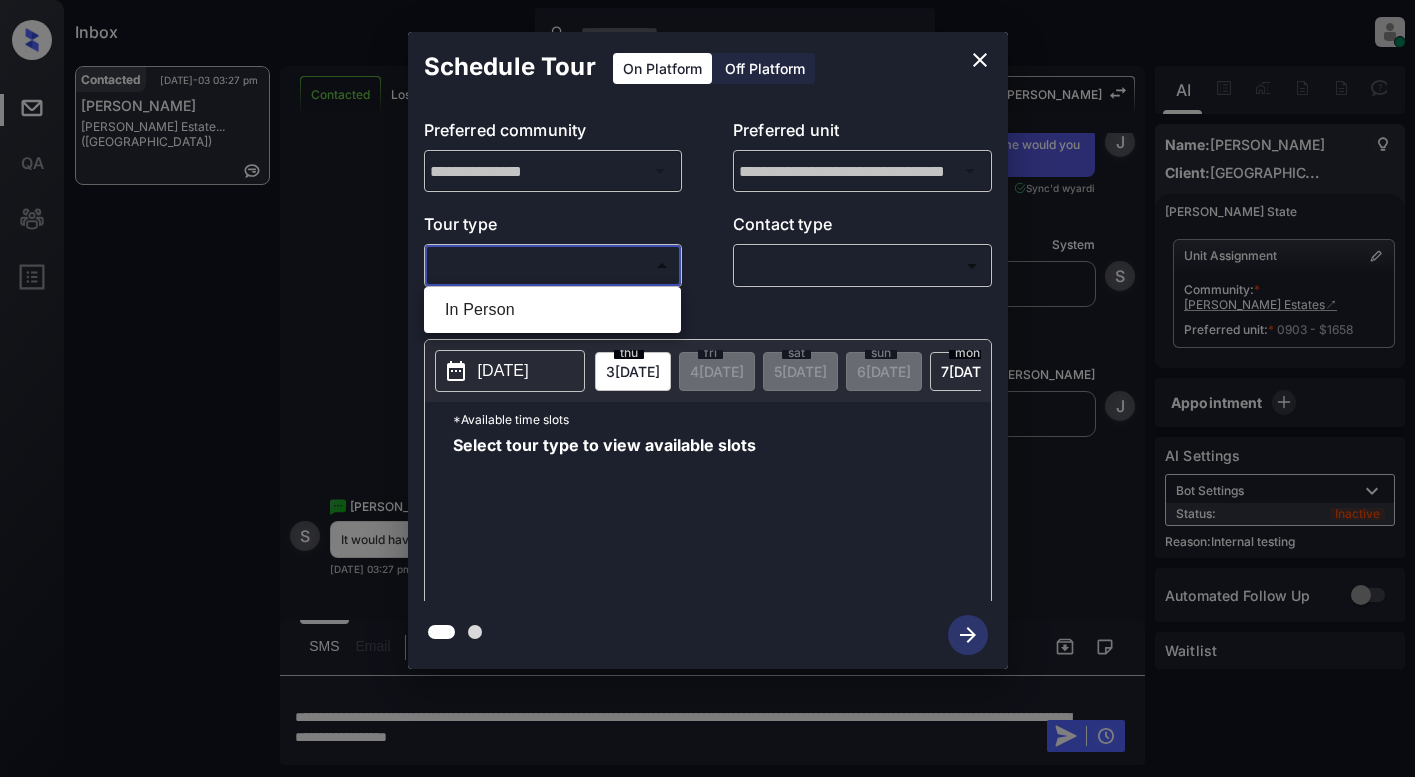 click on "In Person" at bounding box center [552, 310] 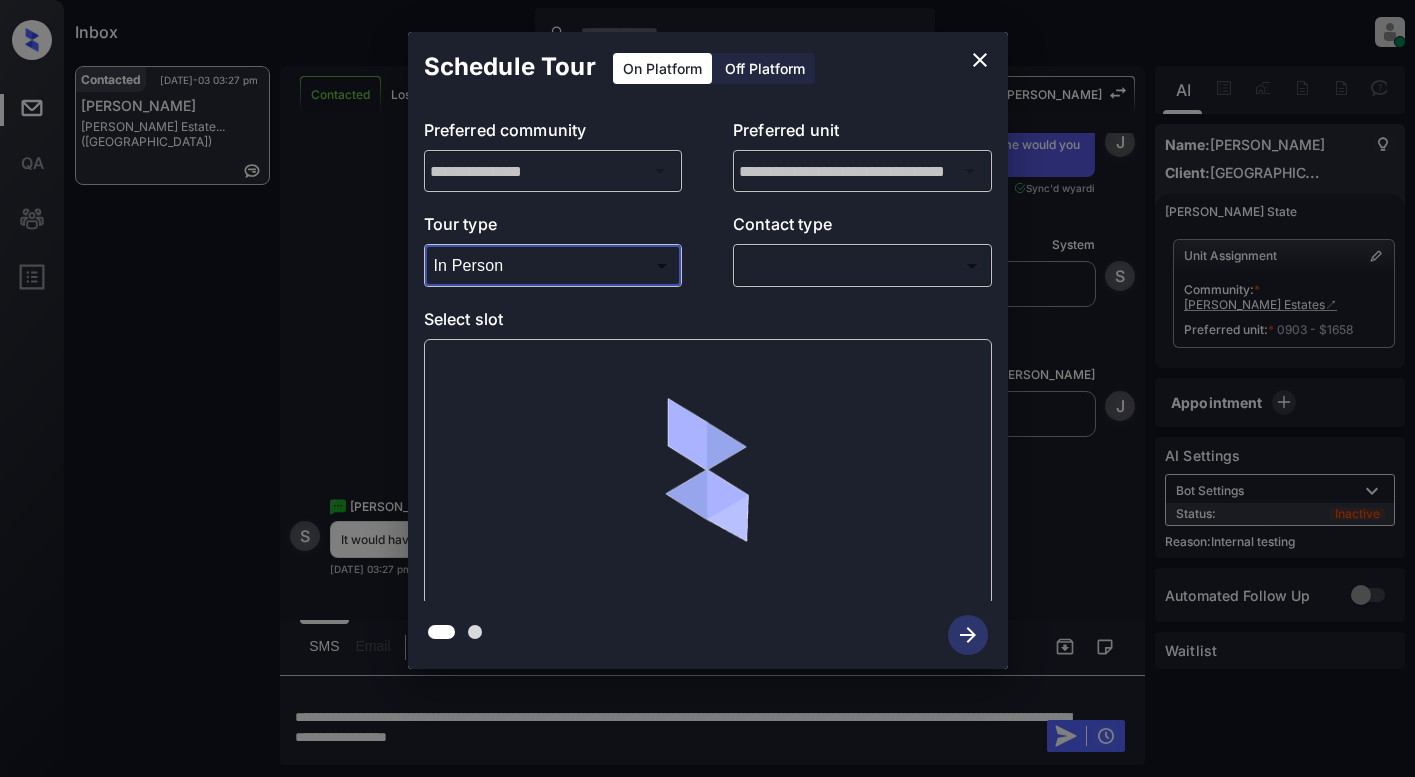 click on "Inbox Lyzzelle M. Ceralde Online Set yourself   offline Set yourself   on break Profile Switch to  light  mode Sign out Contacted Jul-03 03:27 pm   Stephanie Lee Tidwell Estate...  (Fairfield) Contacted Lost Lead Sentiment: Angry Upon sliding the acknowledgement:  Lead will move to lost stage. * ​ SMS and call option will be set to opt out. AFM will be turned off for the lead. Kelsey New Message Kelsey Notes Note: https://conversation.getzuma.com/6862d20d2b4b886487e8f825 - Paste this link into your browser to view Kelsey’s conversation with the prospect Jun 30, 2025 11:06 am  Sync'd w  yardi K New Message Zuma Lead transferred to leasing agent: kelsey Jun 30, 2025 11:06 am  Sync'd w  yardi Z New Message Agent Lead created via leadPoller in Inbound stage. Jun 30, 2025 11:06 am A New Message Agent AFM Request sent to Kelsey. Jun 30, 2025 11:06 am A New Message Agent Notes Note: Jun 30, 2025 11:06 am A New Message Kelsey Lead Details Updated
BedRoom: 4
Jun 30, 2025 11:06 am K New Message Kelsey K Kelsey" at bounding box center [707, 388] 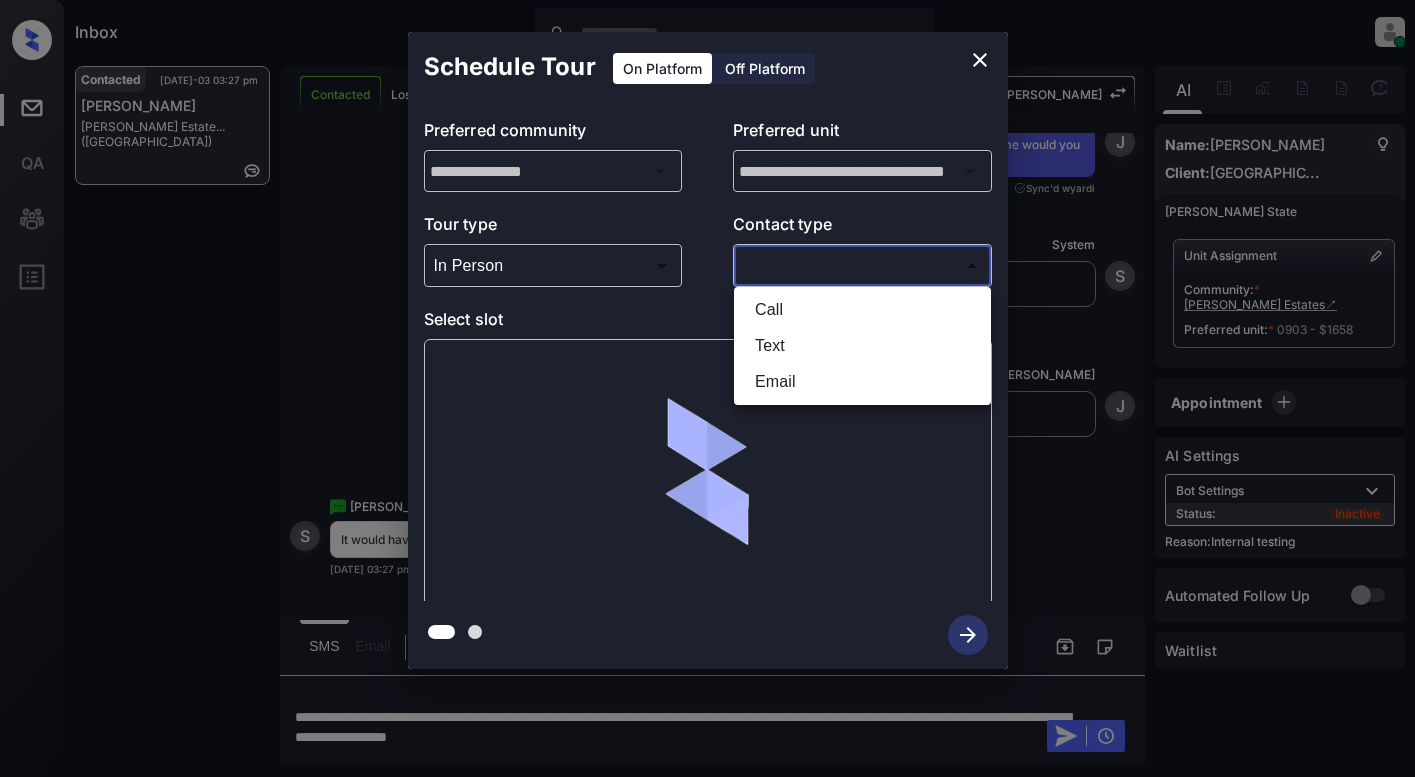 click on "Text" at bounding box center [862, 346] 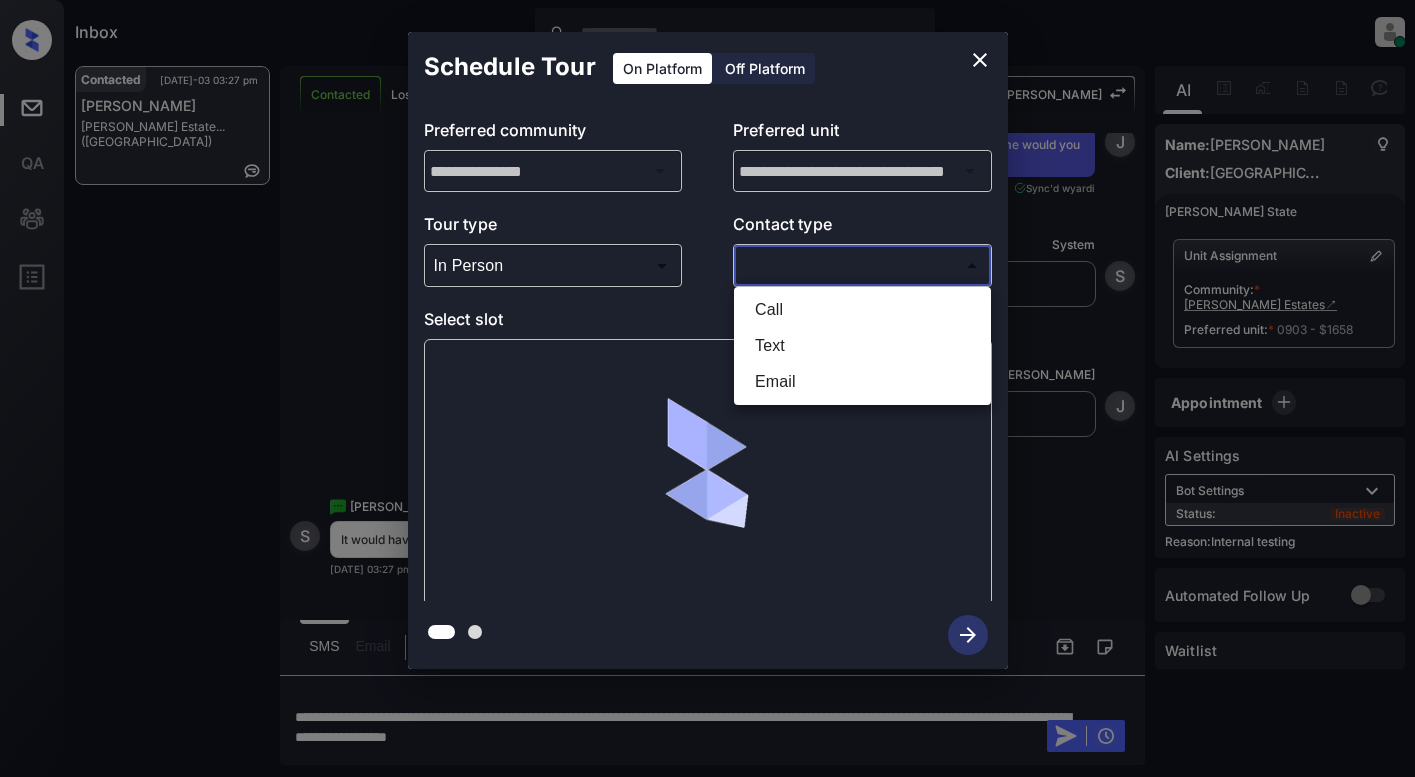 type on "****" 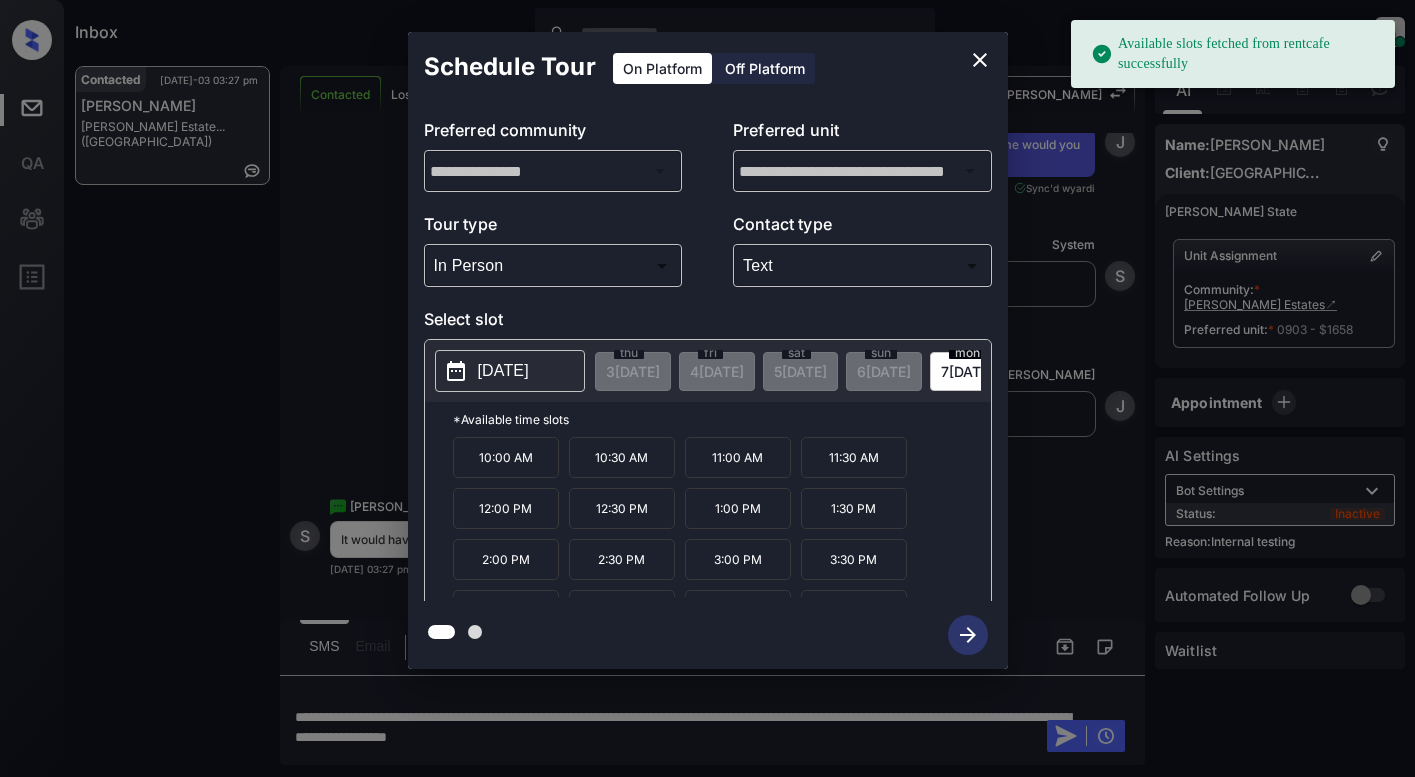 click on "2025-07-07" at bounding box center [503, 371] 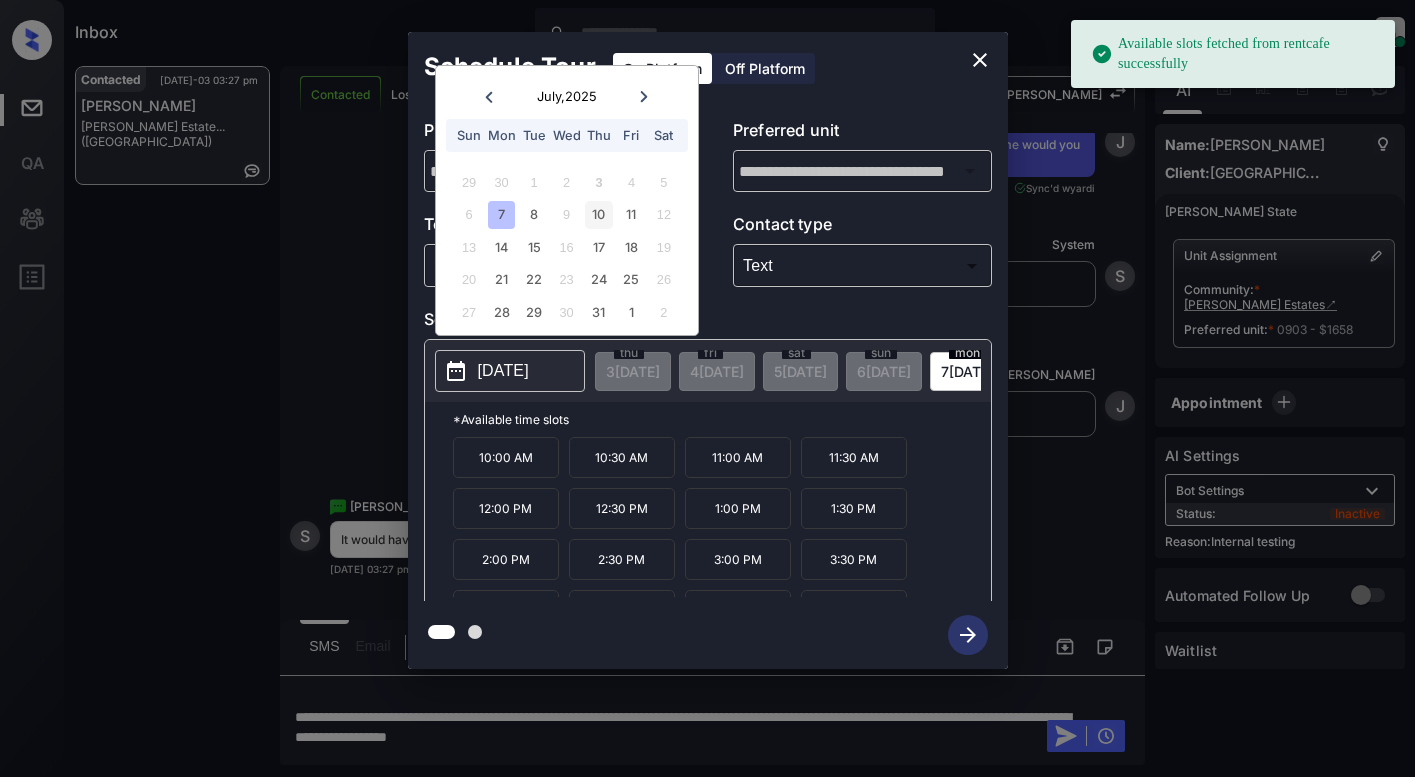 click on "10" at bounding box center (598, 214) 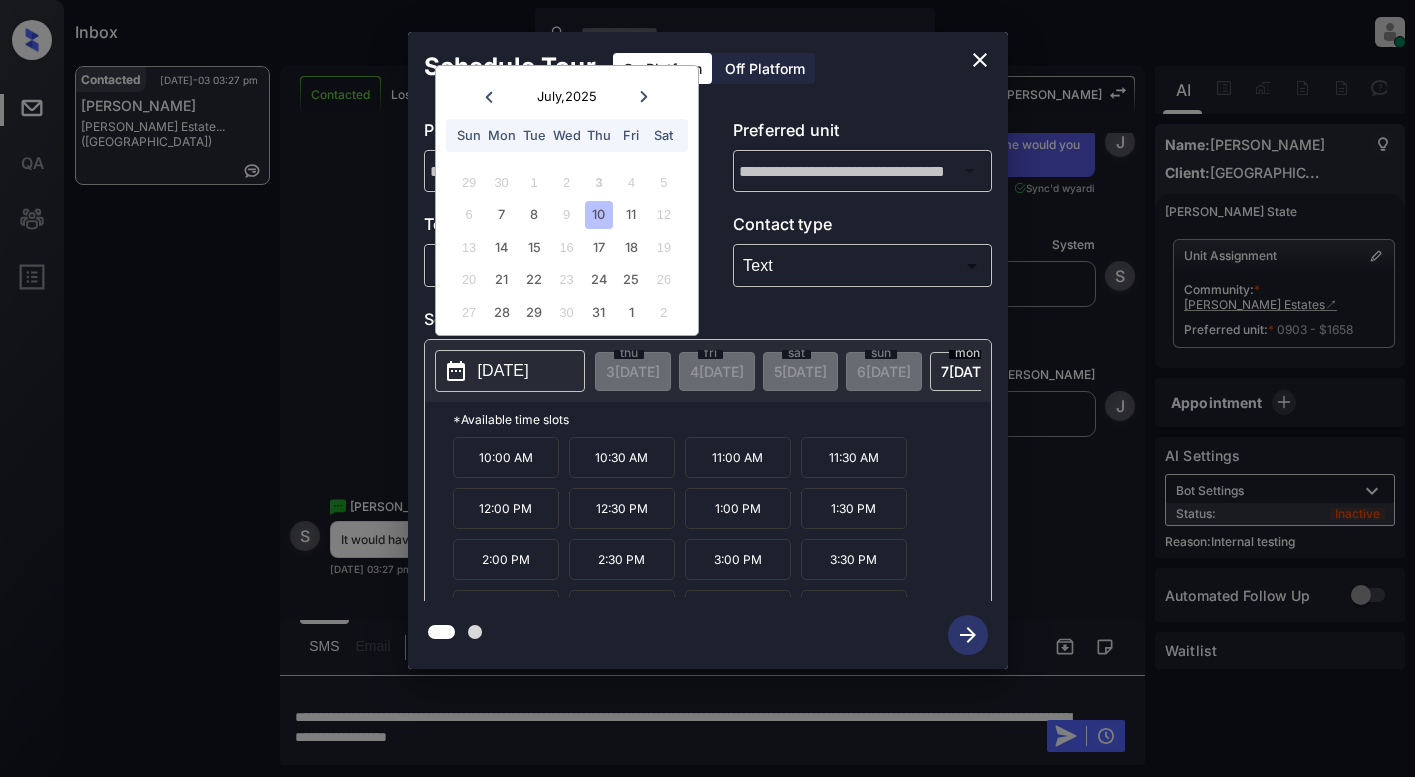 click on "**********" at bounding box center (707, 350) 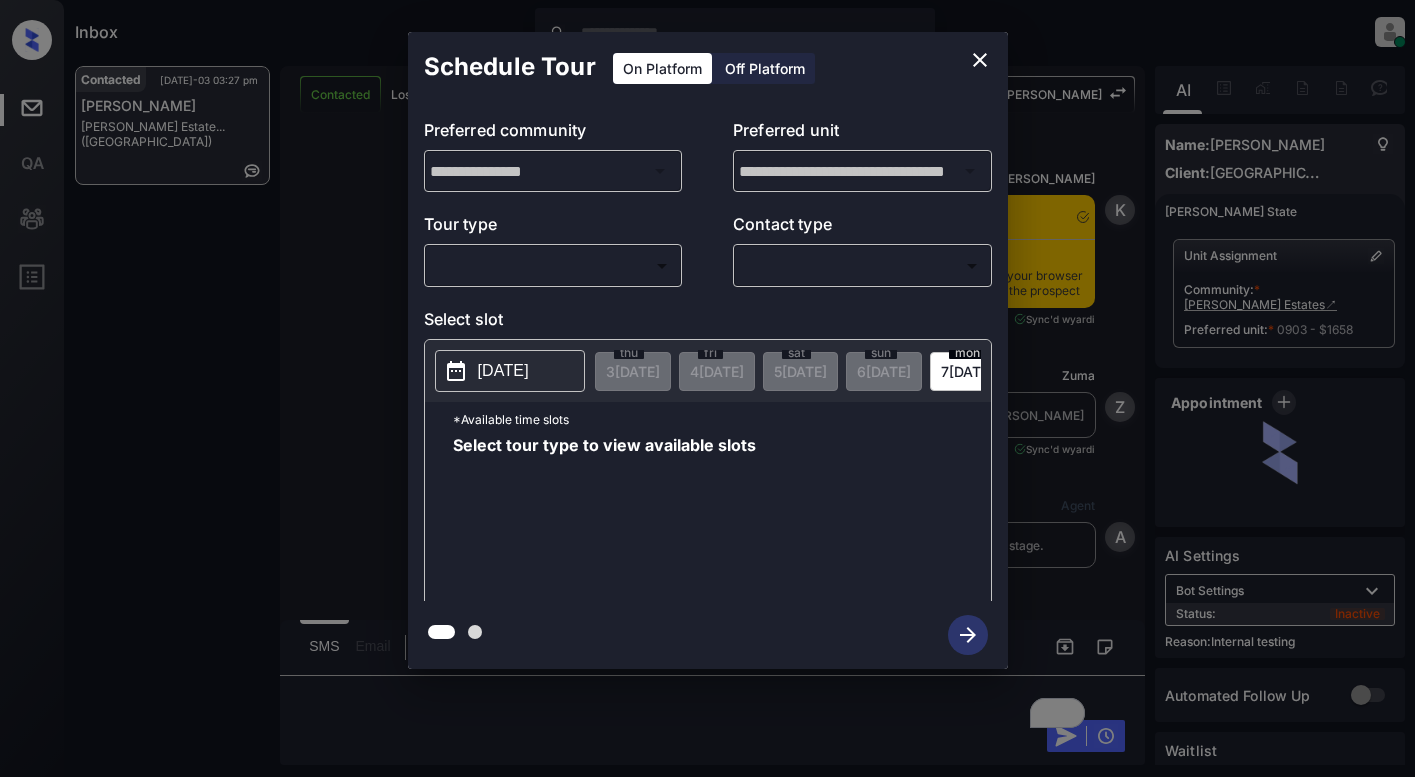 scroll, scrollTop: 0, scrollLeft: 0, axis: both 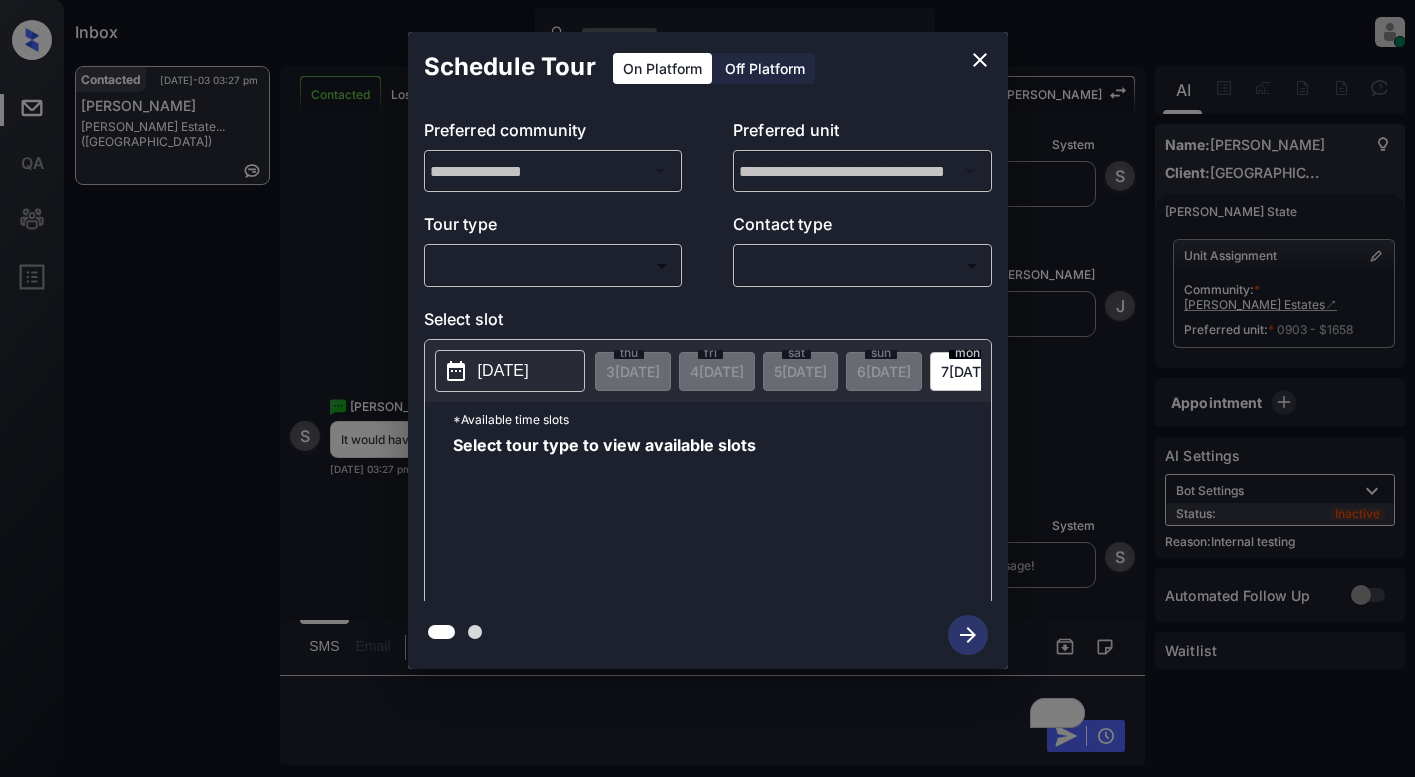 click on "Inbox Lyzzelle M. Ceralde Online Set yourself   offline Set yourself   on break Profile Switch to  light  mode Sign out Contacted Jul-03 03:27 pm   Stephanie Lee Tidwell Estate...  (Fairfield) Contacted Lost Lead Sentiment: Angry Upon sliding the acknowledgement:  Lead will move to lost stage. * ​ SMS and call option will be set to opt out. AFM will be turned off for the lead. Kelsey New Message Kelsey Notes Note: https://conversation.getzuma.com/6862d20d2b4b886487e8f825 - Paste this link into your browser to view Kelsey’s conversation with the prospect Jun 30, 2025 11:06 am  Sync'd w  yardi K New Message Zuma Lead transferred to leasing agent: kelsey Jun 30, 2025 11:06 am  Sync'd w  yardi Z New Message Agent Lead created via leadPoller in Inbound stage. Jun 30, 2025 11:06 am A New Message Agent AFM Request sent to Kelsey. Jun 30, 2025 11:06 am A New Message Agent Notes Note: Jun 30, 2025 11:06 am A New Message Kelsey Lead Details Updated
BedRoom: 4
Jun 30, 2025 11:06 am K New Message Kelsey K Kelsey" at bounding box center [707, 388] 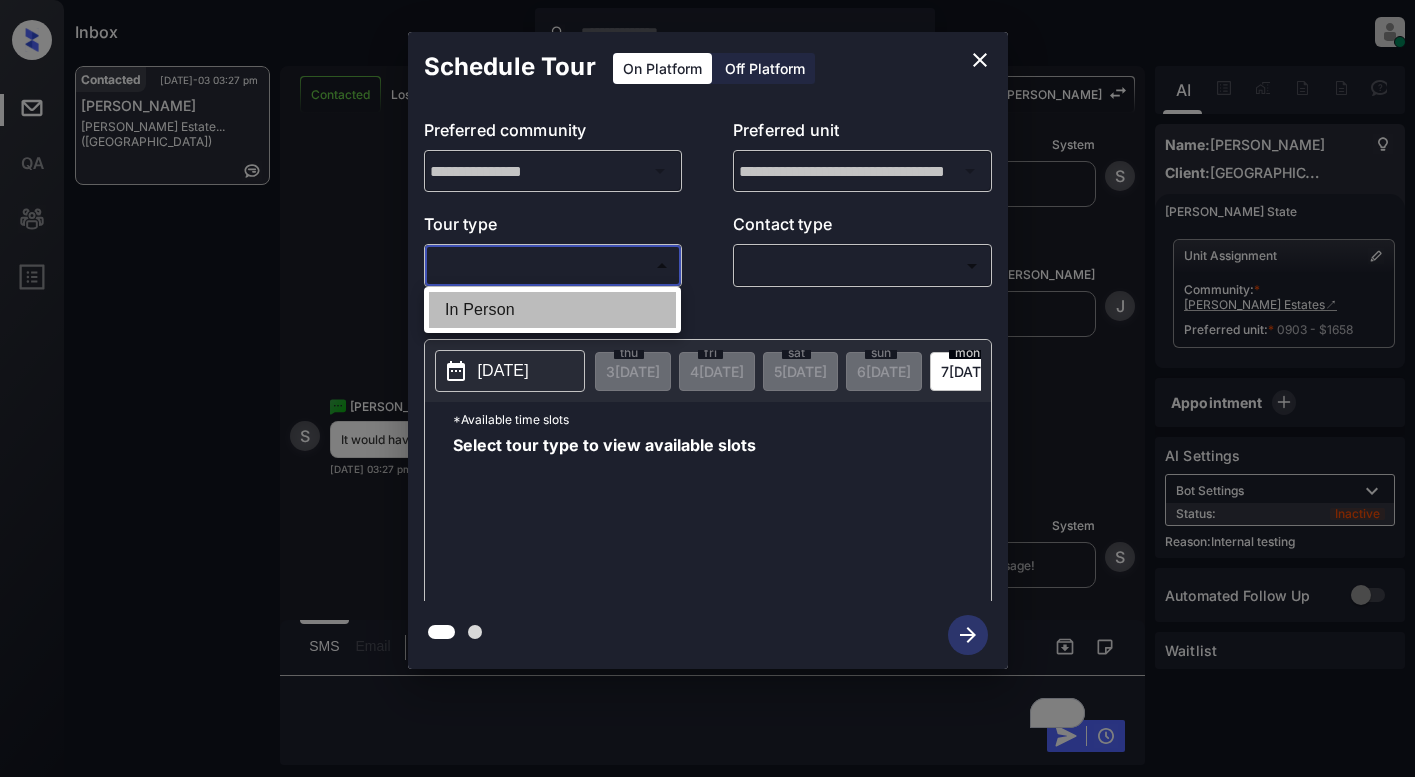 click on "In Person" at bounding box center (552, 310) 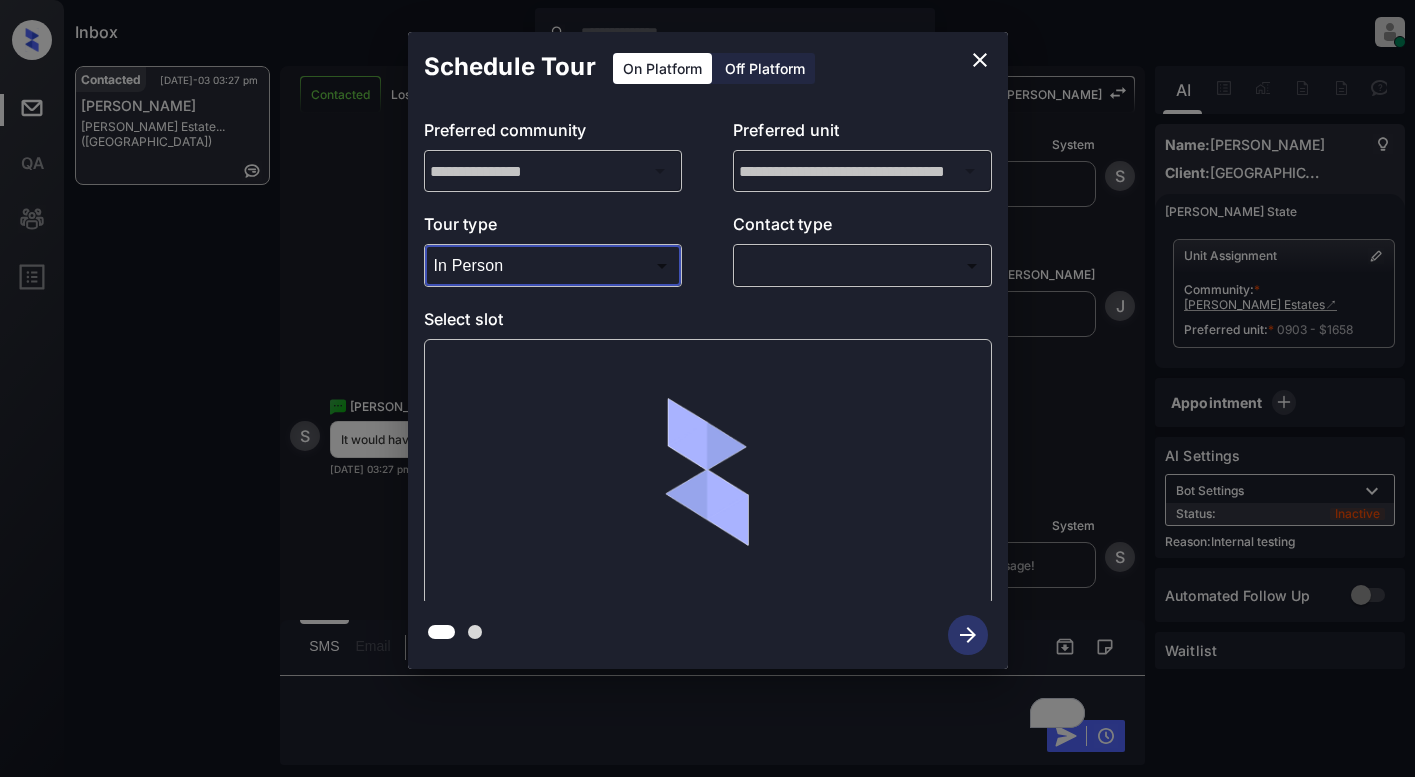 click on "Inbox Lyzzelle M. Ceralde Online Set yourself   offline Set yourself   on break Profile Switch to  light  mode Sign out Contacted Jul-03 03:27 pm   Stephanie Lee Tidwell Estate...  (Fairfield) Contacted Lost Lead Sentiment: Angry Upon sliding the acknowledgement:  Lead will move to lost stage. * ​ SMS and call option will be set to opt out. AFM will be turned off for the lead. Kelsey New Message Kelsey Notes Note: https://conversation.getzuma.com/6862d20d2b4b886487e8f825 - Paste this link into your browser to view Kelsey’s conversation with the prospect Jun 30, 2025 11:06 am  Sync'd w  yardi K New Message Zuma Lead transferred to leasing agent: kelsey Jun 30, 2025 11:06 am  Sync'd w  yardi Z New Message Agent Lead created via leadPoller in Inbound stage. Jun 30, 2025 11:06 am A New Message Agent AFM Request sent to Kelsey. Jun 30, 2025 11:06 am A New Message Agent Notes Note: Jun 30, 2025 11:06 am A New Message Kelsey Lead Details Updated
BedRoom: 4
Jun 30, 2025 11:06 am K New Message Kelsey K Kelsey" at bounding box center [707, 388] 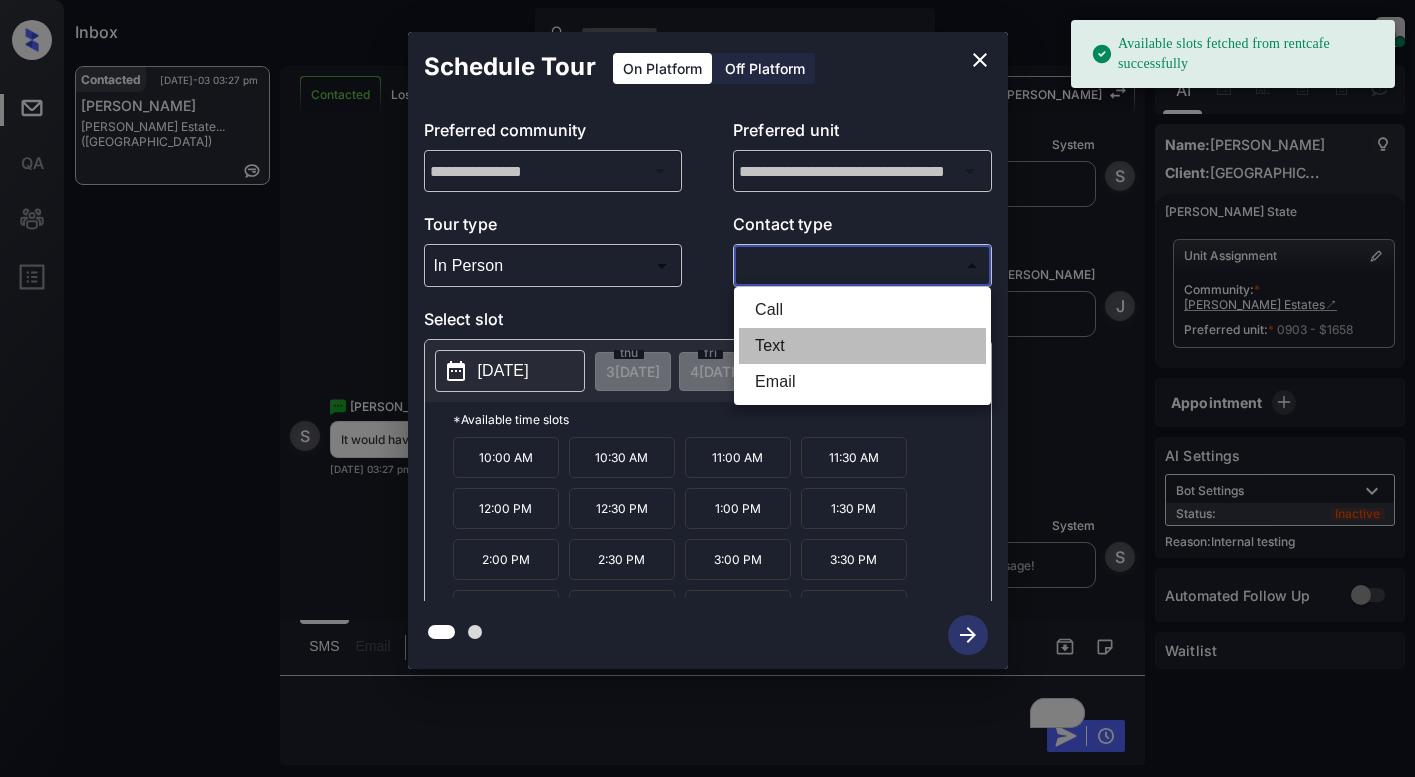 click on "Text" at bounding box center [862, 346] 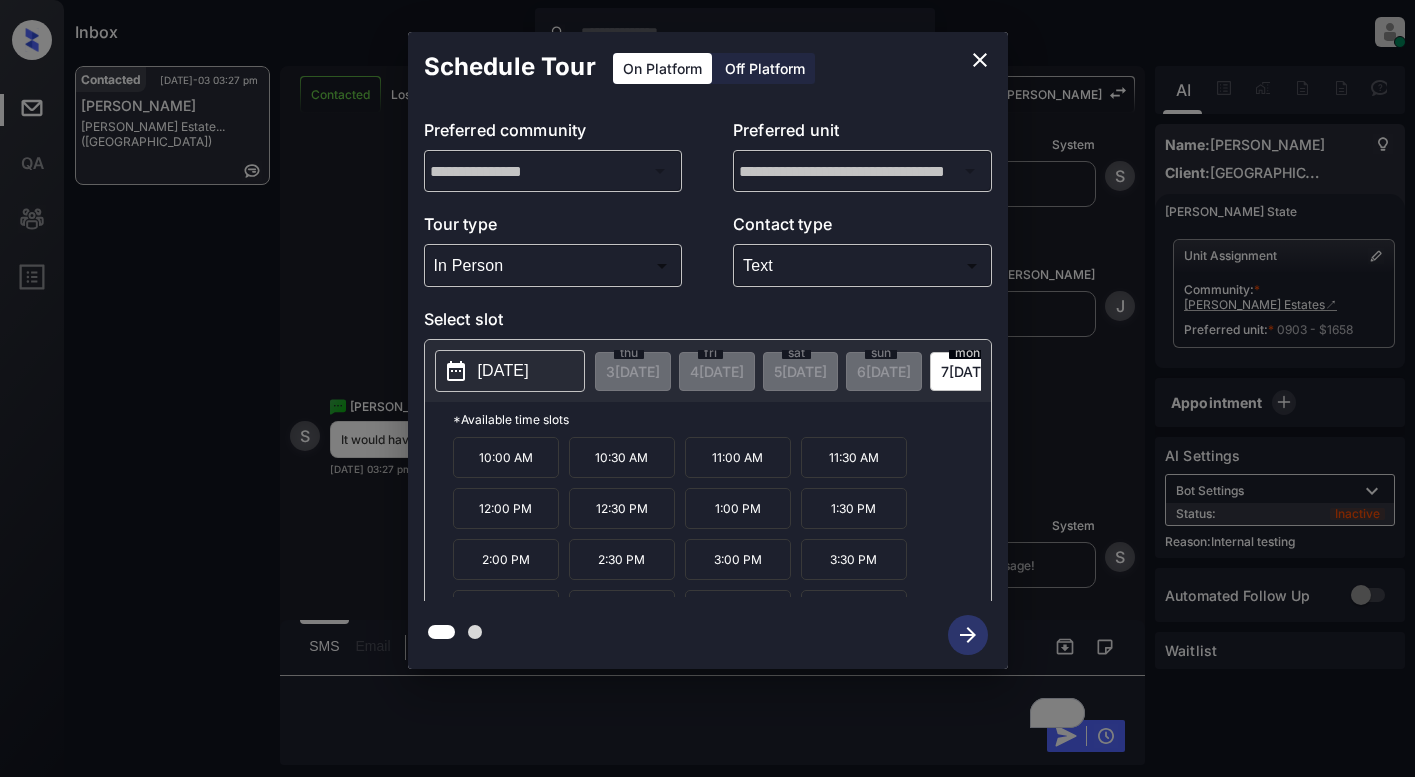 click on "2025-07-07" at bounding box center (503, 371) 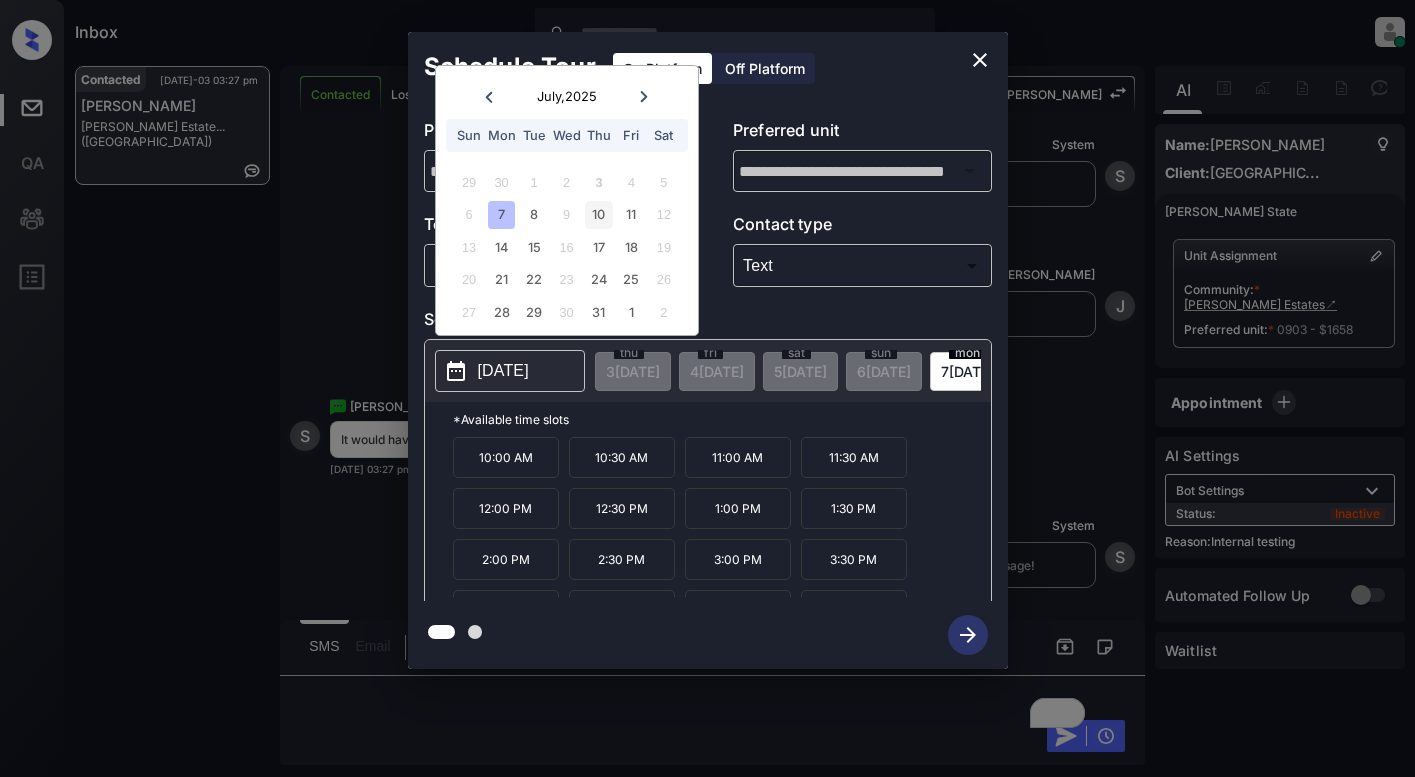 click on "10" at bounding box center [598, 214] 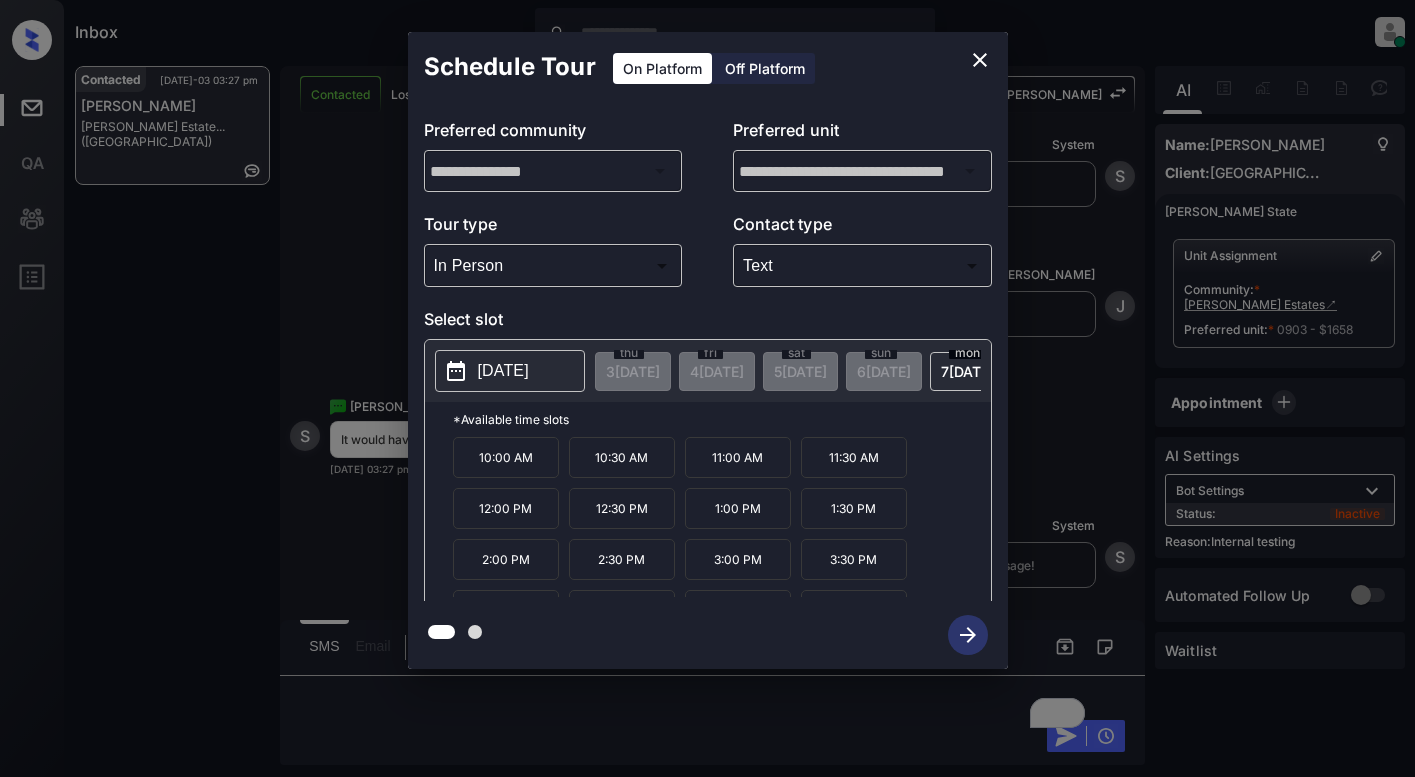click on "10:30 AM" at bounding box center (622, 457) 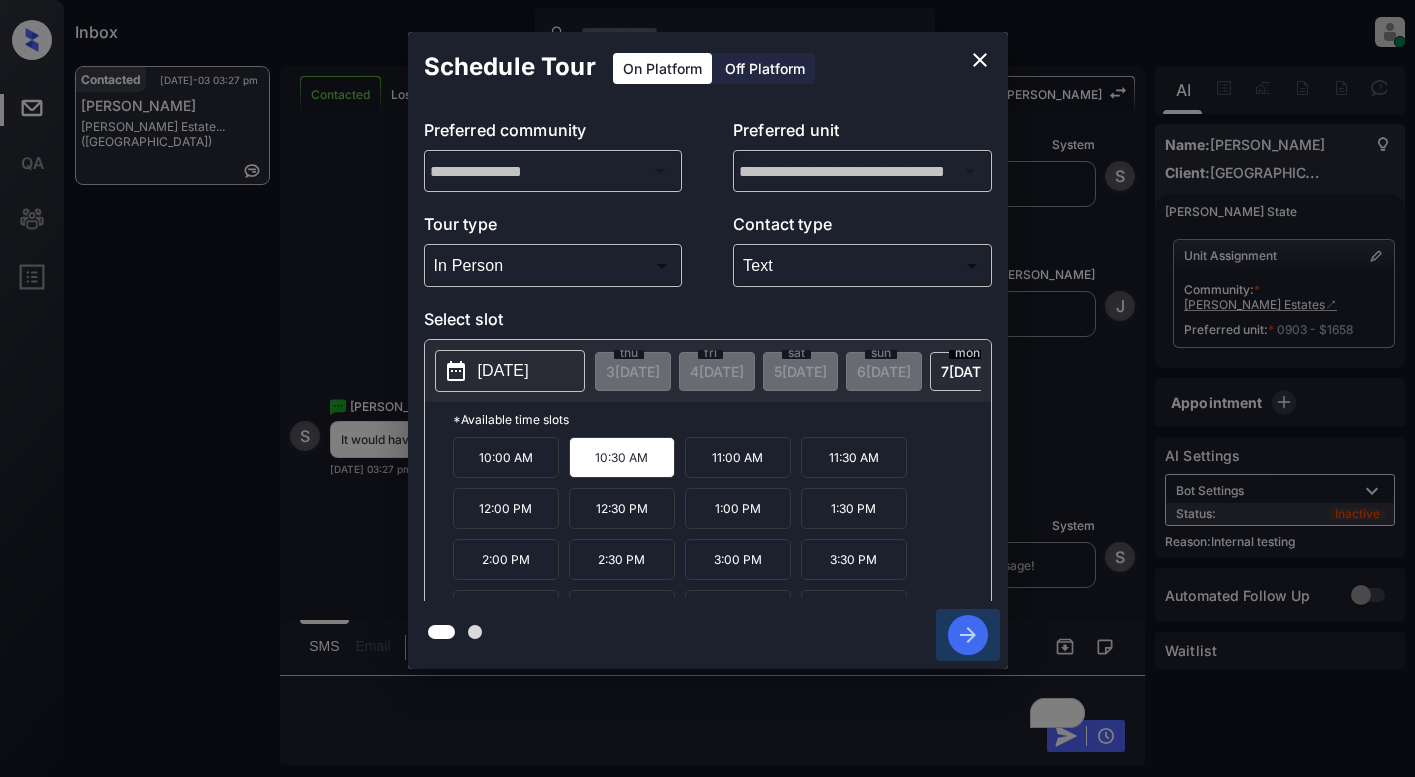 click 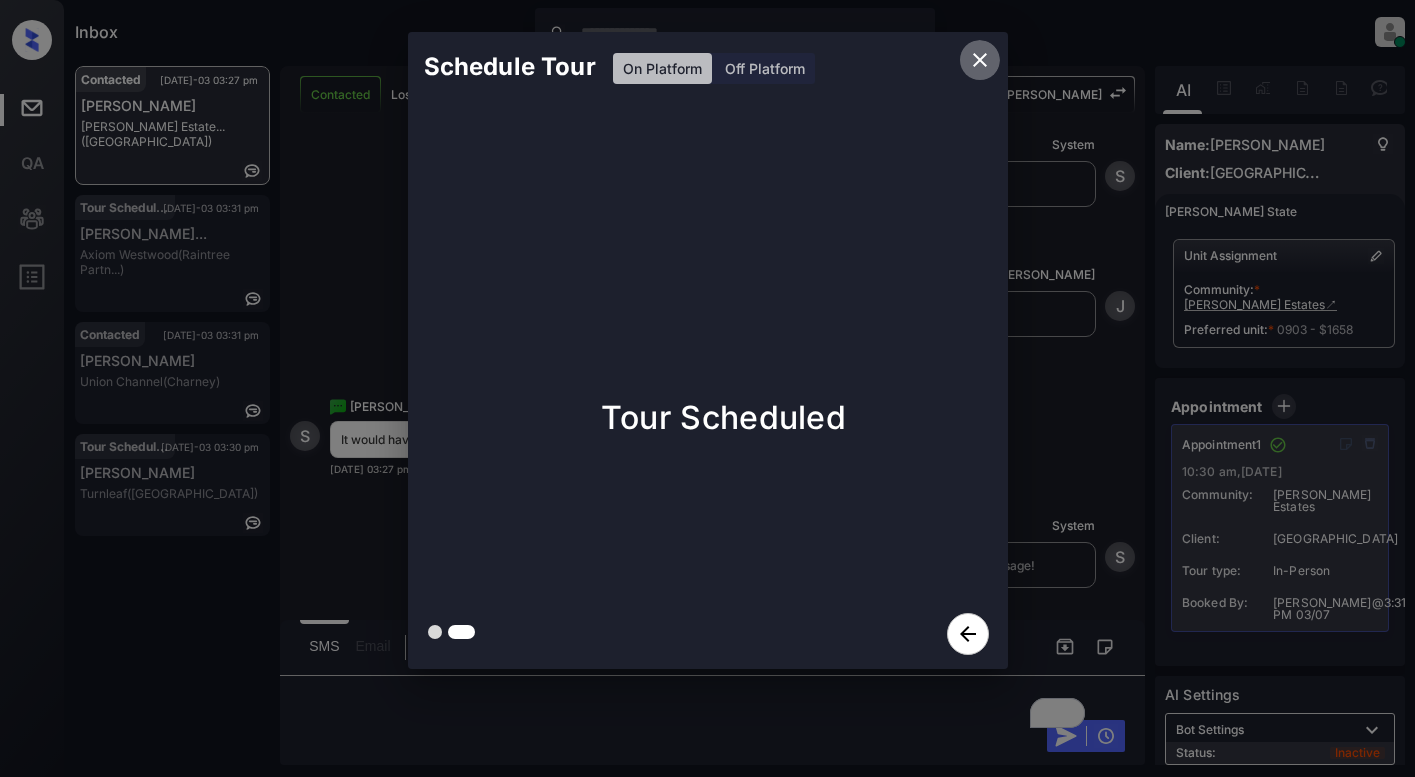 click 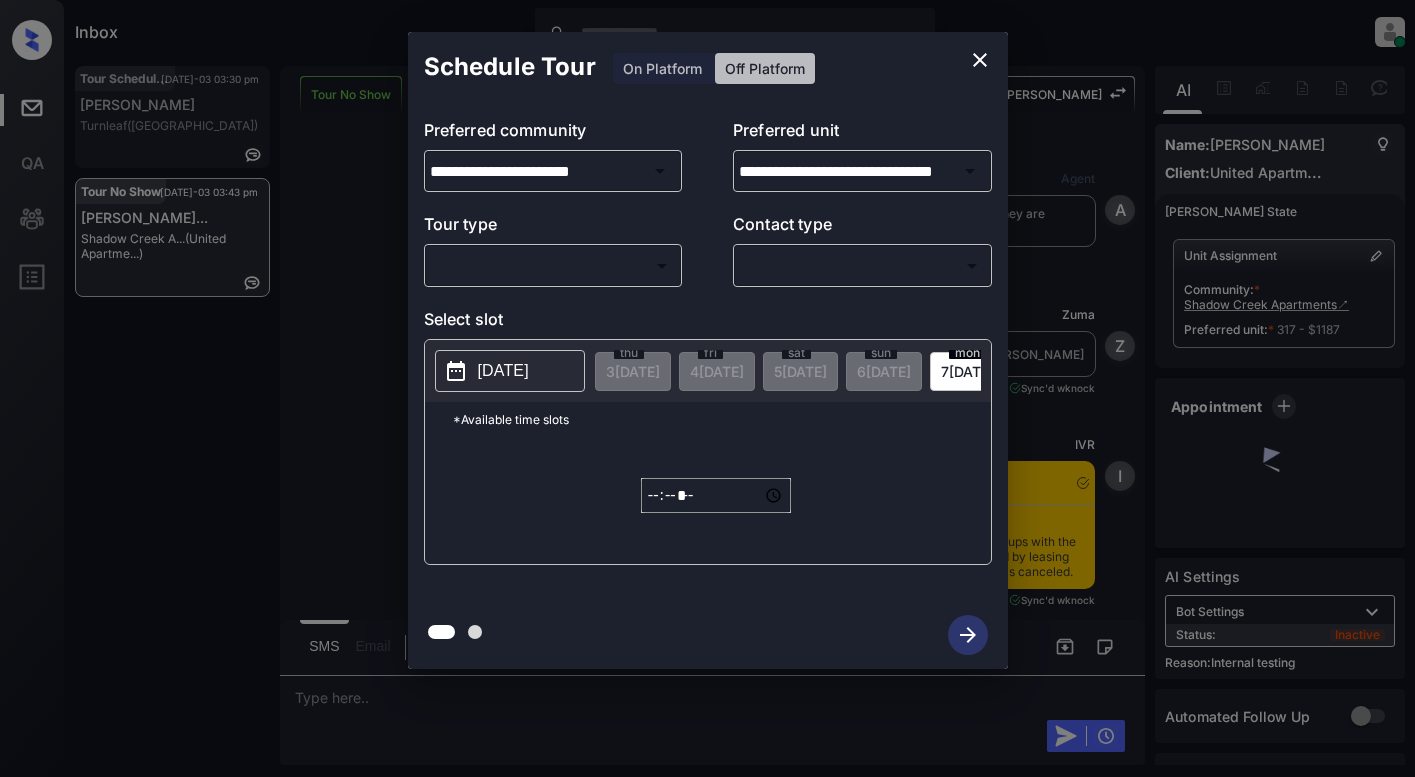 scroll, scrollTop: 0, scrollLeft: 0, axis: both 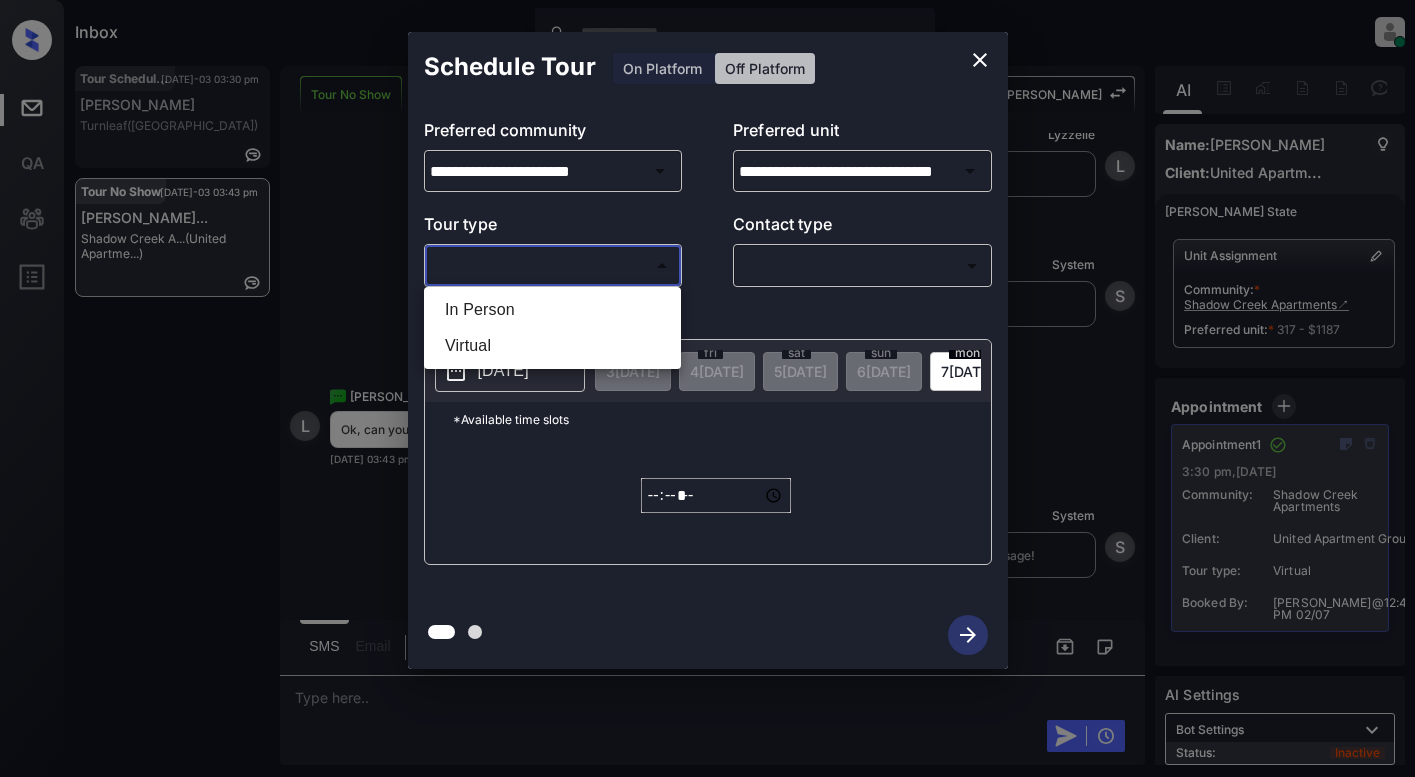 click on "Inbox Lyzzelle [PERSON_NAME] Online Set yourself   offline Set yourself   on break Profile Switch to  light  mode Sign out Tour Scheduled [DATE]-03 03:30 pm   [PERSON_NAME] Turnleaf  ([GEOGRAPHIC_DATA]) Tour No Show [DATE]-03 03:43 pm   [PERSON_NAME]... Shadow Creek A...  (United Apartme...) Tour No Show Lost Lead Sentiment: Angry Upon sliding the acknowledgement:  Lead will move to lost stage. * ​ SMS and call option will be set to opt out. AFM will be turned off for the lead. [PERSON_NAME] New Message Agent Lead created because they indicated they are interested in leasing via Zuma IVR. [DATE] 10:41 am A New Message Zuma Lead transferred to leasing agent: [PERSON_NAME] [DATE] 10:41 am  Sync'd w  knock Z New Message IVR Notes Note: [PERSON_NAME] has concluded her follow-ups with the prospect because of the reason: ‘[Answered by leasing office].’ Please claim the prospect or mark as canceled. [DATE] 10:41 am  Sync'd w  knock I New Message Agent Notes Note: [DATE] 10:41 am A New Message [PERSON_NAME] Notes Note: K New Message A" at bounding box center (707, 388) 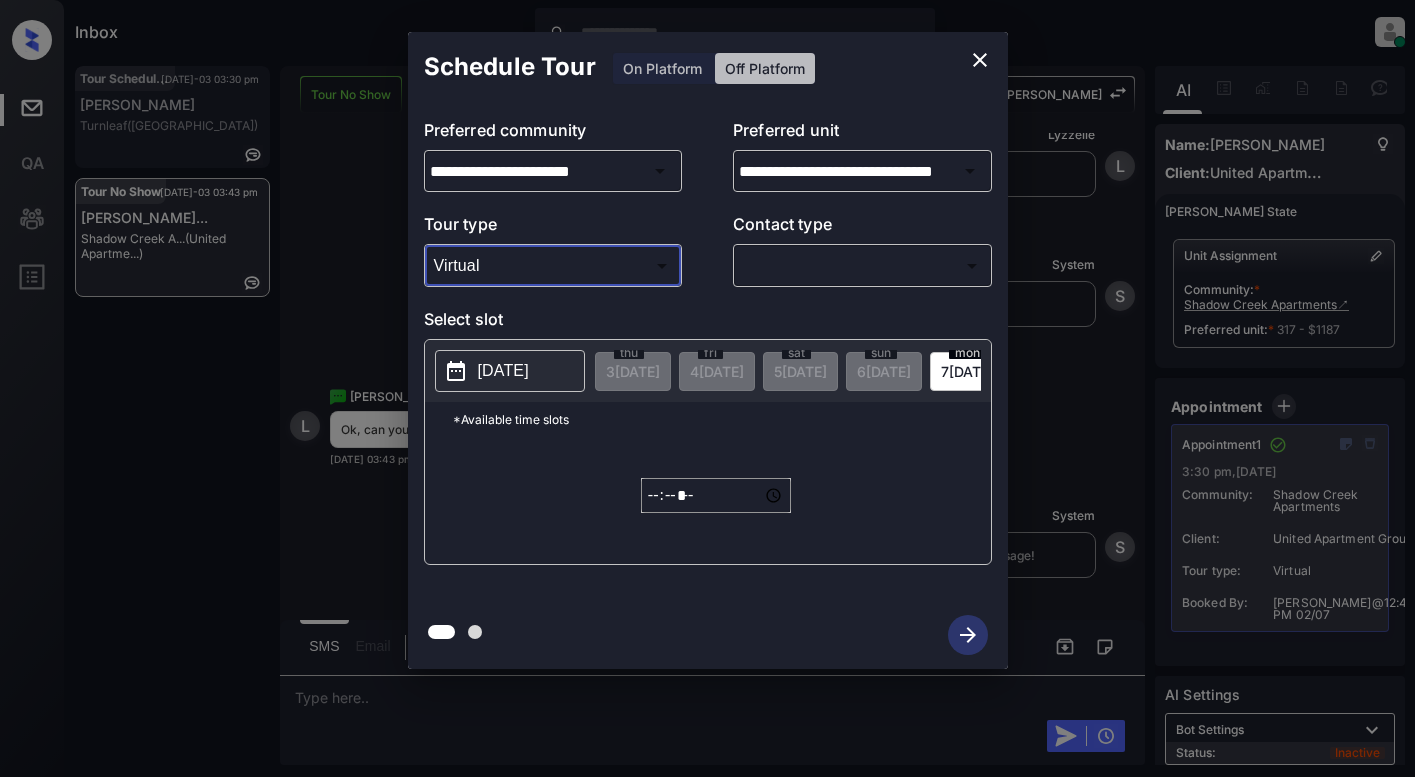 click on "Inbox Lyzzelle M. Ceralde Online Set yourself   offline Set yourself   on break Profile Switch to  light  mode Sign out Tour Scheduled Jul-03 03:30 pm   Doroty Li Turnleaf  (Fairfield) Tour No Show Jul-03 03:43 pm   Lucian LaToure... Shadow Creek A...  (United Apartme...) Tour No Show Lost Lead Sentiment: Angry Upon sliding the acknowledgement:  Lead will move to lost stage. * ​ SMS and call option will be set to opt out. AFM will be turned off for the lead. Kelsey New Message Agent Lead created because they indicated they are interested in leasing via Zuma IVR. Apr 28, 2025 10:41 am A New Message Zuma Lead transferred to leasing agent: kelsey Apr 28, 2025 10:41 am  Sync'd w  knock Z New Message IVR Notes Note: Kelsey has concluded her follow-ups with the prospect because of the reason: ‘[Answered by leasing office].’ Please claim the prospect or mark as canceled. Apr 28, 2025 10:41 am  Sync'd w  knock I New Message Agent Notes Note: Apr 28, 2025 10:41 am A New Message Kelsey Notes Note: K New Message A" at bounding box center (707, 388) 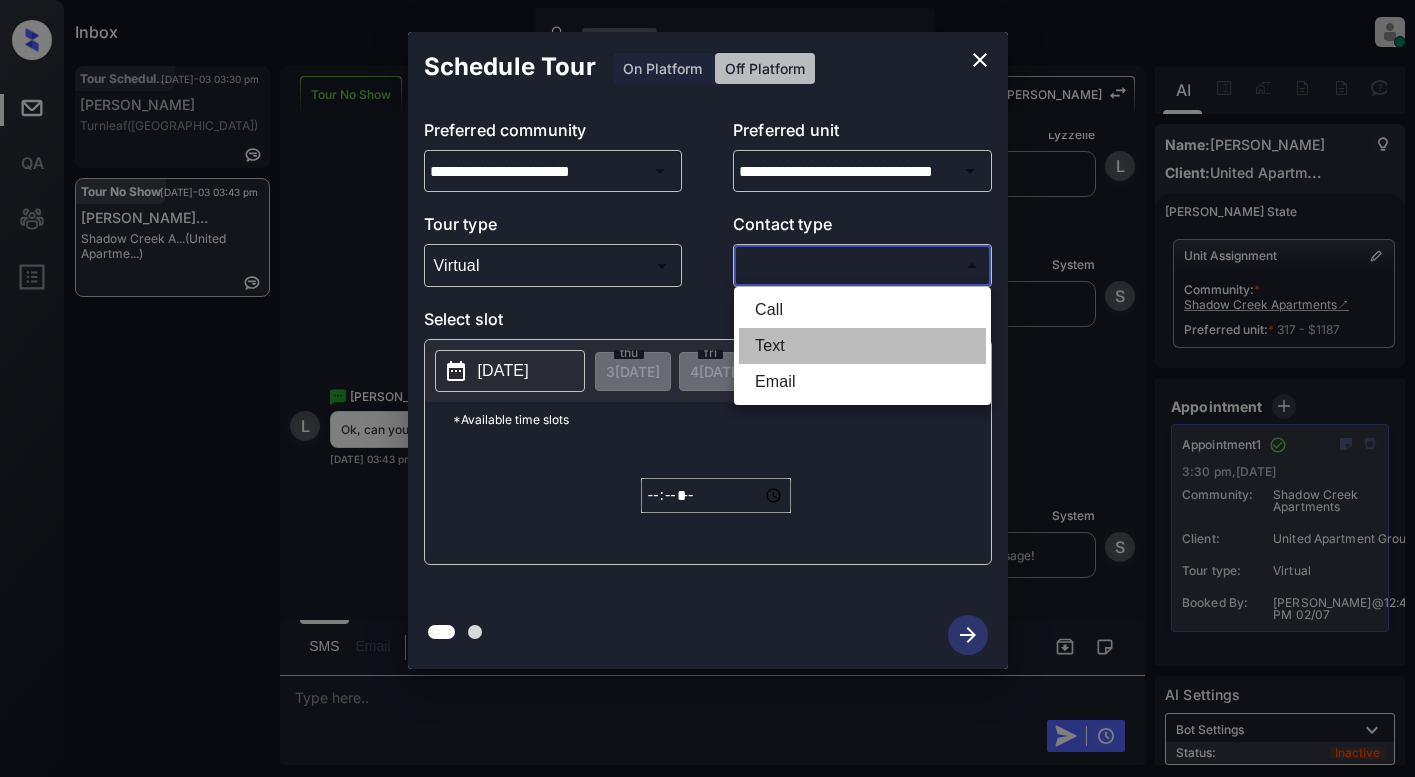 click on "Text" at bounding box center [862, 346] 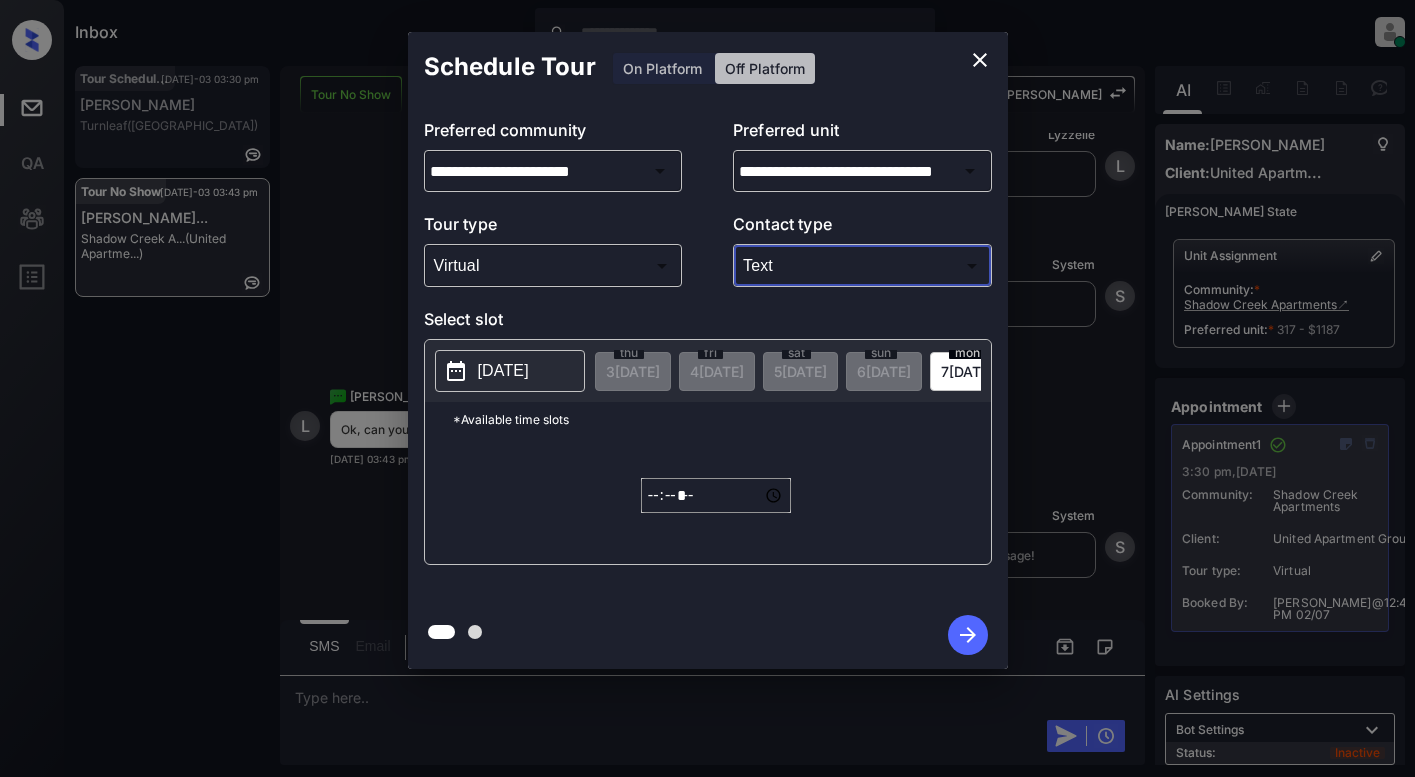 click on "2025-07-06" at bounding box center (503, 371) 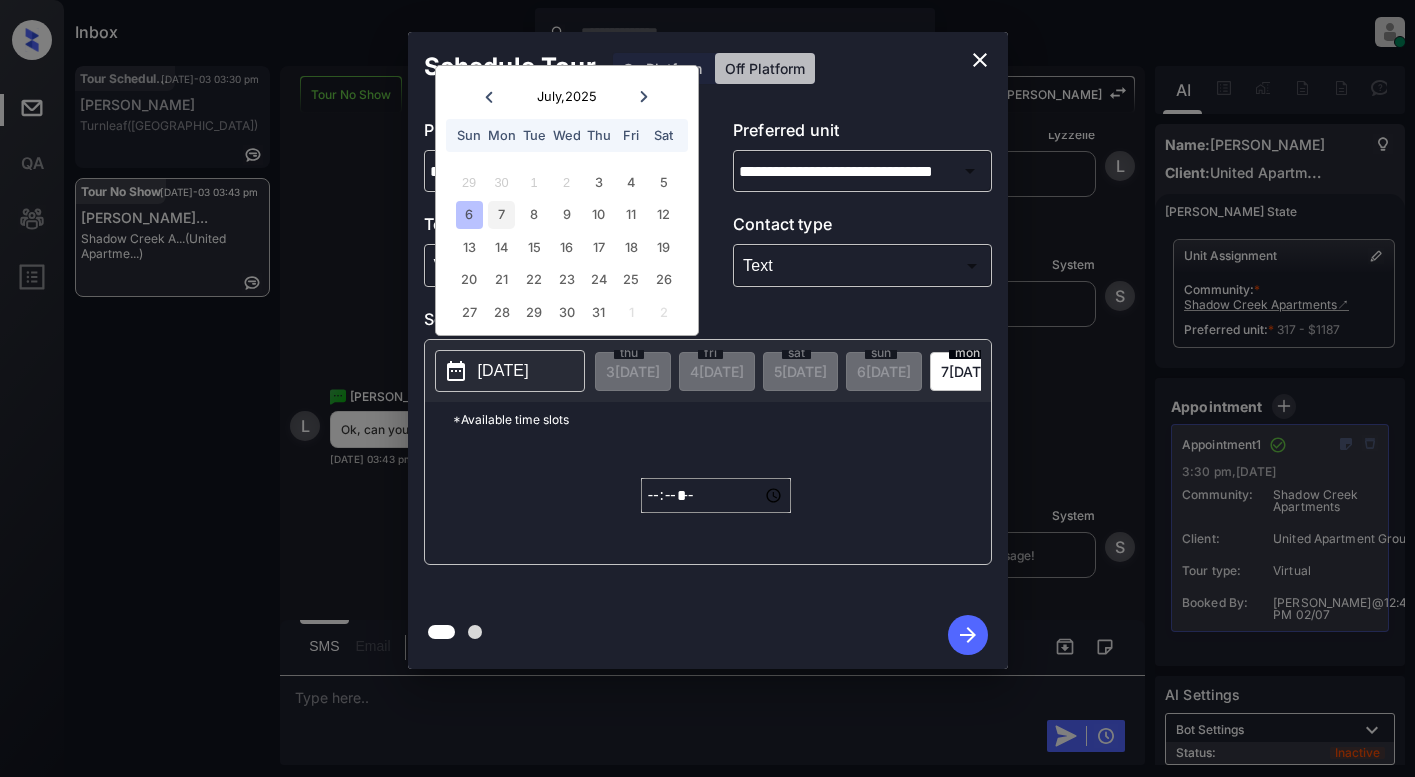 click on "7" at bounding box center (501, 214) 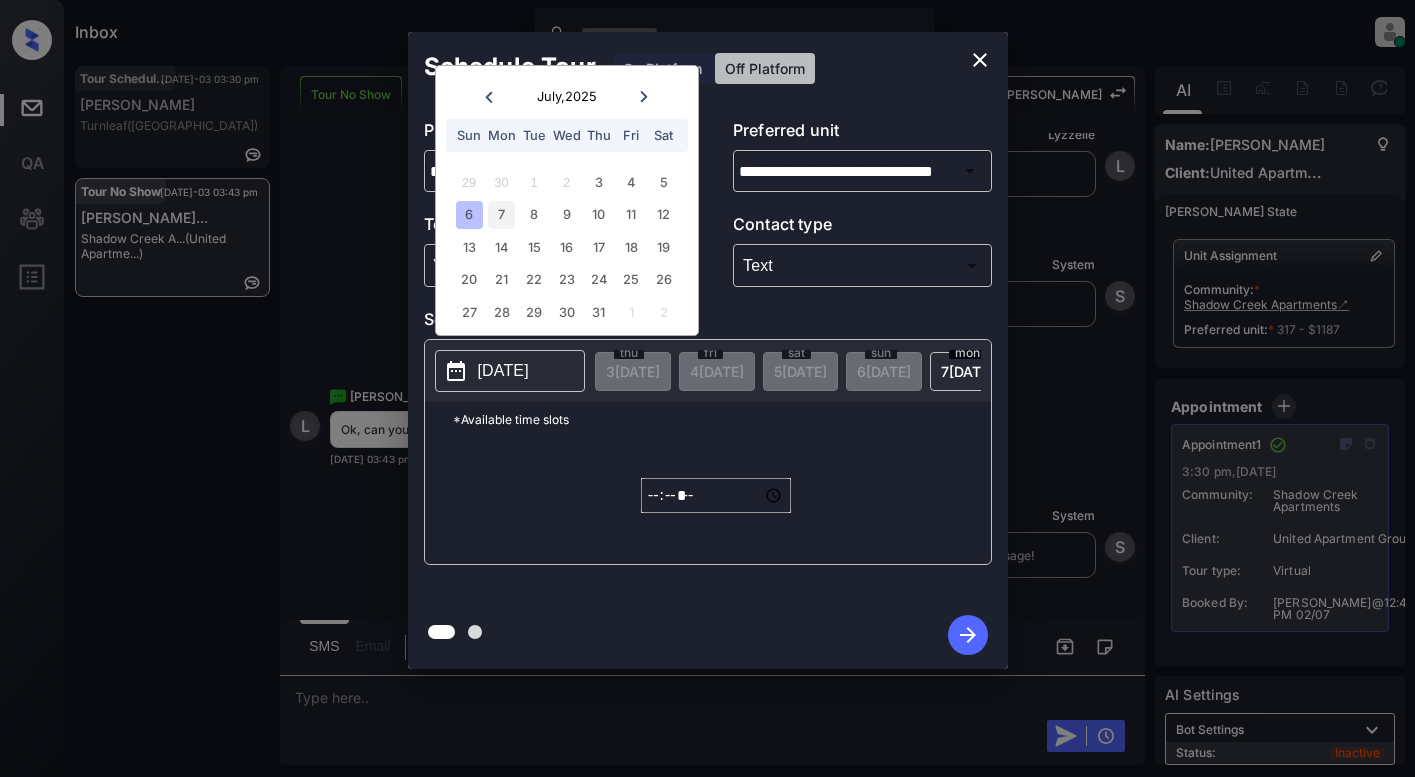 click on "7" at bounding box center (501, 214) 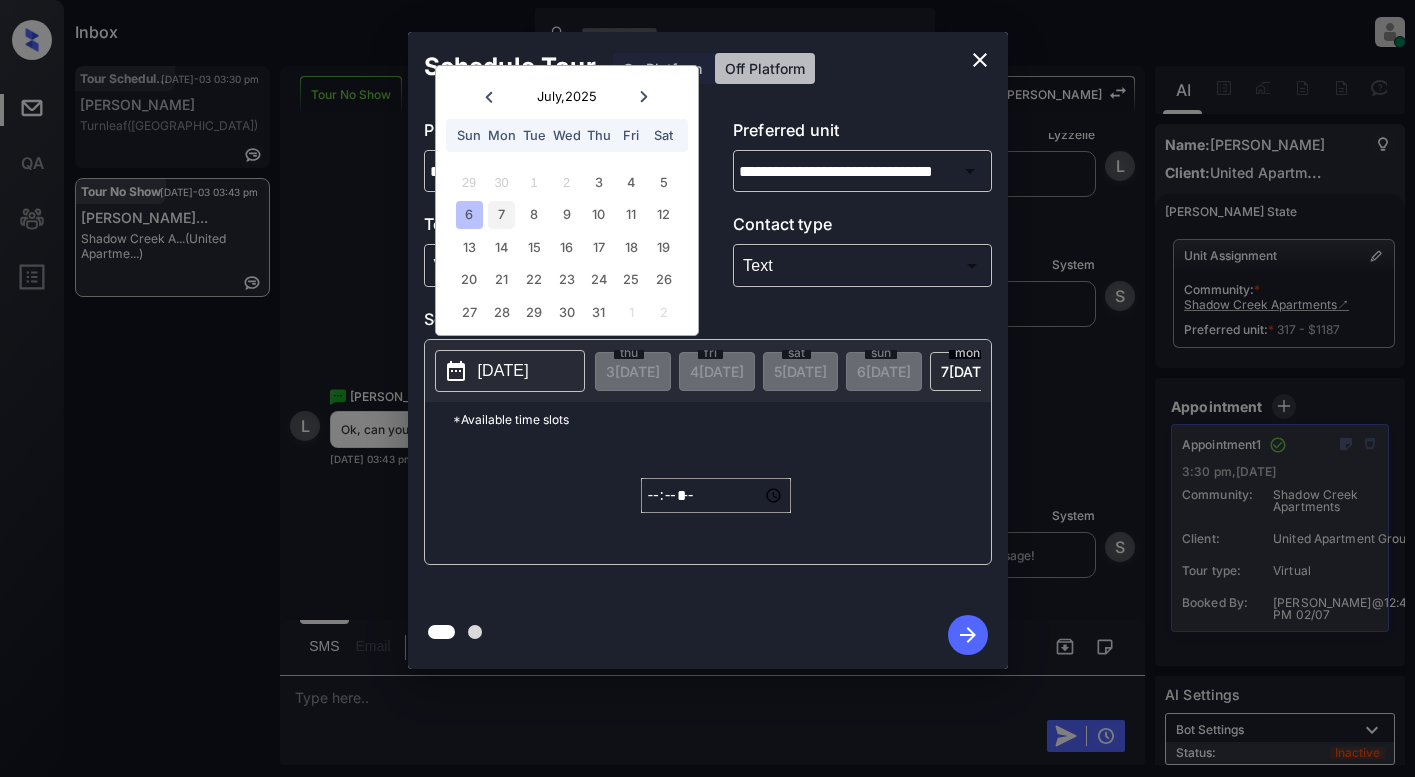click on "7" at bounding box center [501, 214] 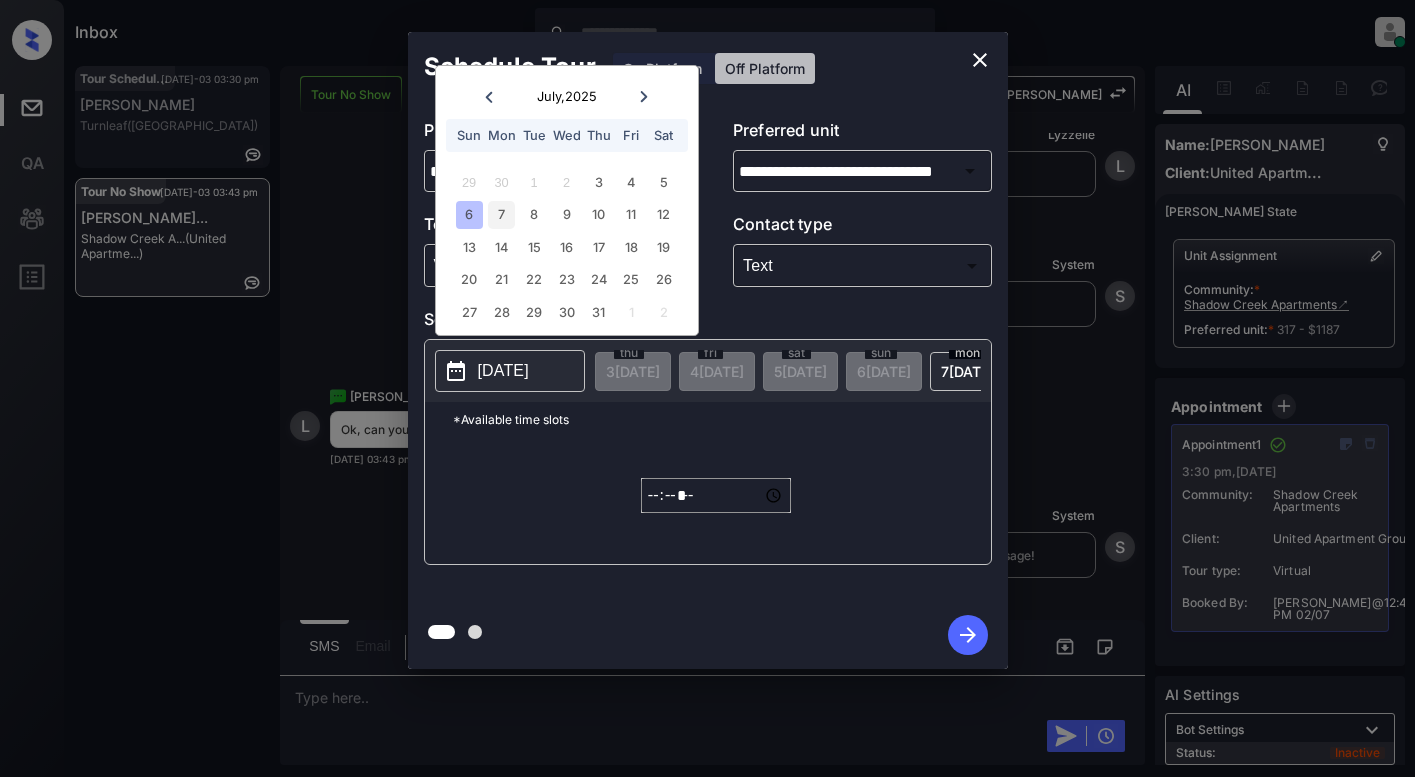 click on "7" at bounding box center (501, 214) 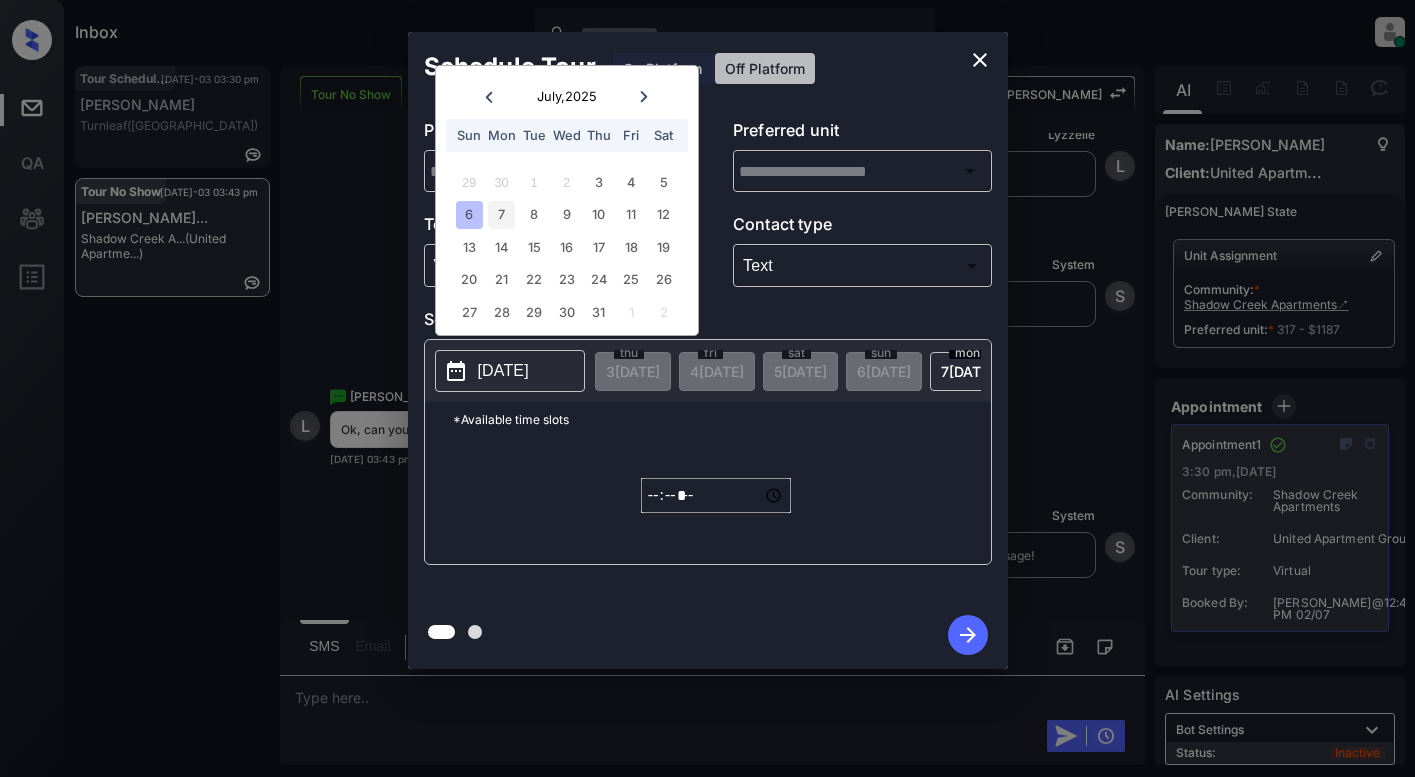 type on "**********" 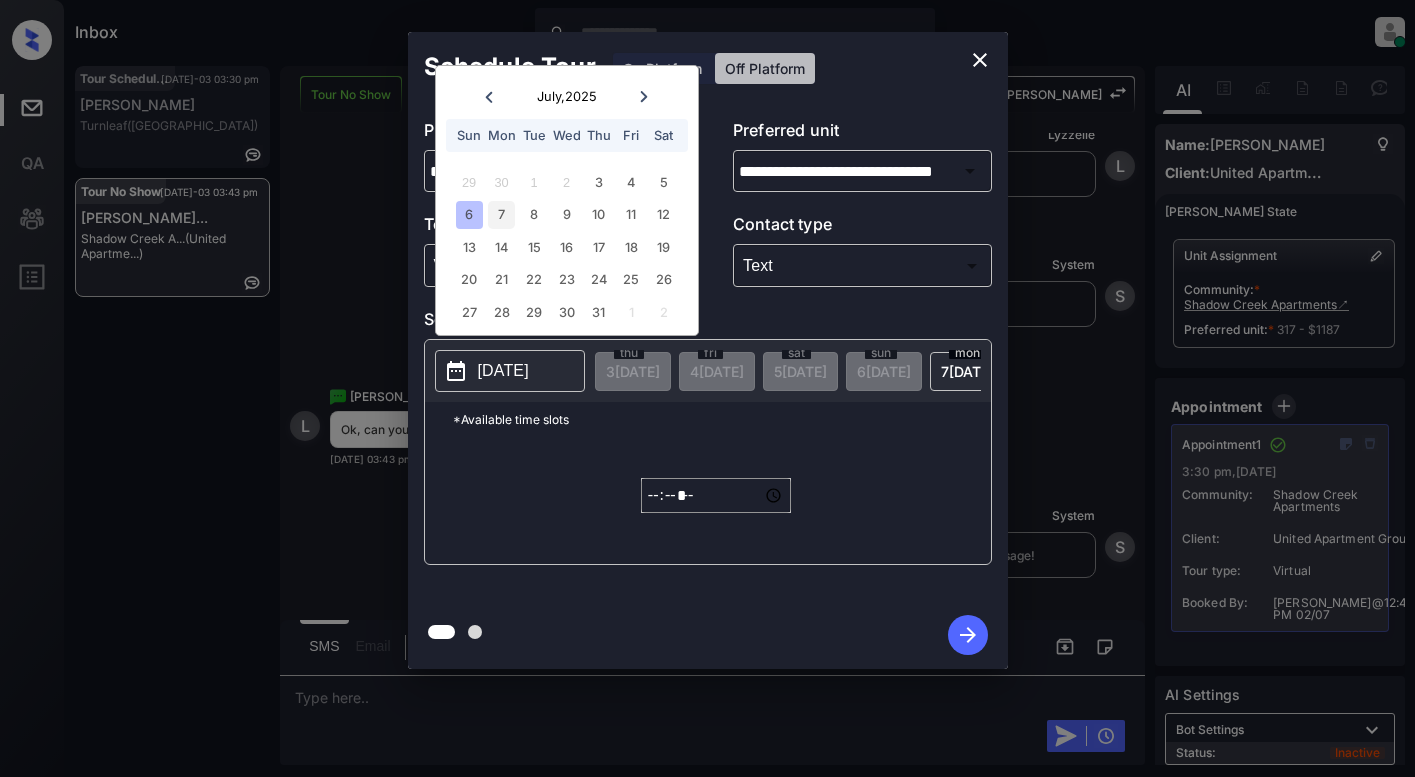 click on "7" at bounding box center [501, 214] 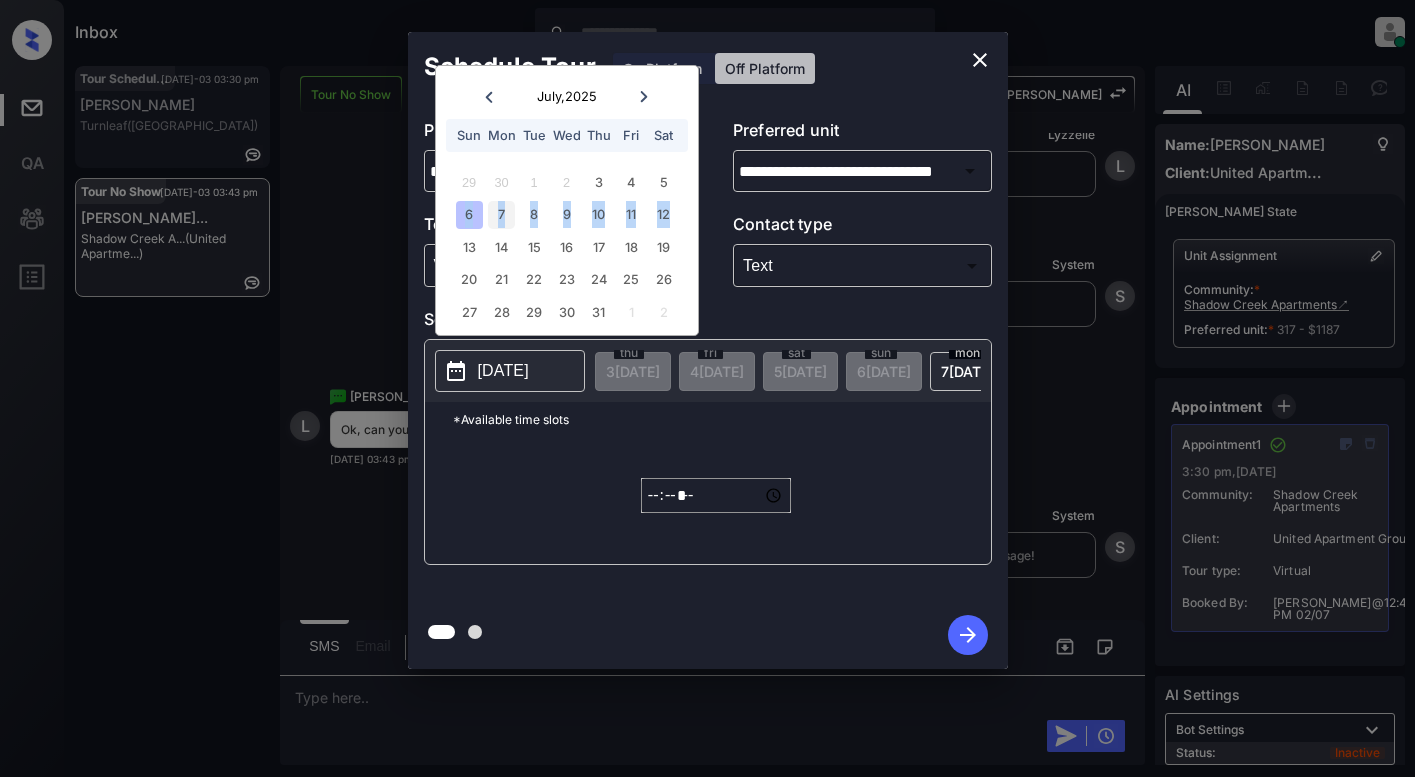 click on "7" at bounding box center (501, 214) 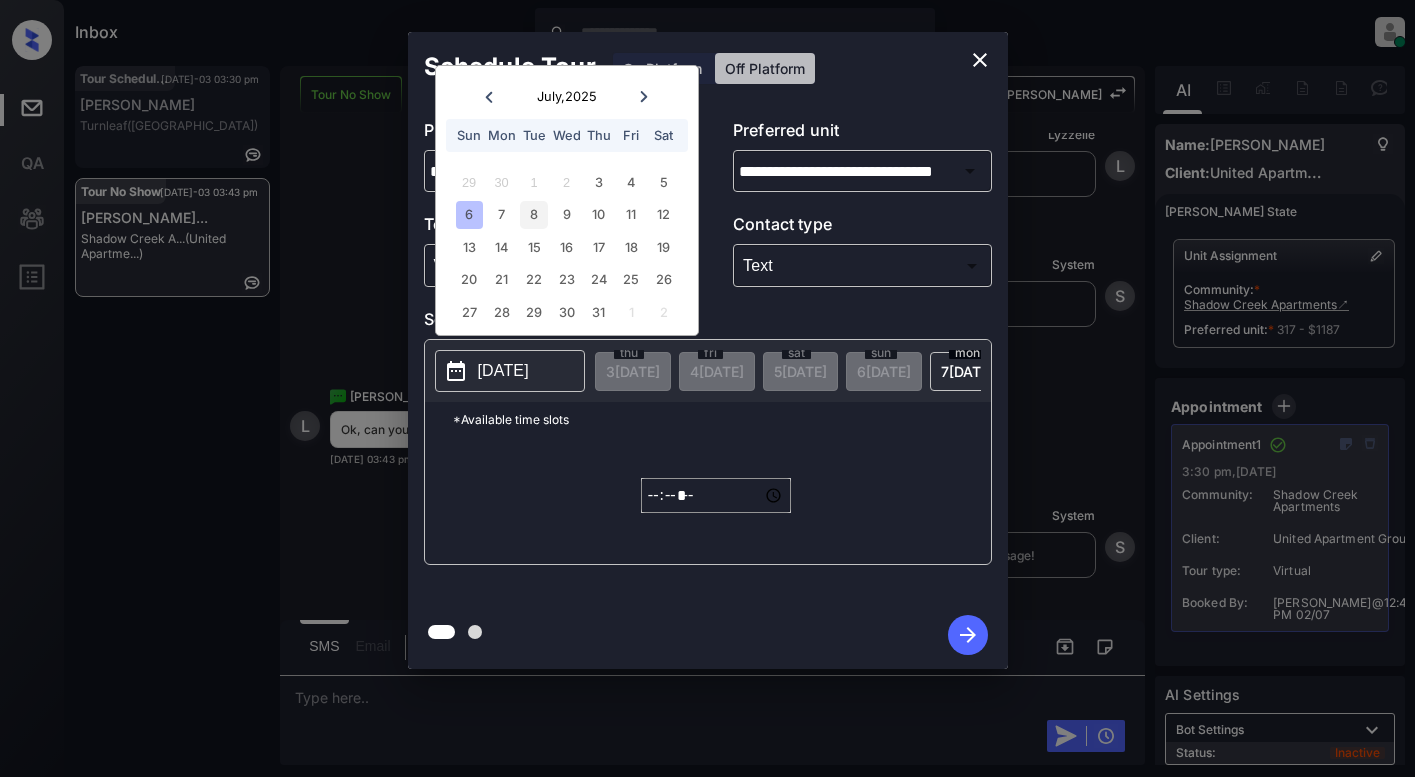click on "8" at bounding box center (533, 214) 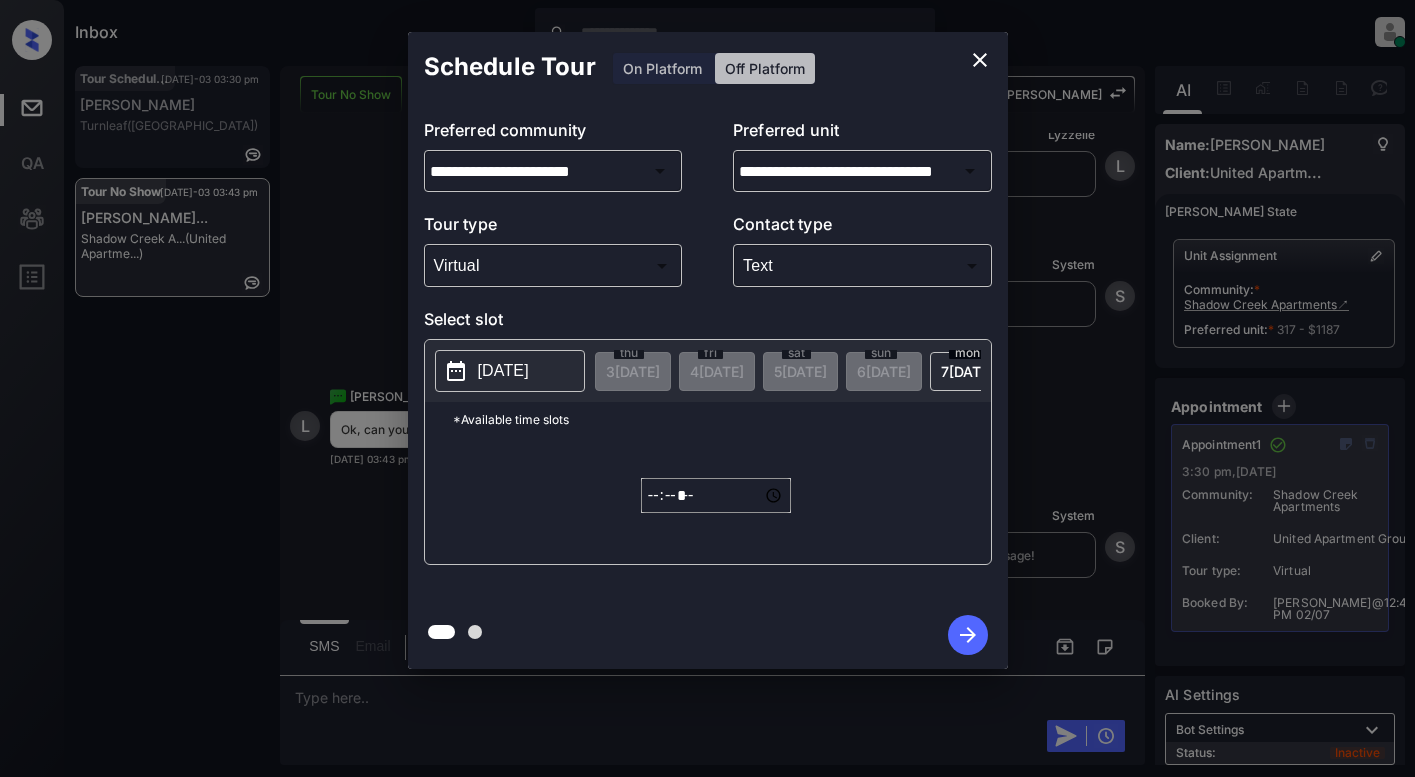 click on "2025-07-06" at bounding box center (503, 371) 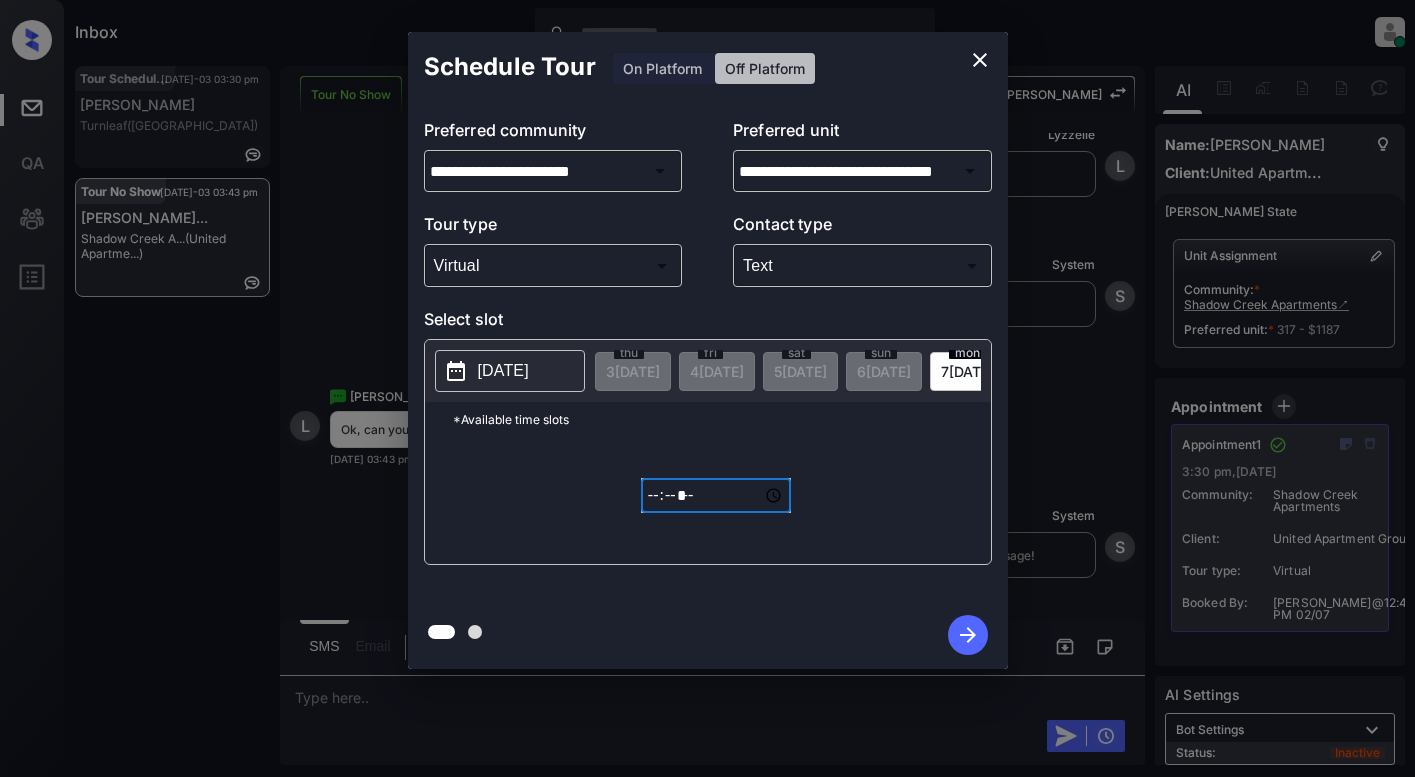 click on "*****" at bounding box center (716, 495) 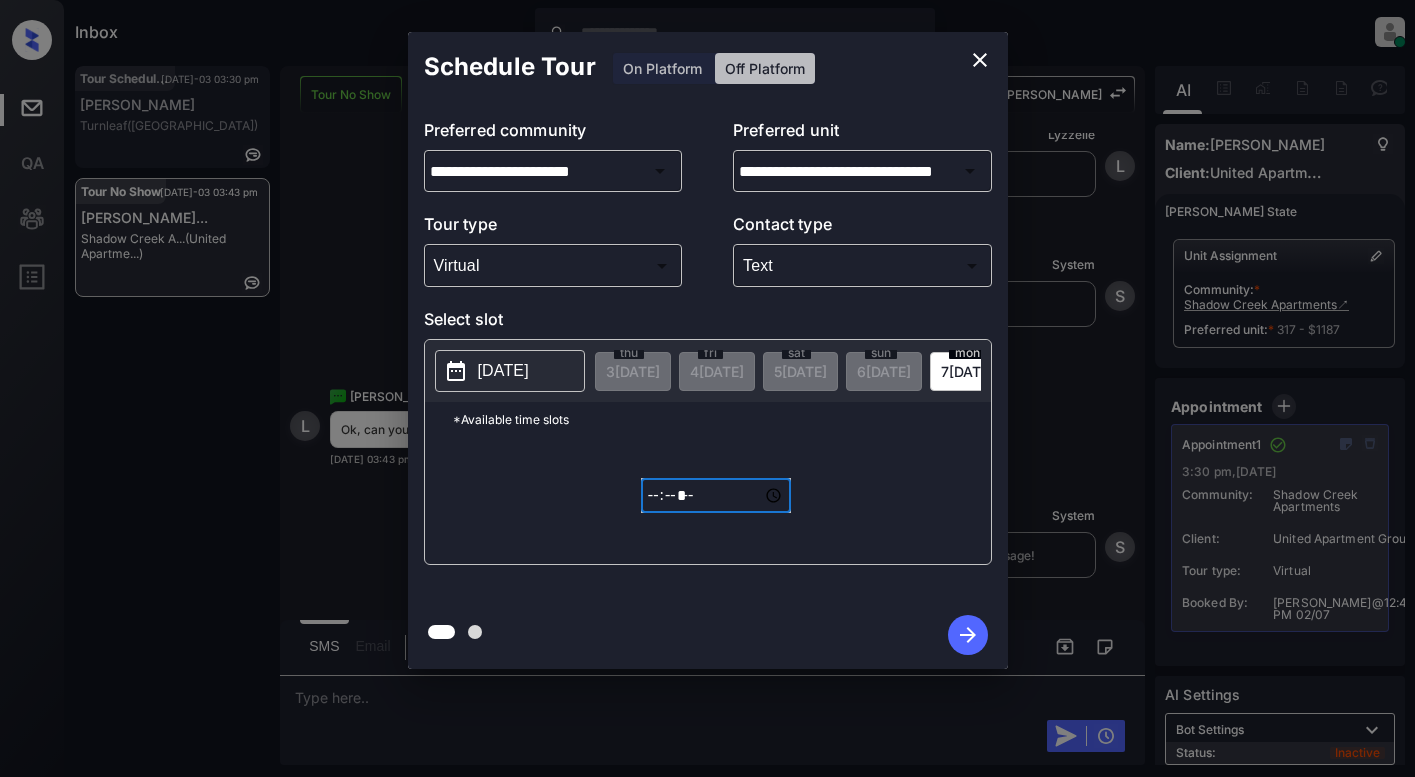 click on "*****" at bounding box center [716, 495] 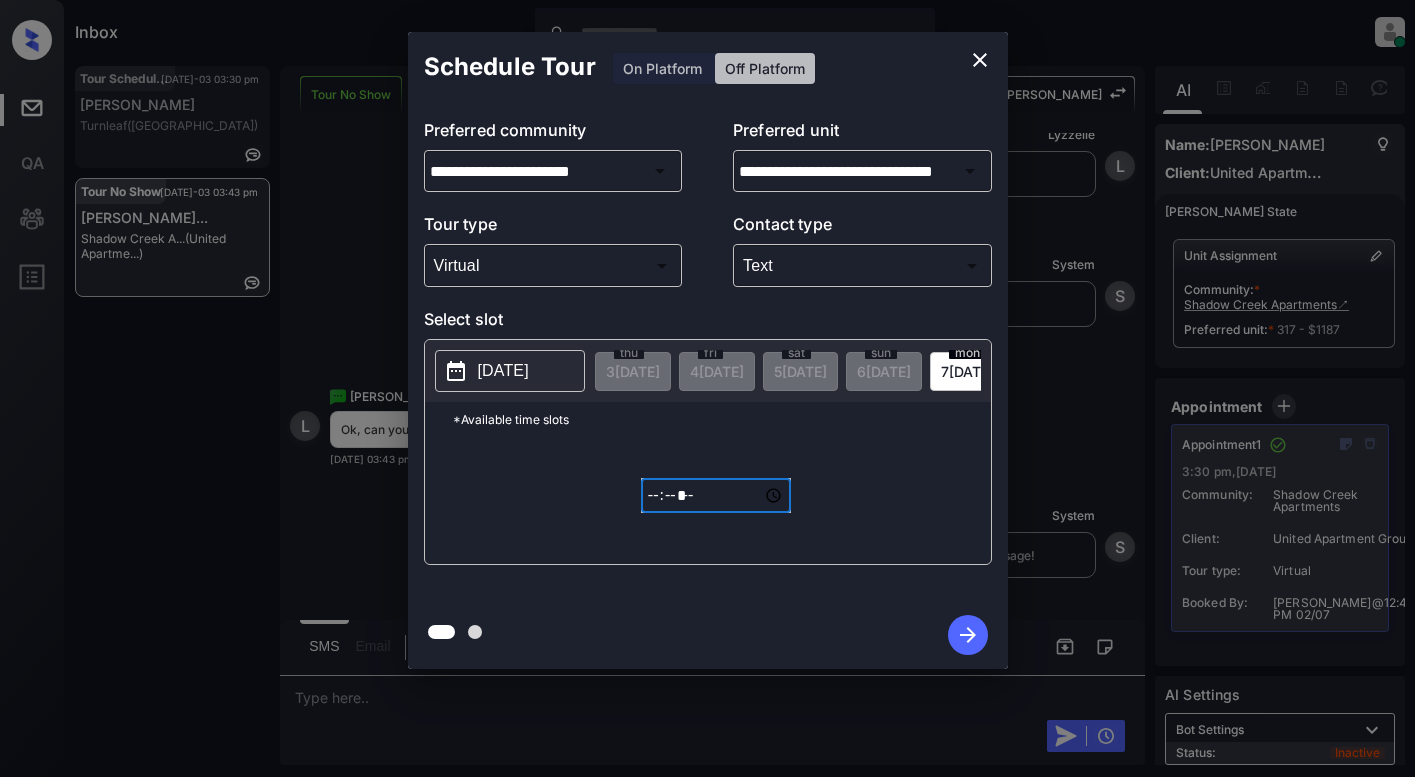 type on "*****" 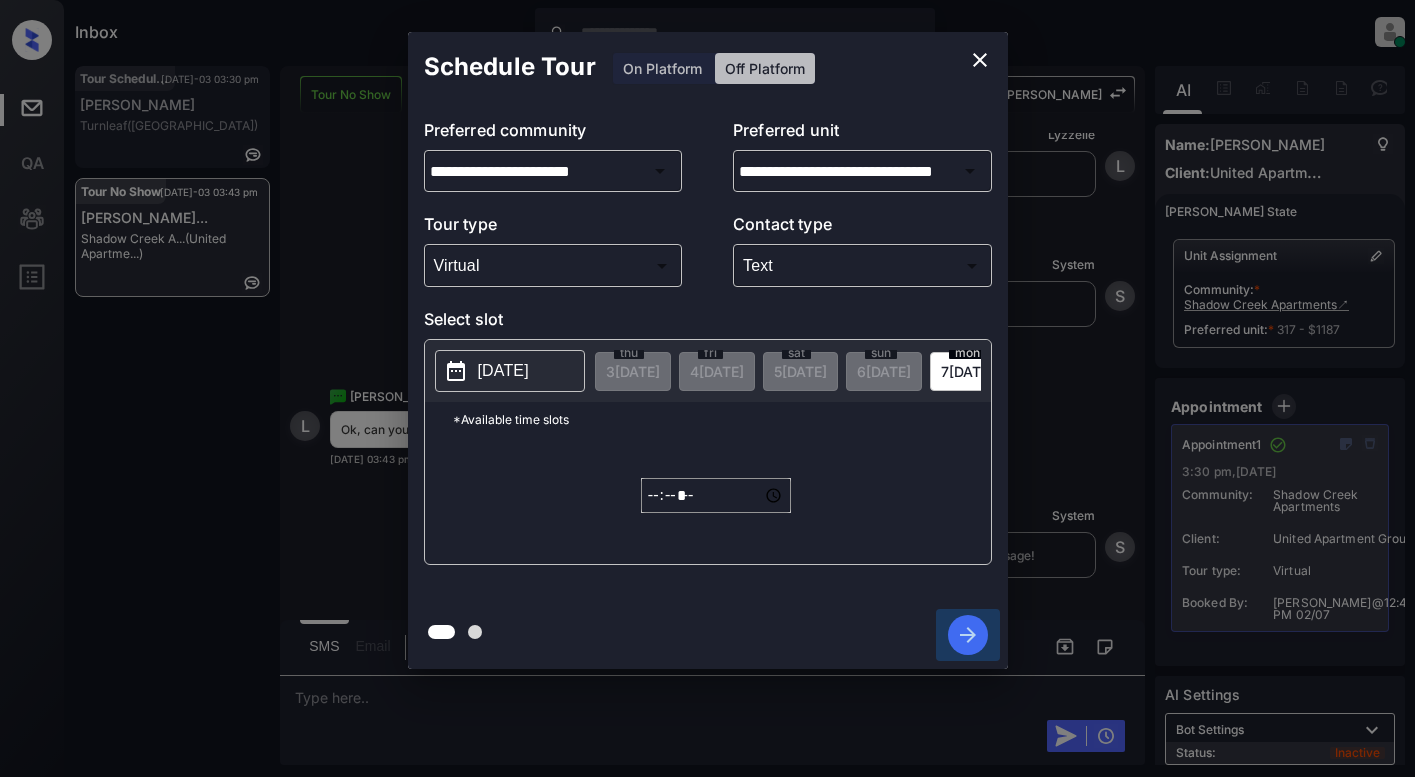 click 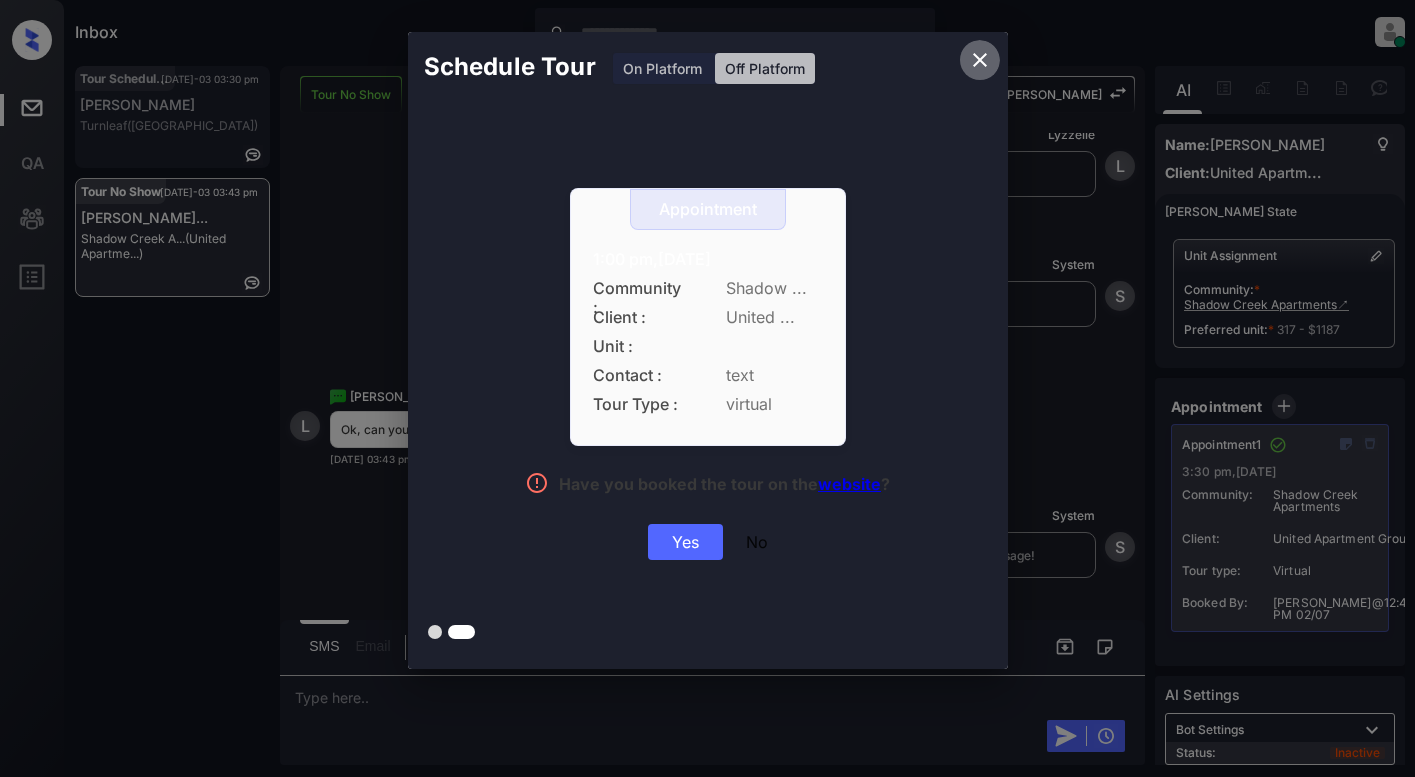 click 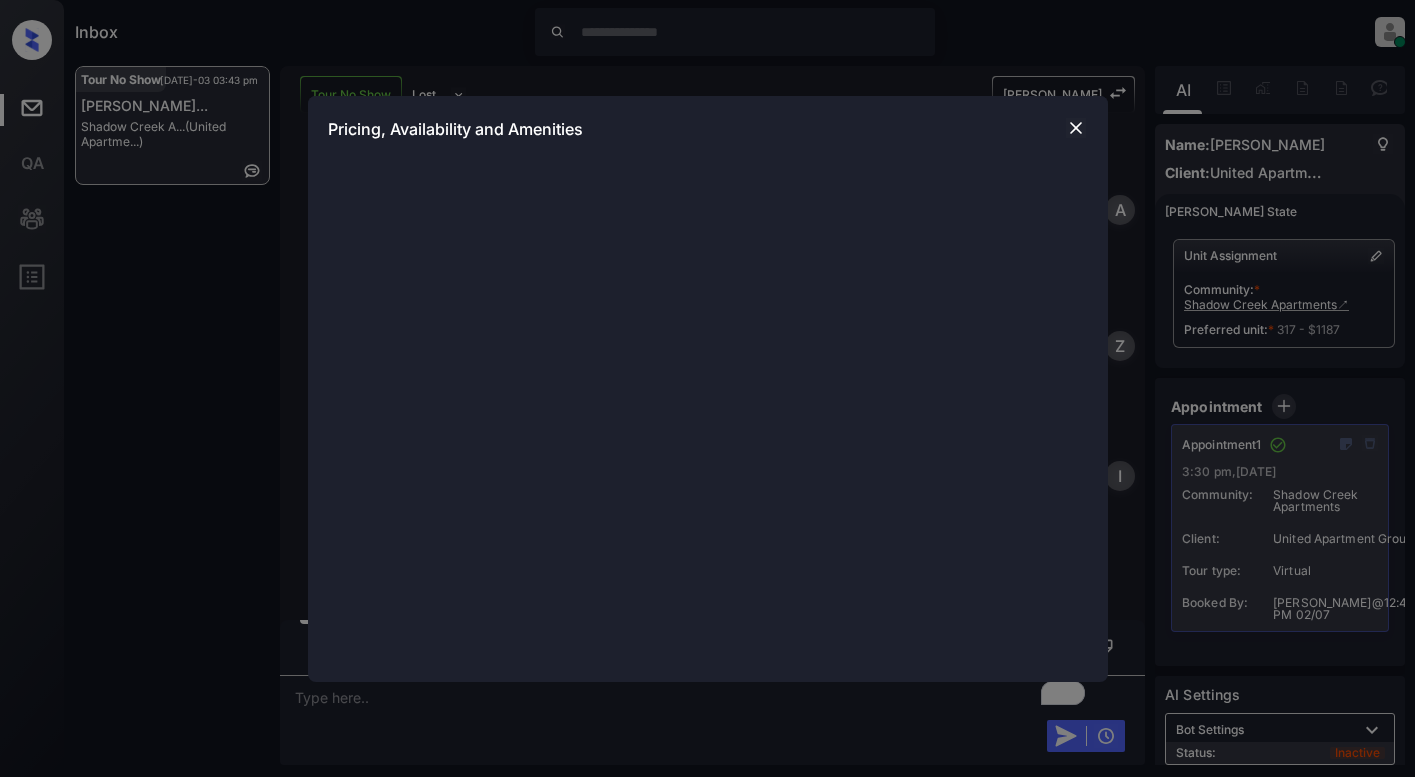 scroll, scrollTop: 0, scrollLeft: 0, axis: both 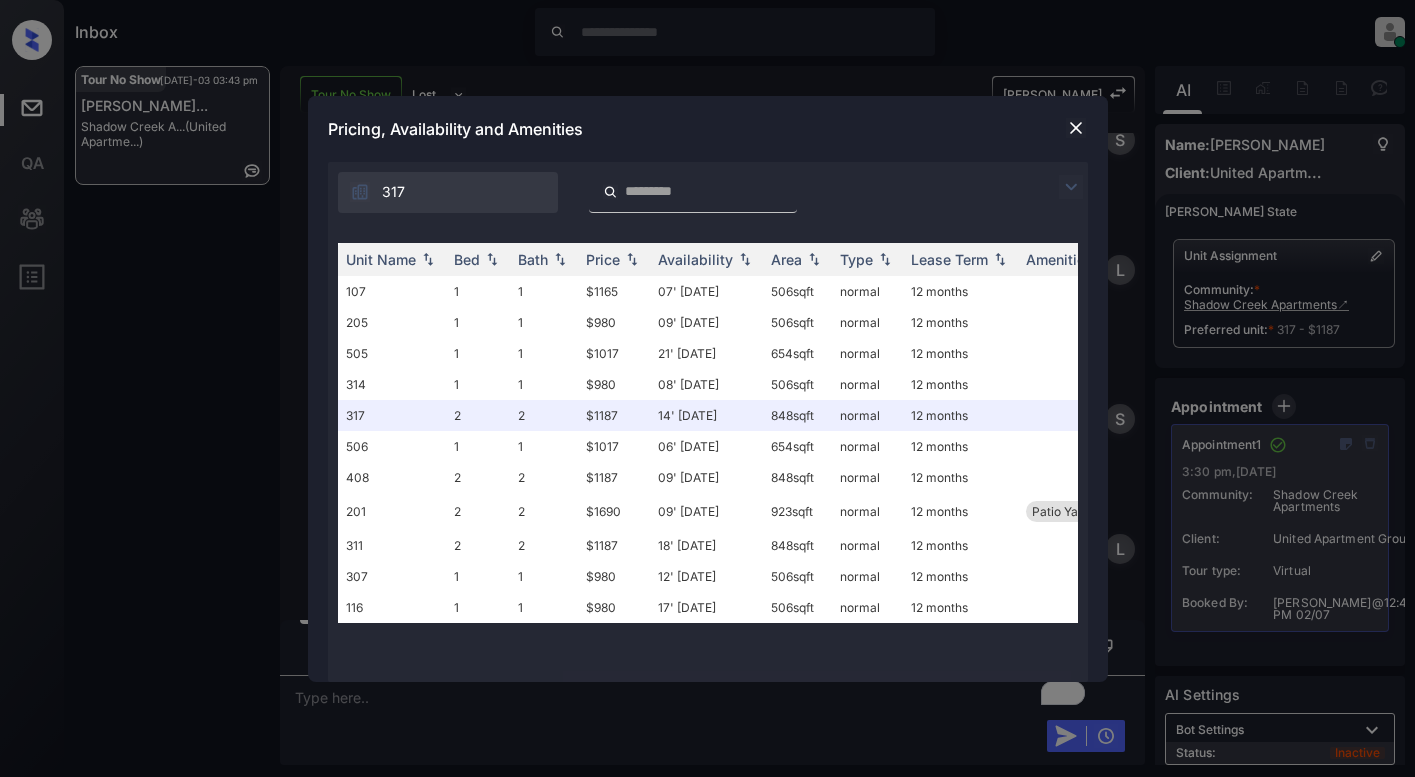 click on "Pricing, Availability and Amenities" at bounding box center (708, 129) 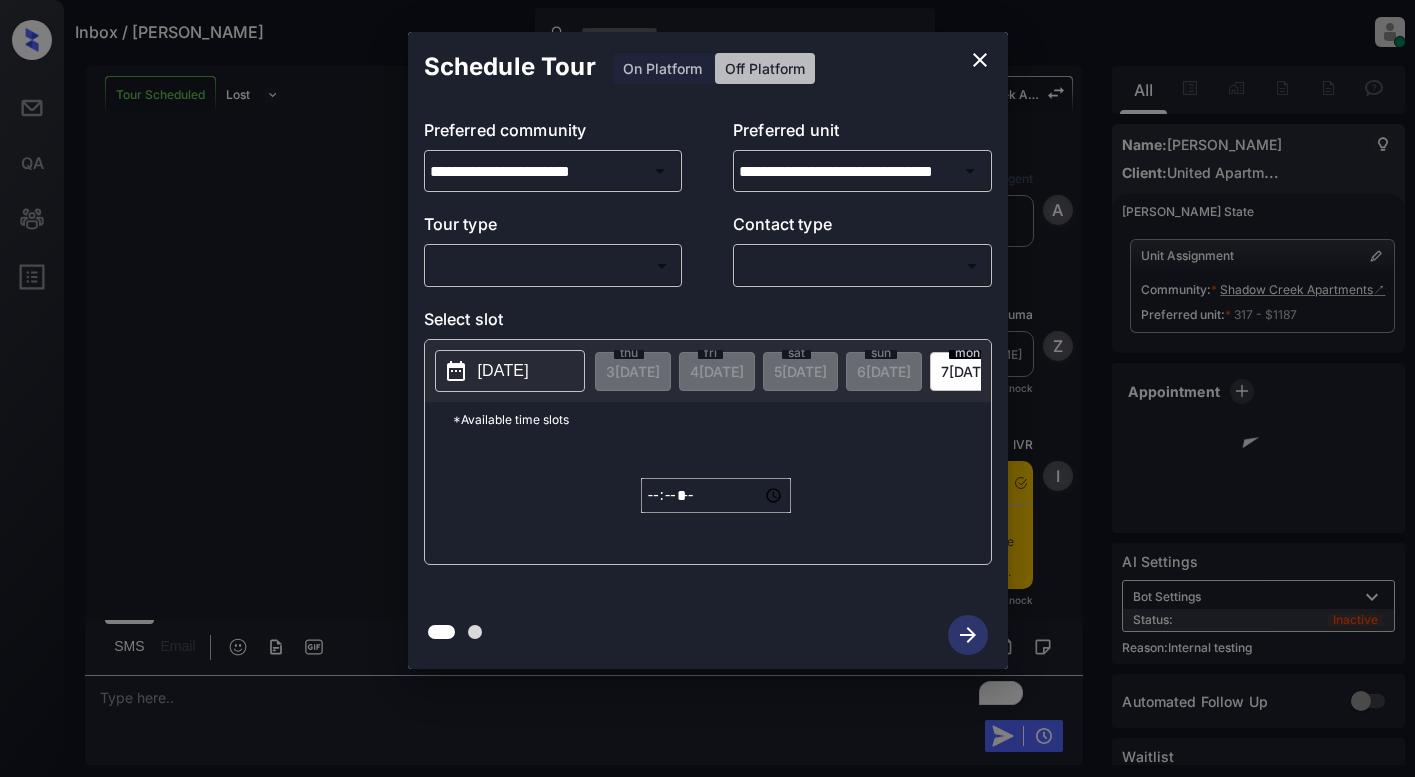 scroll, scrollTop: 0, scrollLeft: 0, axis: both 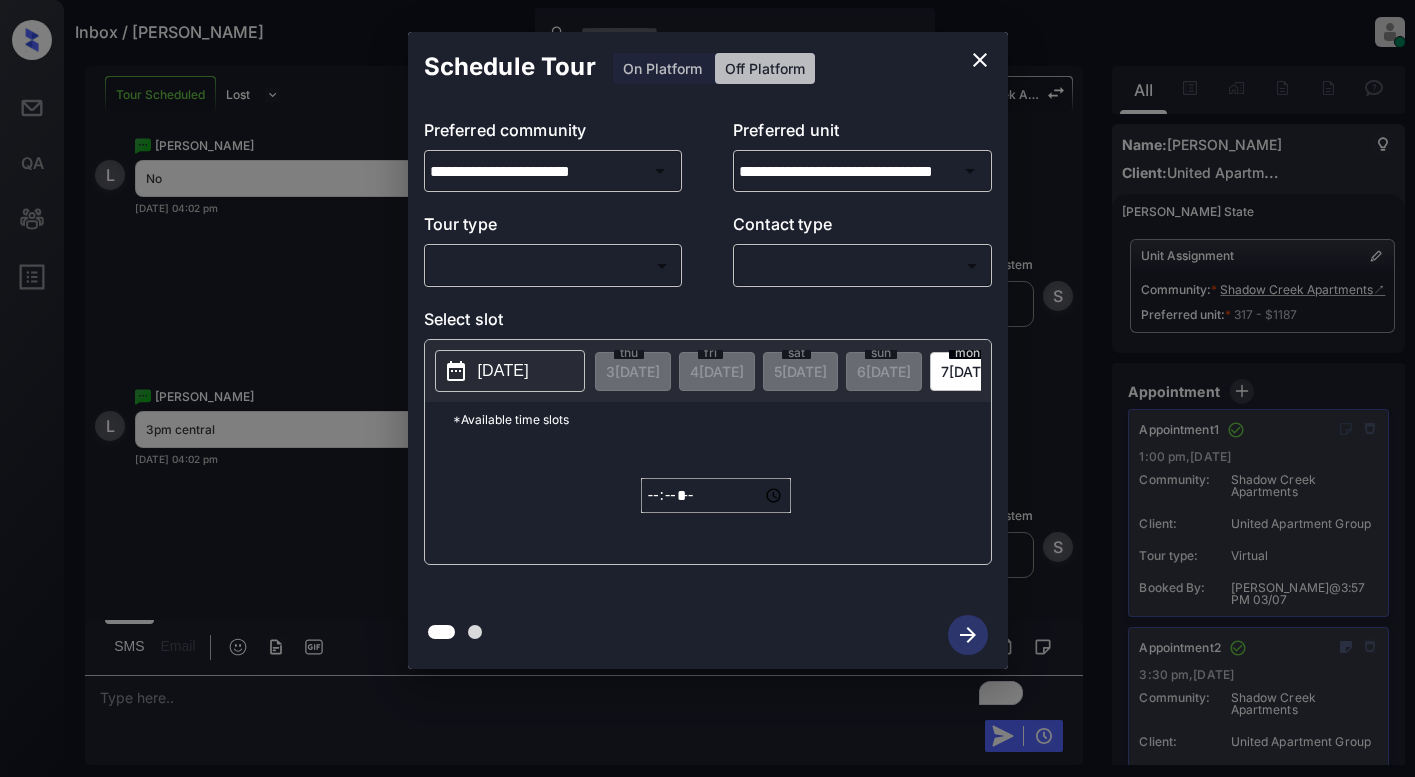 click 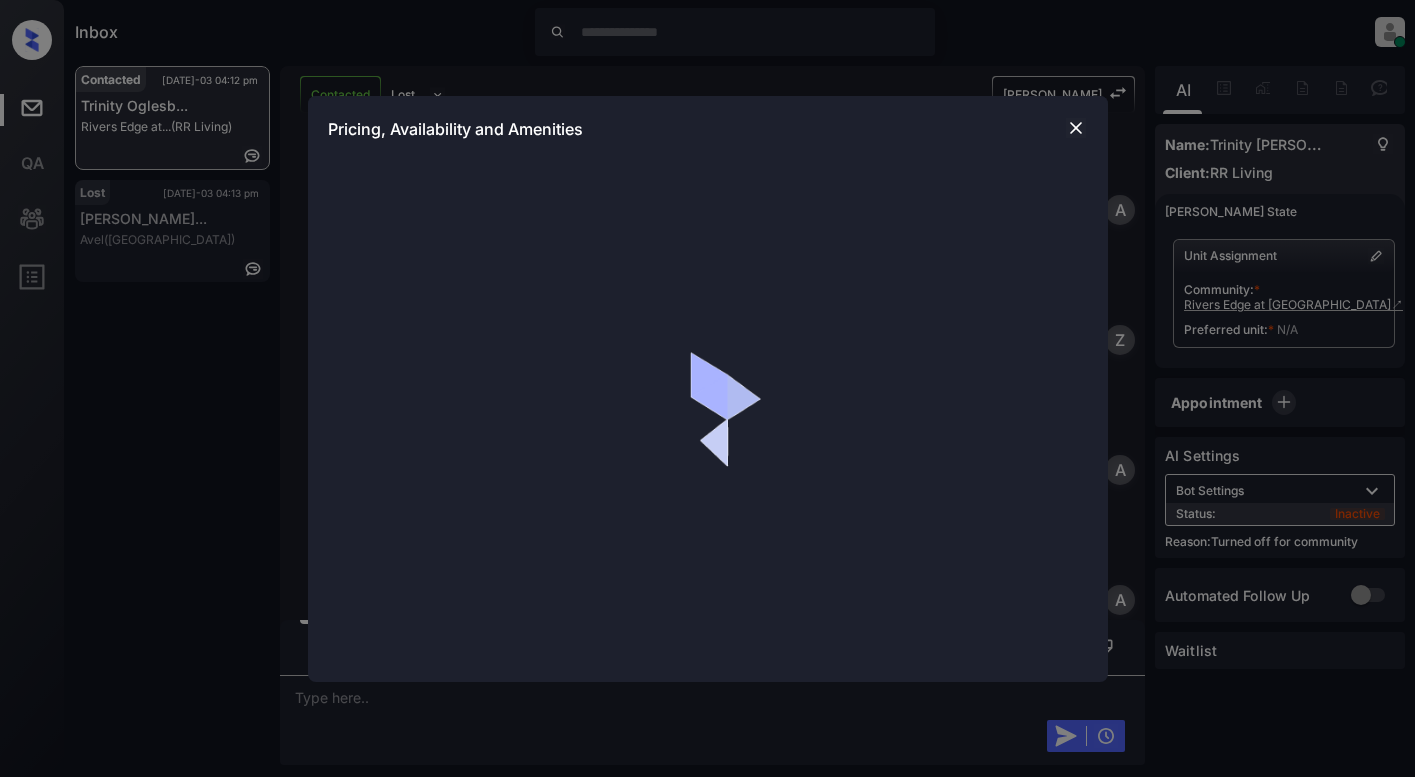 scroll, scrollTop: 0, scrollLeft: 0, axis: both 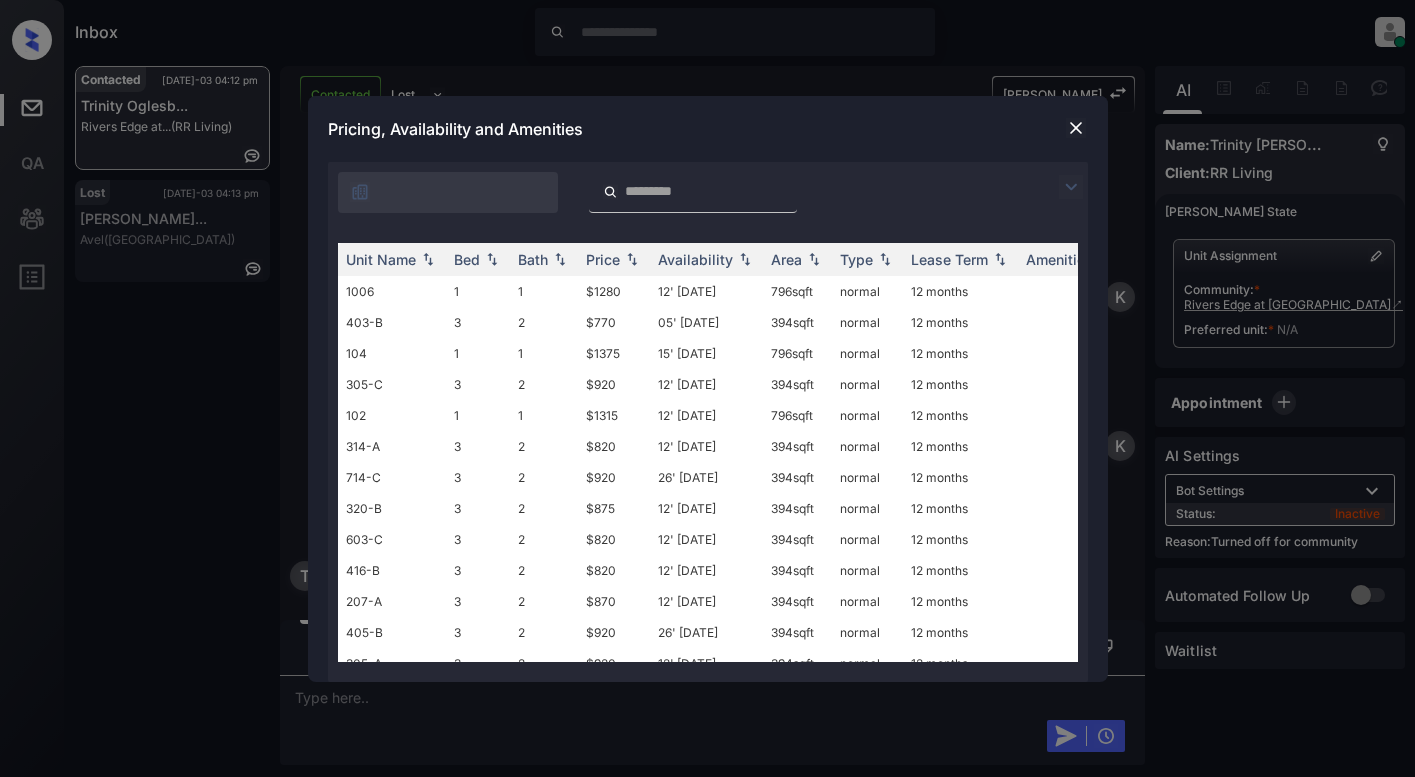 click at bounding box center [1071, 187] 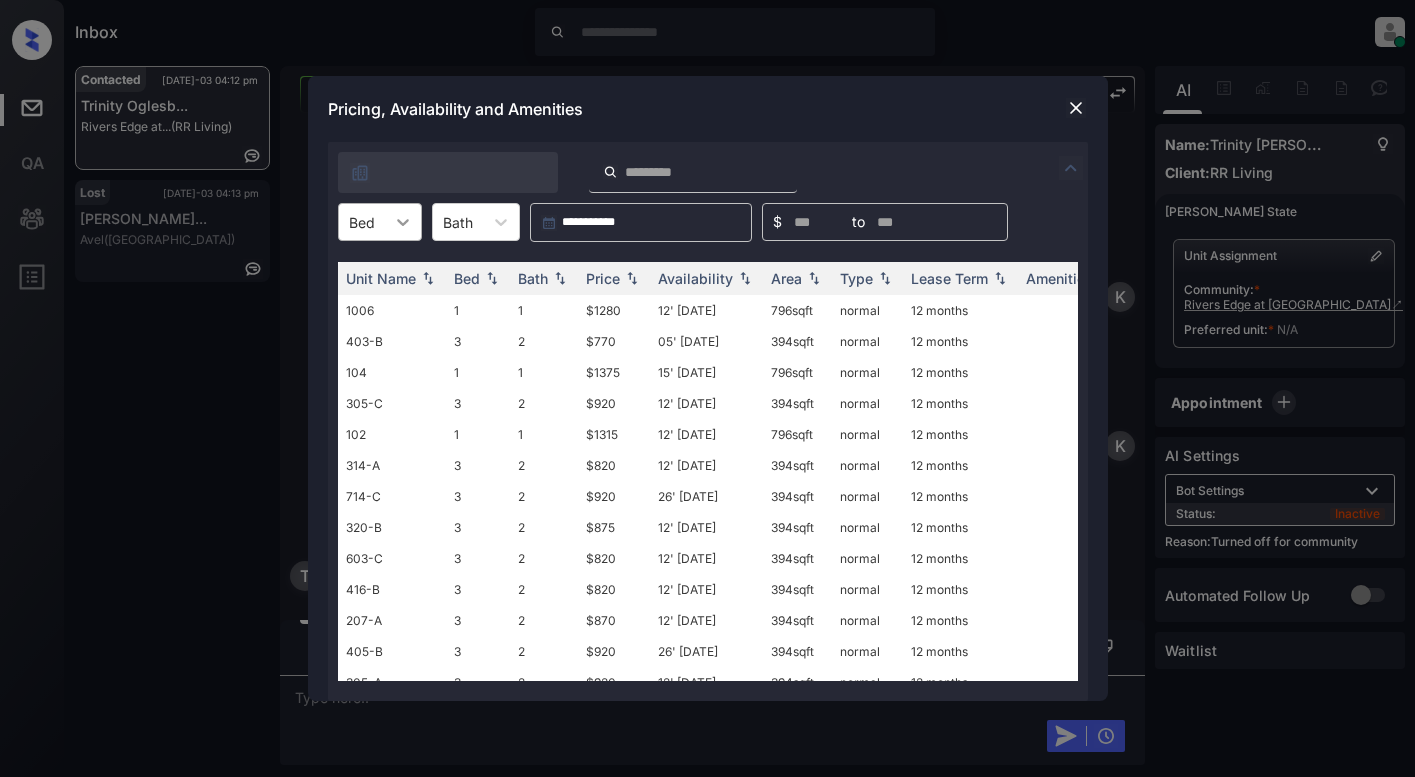 click 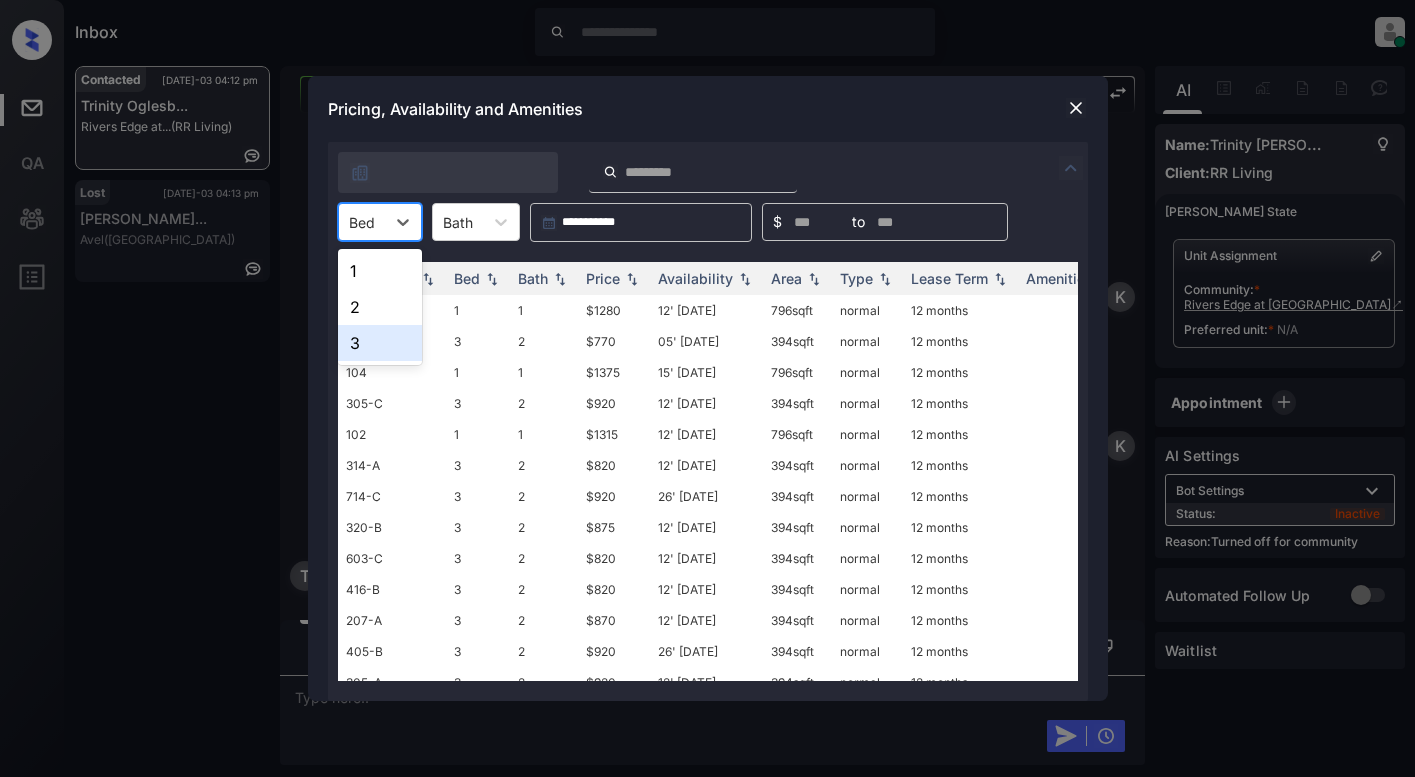 click at bounding box center [1076, 108] 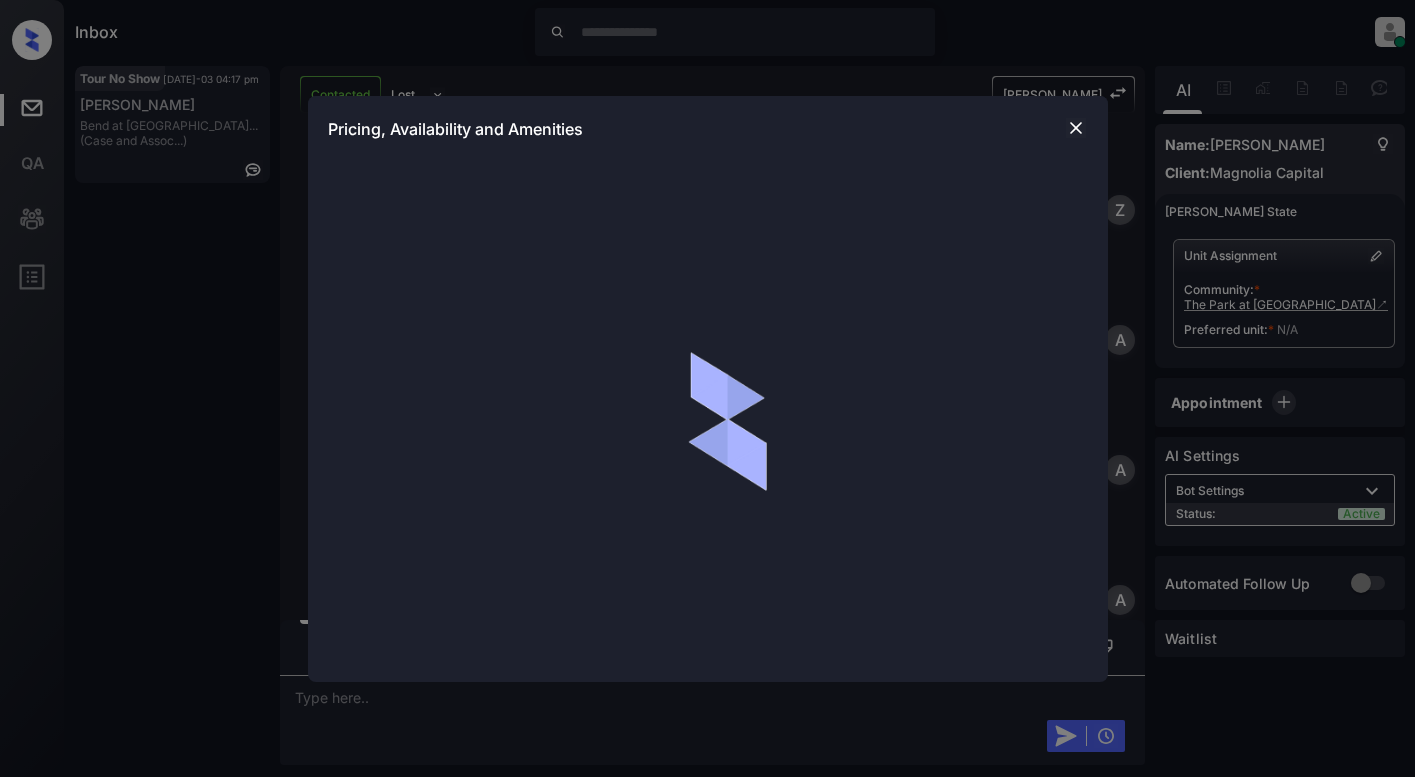 scroll, scrollTop: 0, scrollLeft: 0, axis: both 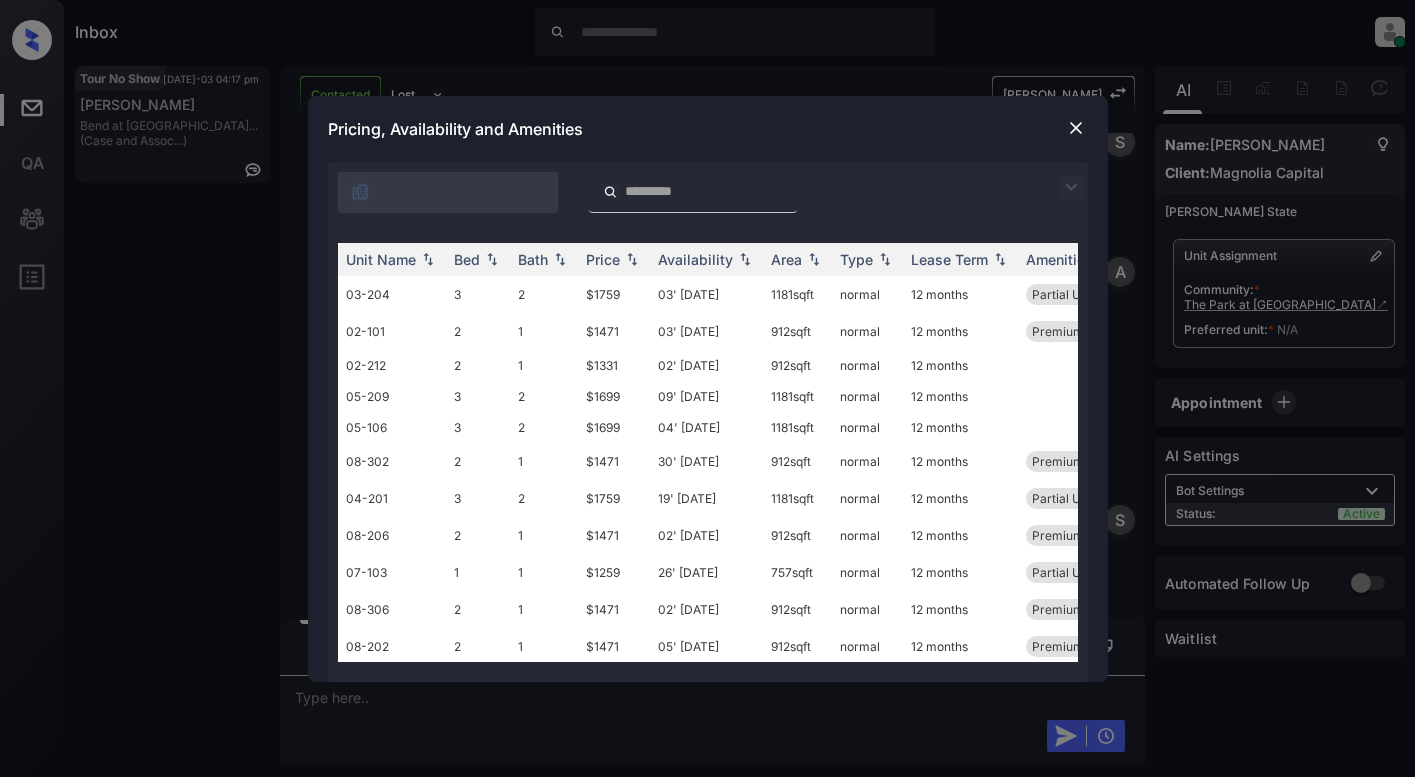 click at bounding box center [1071, 187] 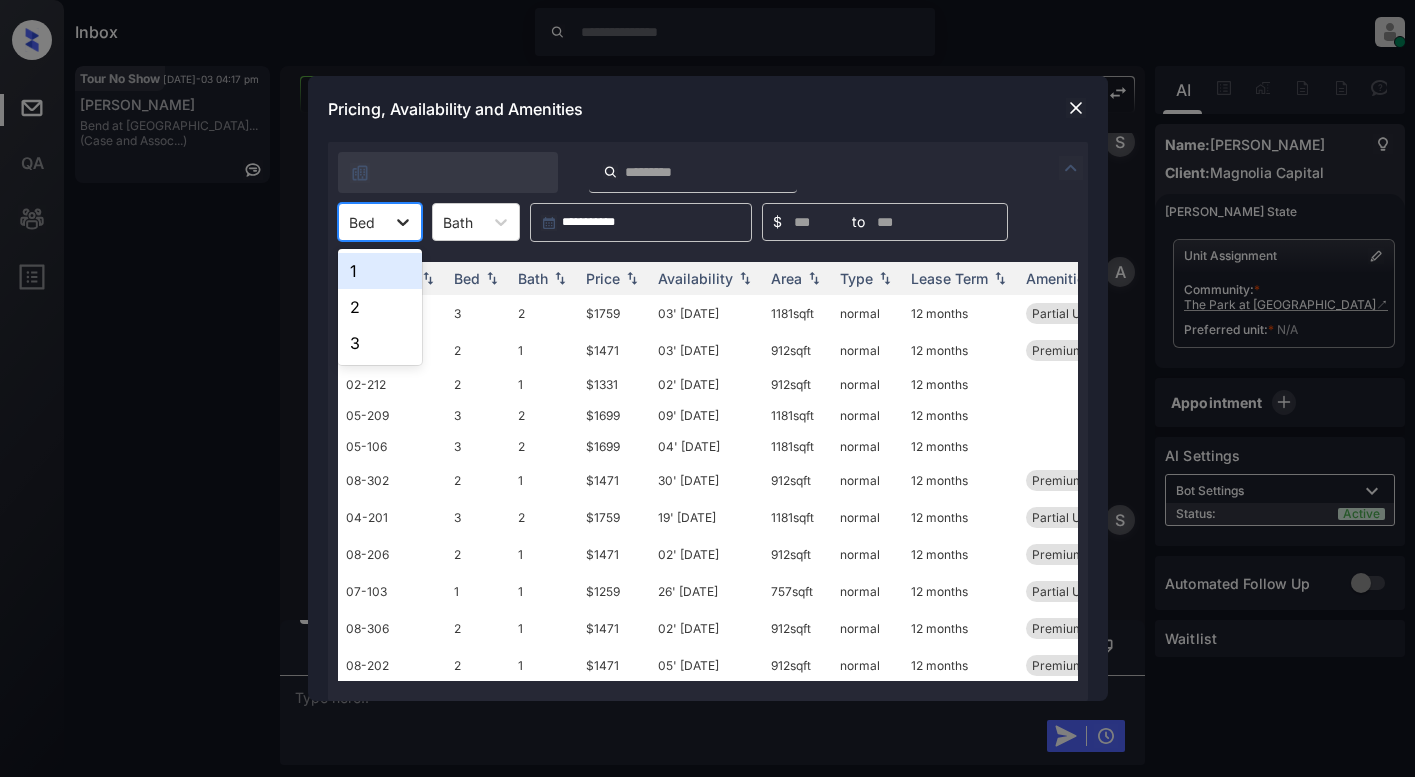 drag, startPoint x: 391, startPoint y: 211, endPoint x: 398, endPoint y: 222, distance: 13.038404 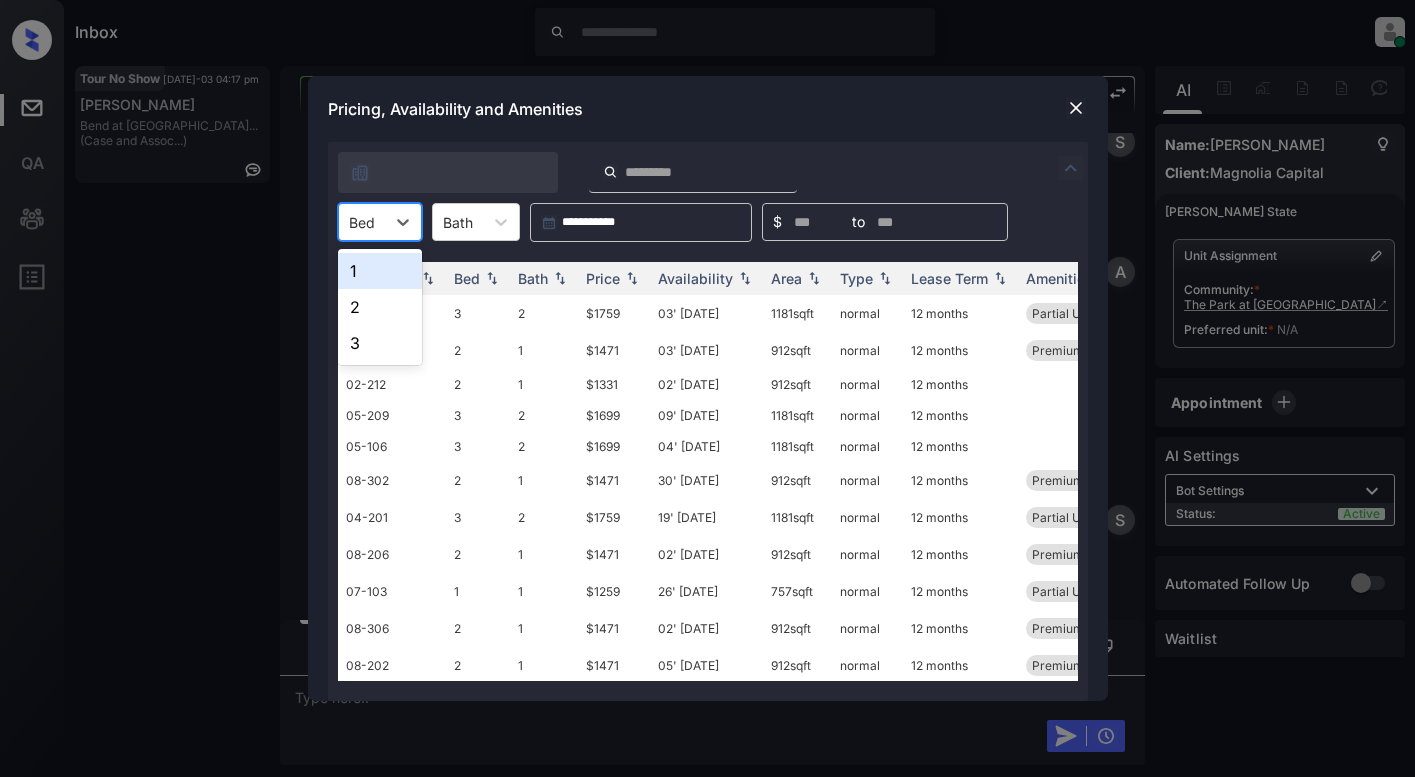 click on "1" at bounding box center [380, 271] 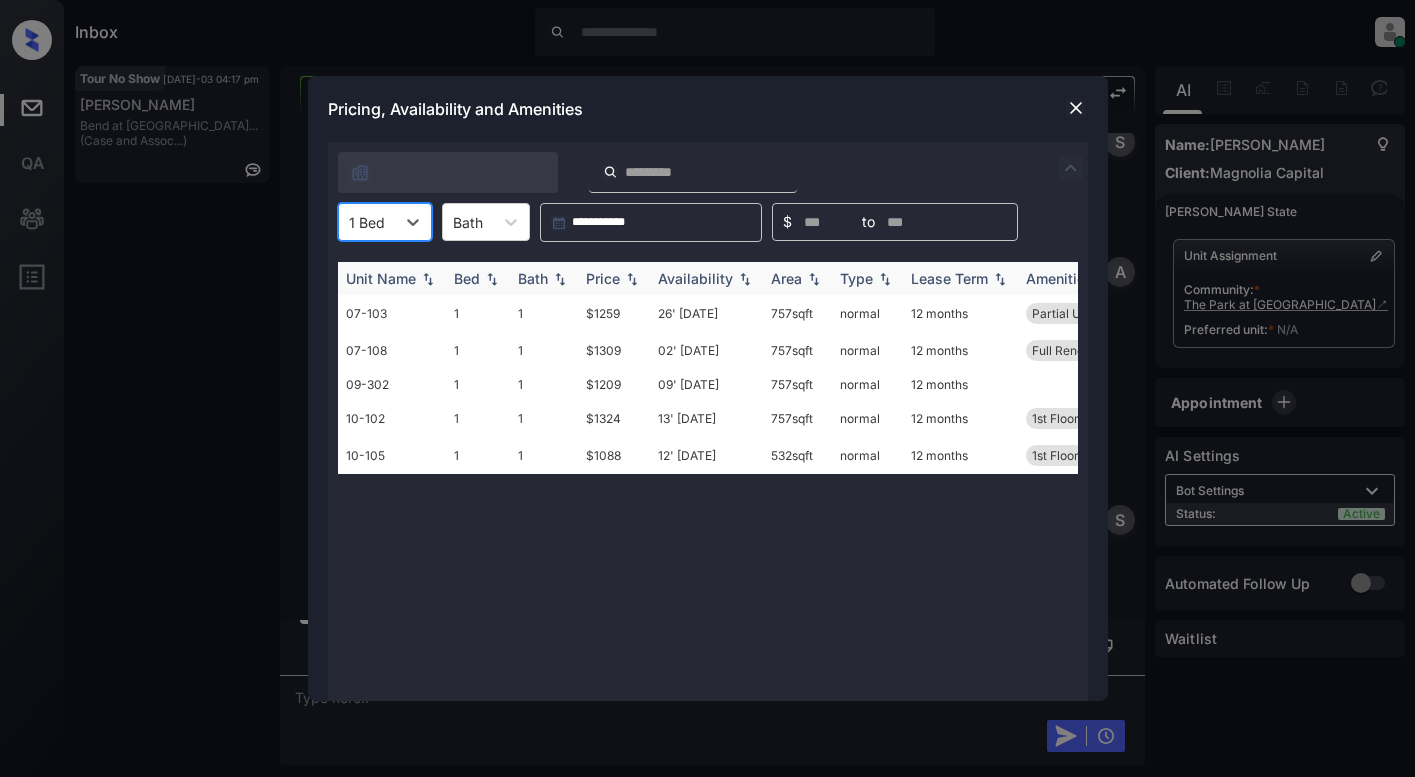 click on "Price" at bounding box center [603, 278] 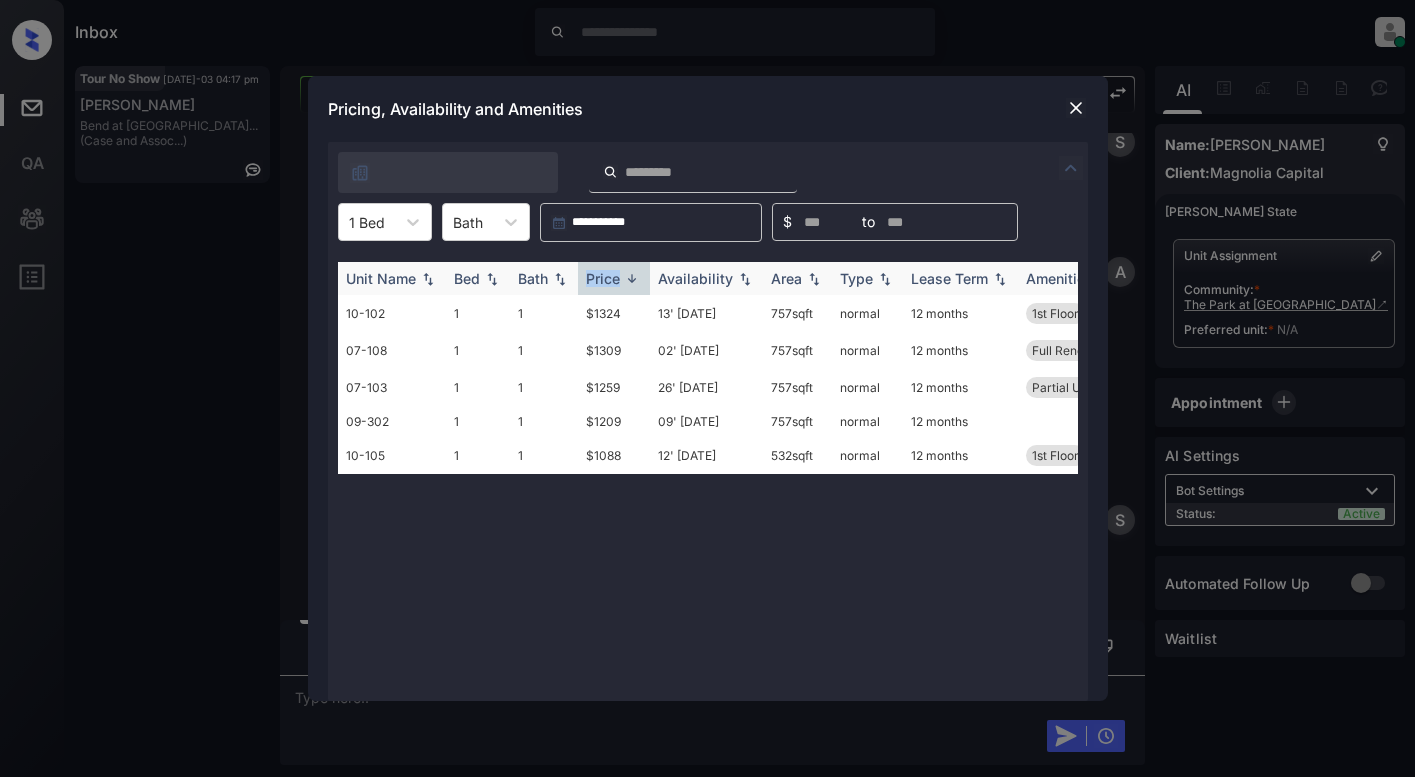 click on "Price" at bounding box center (603, 278) 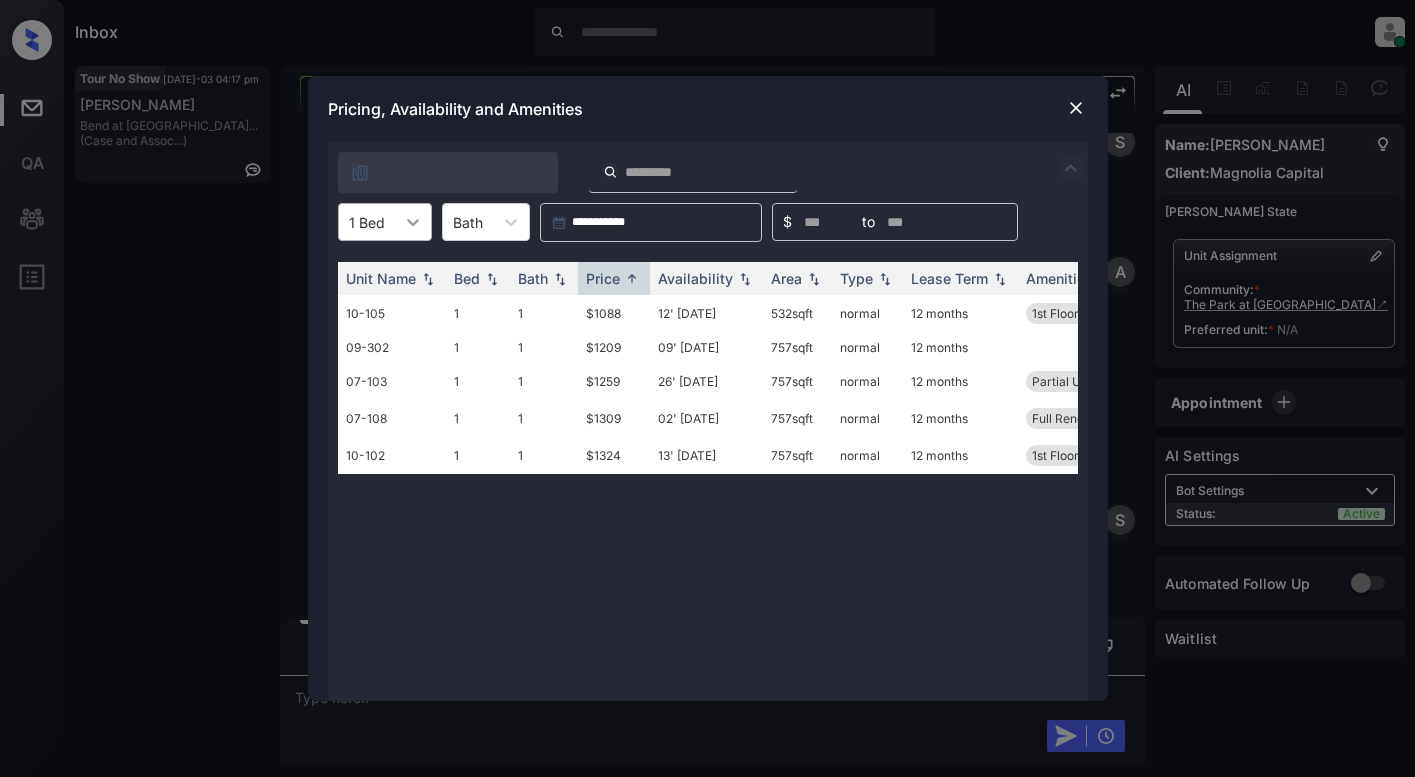 click 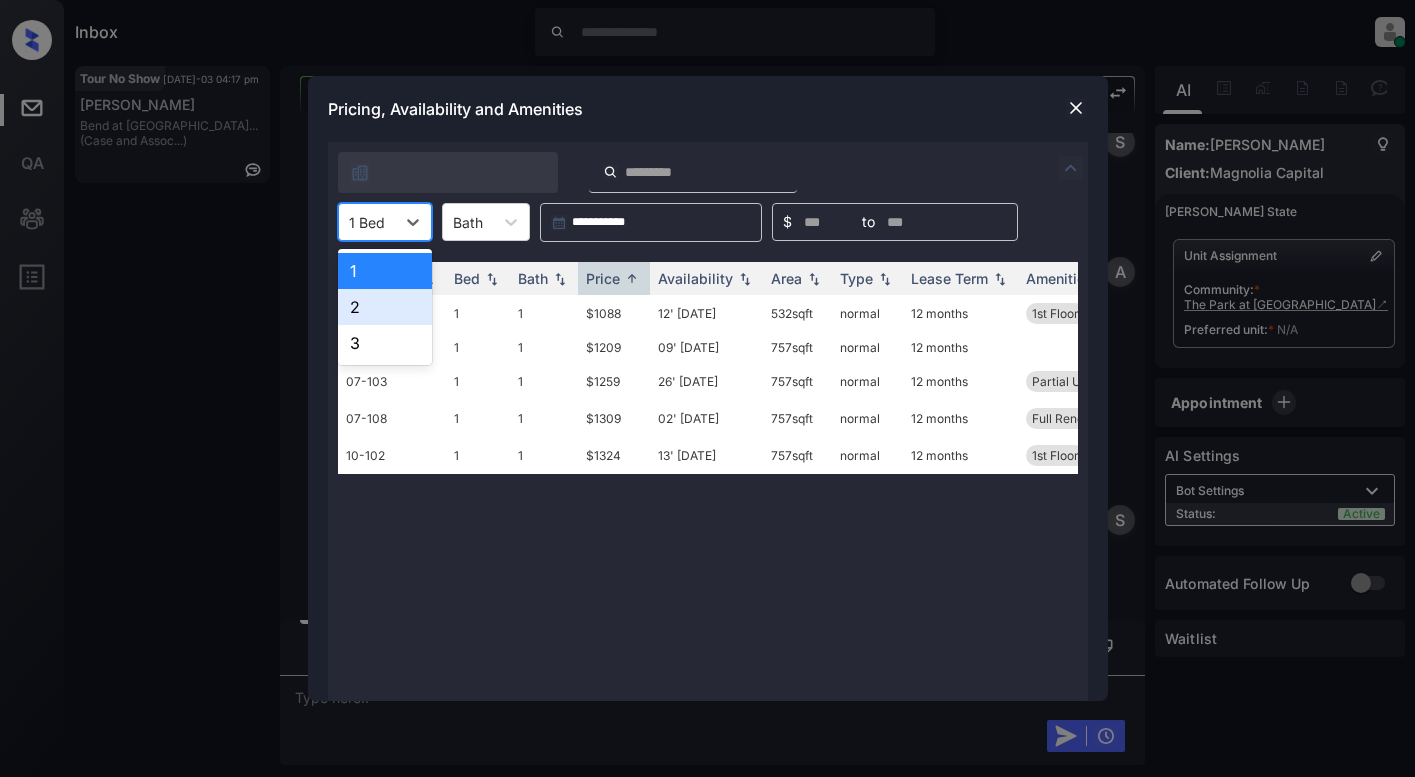 click on "2" at bounding box center (385, 307) 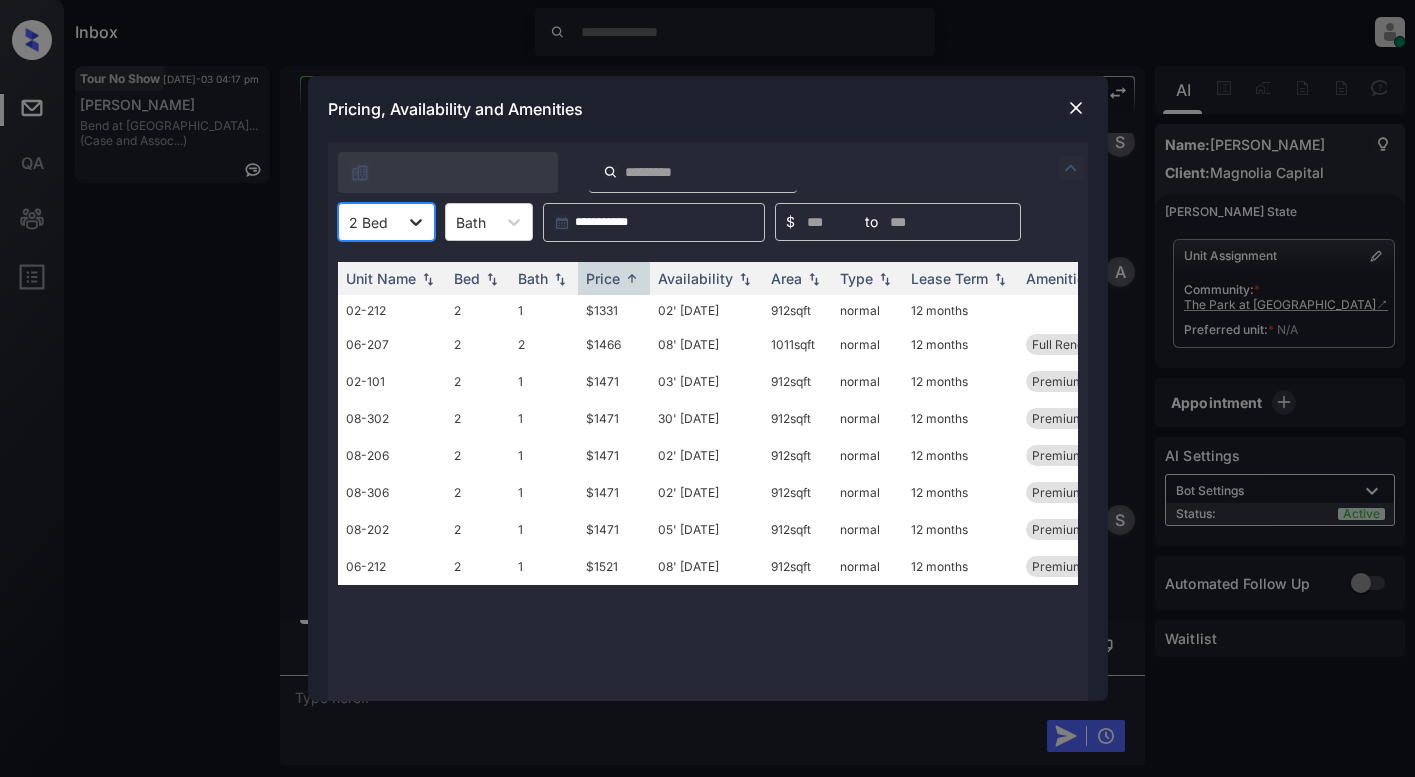 click 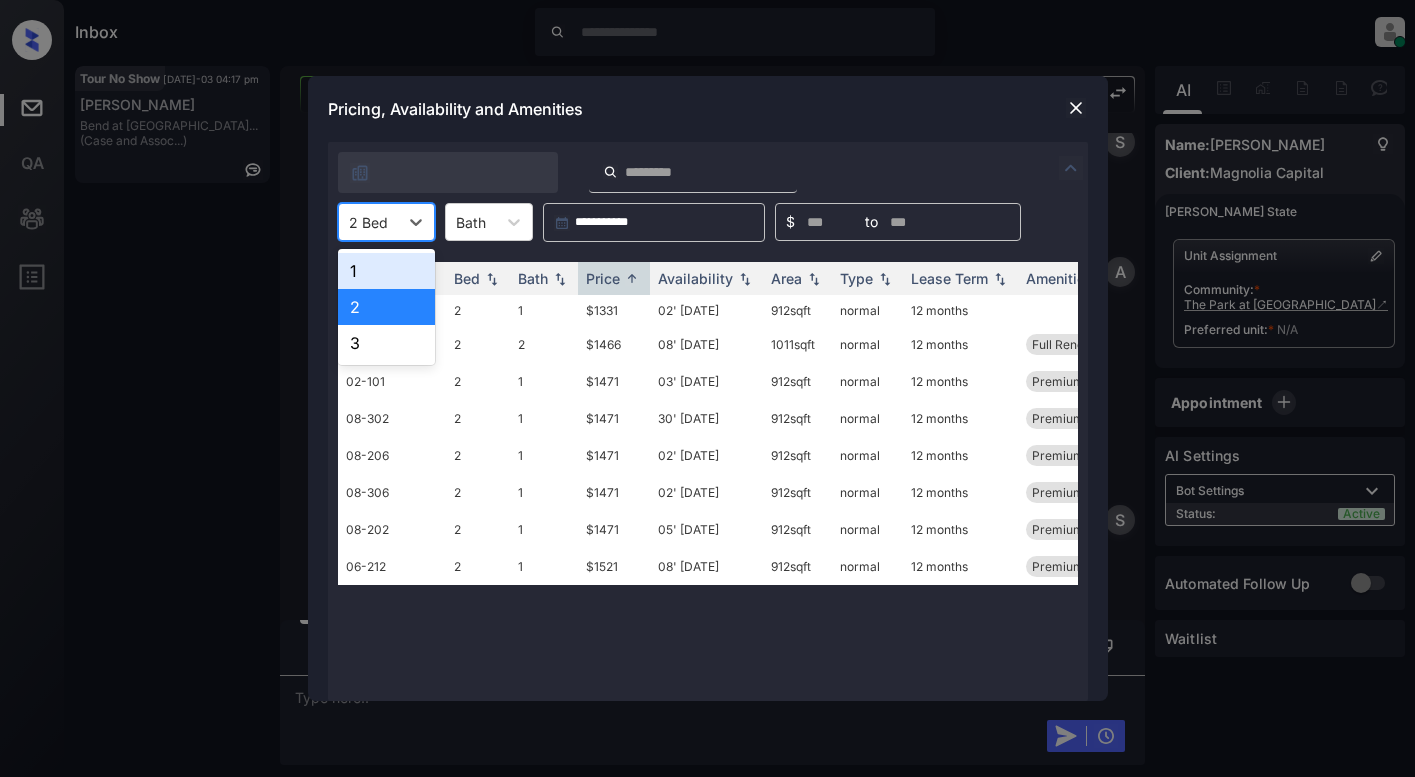 click on "1" at bounding box center (386, 271) 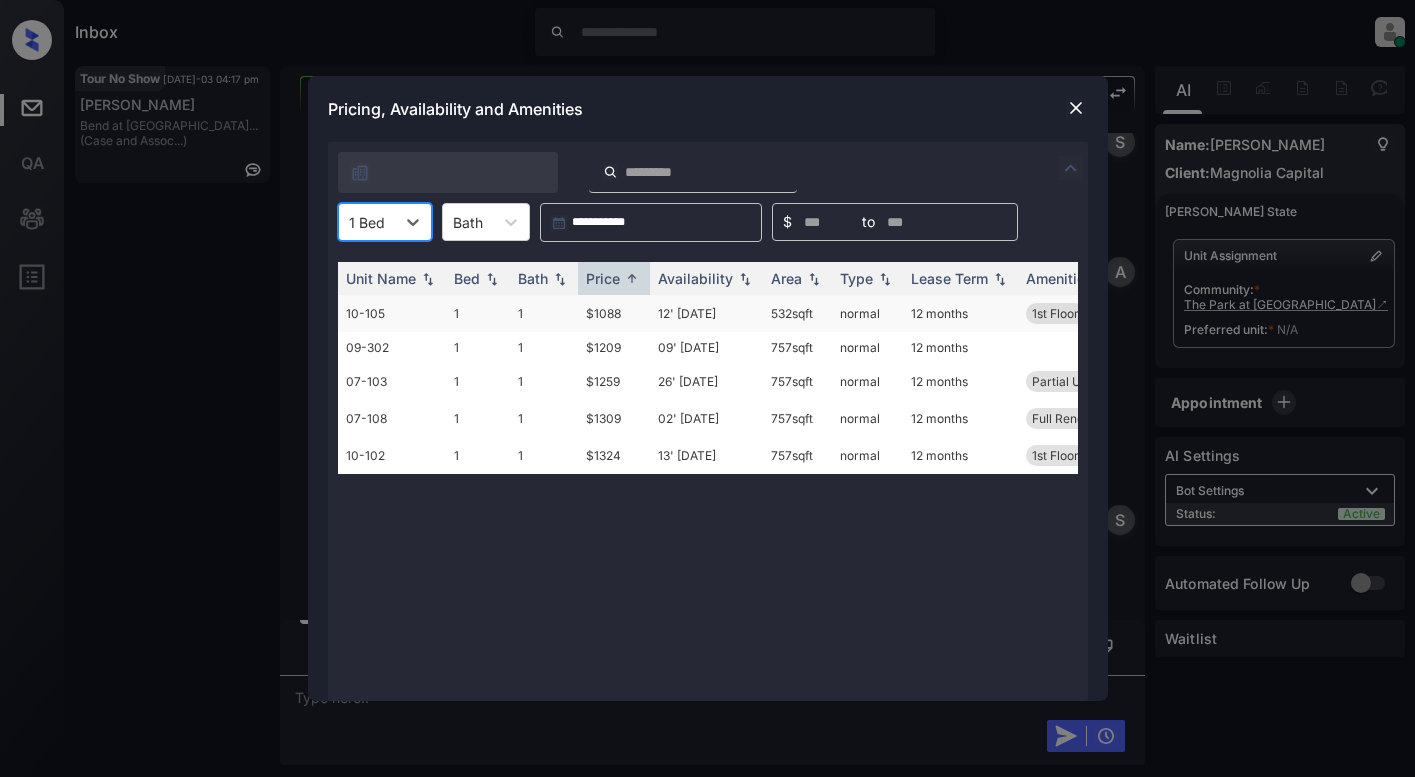 click on "$1088" at bounding box center [614, 313] 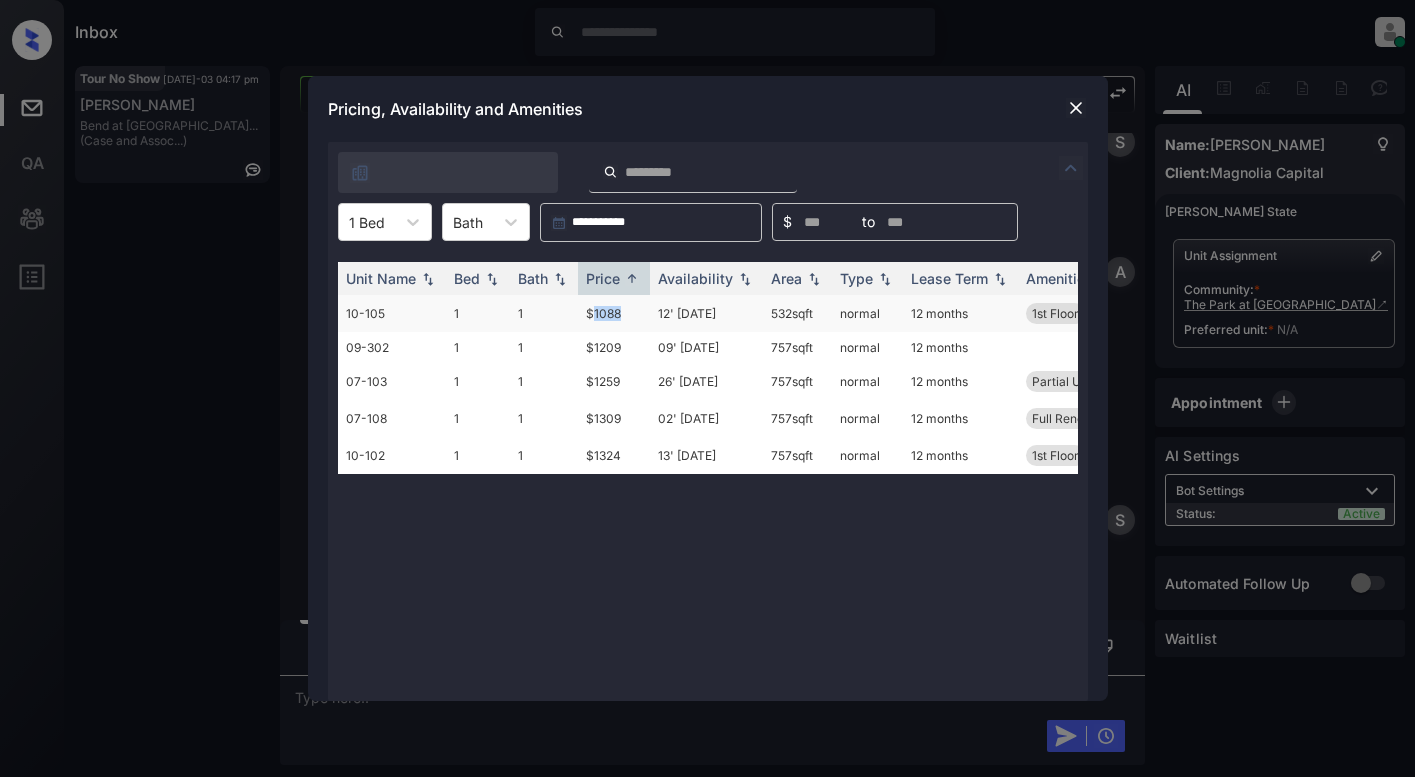 click on "$1088" at bounding box center (614, 313) 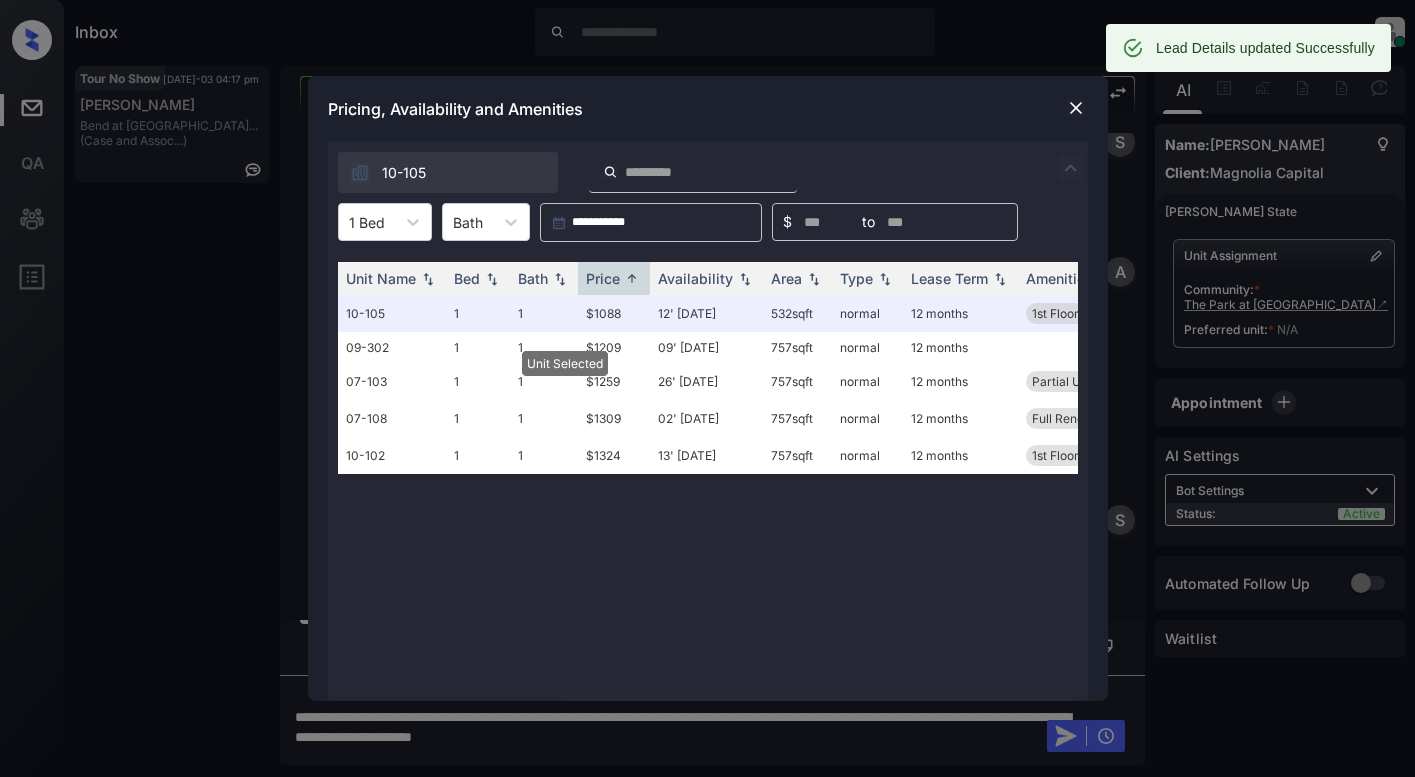 click on "Unit Name Bed Bath Price Availability Area Type Lease Term Amenities 10-105 1 1 $1088 12' Sep 25 532  sqft normal 12   months 1st Floor Unit Selected 09-302 1 1 $1209 09' Aug 25 757  sqft normal 12   months Unit Selected 07-103 1 1 $1259 26' Aug 25 757  sqft normal 12   months Partial Upgrade... Unit Selected 07-108 1 1 $1309 02' Aug 25 757  sqft normal 12   months Full Renovation... Unit Selected 10-102 1 1 $1324 13' Jul 25 757  sqft normal 12   months 1st Floor Full Renovation... Unit Selected" at bounding box center [708, 471] 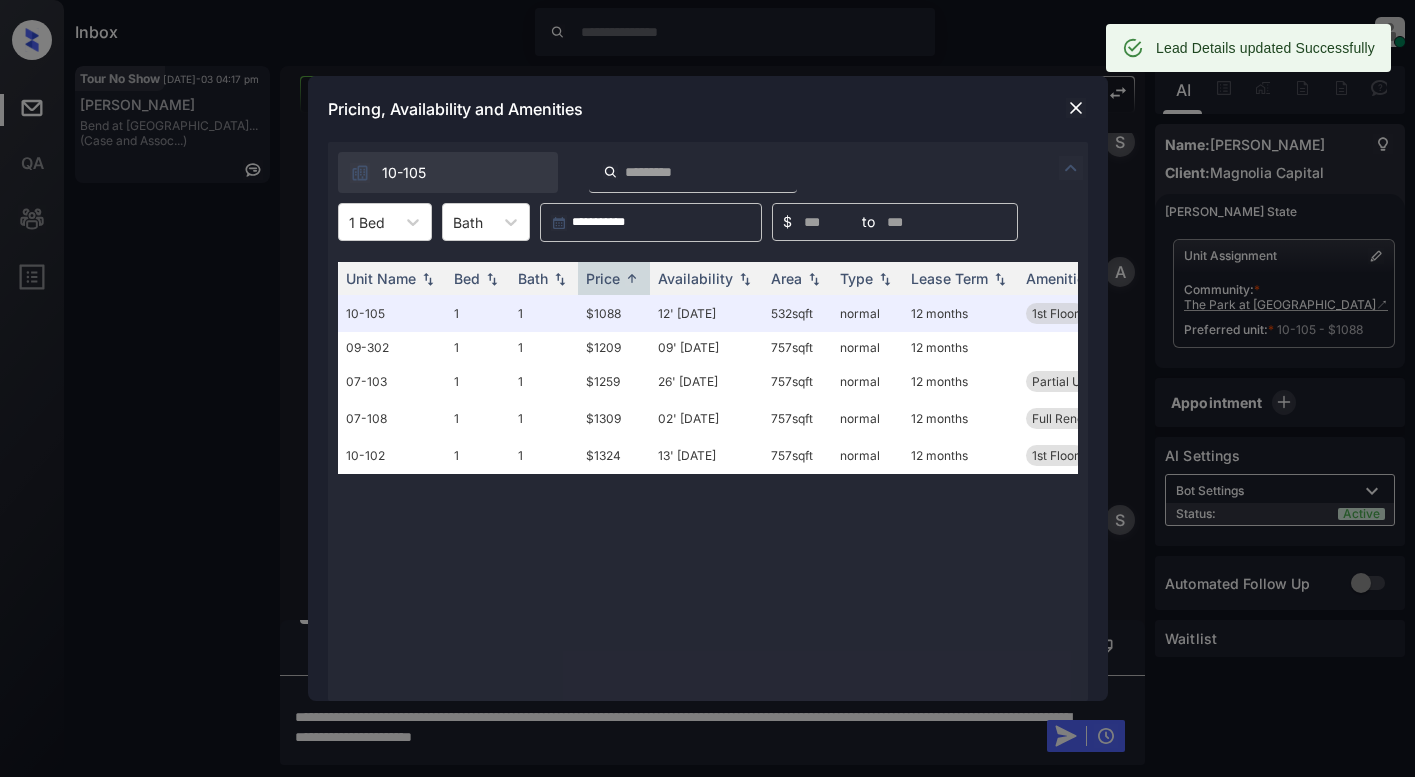 click at bounding box center [1076, 108] 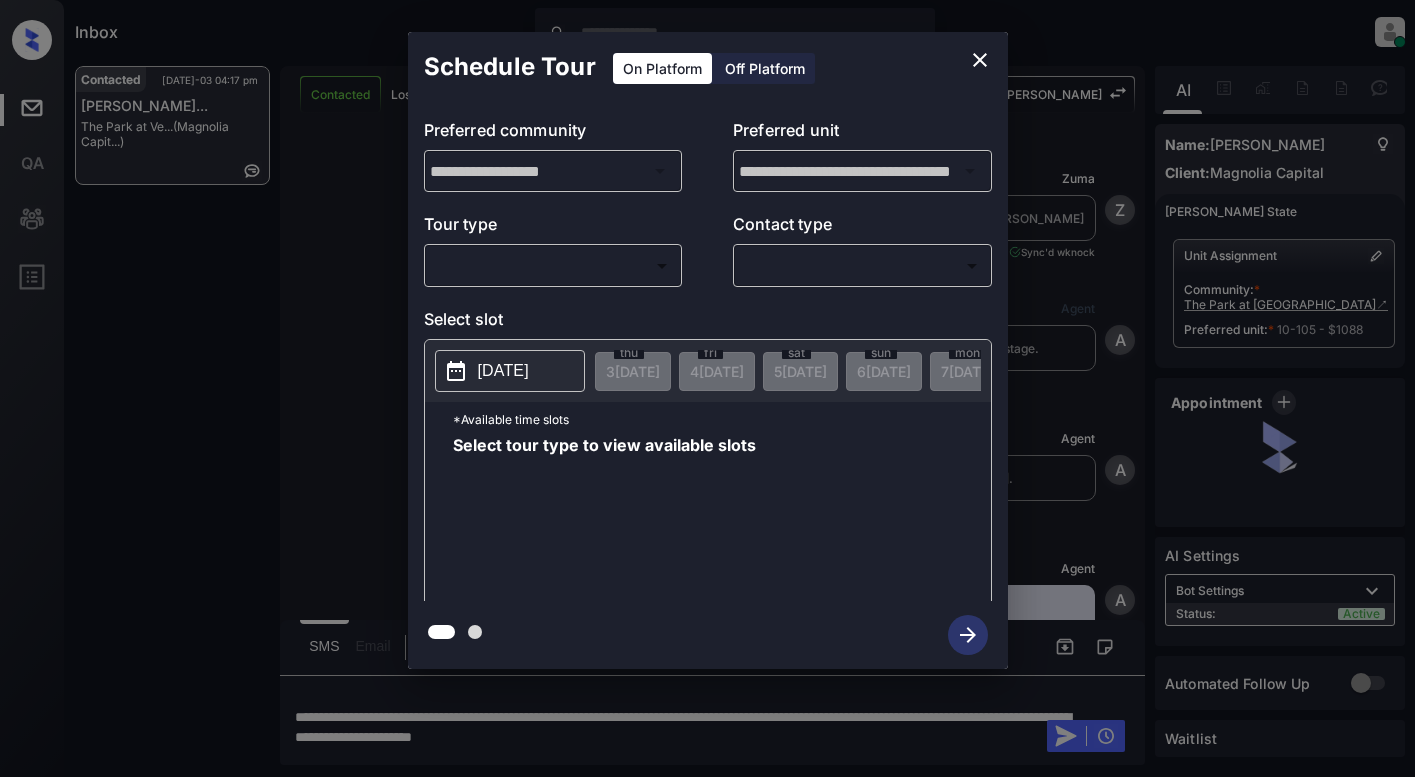 scroll, scrollTop: 0, scrollLeft: 0, axis: both 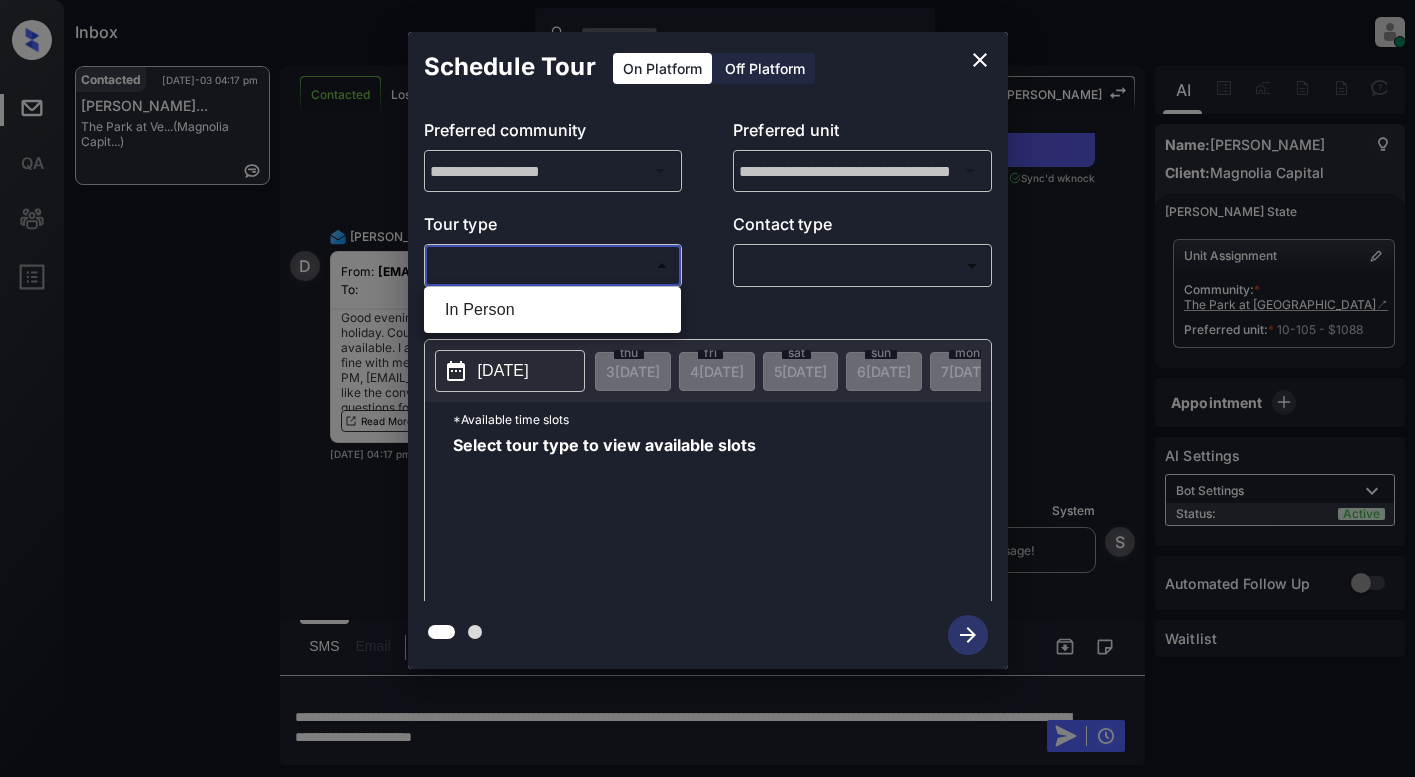 click on "Inbox Lyzzelle M. Ceralde Online Set yourself   offline Set yourself   on break Profile Switch to  light  mode Sign out Contacted Jul-03 04:17 pm   Donisha Thurma... The Park at Ve...  (Magnolia Capit...) Contacted Lost Lead Sentiment: Angry Upon sliding the acknowledgement:  Lead will move to lost stage. * ​ SMS and call option will be set to opt out. AFM will be turned off for the lead. Kelsey New Message Zuma Lead transferred to leasing agent: kelsey Jun 26, 2025 05:22 am  Sync'd w  knock Z New Message Agent Lead created via webhook in Inbound stage. Jun 26, 2025 05:22 am A New Message Agent AFM Request sent to Kelsey. Jun 26, 2025 05:22 am A New Message Agent Notes Note: Structured Note:
Move In Date: 2025-08-01
Jun 26, 2025 05:22 am A New Message Kelsey Lead Details Updated
Move In Date:  1-8-2025
Jun 26, 2025 05:22 am K New Message Kelsey From:   magnolia@communications.getzuma.com To:   donishathurman@yahoo.com Hi Donisha,
Best, Kelsey
Jun 26, 2025 05:22 am   | TemplateAFMEmail knock K K" at bounding box center (707, 388) 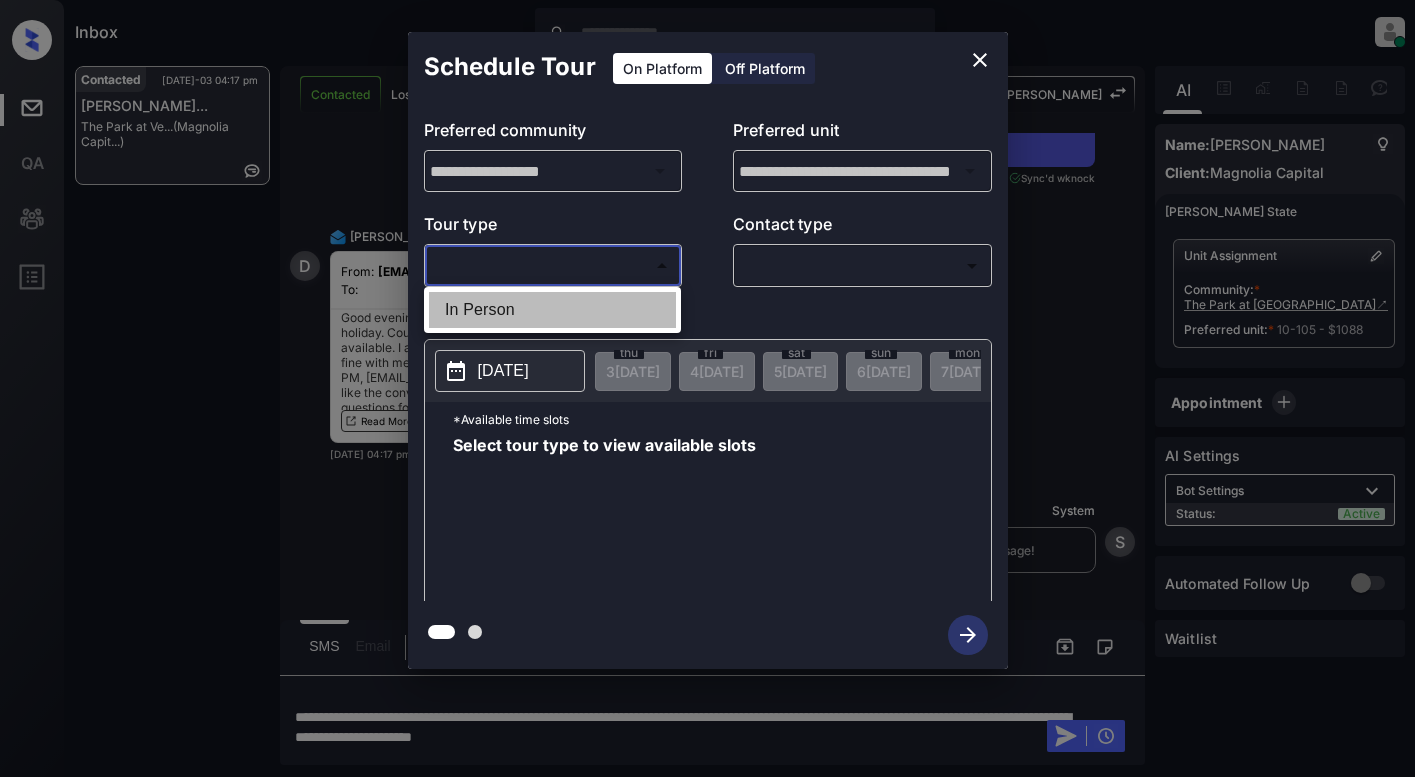 click on "In Person" at bounding box center [552, 310] 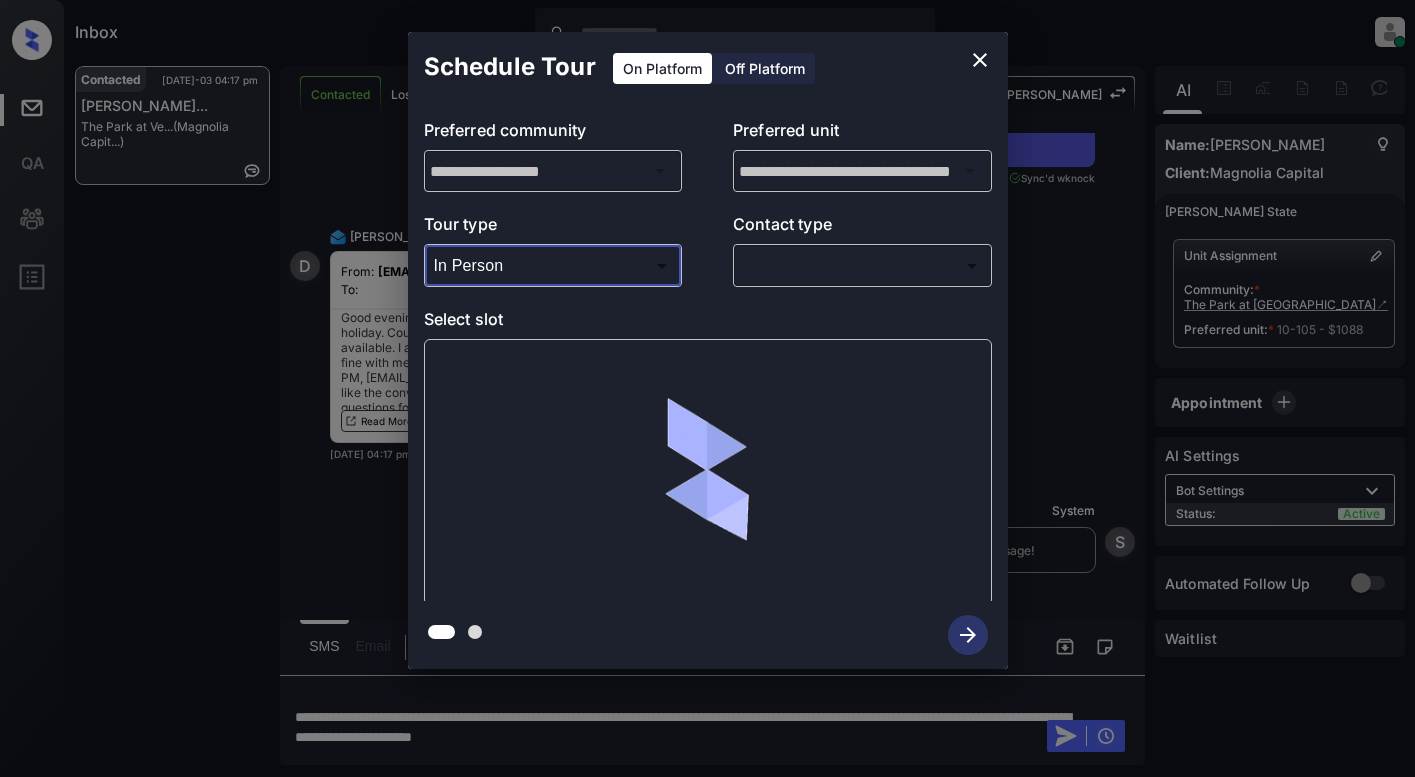 click on "Inbox Lyzzelle M. Ceralde Online Set yourself   offline Set yourself   on break Profile Switch to  light  mode Sign out Contacted Jul-03 04:17 pm   Donisha Thurma... The Park at Ve...  (Magnolia Capit...) Contacted Lost Lead Sentiment: Angry Upon sliding the acknowledgement:  Lead will move to lost stage. * ​ SMS and call option will be set to opt out. AFM will be turned off for the lead. Kelsey New Message Zuma Lead transferred to leasing agent: kelsey Jun 26, 2025 05:22 am  Sync'd w  knock Z New Message Agent Lead created via webhook in Inbound stage. Jun 26, 2025 05:22 am A New Message Agent AFM Request sent to Kelsey. Jun 26, 2025 05:22 am A New Message Agent Notes Note: Structured Note:
Move In Date: 2025-08-01
Jun 26, 2025 05:22 am A New Message Kelsey Lead Details Updated
Move In Date:  1-8-2025
Jun 26, 2025 05:22 am K New Message Kelsey From:   magnolia@communications.getzuma.com To:   donishathurman@yahoo.com Hi Donisha,
Best, Kelsey
Jun 26, 2025 05:22 am   | TemplateAFMEmail knock K K" at bounding box center [707, 388] 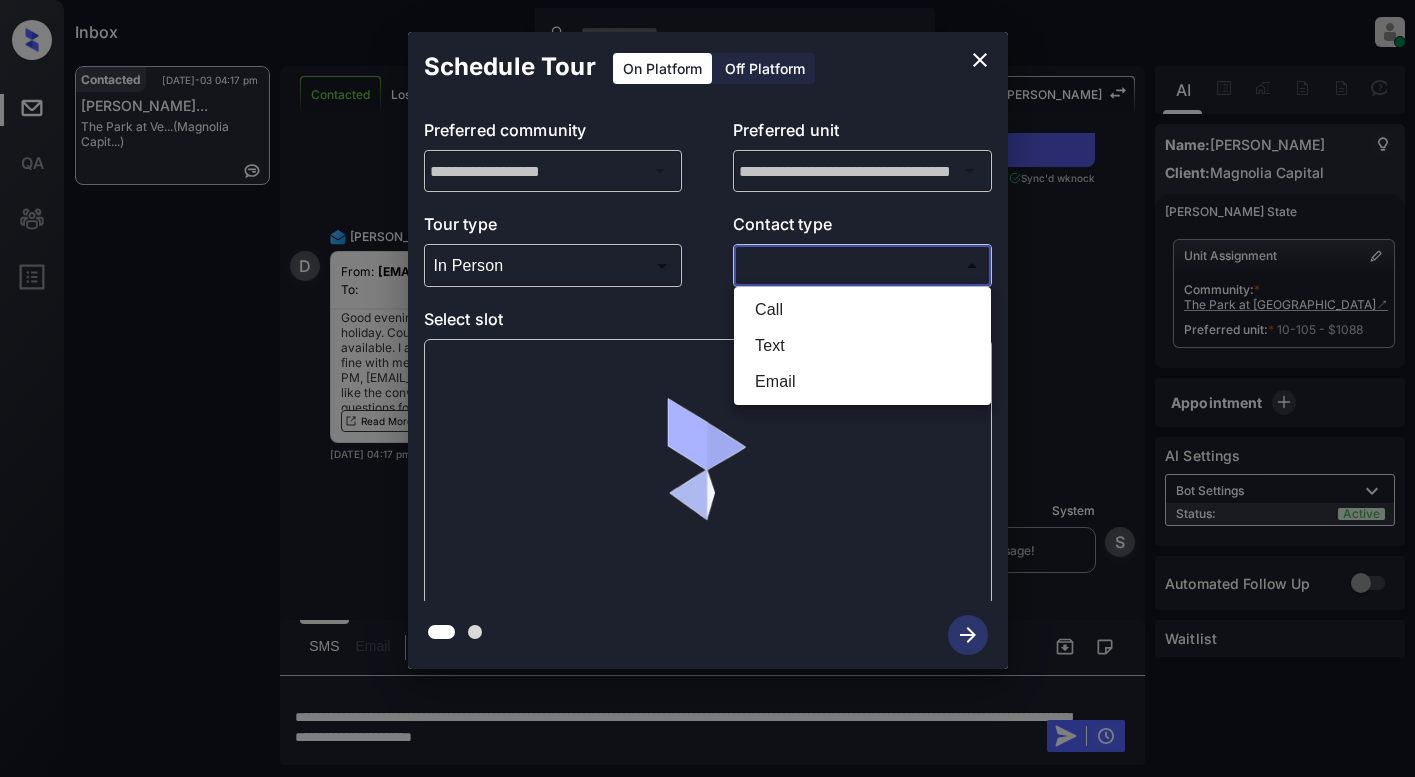 click on "Email" at bounding box center (862, 382) 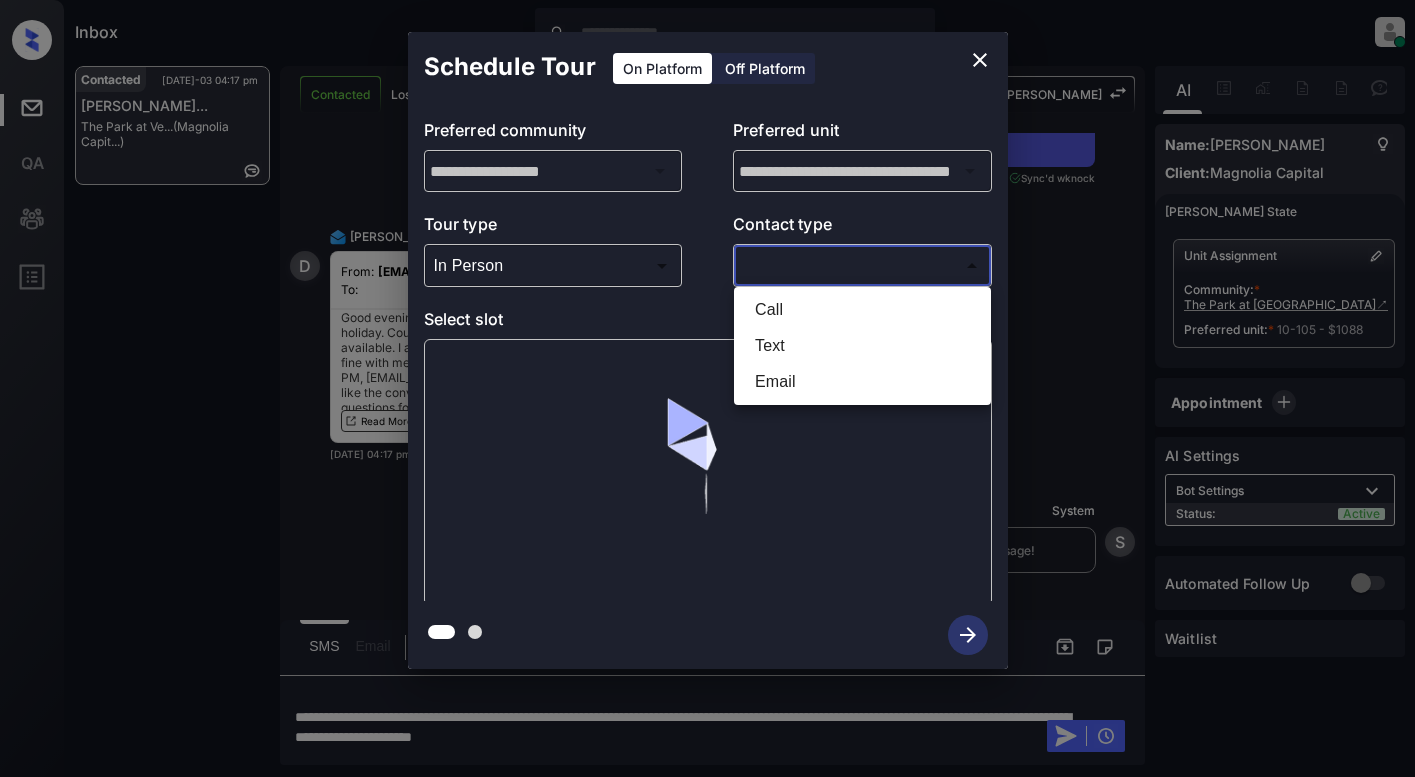 type on "*****" 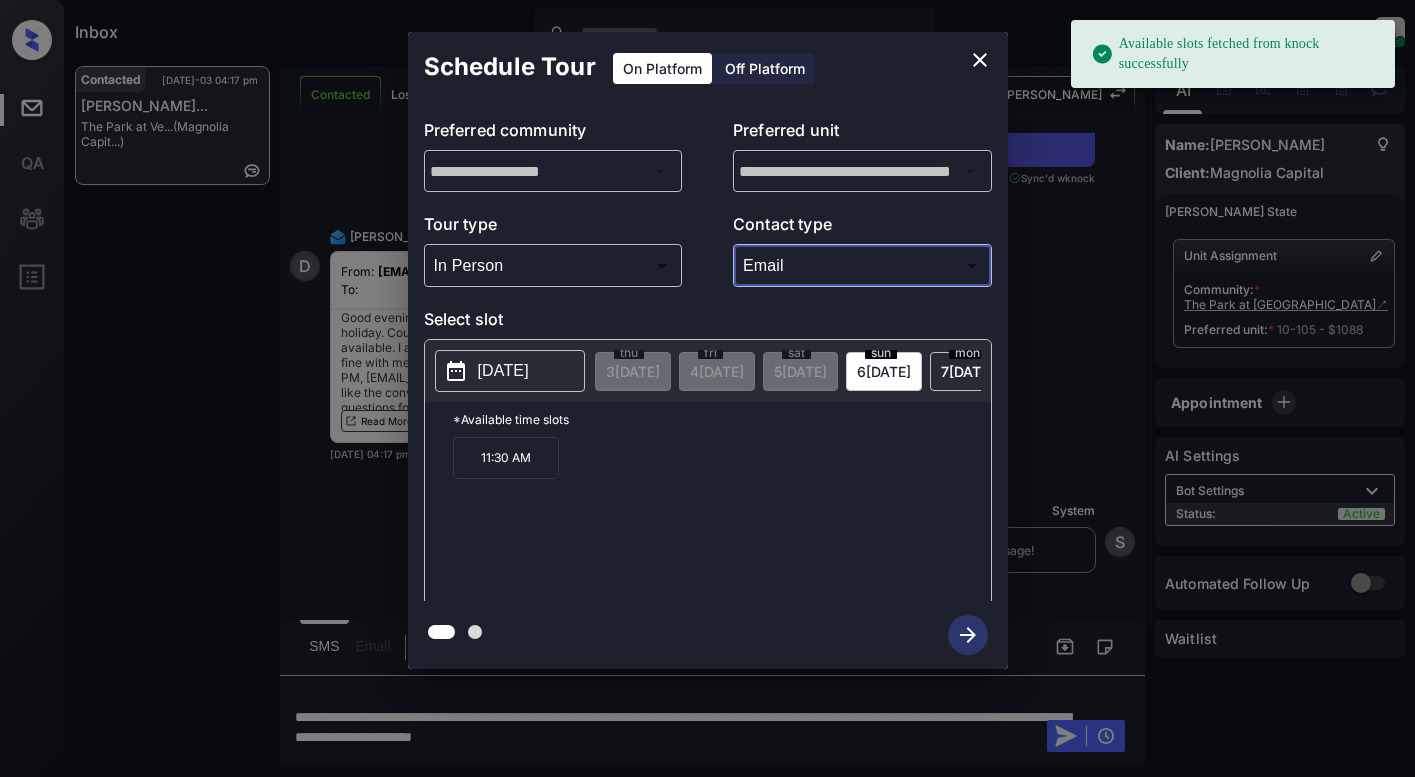 click on "**********" at bounding box center [707, 350] 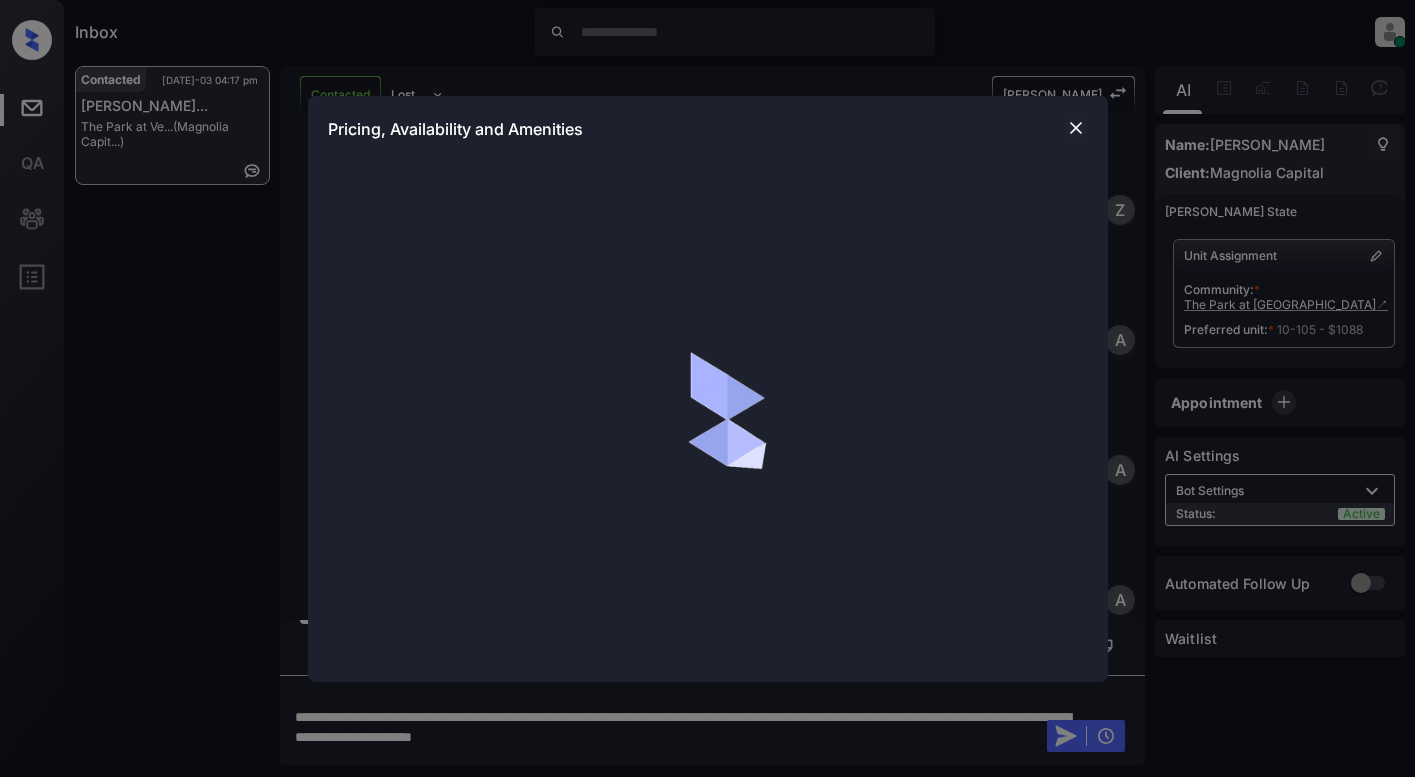 scroll, scrollTop: 0, scrollLeft: 0, axis: both 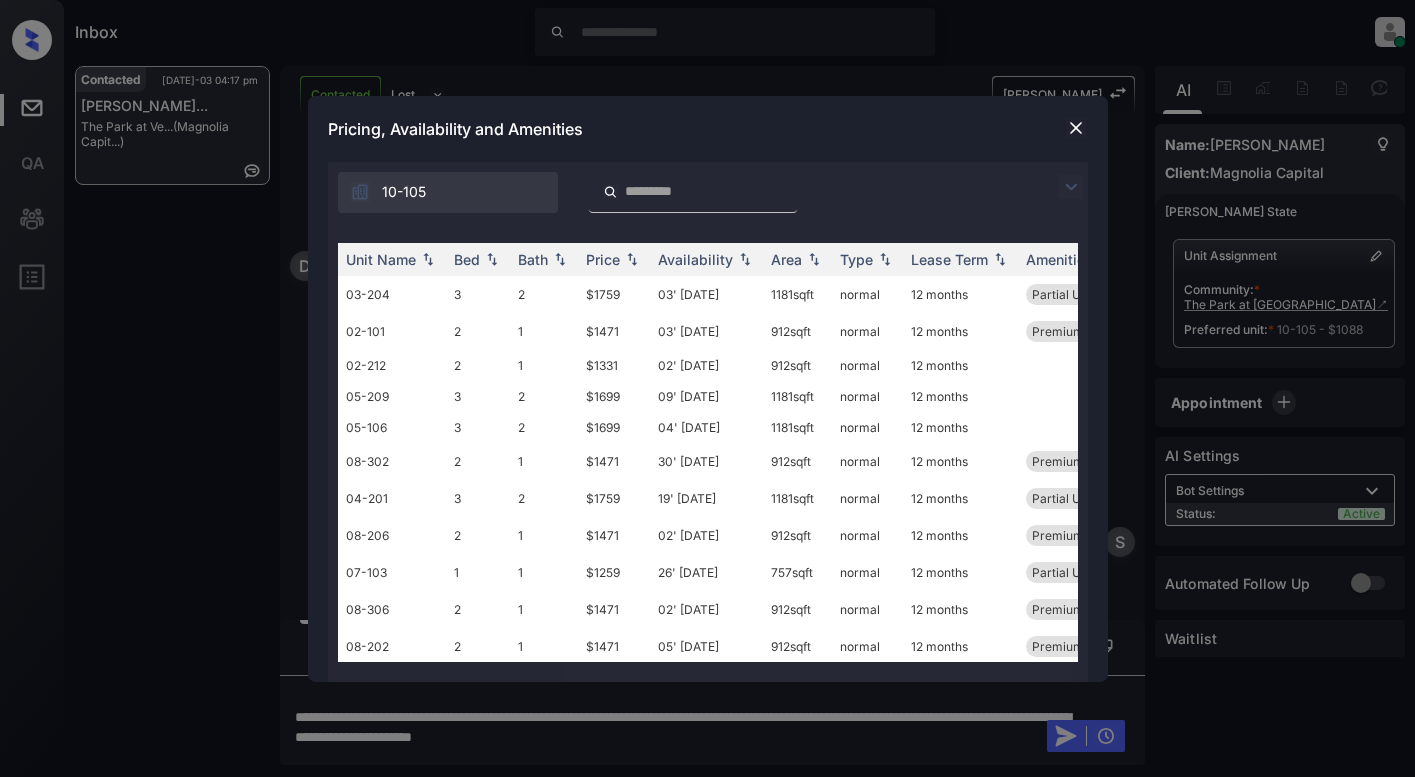 click at bounding box center [1076, 128] 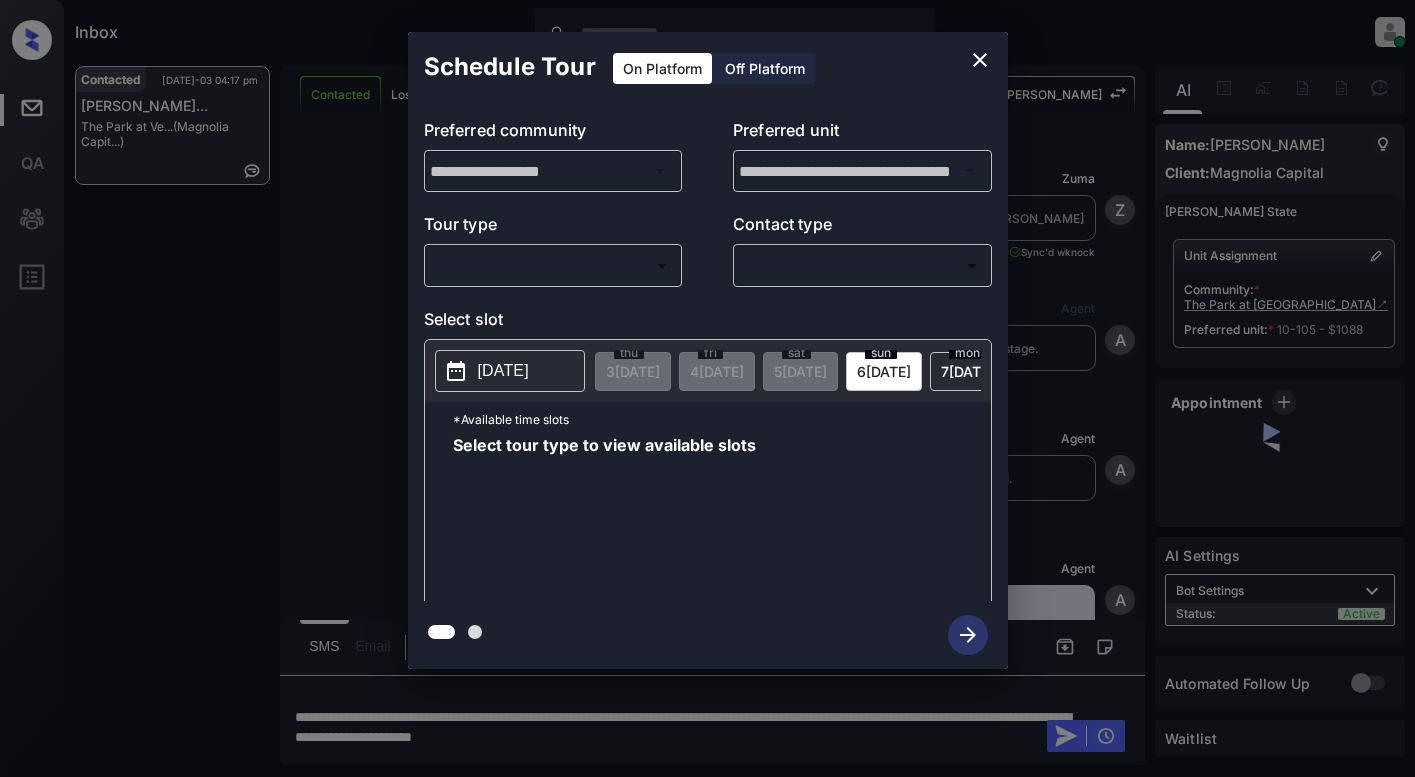scroll, scrollTop: 0, scrollLeft: 0, axis: both 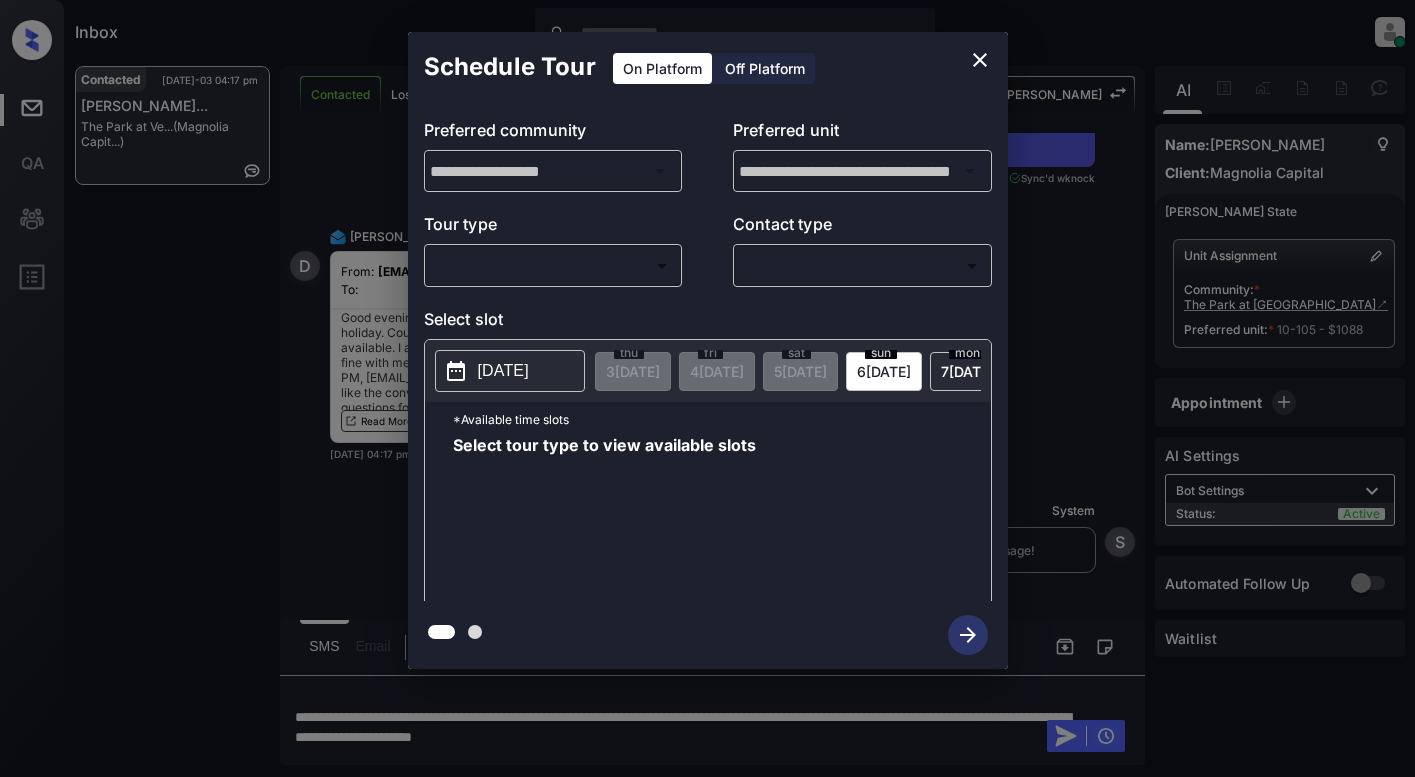 click on "Inbox Lyzzelle [PERSON_NAME] Online Set yourself   offline Set yourself   on break Profile Switch to  light  mode Sign out Contacted [DATE]-03 04:17 pm   [PERSON_NAME]... The Park at [GEOGRAPHIC_DATA]...  (Magnolia Capit...) Contacted Lost Lead Sentiment: Angry Upon sliding the acknowledgement:  Lead will move to lost stage. * ​ SMS and call option will be set to opt out. AFM will be turned off for the lead. Kelsey New Message [PERSON_NAME] Lead transferred to leasing agent: [PERSON_NAME][DATE] 05:22 am  Sync'd w  knock Z New Message Agent Lead created via webhook in Inbound stage. [DATE] 05:22 am A New Message Agent AFM Request sent to [PERSON_NAME]. [DATE] 05:22 am A New Message Agent Notes Note: Structured Note:
Move In Date: [DATE]
[DATE] 05:22 am A New Message [PERSON_NAME] Lead Details Updated
Move In Date:  [DATE]
[DATE] 05:22 am K New Message [PERSON_NAME] From:   [EMAIL_ADDRESS][DOMAIN_NAME] To:   [EMAIL_ADDRESS][DOMAIN_NAME] Hi [PERSON_NAME],
Best, [PERSON_NAME]
[DATE] 05:22 am   | TemplateAFMEmail knock K K" at bounding box center (707, 388) 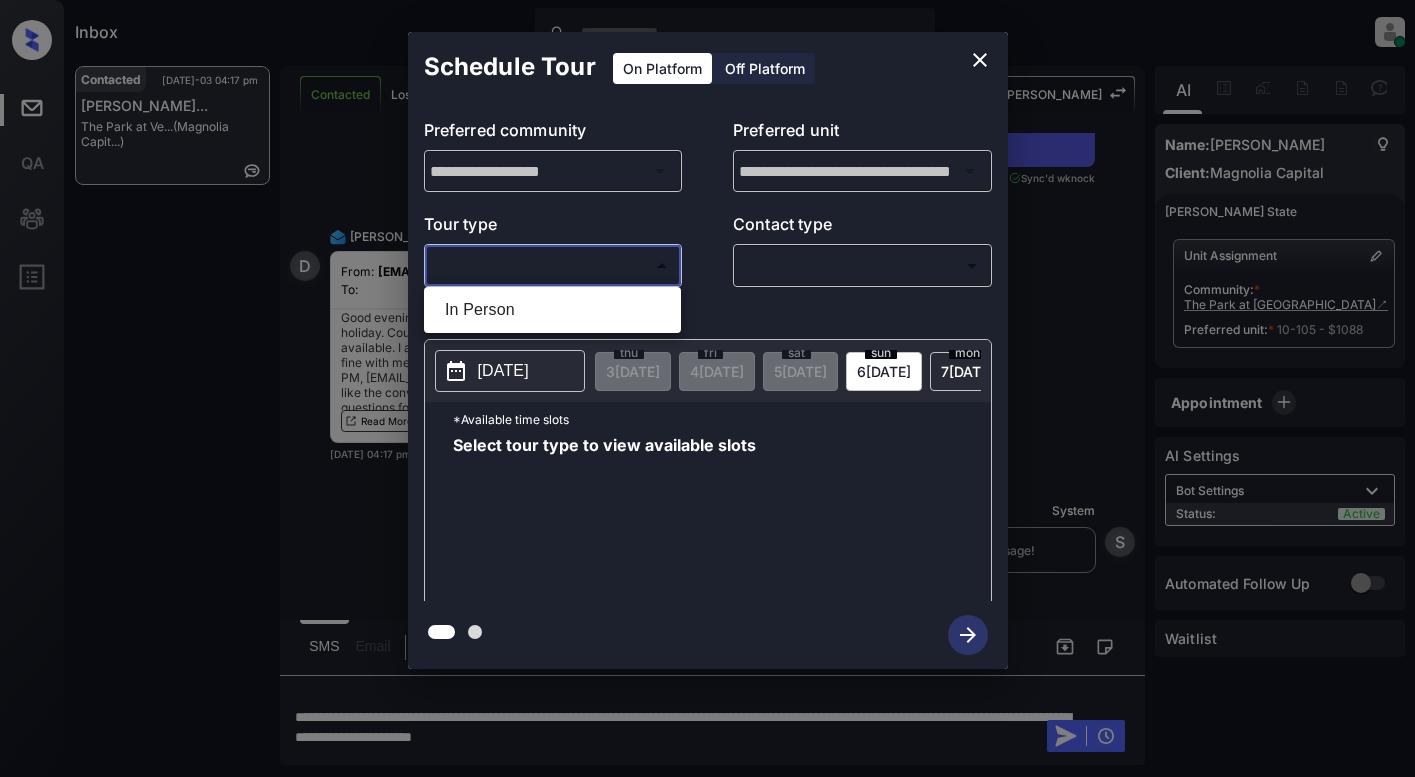 drag, startPoint x: 506, startPoint y: 308, endPoint x: 584, endPoint y: 299, distance: 78.51752 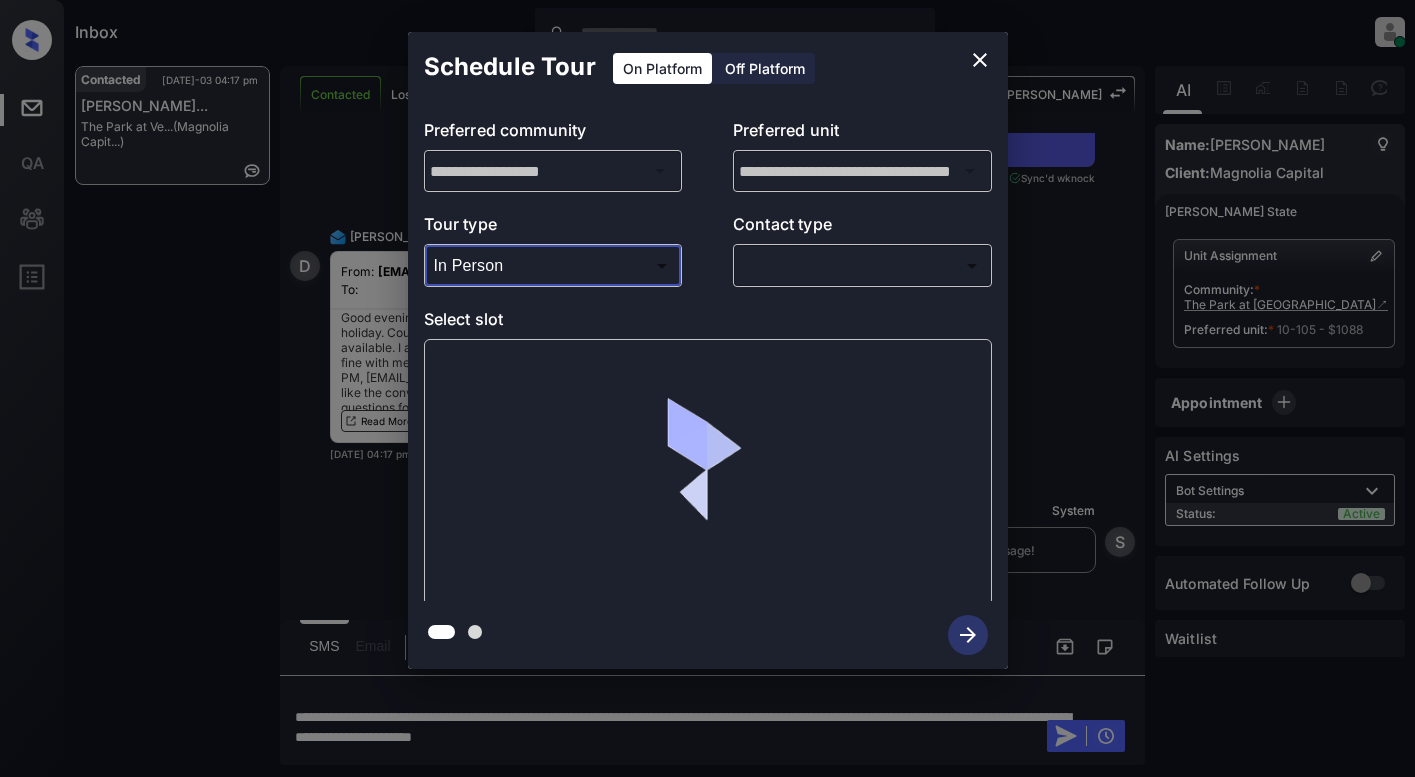 click on "Inbox Lyzzelle [PERSON_NAME] Online Set yourself   offline Set yourself   on break Profile Switch to  light  mode Sign out Contacted [DATE]-03 04:17 pm   [PERSON_NAME]... The Park at [GEOGRAPHIC_DATA]...  (Magnolia Capit...) Contacted Lost Lead Sentiment: Angry Upon sliding the acknowledgement:  Lead will move to lost stage. * ​ SMS and call option will be set to opt out. AFM will be turned off for the lead. Kelsey New Message [PERSON_NAME] Lead transferred to leasing agent: [PERSON_NAME][DATE] 05:22 am  Sync'd w  knock Z New Message Agent Lead created via webhook in Inbound stage. [DATE] 05:22 am A New Message Agent AFM Request sent to [PERSON_NAME]. [DATE] 05:22 am A New Message Agent Notes Note: Structured Note:
Move In Date: [DATE]
[DATE] 05:22 am A New Message [PERSON_NAME] Lead Details Updated
Move In Date:  [DATE]
[DATE] 05:22 am K New Message [PERSON_NAME] From:   [EMAIL_ADDRESS][DOMAIN_NAME] To:   [EMAIL_ADDRESS][DOMAIN_NAME] Hi [PERSON_NAME],
Best, [PERSON_NAME]
[DATE] 05:22 am   | TemplateAFMEmail knock K K" at bounding box center [707, 388] 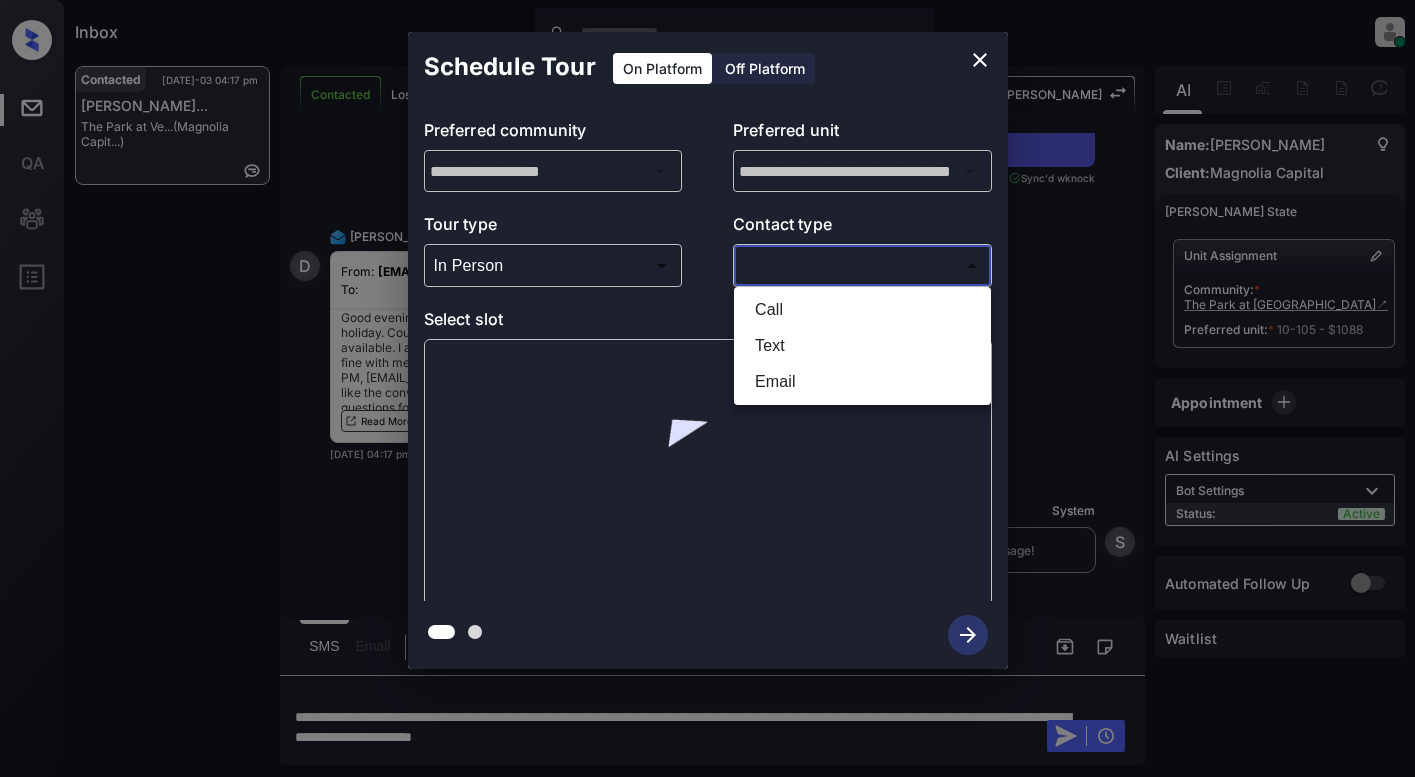 click on "Email" at bounding box center [862, 382] 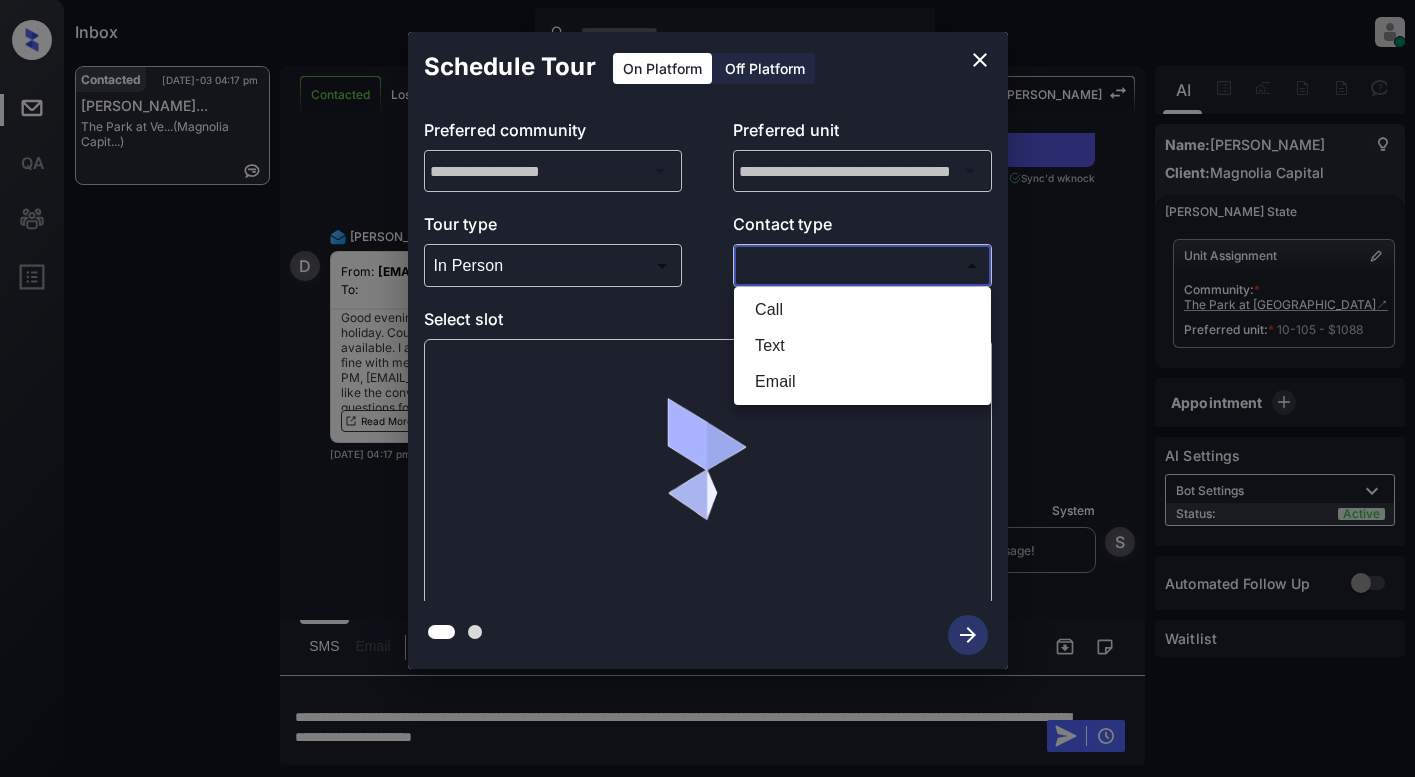 type on "*****" 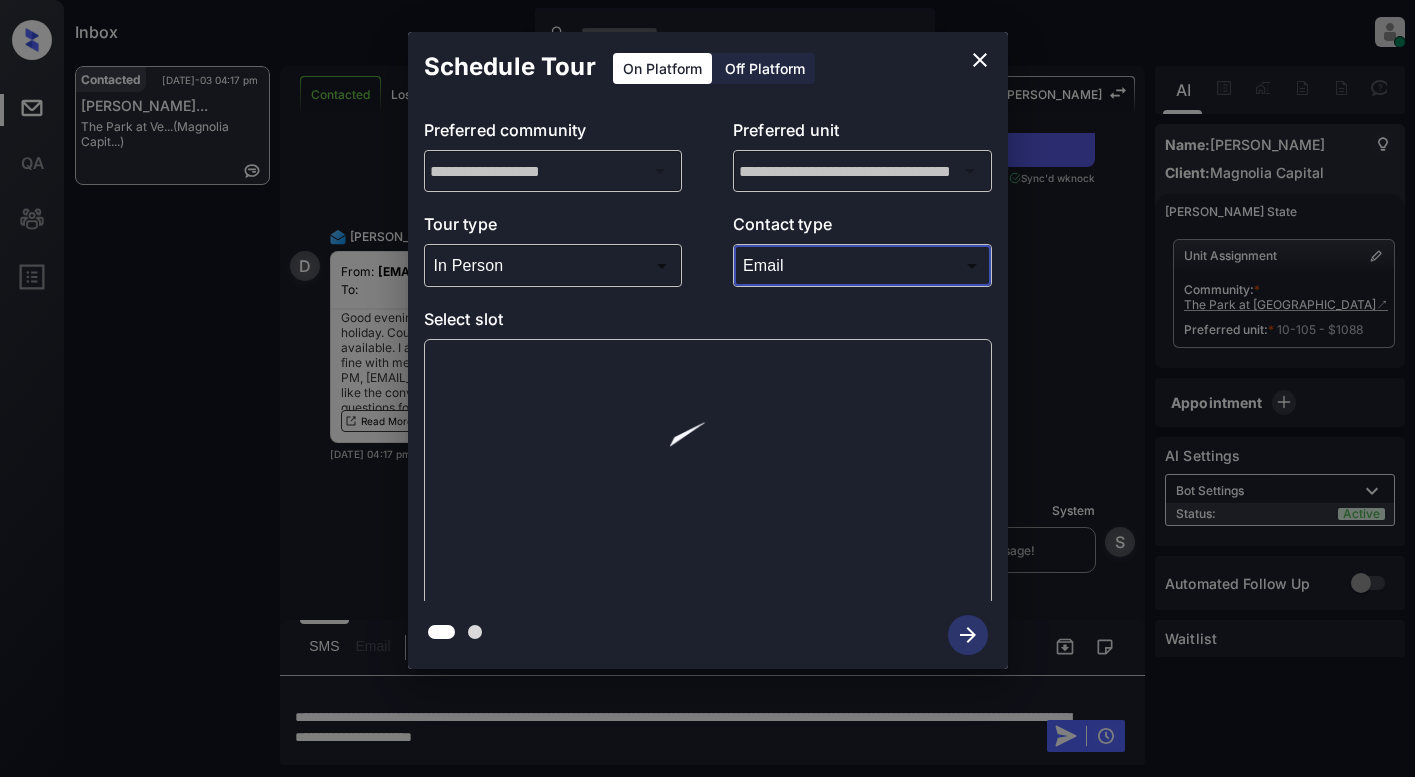 click at bounding box center (708, 472) 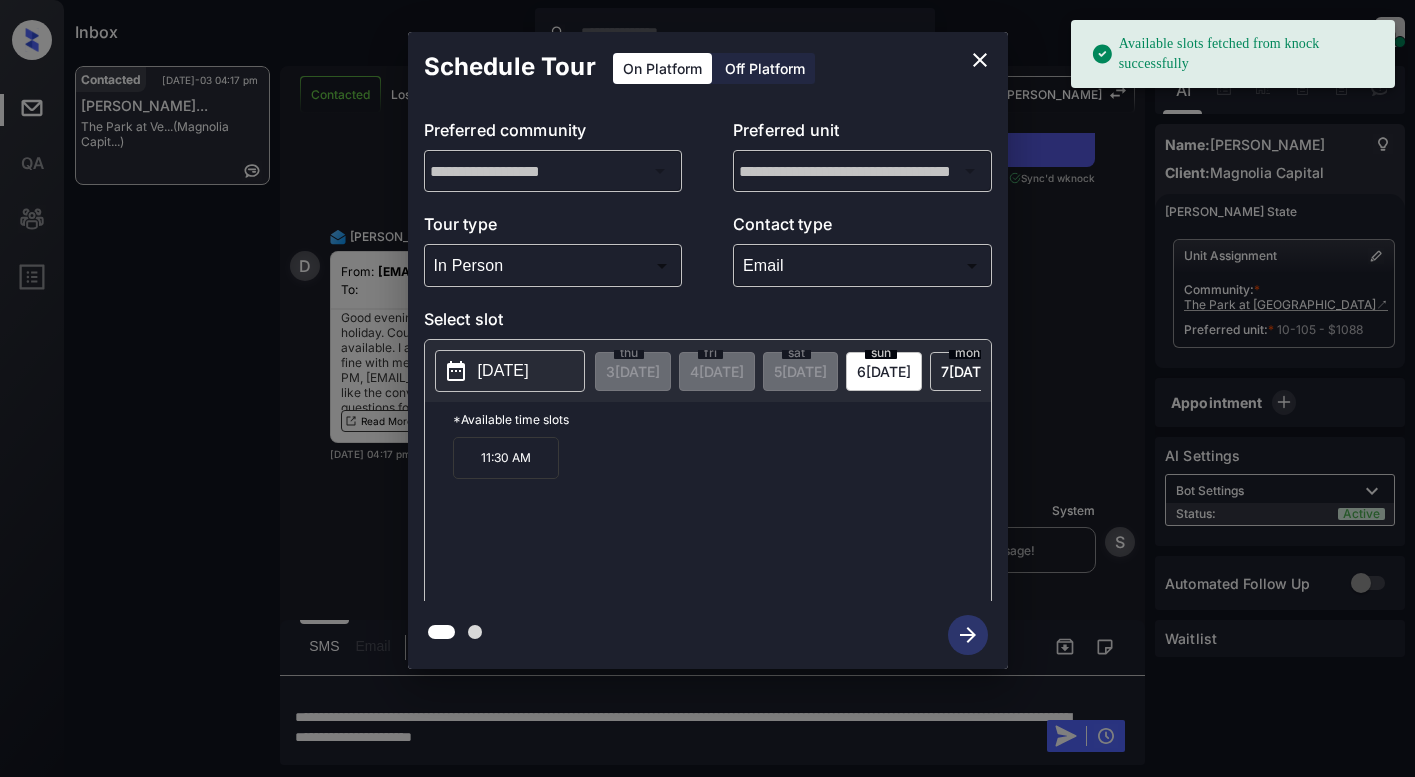 click on "[DATE]" at bounding box center (503, 371) 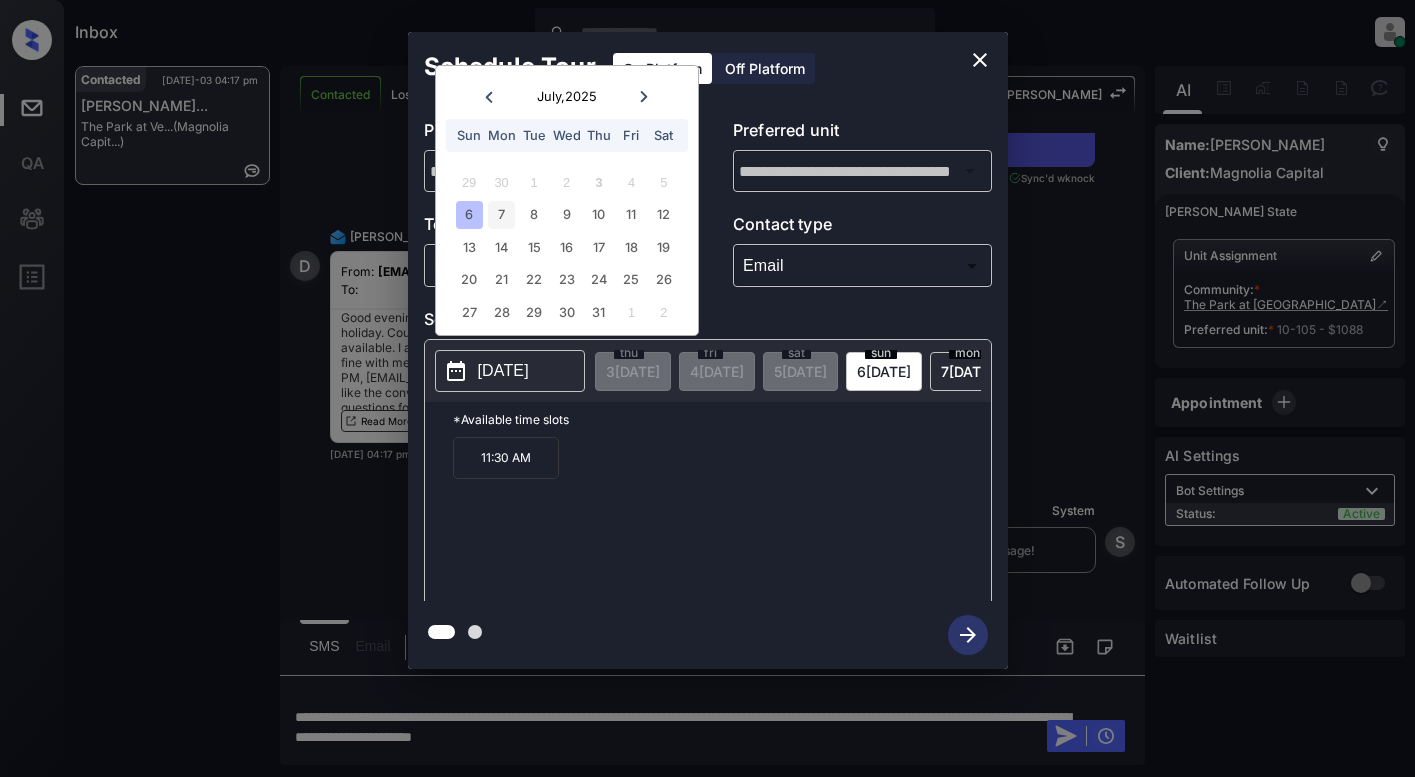 click on "7" at bounding box center (501, 214) 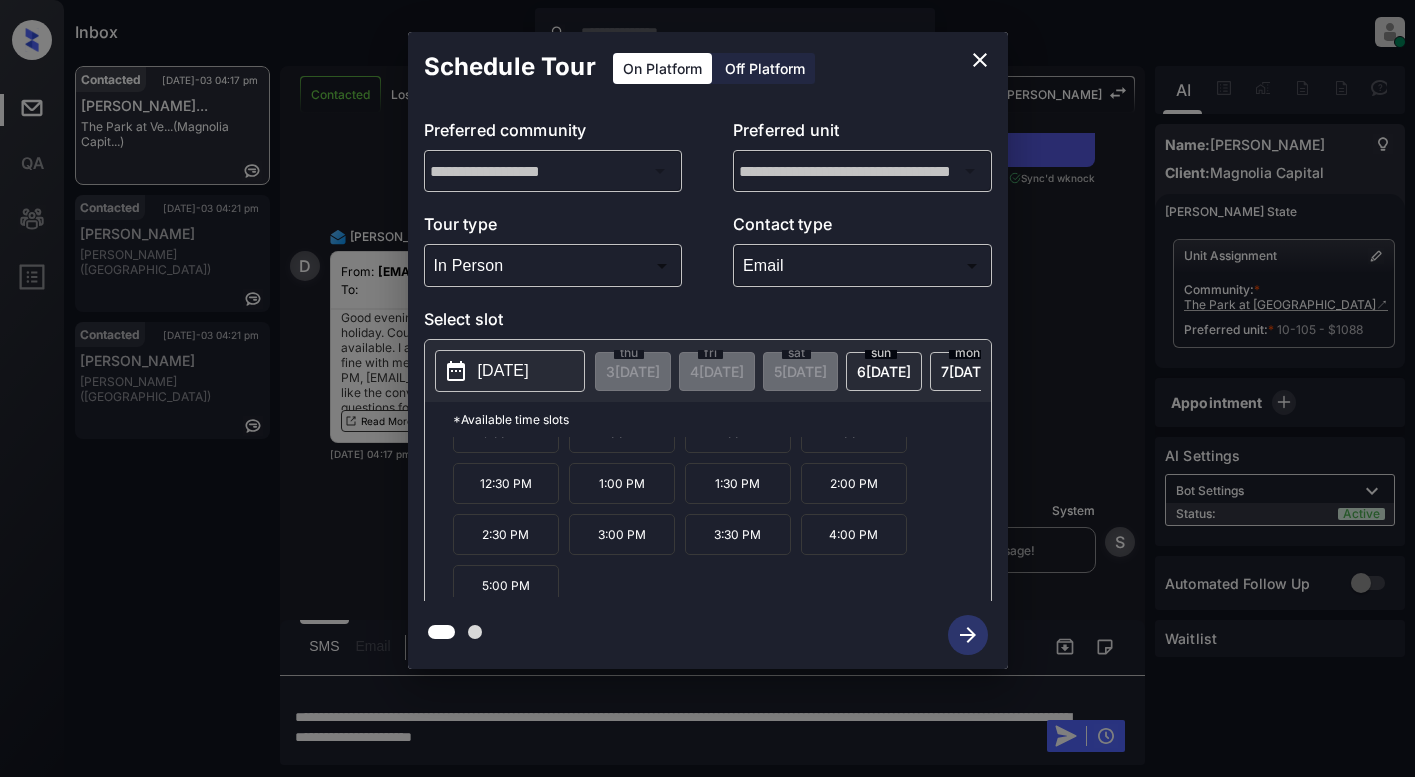 scroll, scrollTop: 2, scrollLeft: 0, axis: vertical 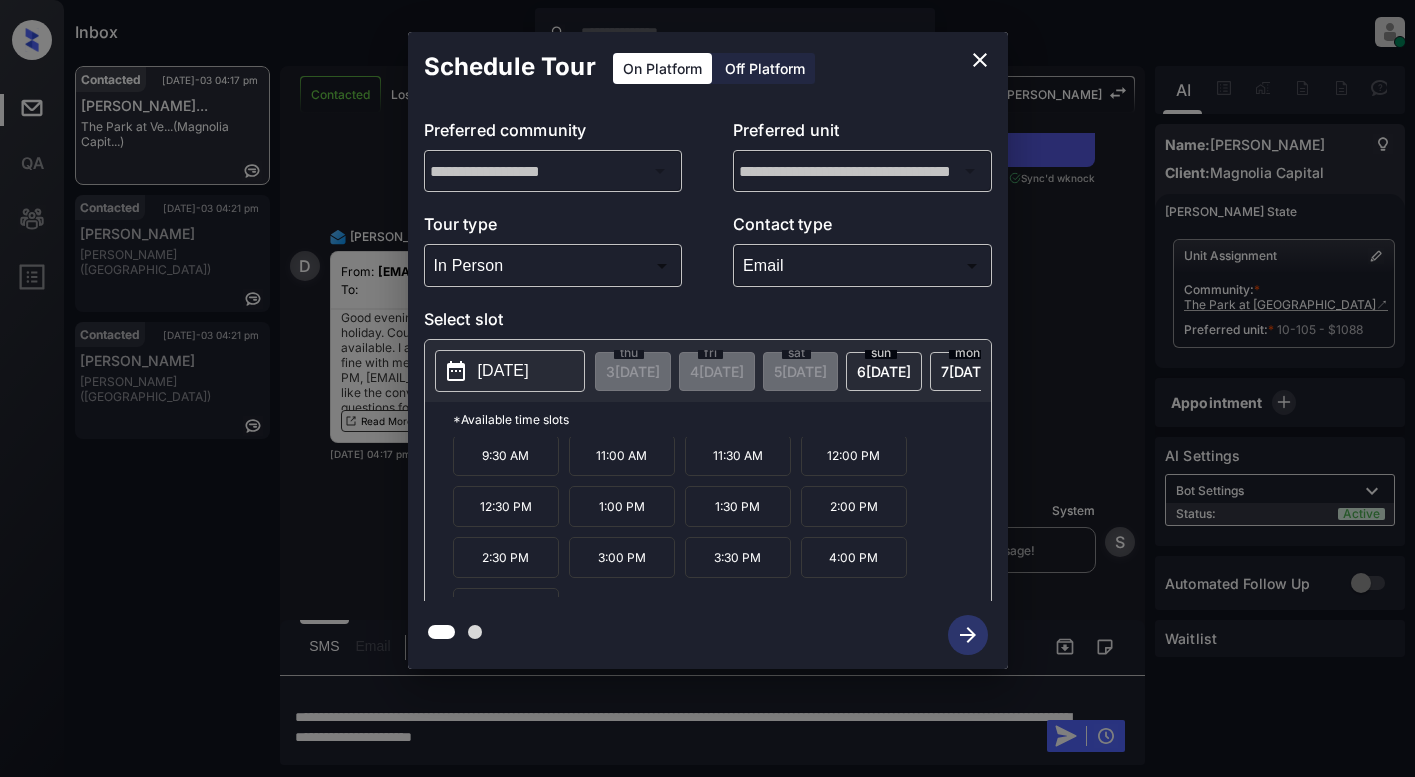 drag, startPoint x: 977, startPoint y: 57, endPoint x: 927, endPoint y: 528, distance: 473.64648 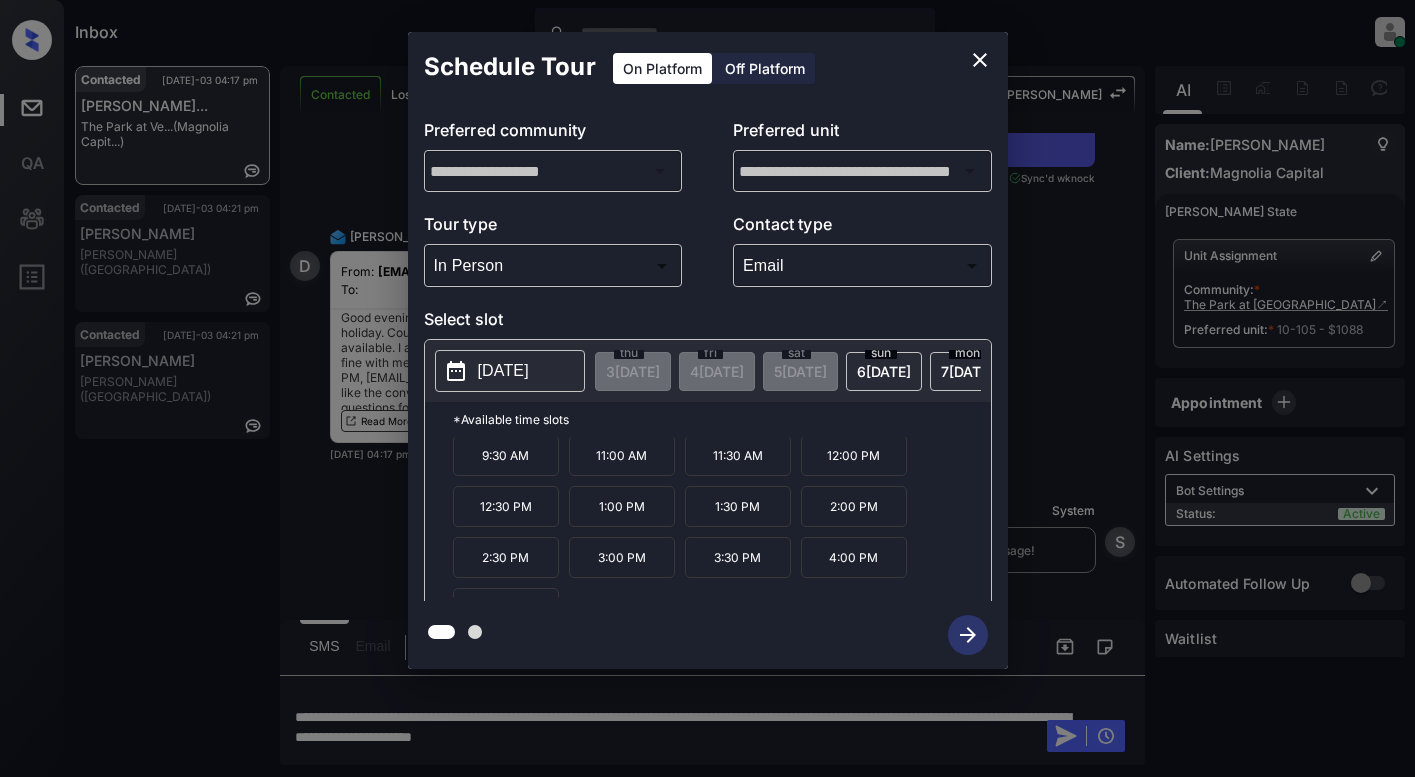 click on "**********" at bounding box center (708, 350) 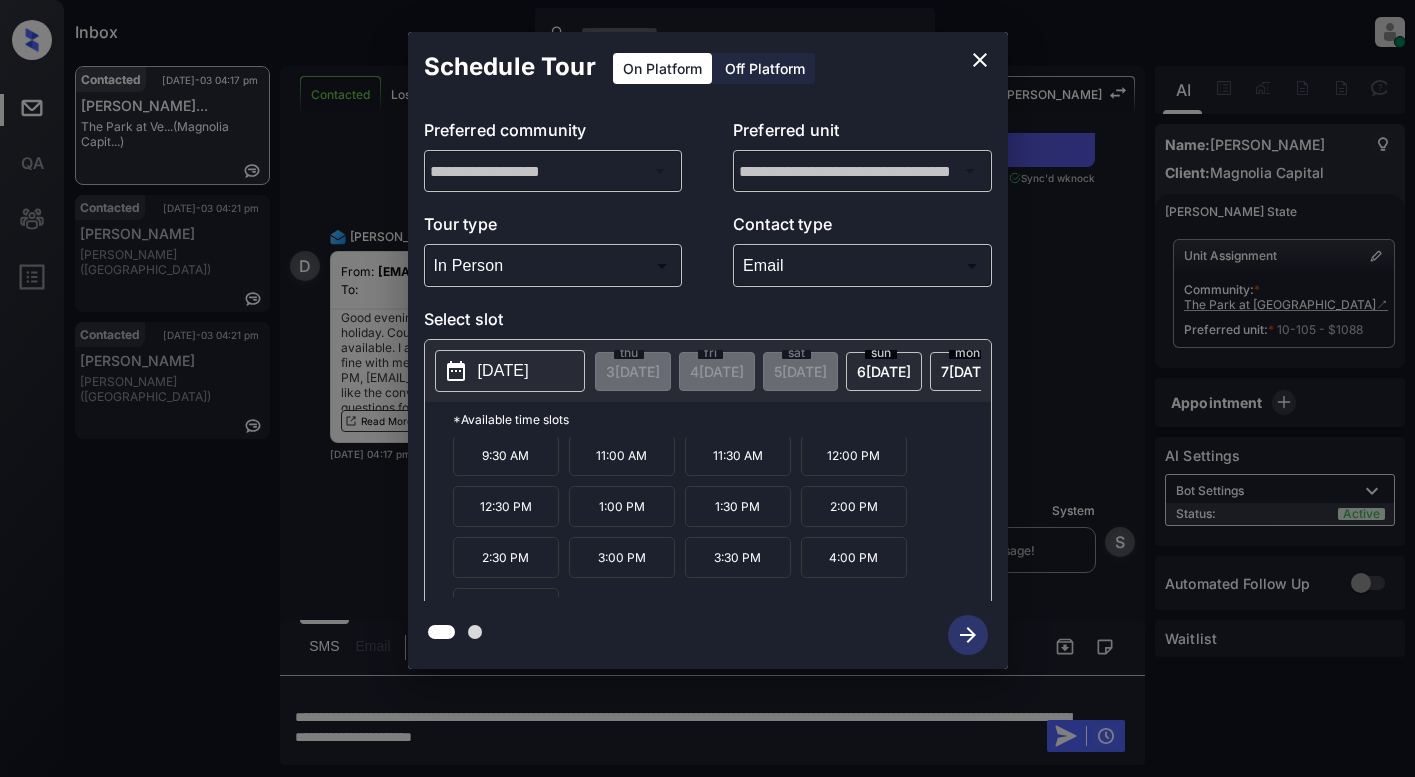 click on "2025-07-07" at bounding box center (503, 371) 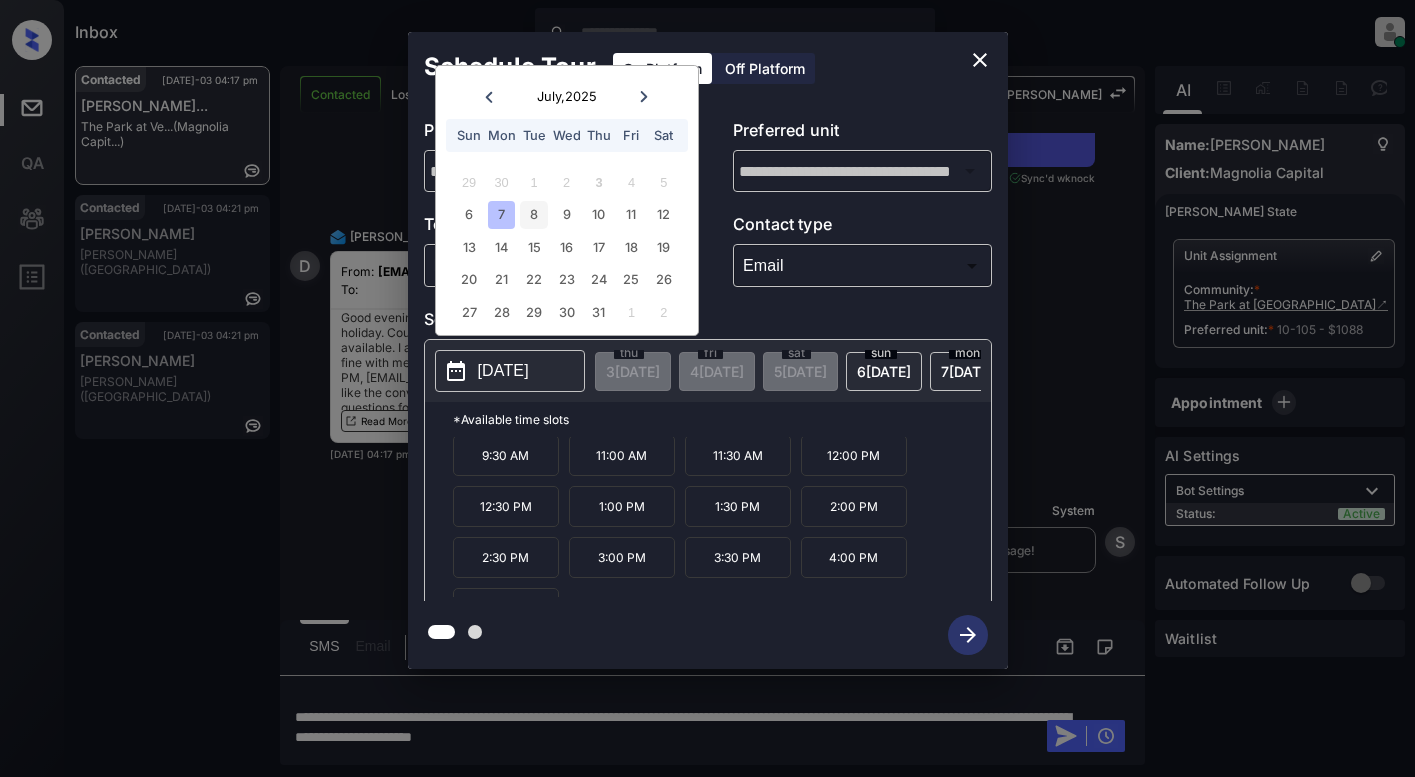 click on "8" at bounding box center (533, 214) 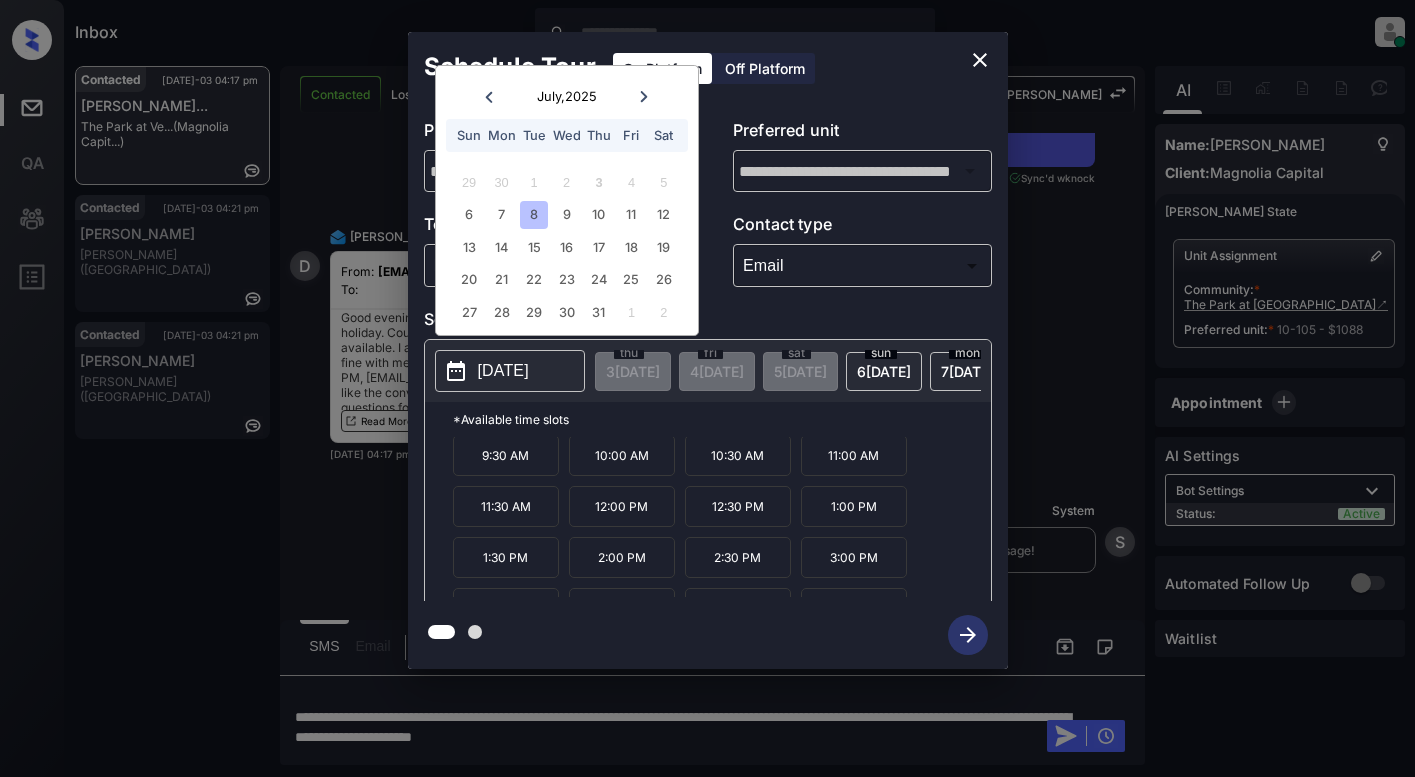 scroll, scrollTop: 34, scrollLeft: 0, axis: vertical 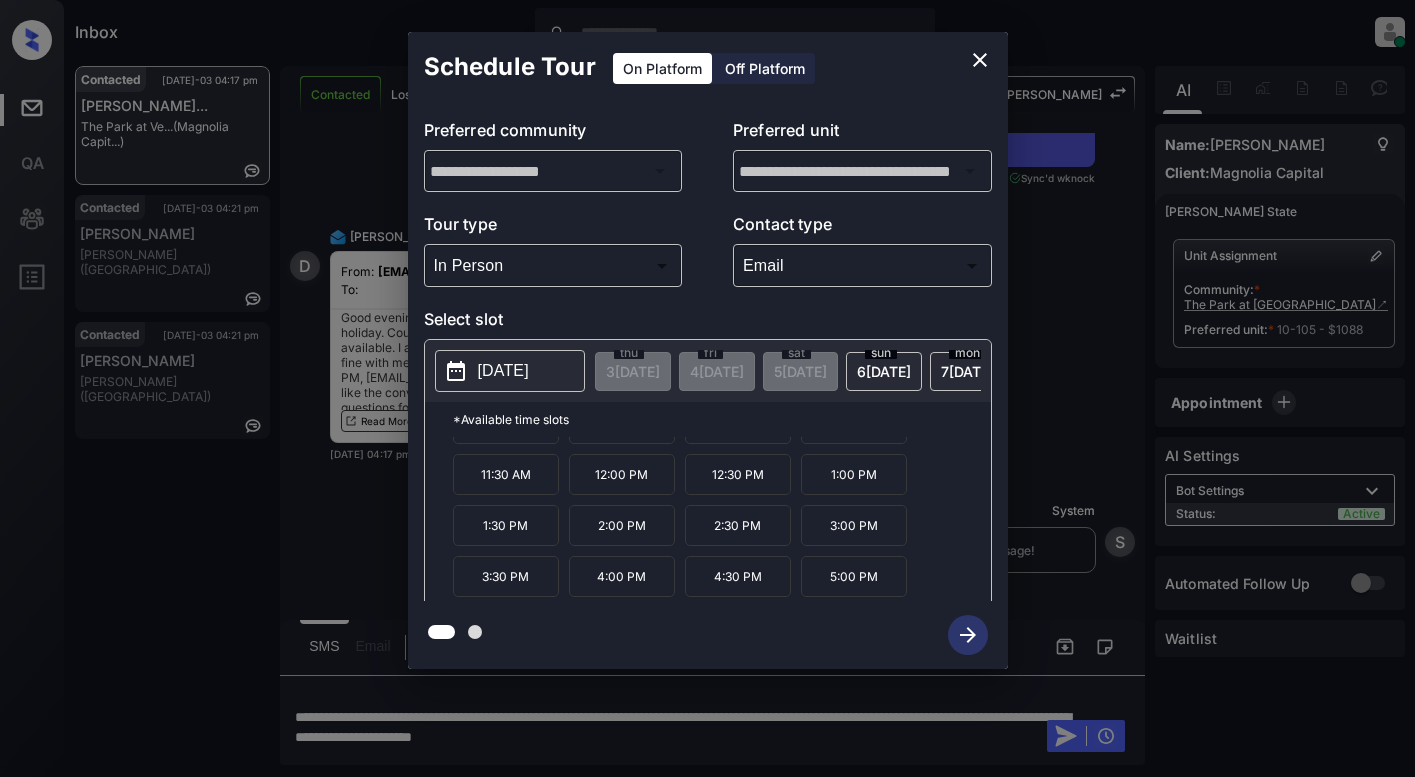 click on "**********" at bounding box center (707, 350) 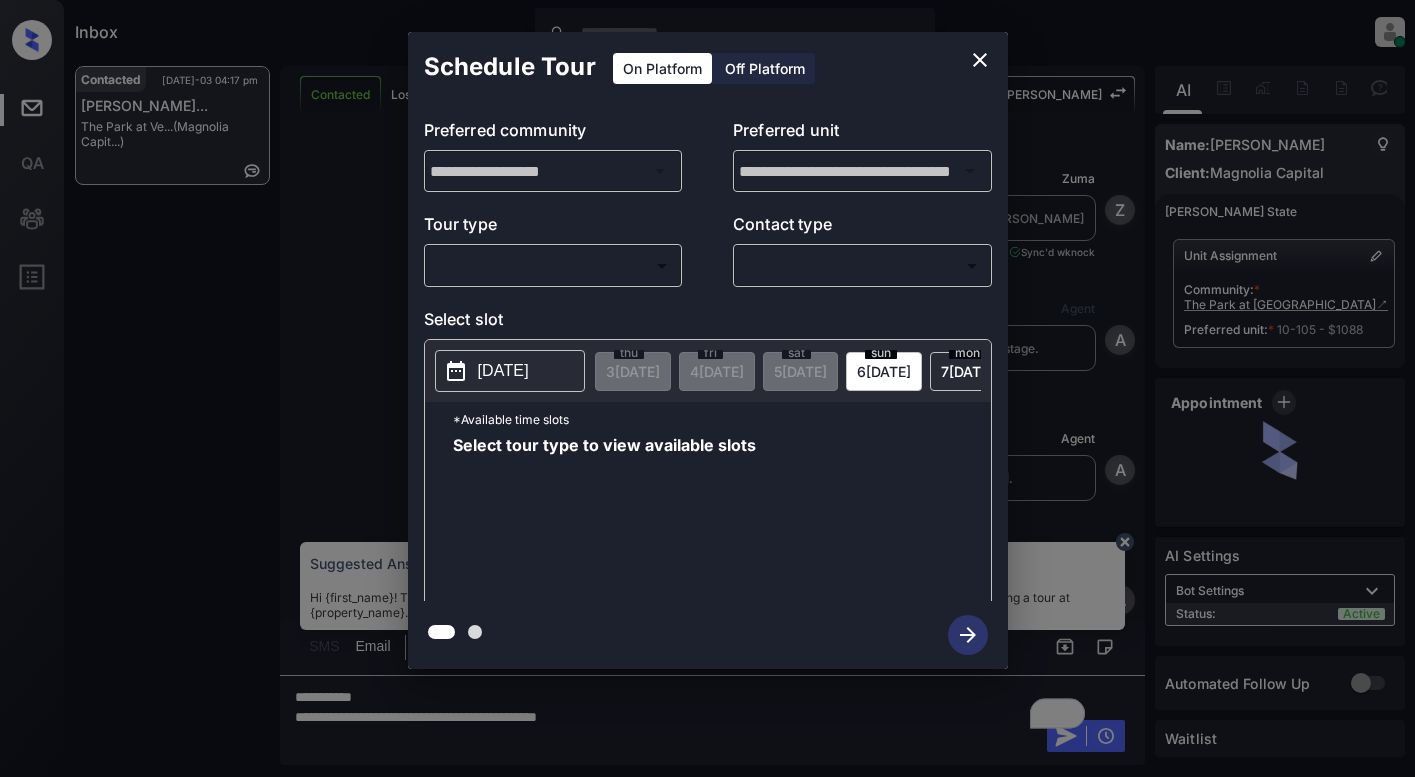 scroll, scrollTop: 0, scrollLeft: 0, axis: both 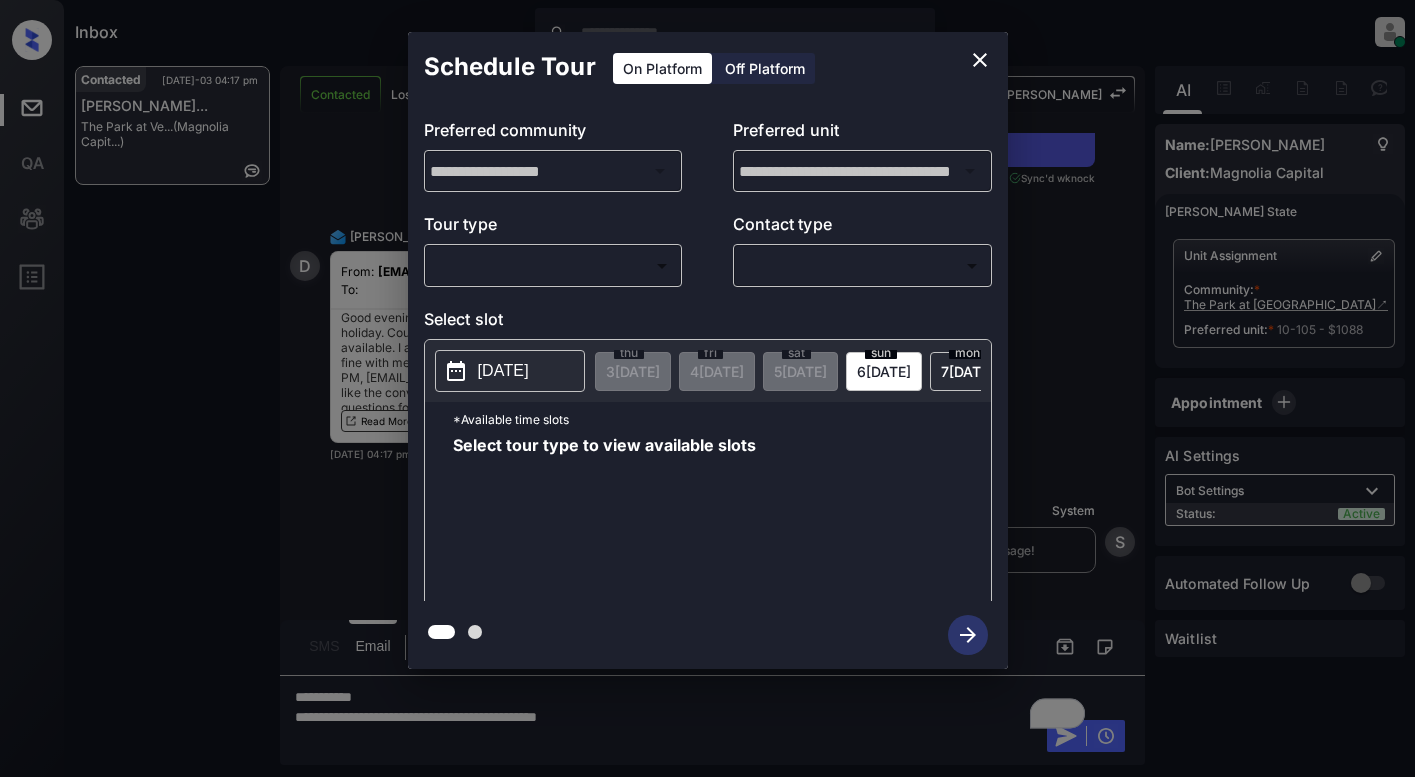 click on "Inbox Lyzzelle [PERSON_NAME] Online Set yourself   offline Set yourself   on break Profile Switch to  light  mode Sign out Contacted [DATE]-03 04:17 pm   [PERSON_NAME]... The Park at [GEOGRAPHIC_DATA]...  (Magnolia Capit...) Contacted Lost Lead Sentiment: Angry Upon sliding the acknowledgement:  Lead will move to lost stage. * ​ SMS and call option will be set to opt out. AFM will be turned off for the lead. Kelsey New Message [PERSON_NAME] Lead transferred to leasing agent: [PERSON_NAME][DATE] 05:22 am  Sync'd w  knock Z New Message Agent Lead created via webhook in Inbound stage. [DATE] 05:22 am A New Message Agent AFM Request sent to [PERSON_NAME]. [DATE] 05:22 am A New Message Agent Notes Note: Structured Note:
Move In Date: [DATE]
[DATE] 05:22 am A New Message [PERSON_NAME] Lead Details Updated
Move In Date:  [DATE]
[DATE] 05:22 am K New Message [PERSON_NAME] From:   [EMAIL_ADDRESS][DOMAIN_NAME] To:   [EMAIL_ADDRESS][DOMAIN_NAME] Hi [PERSON_NAME],
Best, [PERSON_NAME]
[DATE] 05:22 am   | TemplateAFMEmail knock K K" at bounding box center (707, 388) 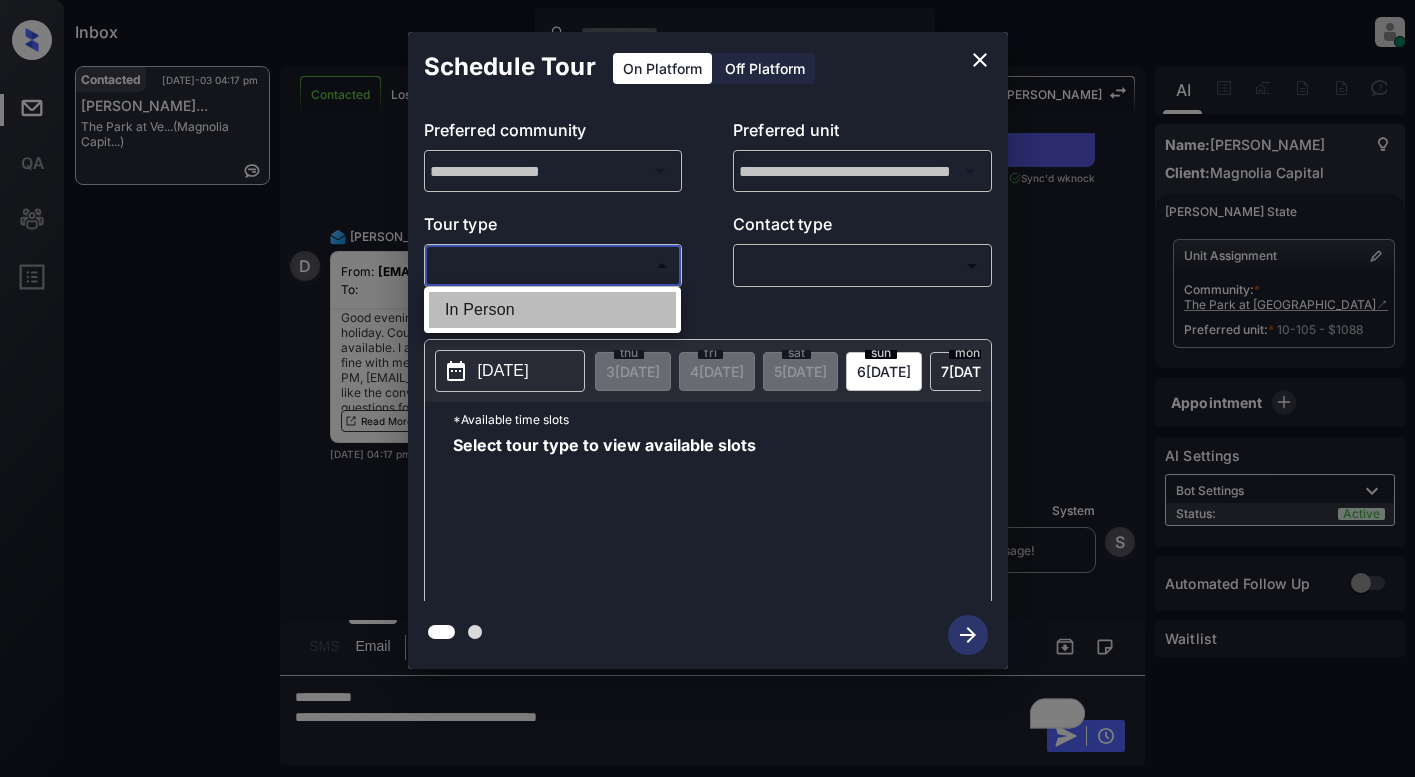 drag, startPoint x: 518, startPoint y: 306, endPoint x: 709, endPoint y: 310, distance: 191.04189 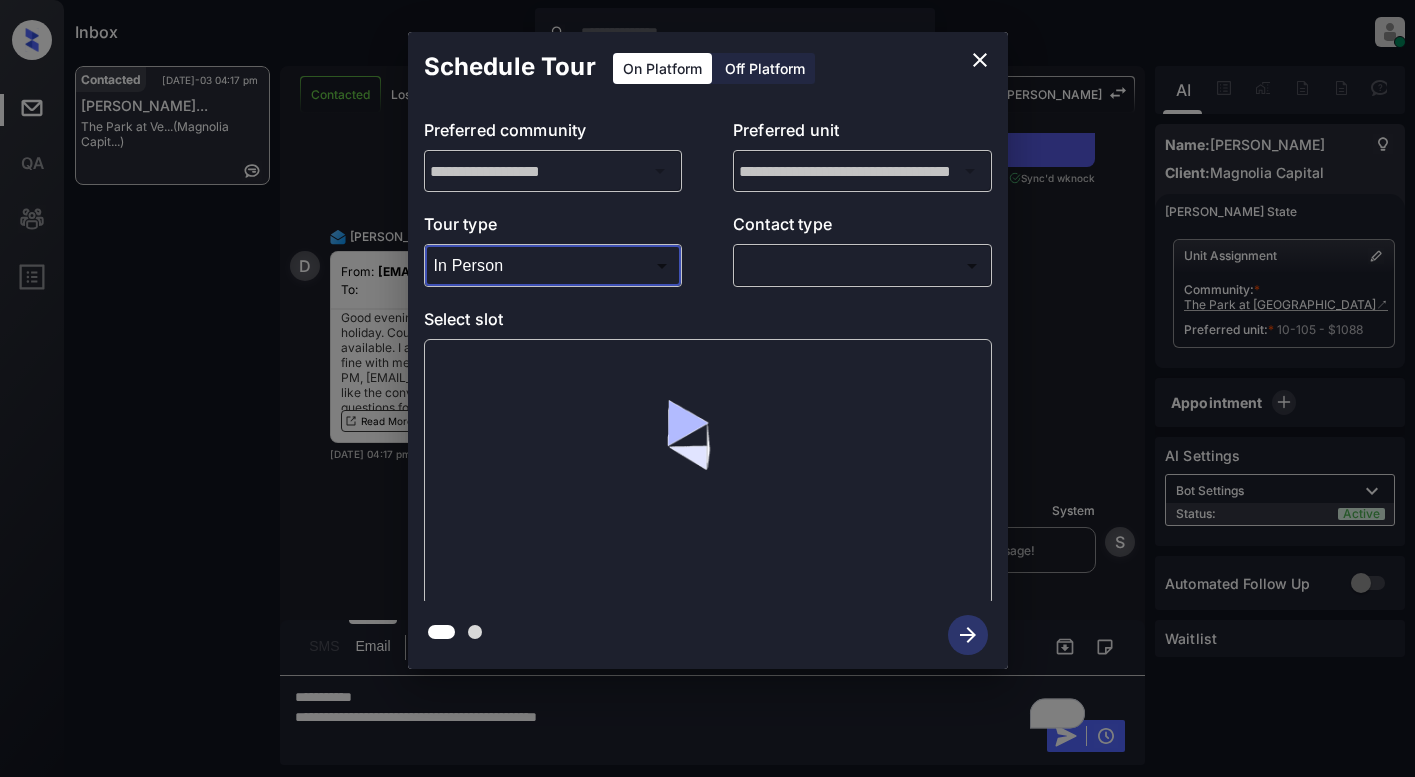 click on "Inbox Lyzzelle [PERSON_NAME] Online Set yourself   offline Set yourself   on break Profile Switch to  light  mode Sign out Contacted [DATE]-03 04:17 pm   [PERSON_NAME]... The Park at [GEOGRAPHIC_DATA]...  (Magnolia Capit...) Contacted Lost Lead Sentiment: Angry Upon sliding the acknowledgement:  Lead will move to lost stage. * ​ SMS and call option will be set to opt out. AFM will be turned off for the lead. Kelsey New Message [PERSON_NAME] Lead transferred to leasing agent: [PERSON_NAME][DATE] 05:22 am  Sync'd w  knock Z New Message Agent Lead created via webhook in Inbound stage. [DATE] 05:22 am A New Message Agent AFM Request sent to [PERSON_NAME]. [DATE] 05:22 am A New Message Agent Notes Note: Structured Note:
Move In Date: [DATE]
[DATE] 05:22 am A New Message [PERSON_NAME] Lead Details Updated
Move In Date:  [DATE]
[DATE] 05:22 am K New Message [PERSON_NAME] From:   [EMAIL_ADDRESS][DOMAIN_NAME] To:   [EMAIL_ADDRESS][DOMAIN_NAME] Hi [PERSON_NAME],
Best, [PERSON_NAME]
[DATE] 05:22 am   | TemplateAFMEmail knock K K" at bounding box center [707, 388] 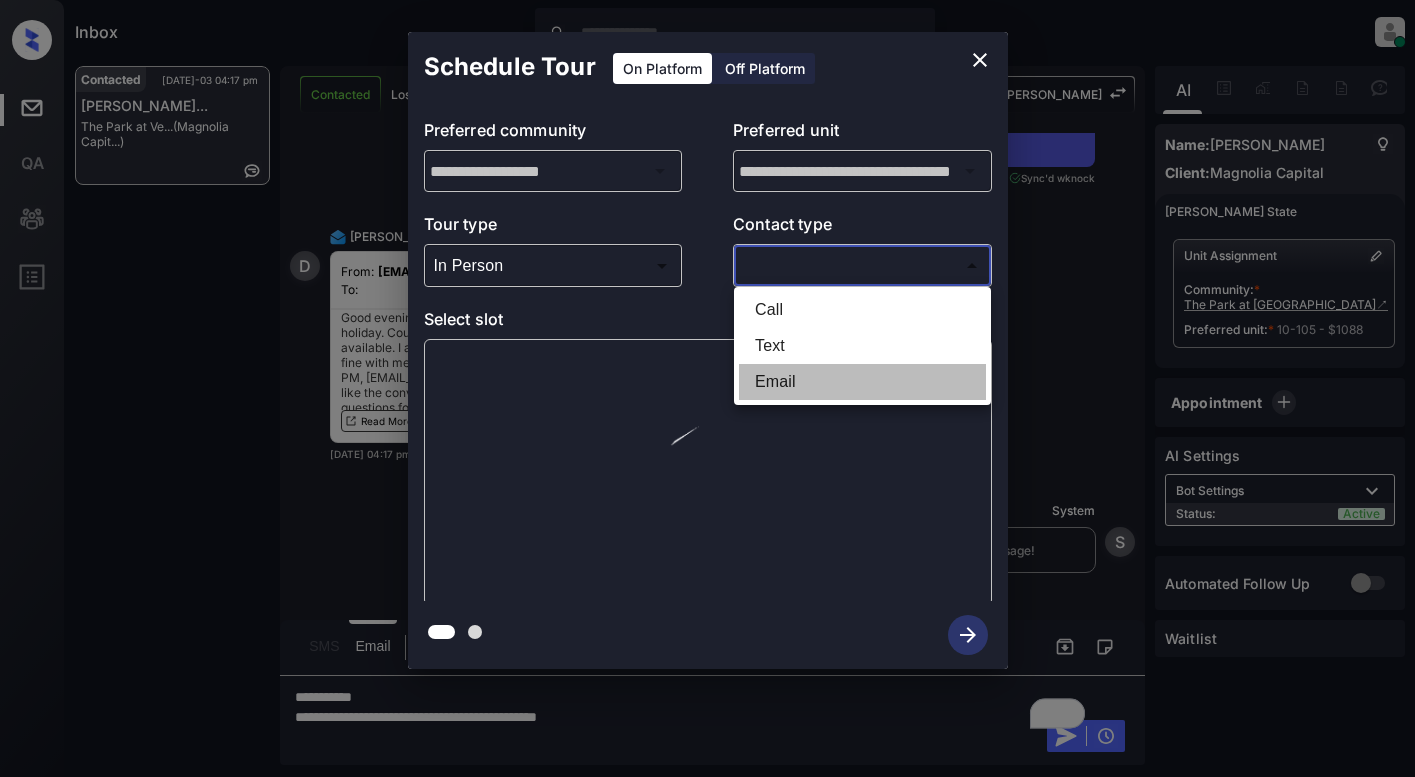 click on "Email" at bounding box center (862, 382) 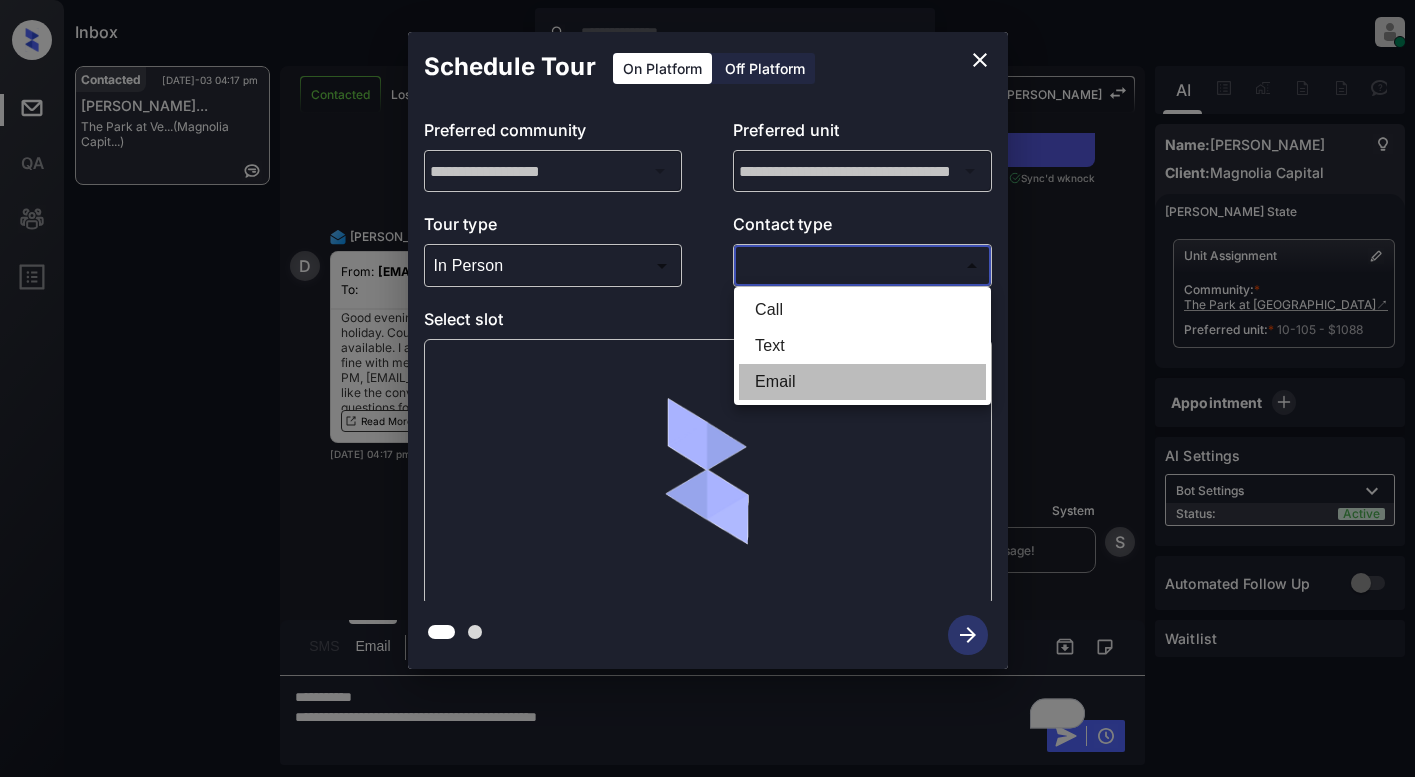 type on "*****" 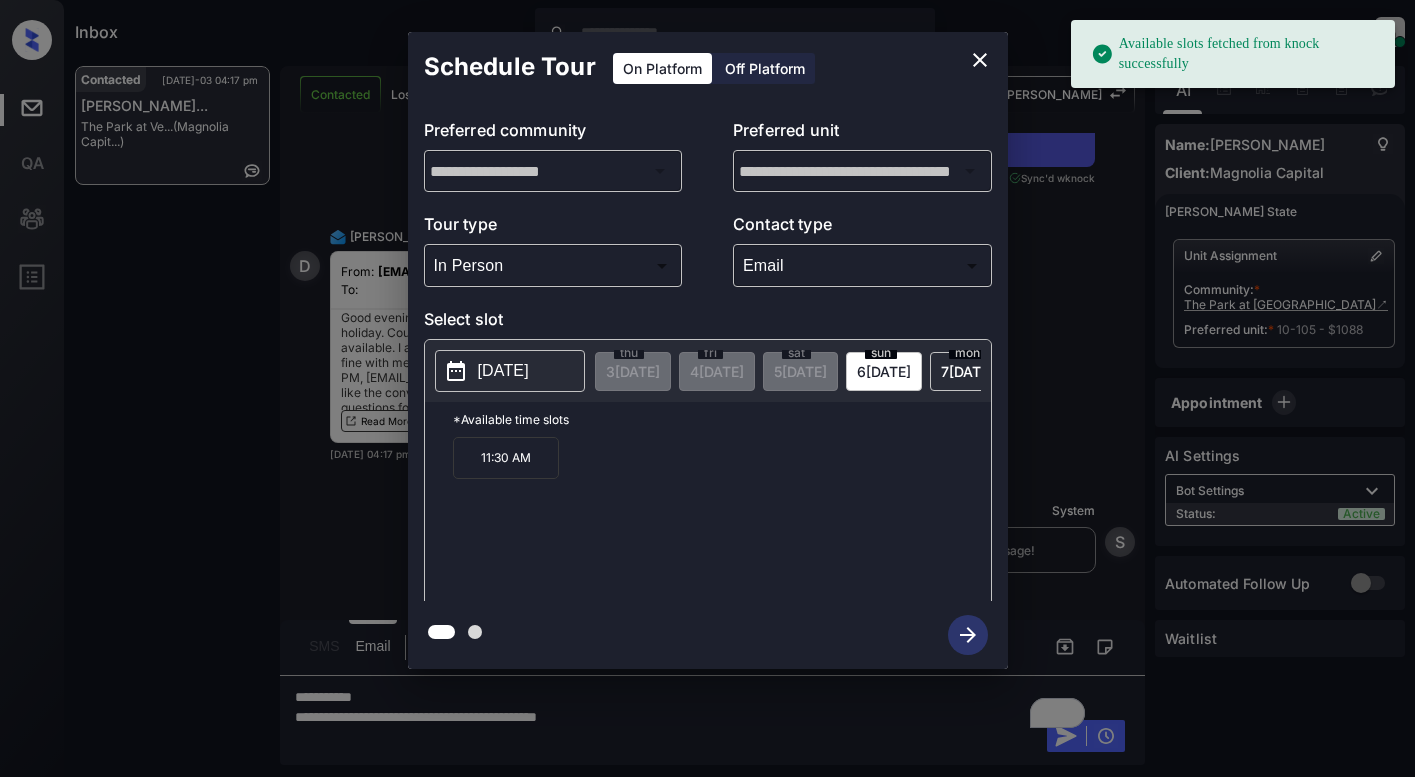 click on "[DATE]" at bounding box center (503, 371) 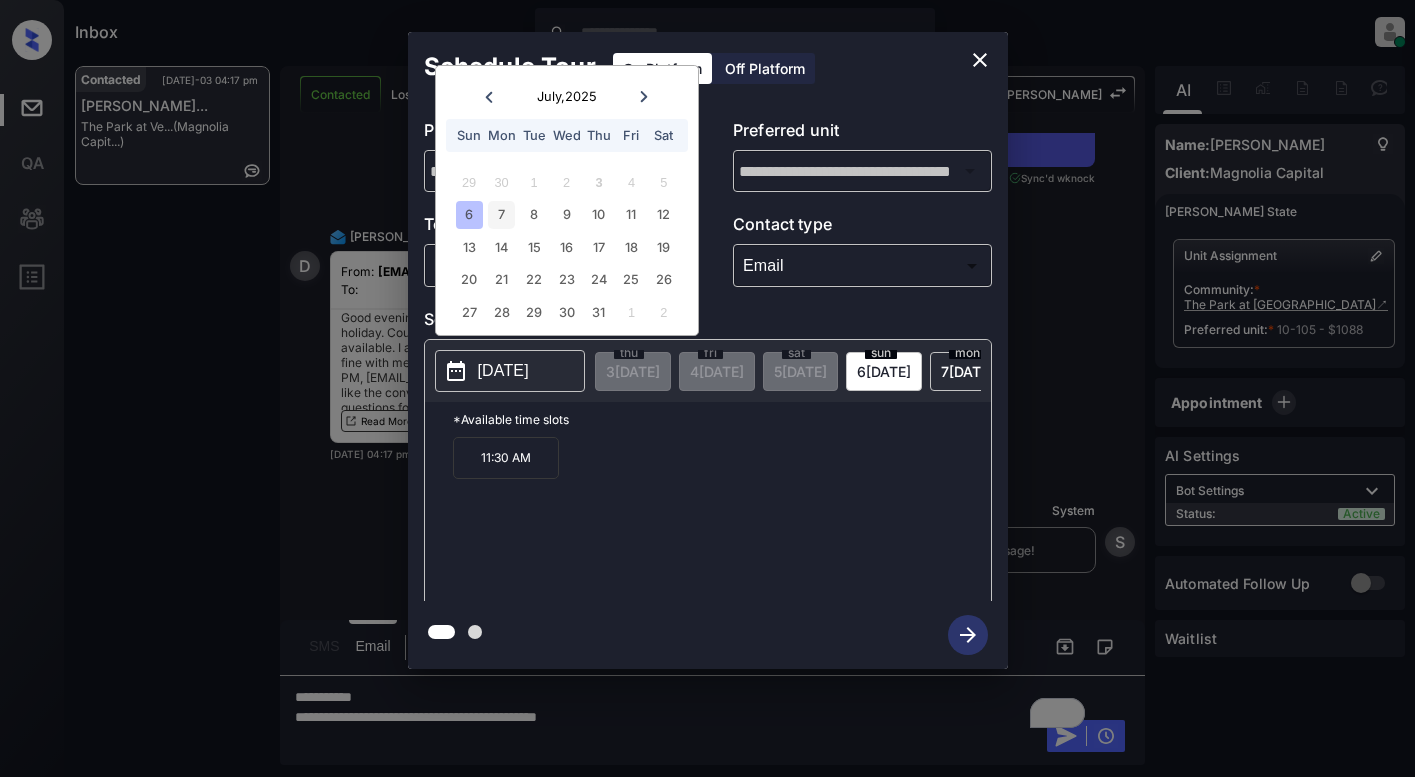 click on "7" at bounding box center (501, 214) 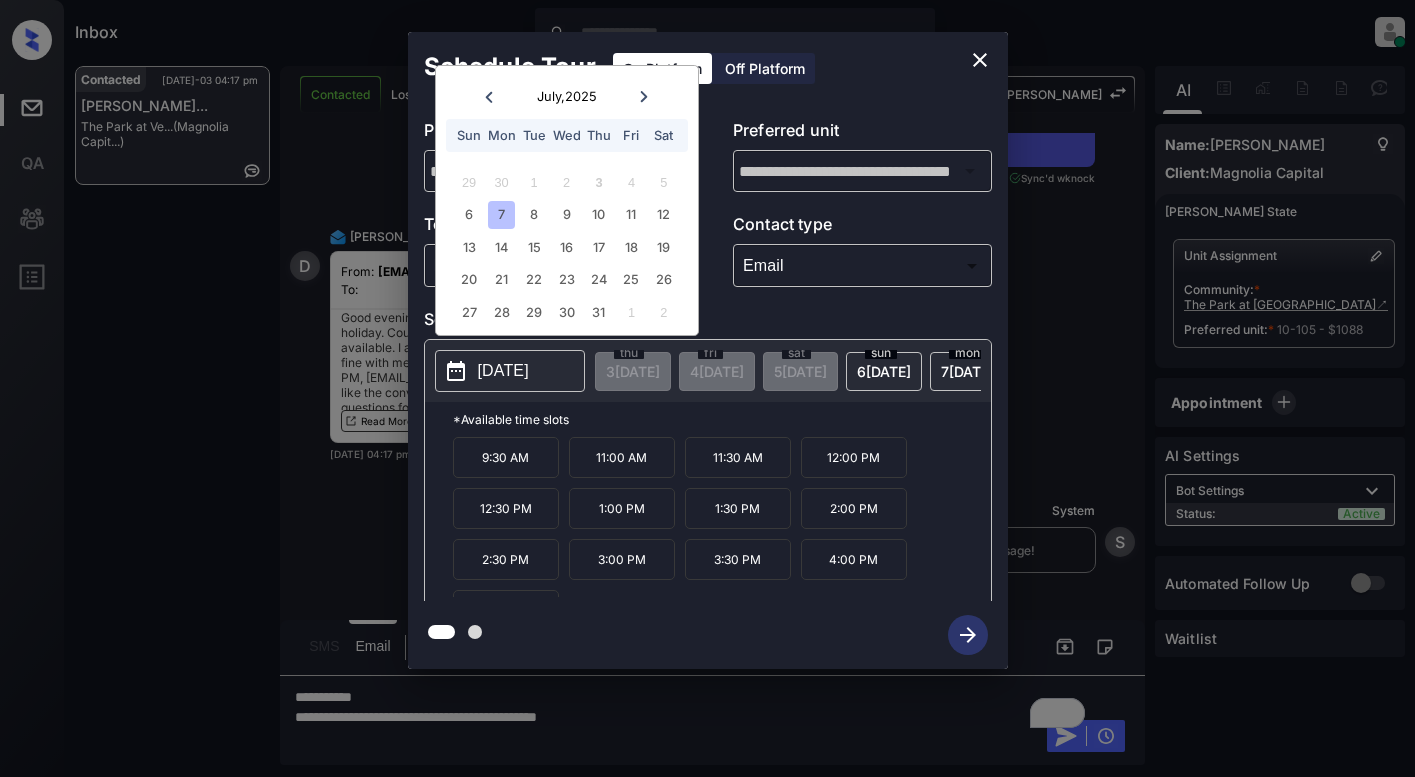 scroll, scrollTop: 34, scrollLeft: 0, axis: vertical 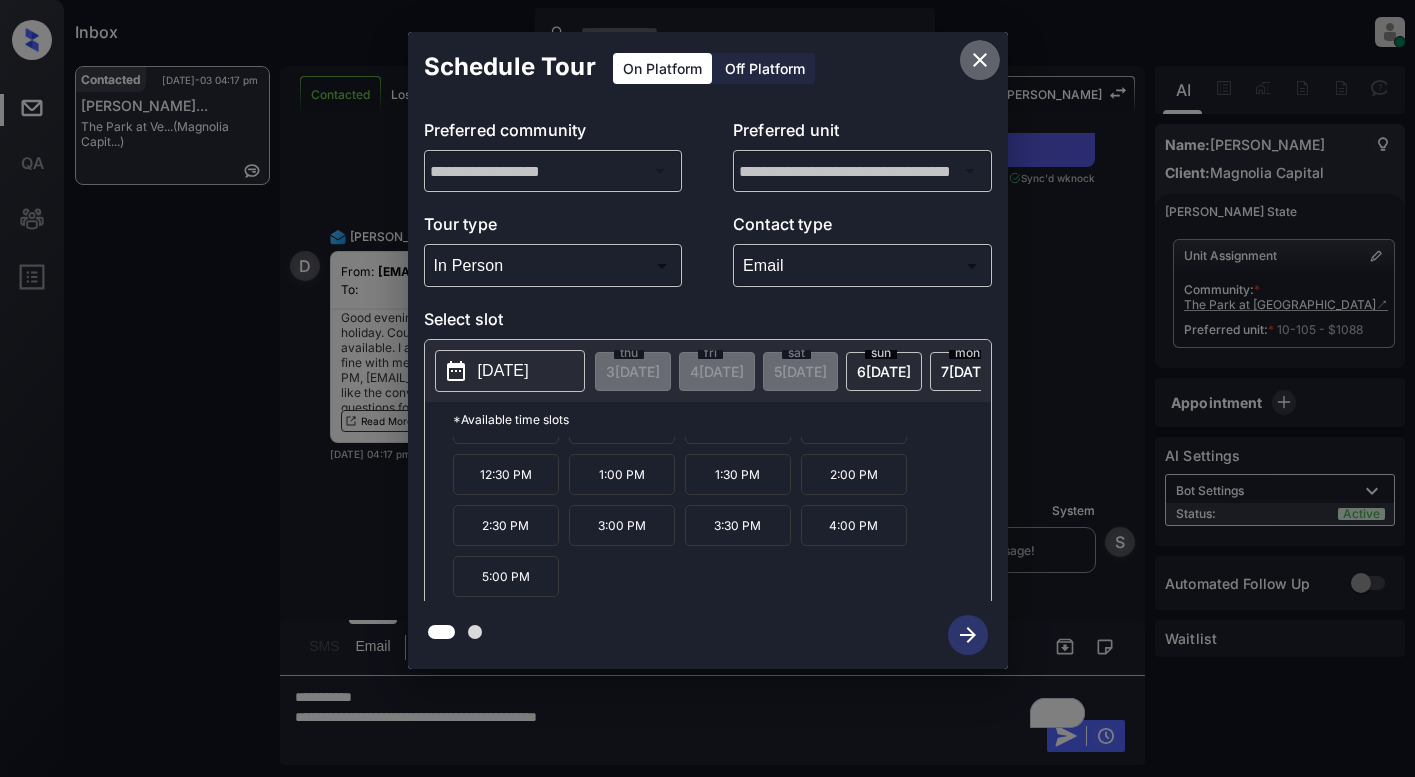 click 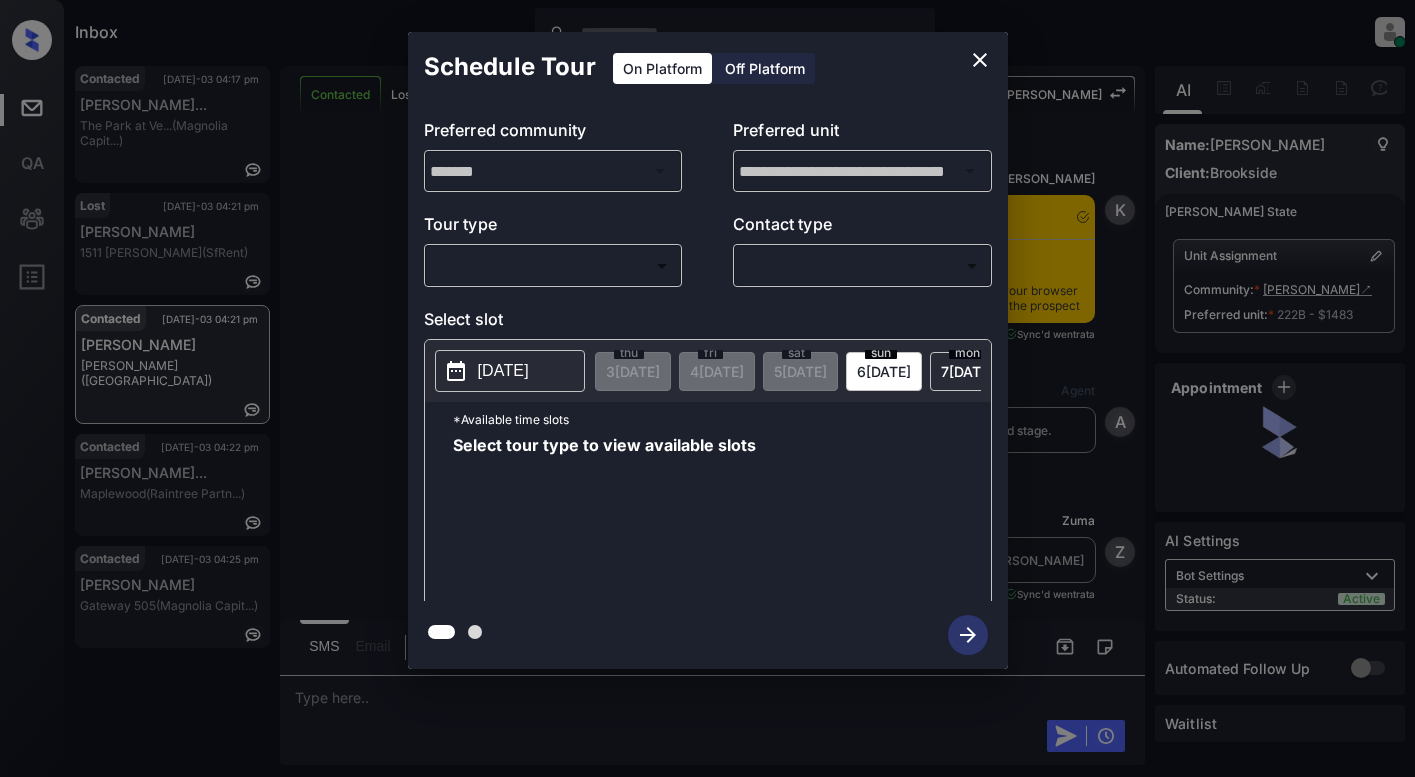 scroll, scrollTop: 0, scrollLeft: 0, axis: both 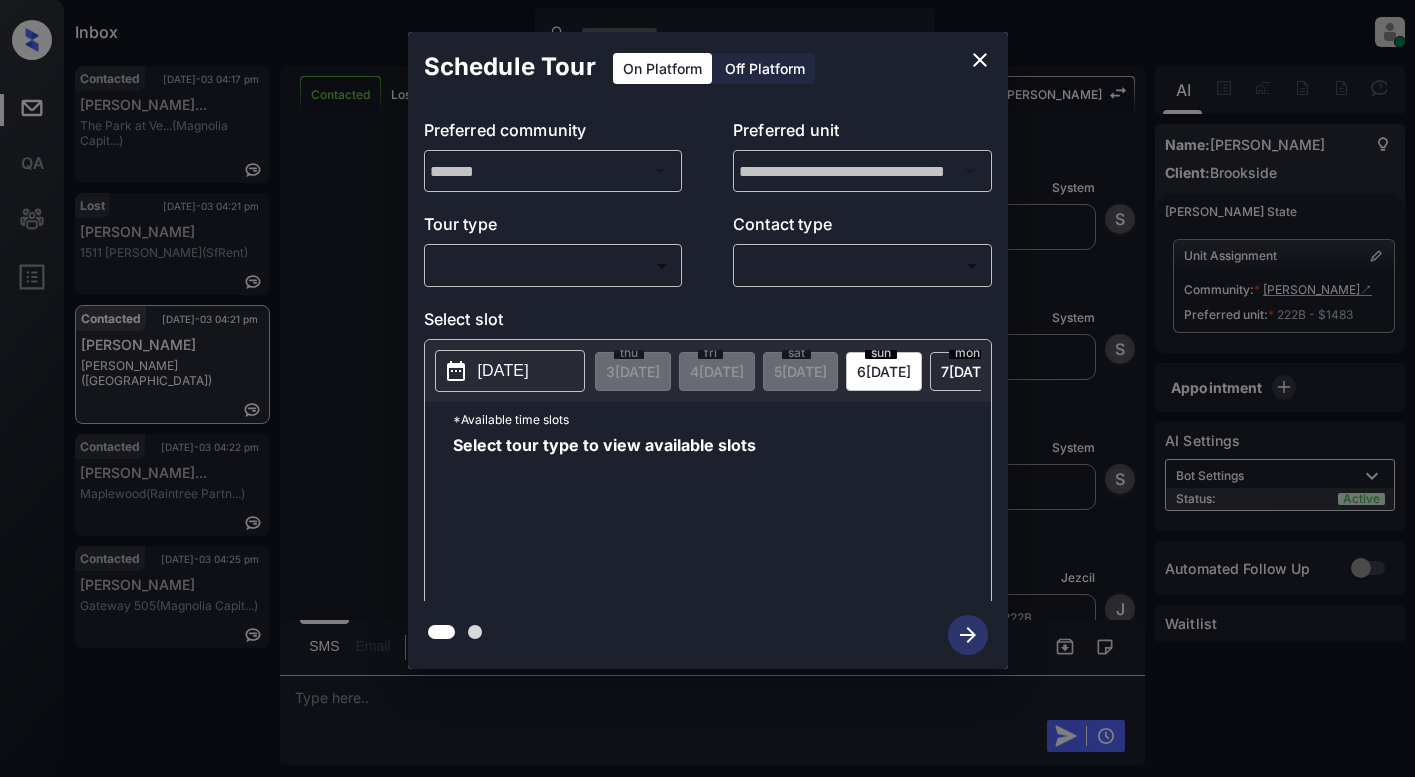click on "Inbox Lyzzelle [PERSON_NAME] Online Set yourself   offline Set yourself   on break Profile Switch to  light  mode Sign out Contacted [DATE]-03 04:17 pm   [PERSON_NAME]... The Park at [GEOGRAPHIC_DATA]...  (Magnolia Capit...) Lost [DATE]-03 04:21 pm   [PERSON_NAME] 1511 [PERSON_NAME] S...  (SfRent) Contacted [DATE]-03 04:21 pm   [PERSON_NAME]  ([GEOGRAPHIC_DATA]) Contacted [DATE]-03 04:22 pm   [PERSON_NAME]... [GEOGRAPHIC_DATA]  (Raintree Partn...) Contacted [DATE]-03 04:25 pm   [PERSON_NAME] Gateway 505  (Magnolia Capit...) Contacted Lost Lead Sentiment: Angry Upon sliding the acknowledgement:  Lead will move to lost stage. * ​ SMS and call option will be set to opt out. AFM will be turned off for the lead. Kelsey New Message Kelsey Notes Note: <a href="[URL][DOMAIN_NAME]">[URL][DOMAIN_NAME]</a> - Paste this link into your browser to view [PERSON_NAME] conversation with the prospect [DATE] 03:46 pm  Sync'd w  entrata K New Message Agent [DATE] 03:46 pm A New Message Z" at bounding box center (707, 388) 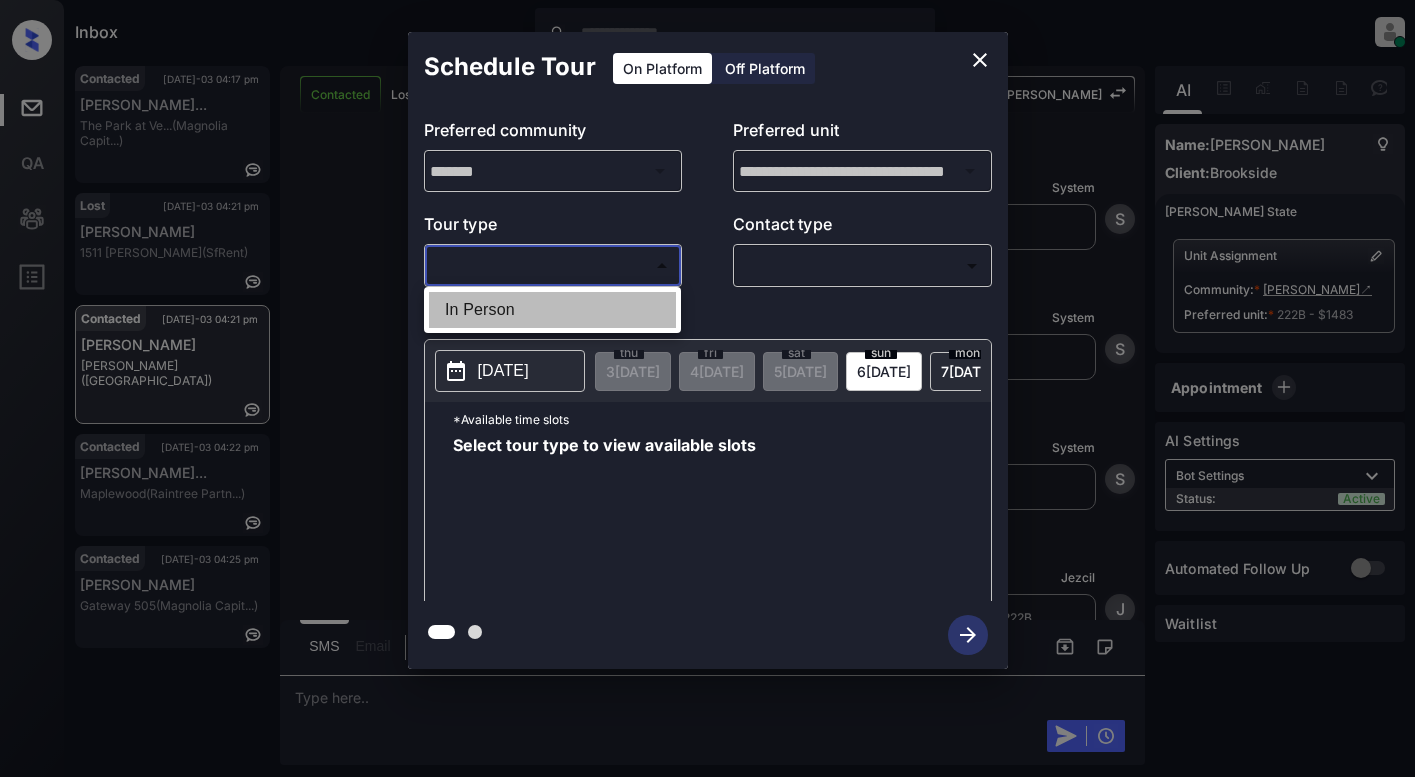 click on "In Person" at bounding box center (552, 310) 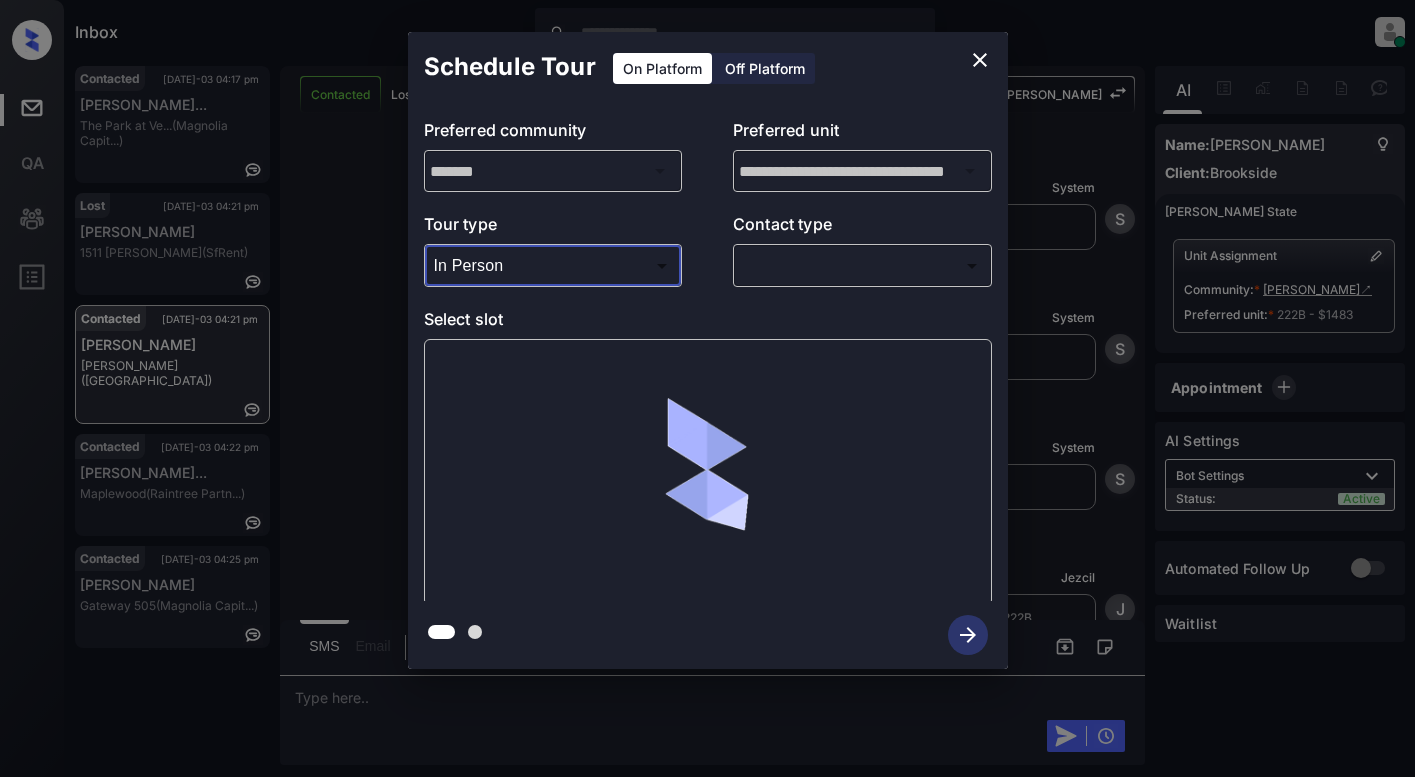 click on "Inbox Lyzzelle M. Ceralde Online Set yourself   offline Set yourself   on break Profile Switch to  light  mode Sign out Contacted Jul-03 04:17 pm   Donisha Thurma... The Park at Ve...  (Magnolia Capit...) Lost Jul-03 04:21 pm   Alexis Lozano 1511 Jackson S...  (SfRent) Contacted Jul-03 04:21 pm   Kayla Trevino Collins  (Brookside) Contacted Jul-03 04:22 pm   Mariam Sardary... Maplewood  (Raintree Partn...) Contacted Jul-03 04:25 pm   Josie Jones Gateway 505  (Magnolia Capit...) Contacted Lost Lead Sentiment: Angry Upon sliding the acknowledgement:  Lead will move to lost stage. * ​ SMS and call option will be set to opt out. AFM will be turned off for the lead. Kelsey New Message Kelsey Notes Note: <a href="https://conversation.getzuma.com/68670827bfc4ea295646e8d6">https://conversation.getzuma.com/68670827bfc4ea295646e8d6</a> - Paste this link into your browser to view Kelsey’s conversation with the prospect Jul 03, 2025 03:46 pm  Sync'd w  entrata K New Message Agent Jul 03, 2025 03:46 pm A New Message Z" at bounding box center (707, 388) 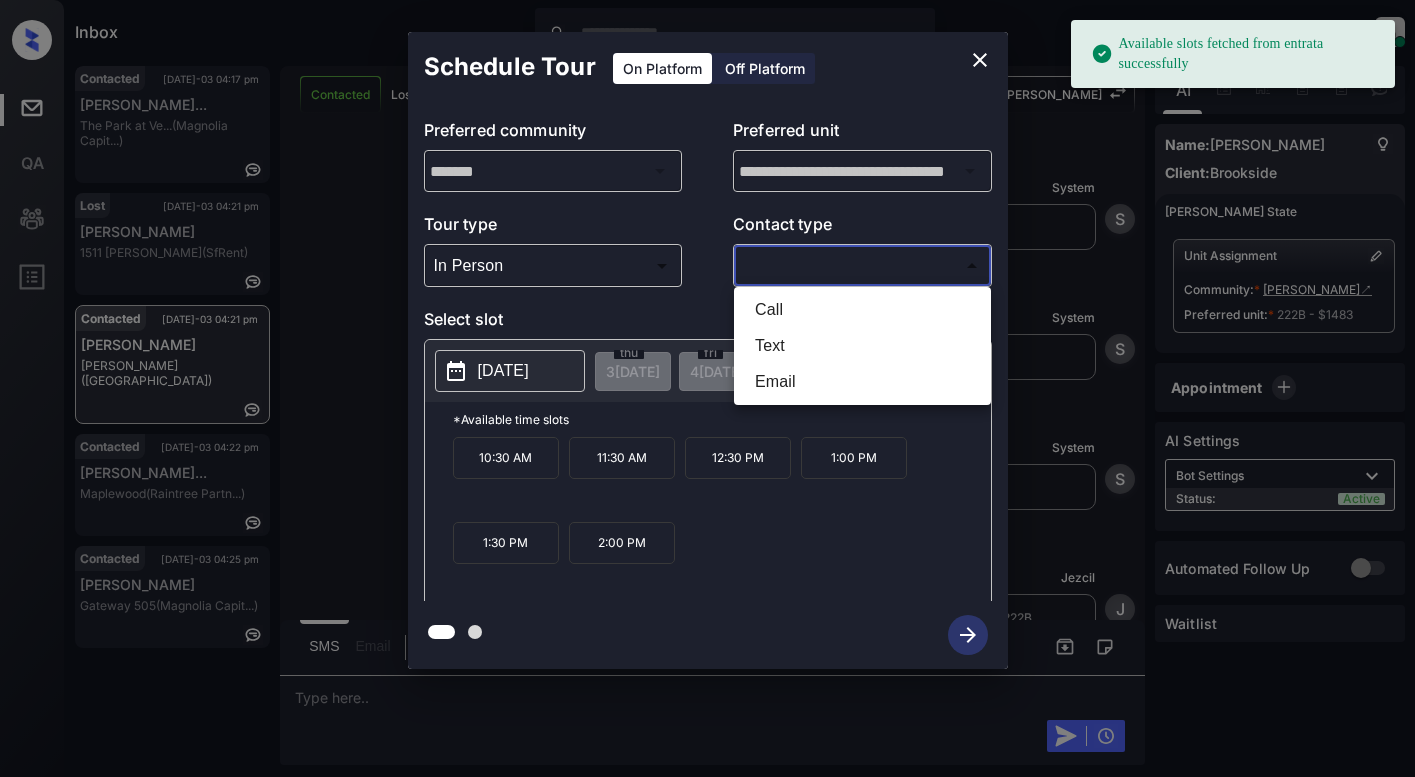 click at bounding box center [707, 388] 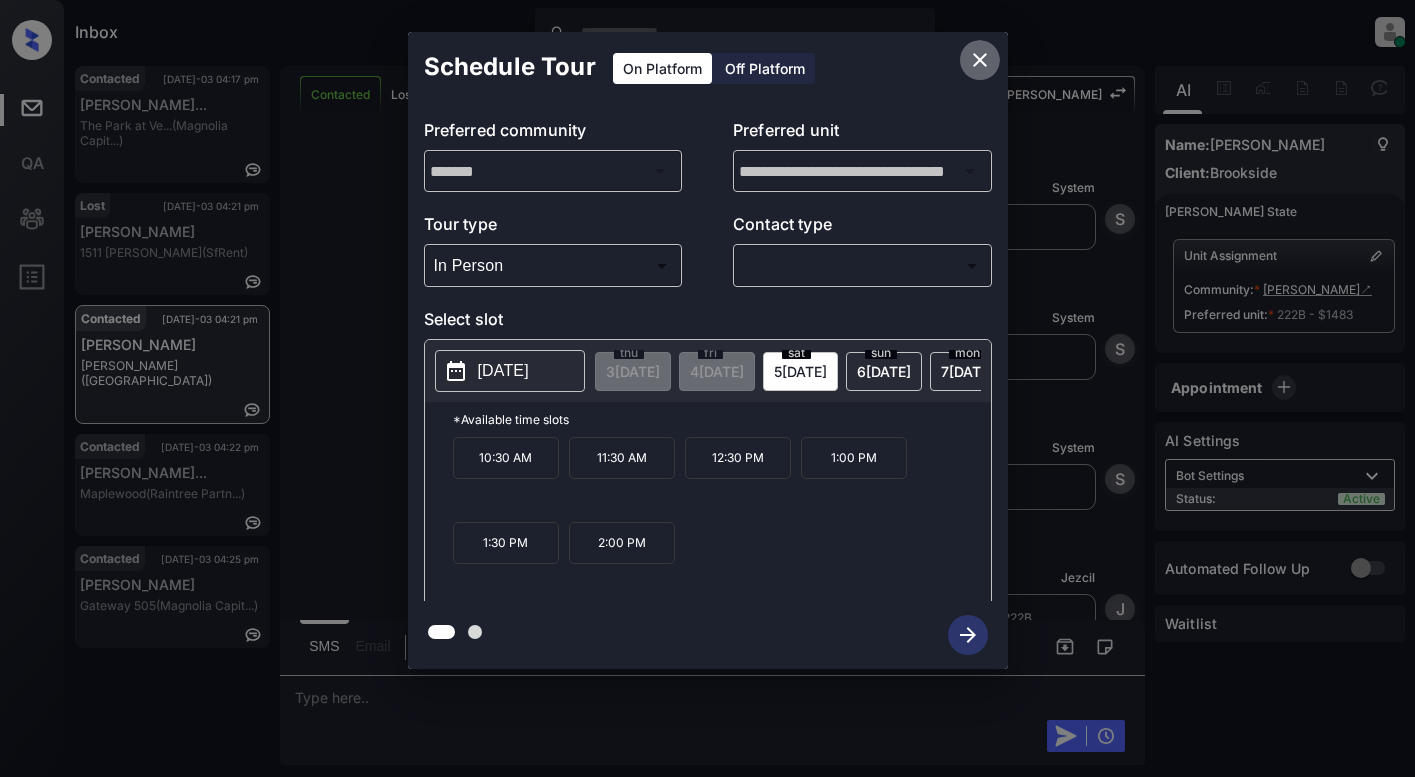 click 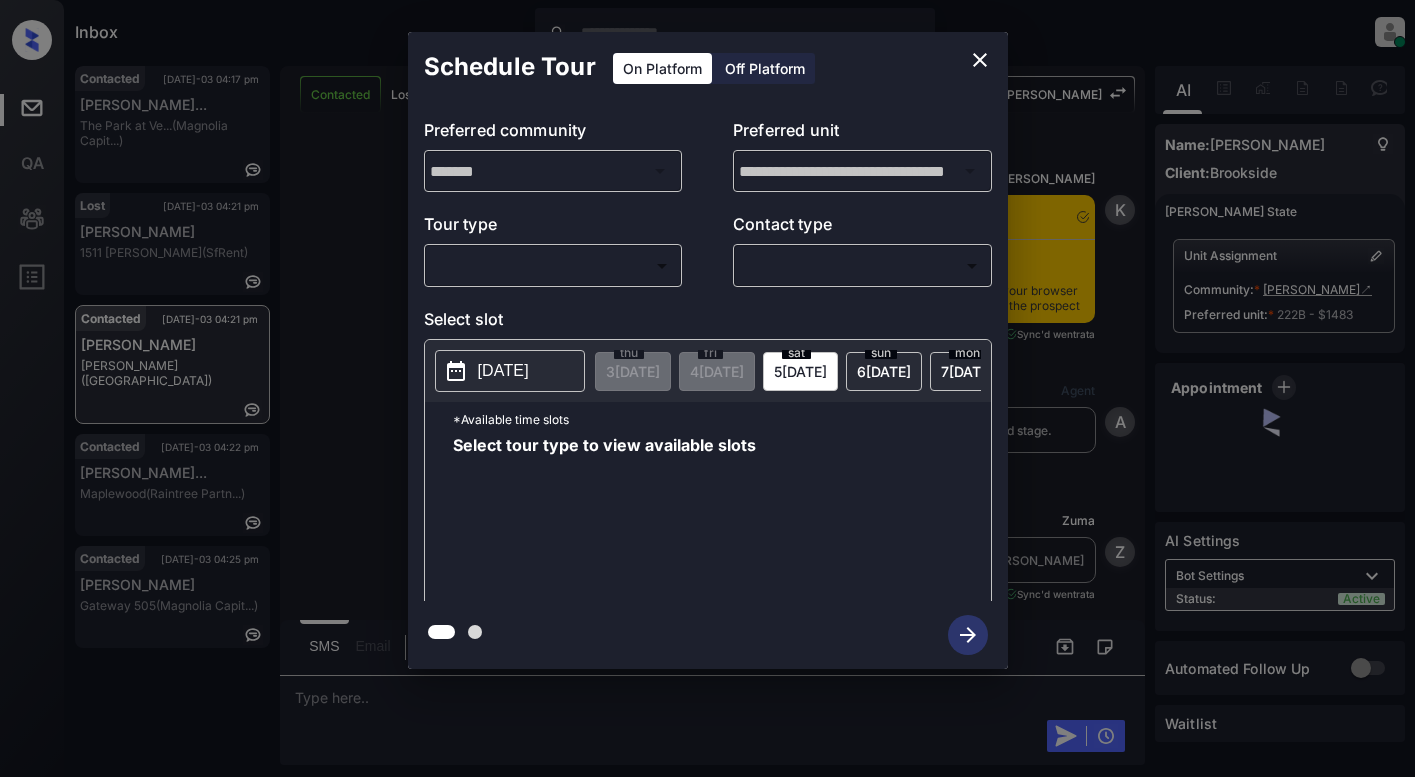 scroll, scrollTop: 0, scrollLeft: 0, axis: both 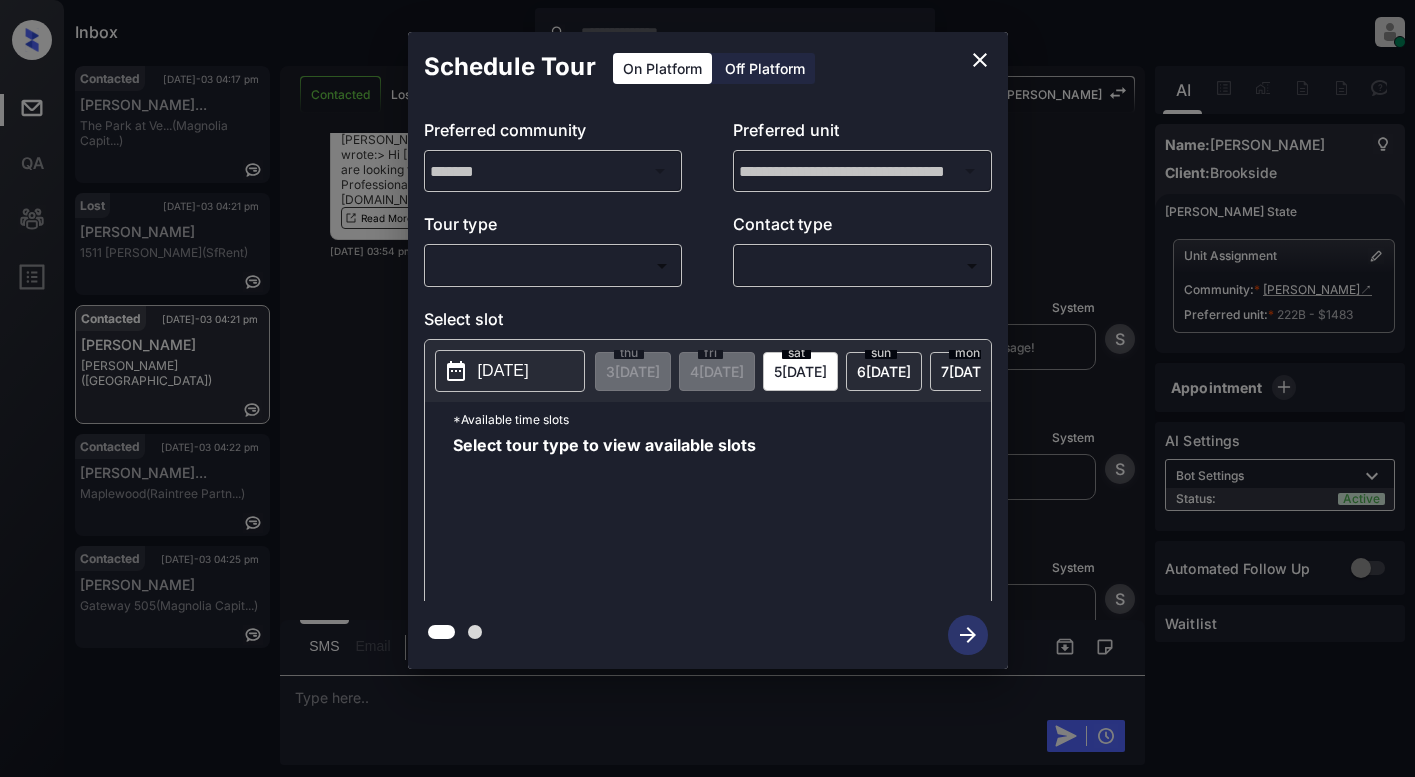 click on "[DATE]" at bounding box center (503, 371) 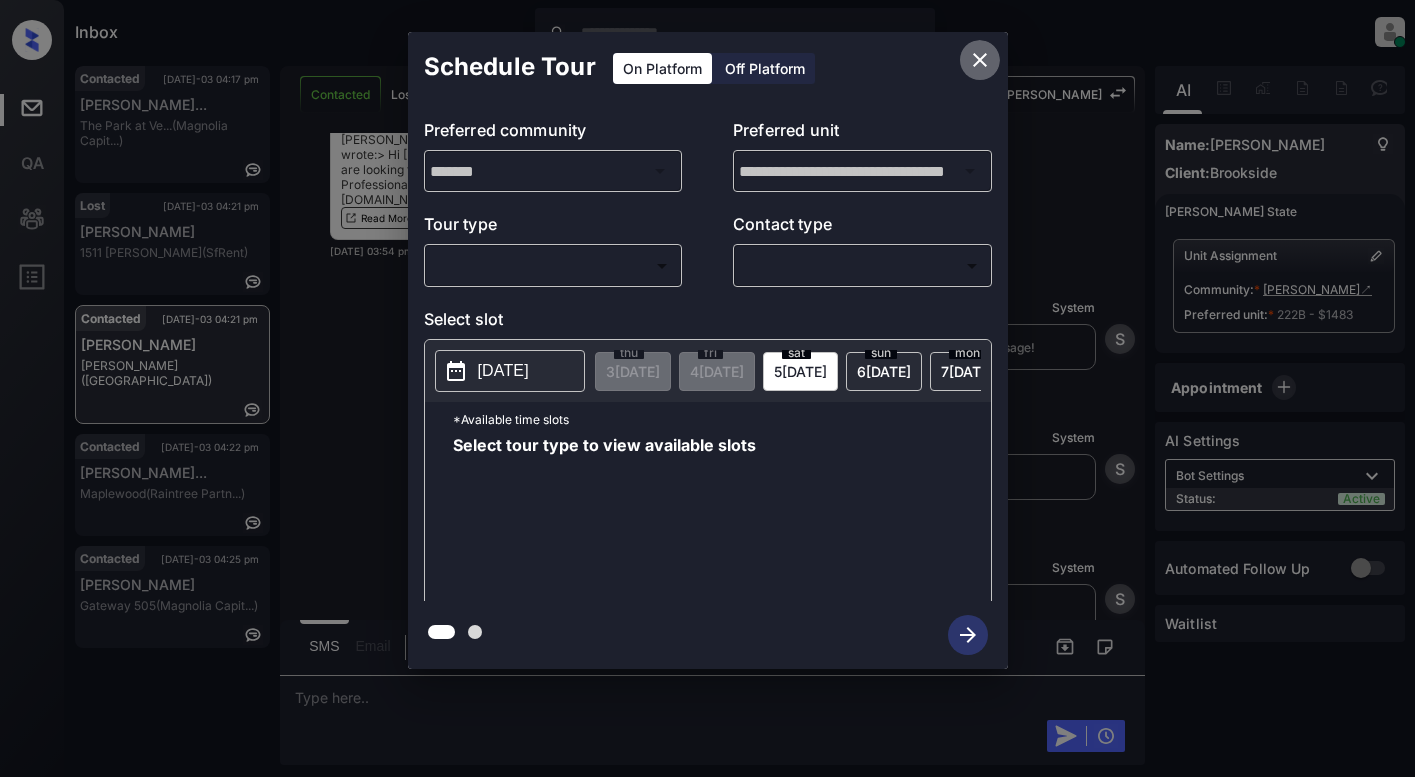 click 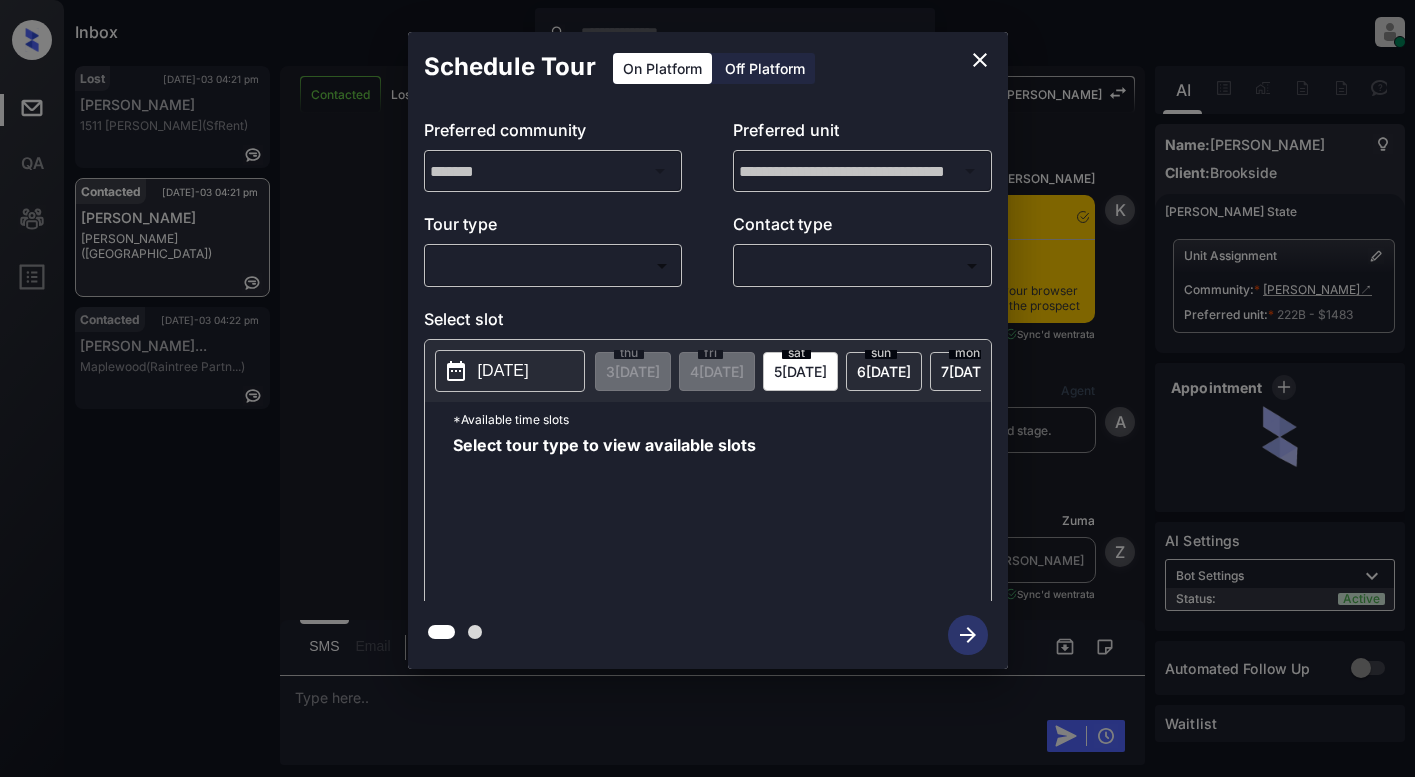 scroll, scrollTop: 0, scrollLeft: 0, axis: both 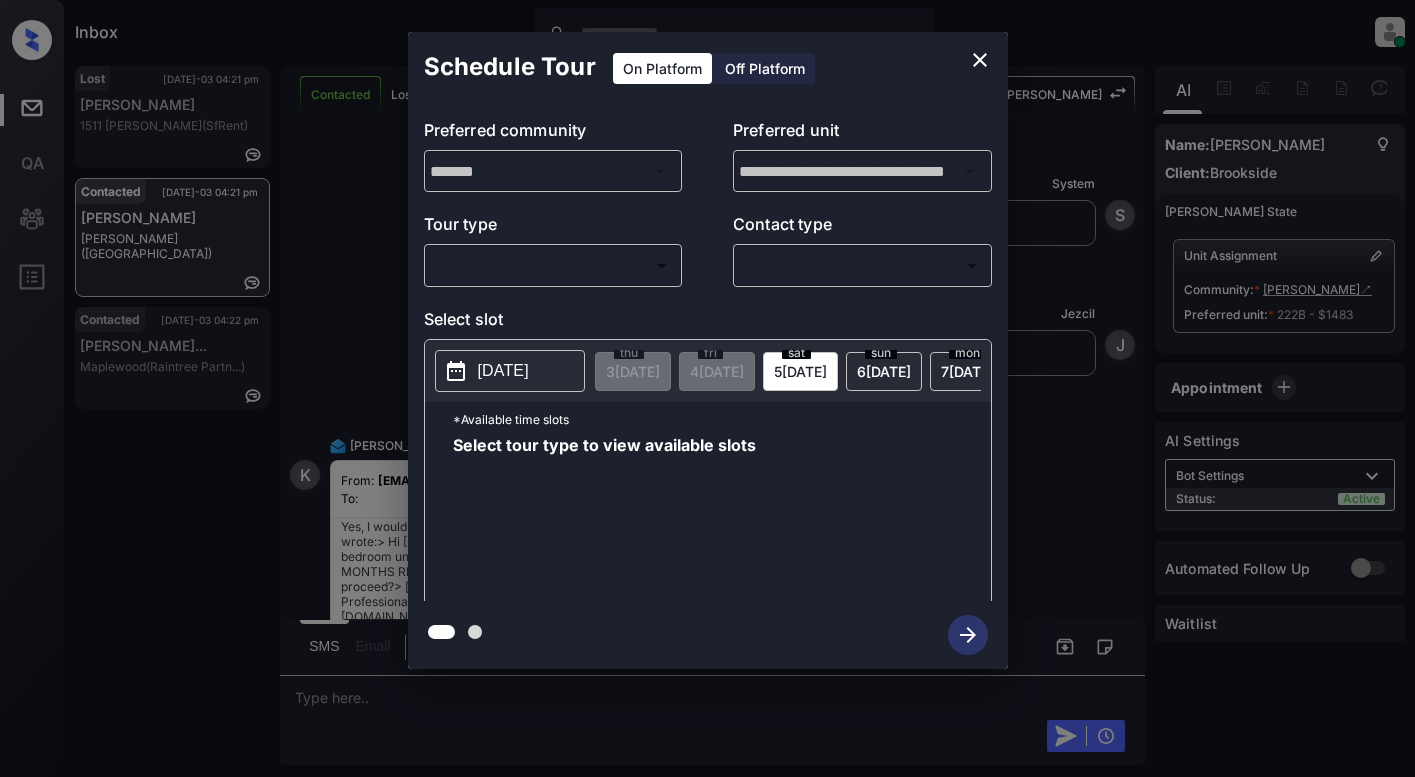 click on "Inbox Lyzzelle M. Ceralde Online Set yourself   offline Set yourself   on break Profile Switch to  light  mode Sign out Lost Jul-03 04:21 pm   Alexis Lozano 1511 Jackson S...  (SfRent) Contacted Jul-03 04:21 pm   Kayla Trevino Collins  (Brookside) Contacted Jul-03 04:22 pm   Mariam Sardary... Maplewood  (Raintree Partn...) Contacted Lost Lead Sentiment: Angry Upon sliding the acknowledgement:  Lead will move to lost stage. * ​ SMS and call option will be set to opt out. AFM will be turned off for the lead. Kelsey New Message Kelsey Notes Note: <a href="https://conversation.getzuma.com/68670827bfc4ea295646e8d6">https://conversation.getzuma.com/68670827bfc4ea295646e8d6</a> - Paste this link into your browser to view Kelsey’s conversation with the prospect Jul 03, 2025 03:46 pm  Sync'd w  entrata K New Message Agent Lead created via ilsWebhook in Inbound stage. Jul 03, 2025 03:46 pm A New Message Zuma Lead transferred to leasing agent: kelsey Jul 03, 2025 03:46 pm  Sync'd w  entrata Z New Message Agent A A K" at bounding box center [707, 388] 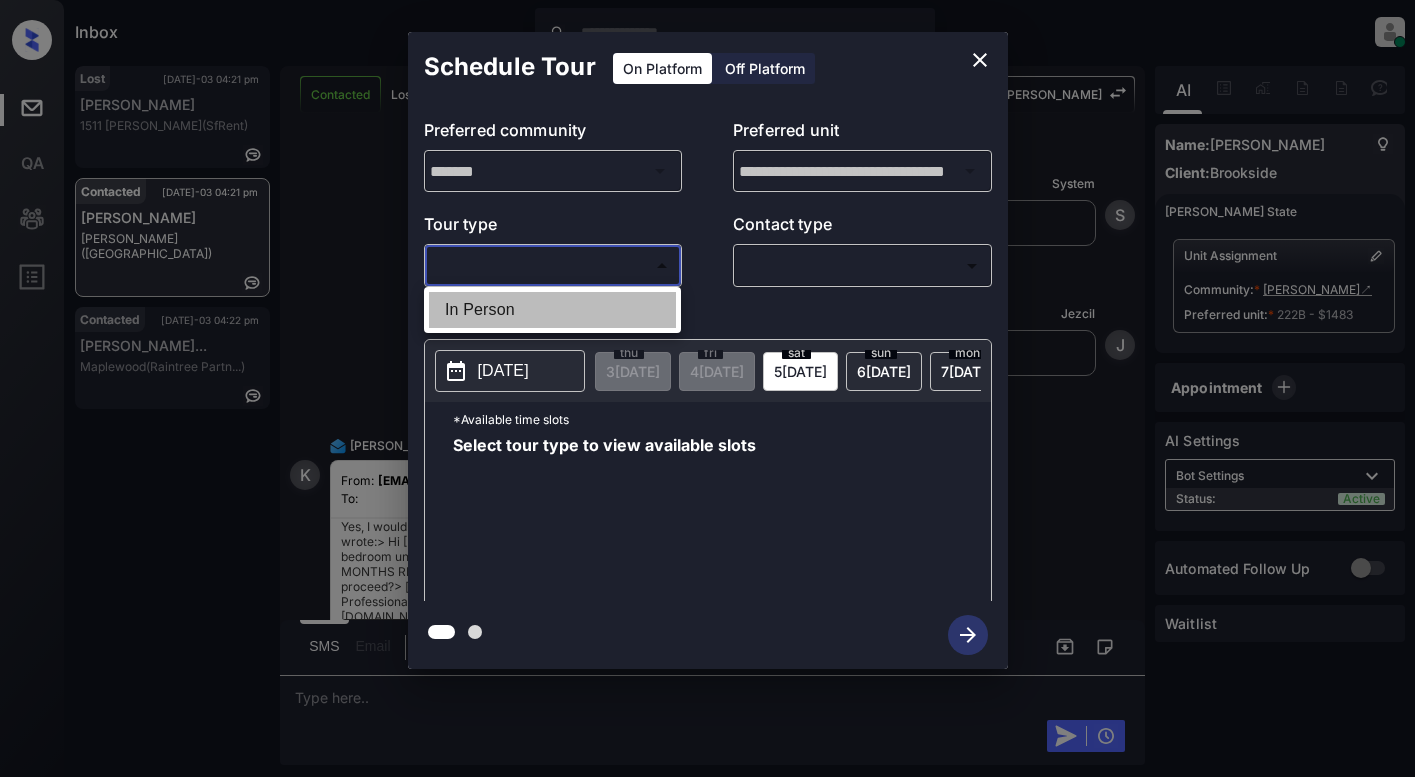 click on "In Person" at bounding box center [552, 310] 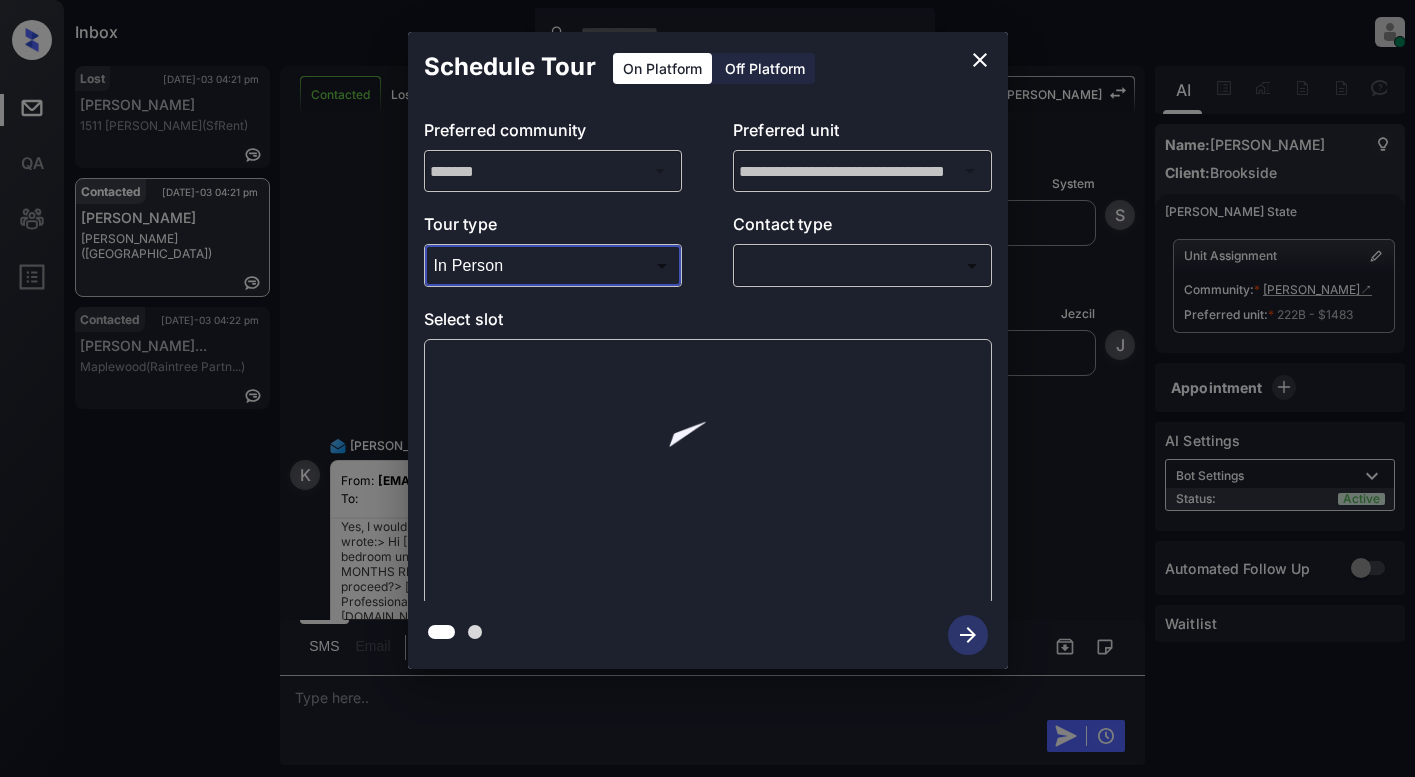 click on "Inbox Lyzzelle M. Ceralde Online Set yourself   offline Set yourself   on break Profile Switch to  light  mode Sign out Lost Jul-03 04:21 pm   Alexis Lozano 1511 Jackson S...  (SfRent) Contacted Jul-03 04:21 pm   Kayla Trevino Collins  (Brookside) Contacted Jul-03 04:22 pm   Mariam Sardary... Maplewood  (Raintree Partn...) Contacted Lost Lead Sentiment: Angry Upon sliding the acknowledgement:  Lead will move to lost stage. * ​ SMS and call option will be set to opt out. AFM will be turned off for the lead. Kelsey New Message Kelsey Notes Note: <a href="https://conversation.getzuma.com/68670827bfc4ea295646e8d6">https://conversation.getzuma.com/68670827bfc4ea295646e8d6</a> - Paste this link into your browser to view Kelsey’s conversation with the prospect Jul 03, 2025 03:46 pm  Sync'd w  entrata K New Message Agent Lead created via ilsWebhook in Inbound stage. Jul 03, 2025 03:46 pm A New Message Zuma Lead transferred to leasing agent: kelsey Jul 03, 2025 03:46 pm  Sync'd w  entrata Z New Message Agent A A K" at bounding box center (707, 388) 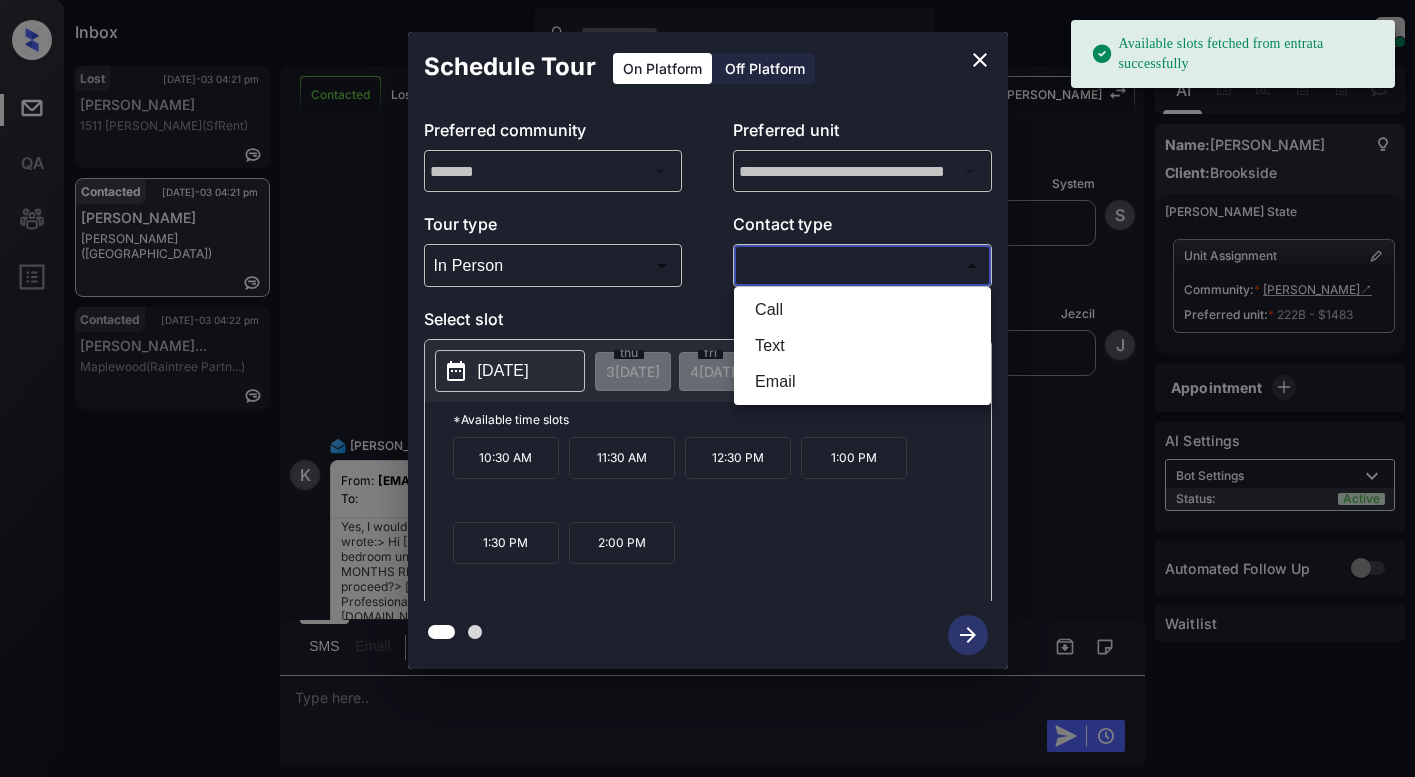 click on "Email" at bounding box center [862, 382] 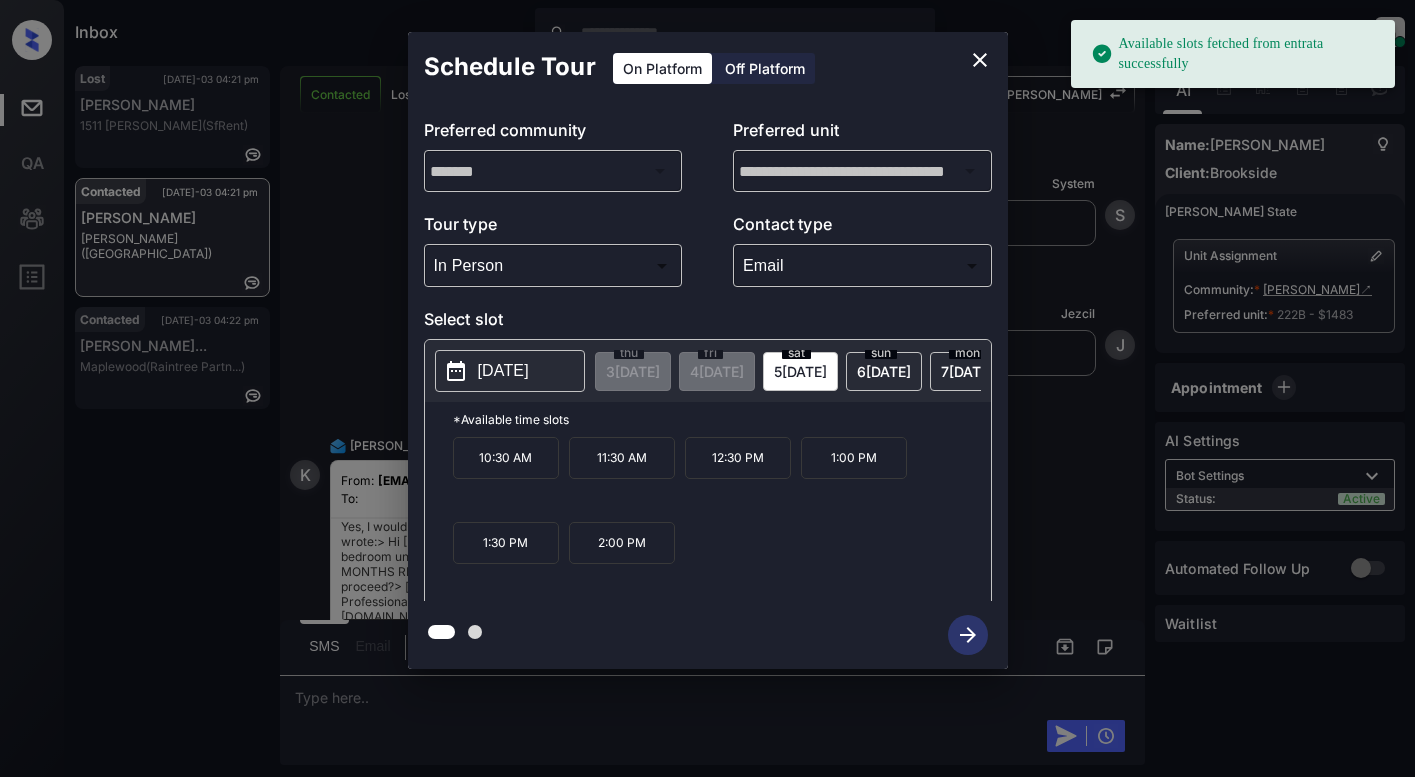 click on "[DATE]" at bounding box center [503, 371] 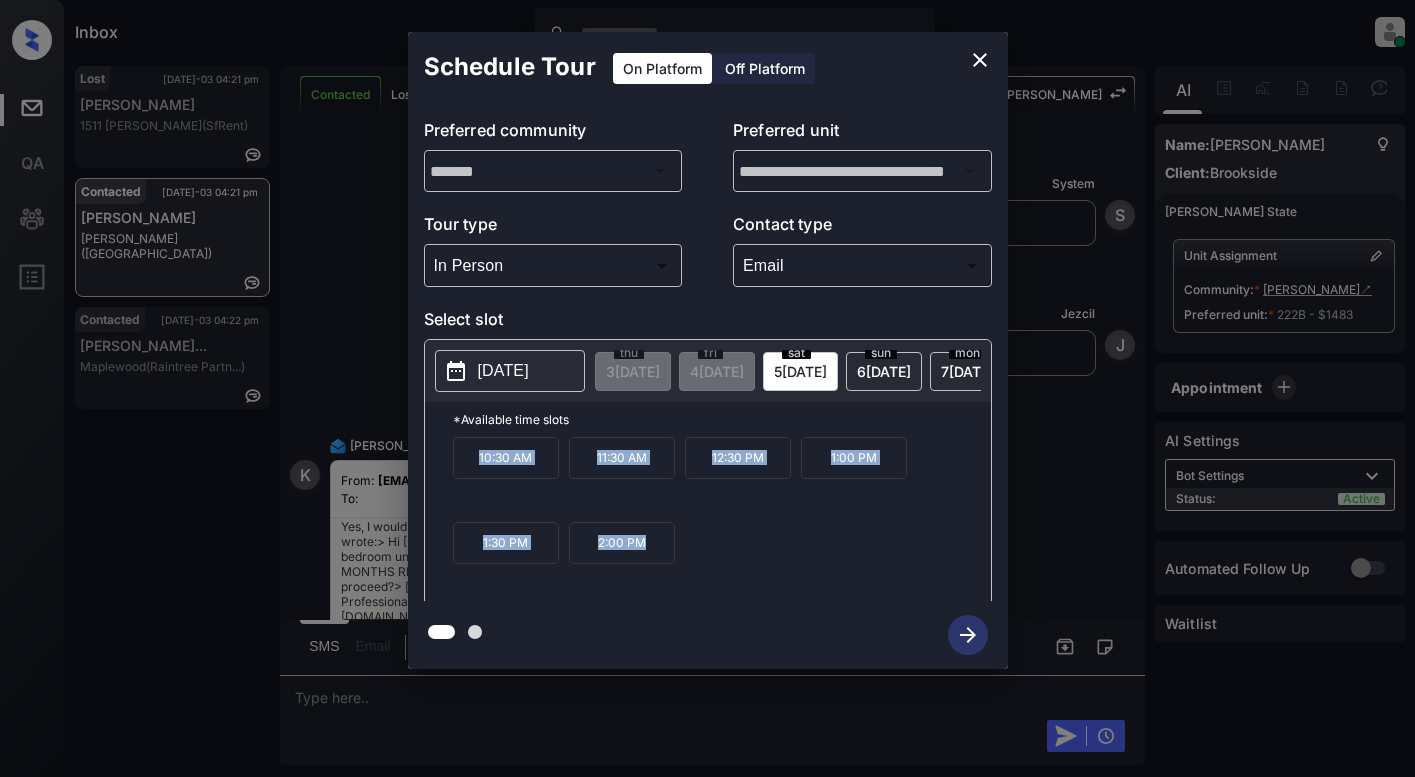 drag, startPoint x: 474, startPoint y: 463, endPoint x: 673, endPoint y: 566, distance: 224.07588 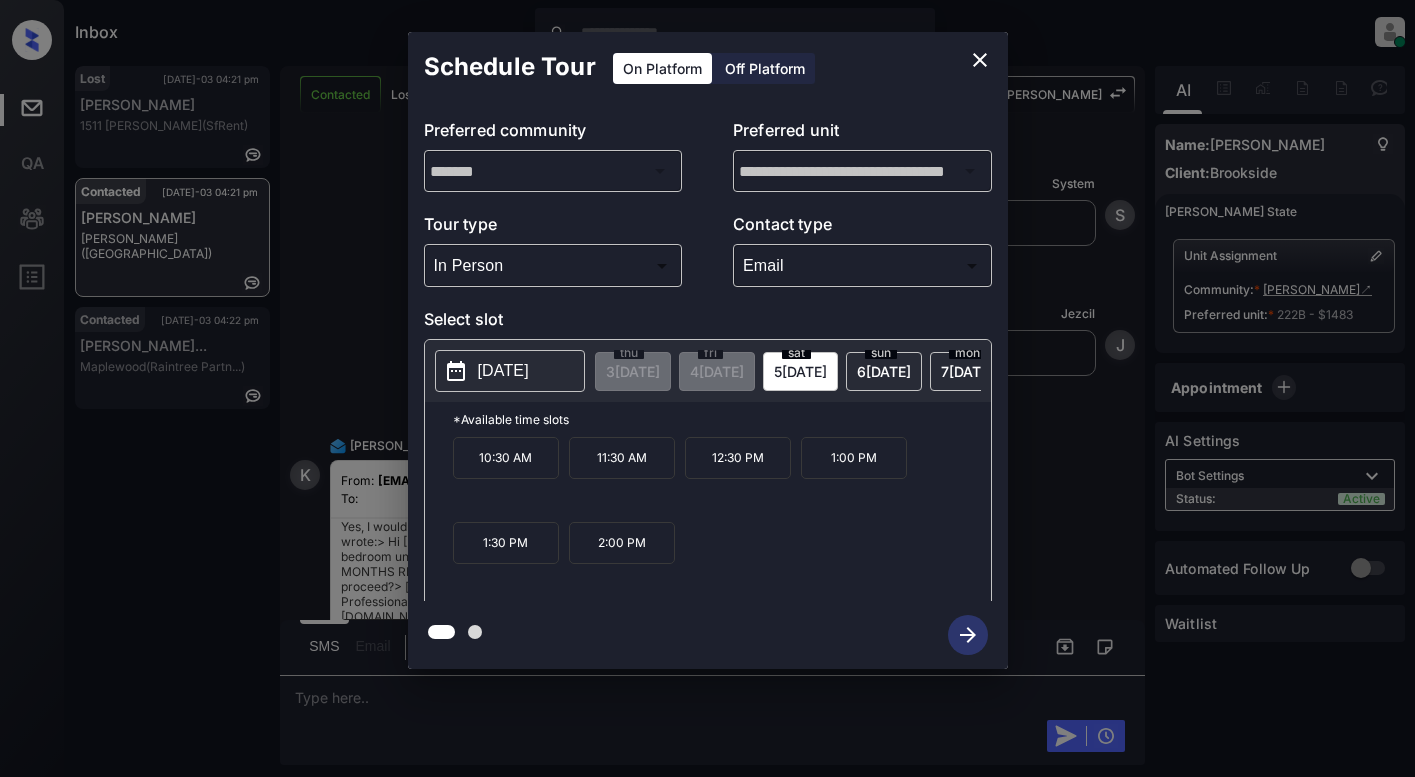 click on "**********" at bounding box center (707, 350) 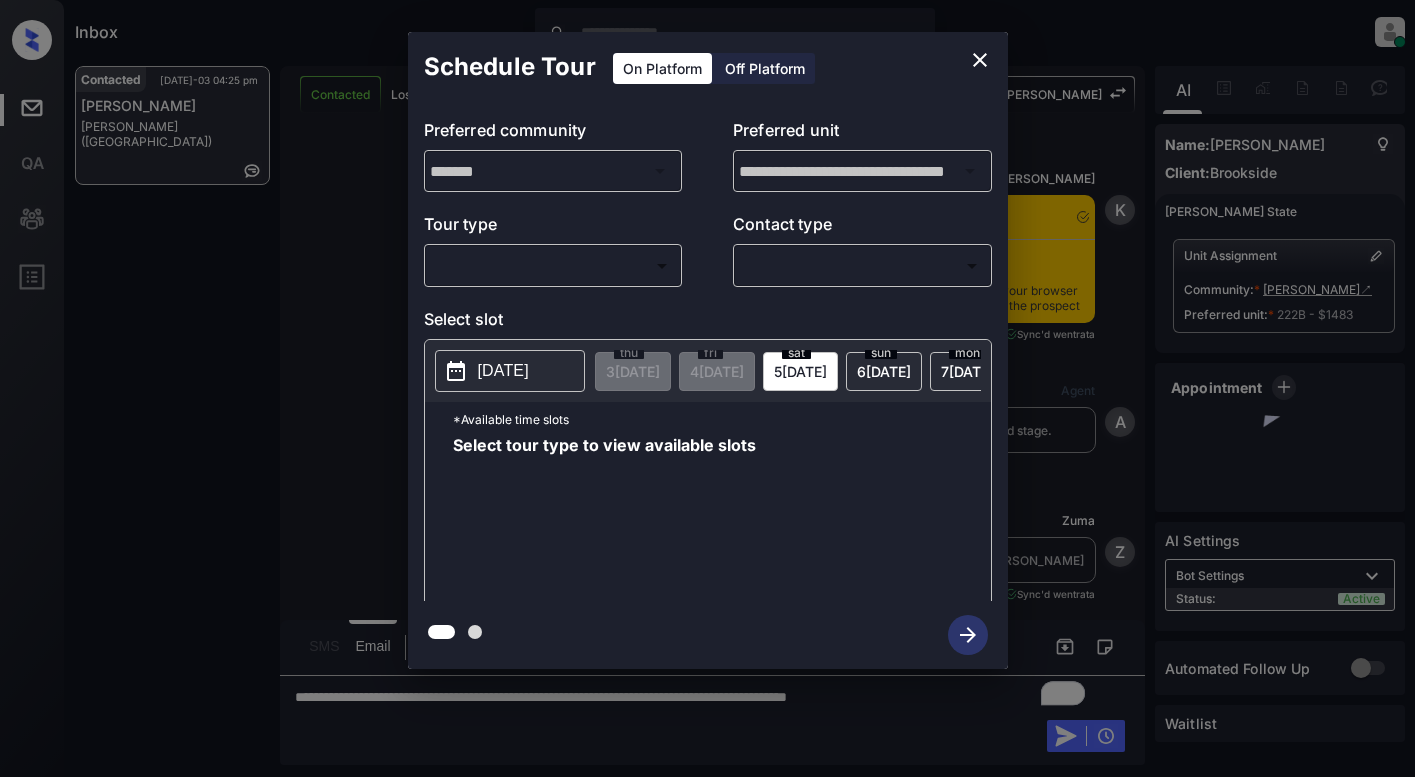scroll, scrollTop: 0, scrollLeft: 0, axis: both 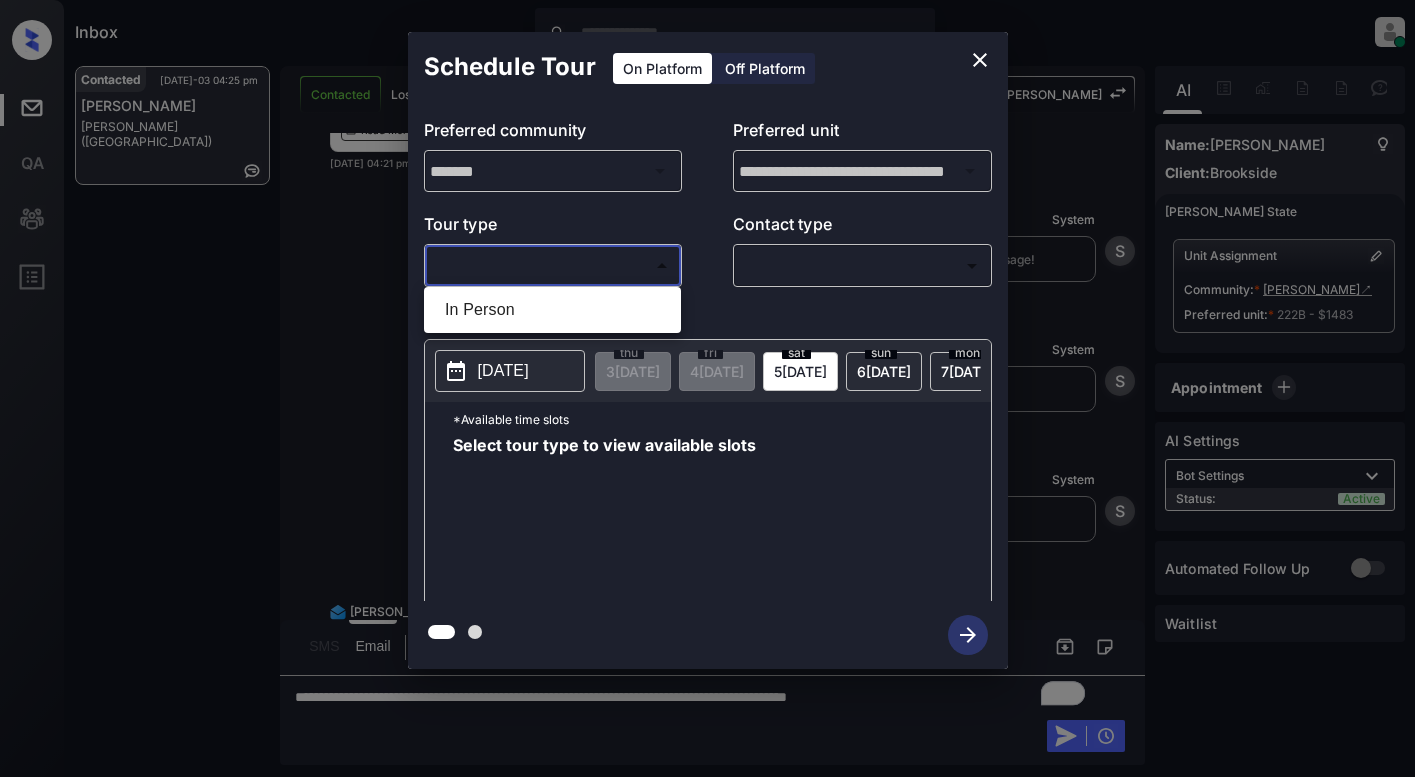 click on "Inbox Lyzzelle [PERSON_NAME] Online Set yourself   offline Set yourself   on break Profile Switch to  light  mode Sign out Contacted [DATE]-03 04:25 pm   [PERSON_NAME]  ([GEOGRAPHIC_DATA]) Contacted Lost Lead Sentiment: Angry Upon sliding the acknowledgement:  Lead will move to lost stage. * ​ SMS and call option will be set to opt out. AFM will be turned off for the lead. Kelsey New Message Kelsey Notes Note: <a href="[URL][DOMAIN_NAME]">[URL][DOMAIN_NAME]</a> - Paste this link into your browser to view [PERSON_NAME] conversation with the prospect [DATE] 03:46 pm  Sync'd w  entrata K New Message Agent Lead created via ilsWebhook in Inbound stage. [DATE] 03:46 pm A New Message [PERSON_NAME] Lead transferred to leasing agent: [PERSON_NAME] [DATE] 03:46 pm  Sync'd w  entrata Z New Message Agent AFM Request sent to [PERSON_NAME]. [DATE] 03:46 pm A New Message Agent Notes Note: [DATE] 03:46 pm A New Message [PERSON_NAME] [DATE] 03:46 pm" at bounding box center (707, 388) 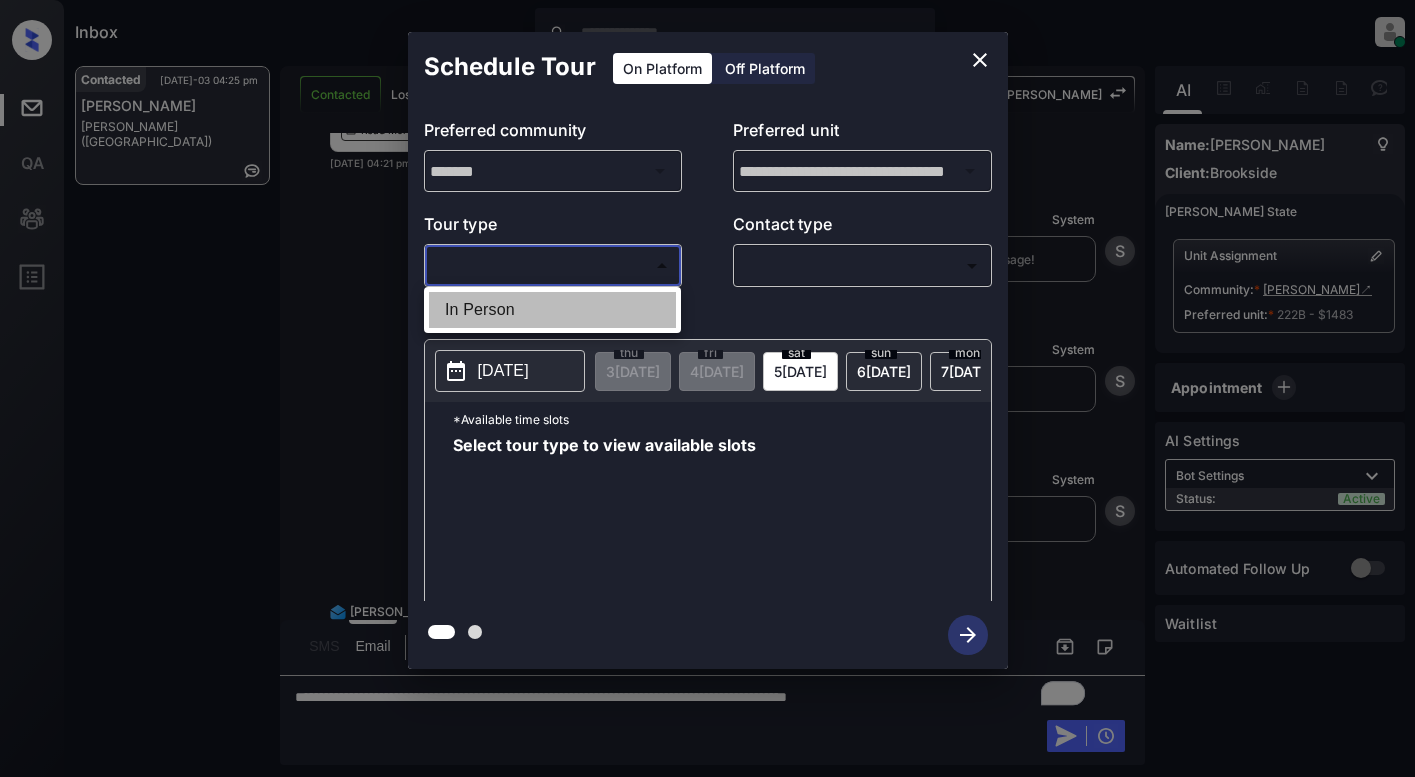 click on "In Person" at bounding box center (552, 310) 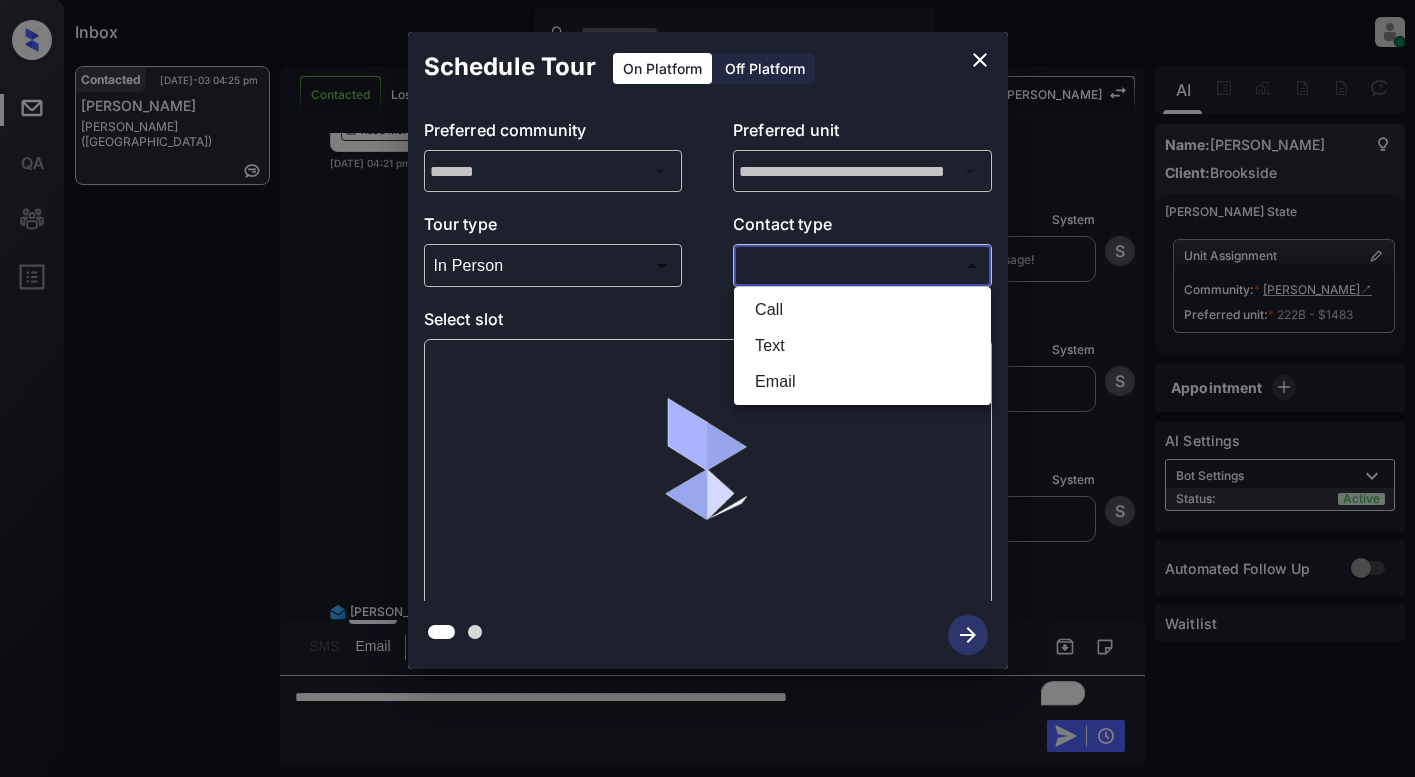 drag, startPoint x: 768, startPoint y: 255, endPoint x: 781, endPoint y: 266, distance: 17.029387 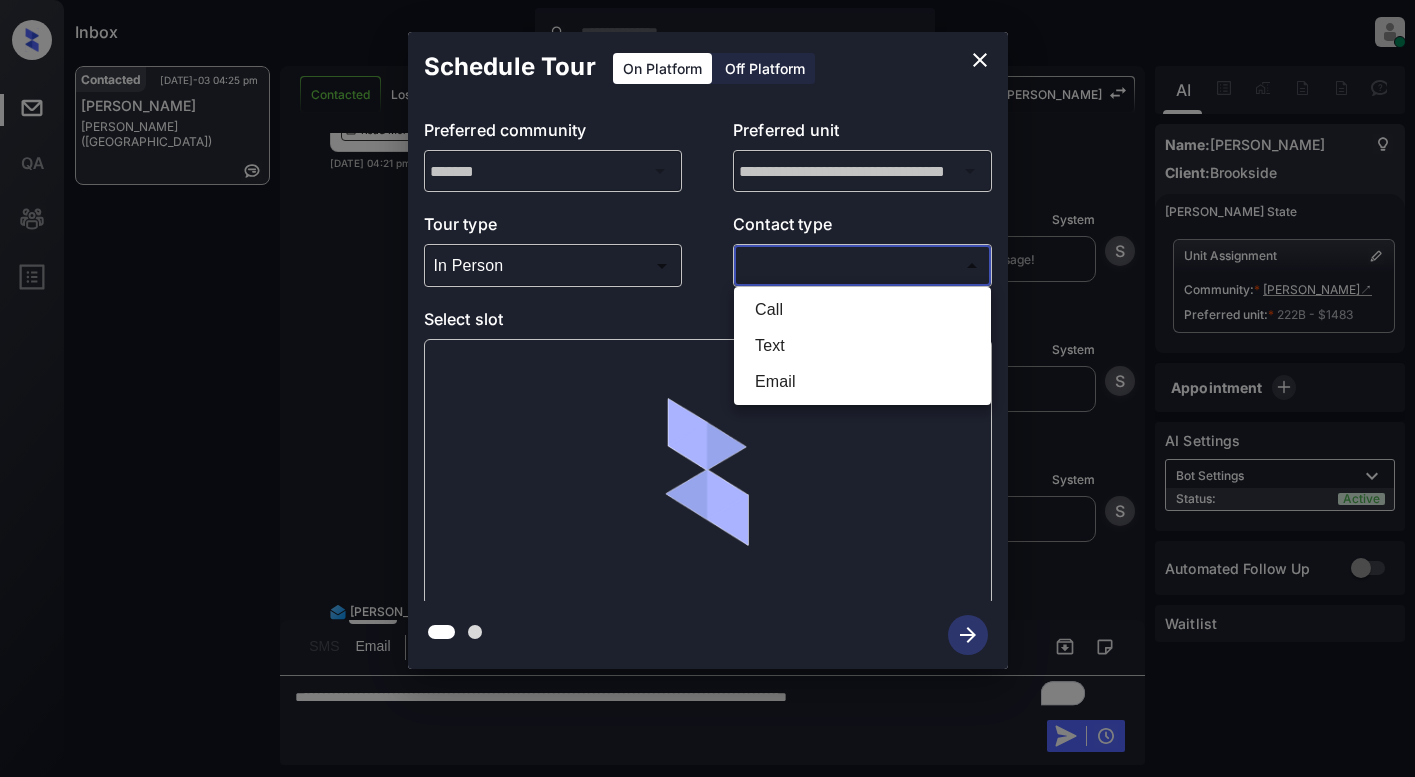 click on "Inbox Lyzzelle M. Ceralde Online Set yourself   offline Set yourself   on break Profile Switch to  light  mode Sign out Contacted Jul-03 04:25 pm   Kayla Trevino Collins  (Brookside) Contacted Lost Lead Sentiment: Angry Upon sliding the acknowledgement:  Lead will move to lost stage. * ​ SMS and call option will be set to opt out. AFM will be turned off for the lead. Kelsey New Message Kelsey Notes Note: <a href="https://conversation.getzuma.com/68670827bfc4ea295646e8d6">https://conversation.getzuma.com/68670827bfc4ea295646e8d6</a> - Paste this link into your browser to view Kelsey’s conversation with the prospect Jul 03, 2025 03:46 pm  Sync'd w  entrata K New Message Agent Lead created via ilsWebhook in Inbound stage. Jul 03, 2025 03:46 pm A New Message Zuma Lead transferred to leasing agent: kelsey Jul 03, 2025 03:46 pm  Sync'd w  entrata Z New Message Agent AFM Request sent to Kelsey. Jul 03, 2025 03:46 pm A New Message Agent Notes Note: Jul 03, 2025 03:46 pm A New Message Kelsey Jul 03, 2025 03:46 pm" at bounding box center [707, 388] 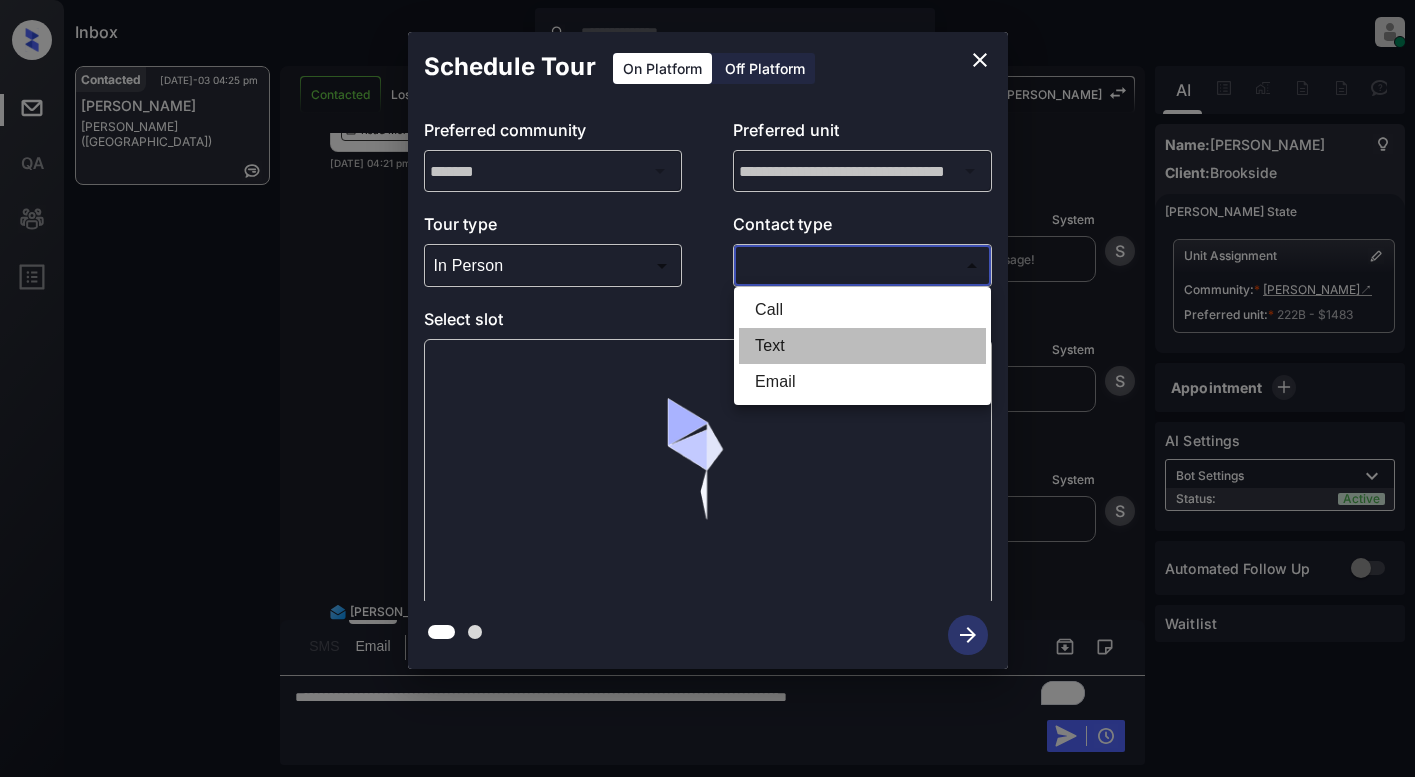 click on "Text" at bounding box center [862, 346] 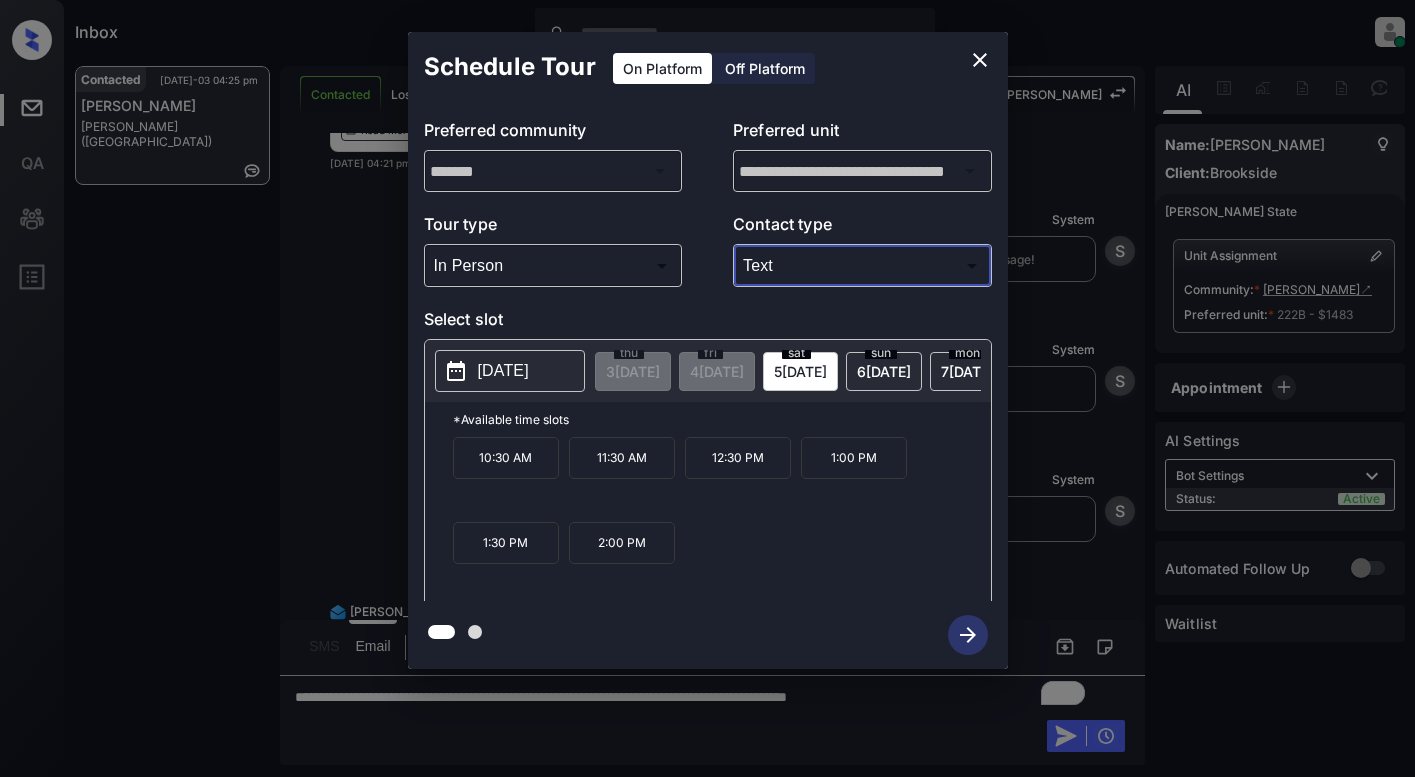 click on "Inbox Lyzzelle M. Ceralde Online Set yourself   offline Set yourself   on break Profile Switch to  light  mode Sign out Contacted Jul-03 04:25 pm   Kayla Trevino Collins  (Brookside) Contacted Lost Lead Sentiment: Angry Upon sliding the acknowledgement:  Lead will move to lost stage. * ​ SMS and call option will be set to opt out. AFM will be turned off for the lead. Kelsey New Message Kelsey Notes Note: <a href="https://conversation.getzuma.com/68670827bfc4ea295646e8d6">https://conversation.getzuma.com/68670827bfc4ea295646e8d6</a> - Paste this link into your browser to view Kelsey’s conversation with the prospect Jul 03, 2025 03:46 pm  Sync'd w  entrata K New Message Agent Lead created via ilsWebhook in Inbound stage. Jul 03, 2025 03:46 pm A New Message Zuma Lead transferred to leasing agent: kelsey Jul 03, 2025 03:46 pm  Sync'd w  entrata Z New Message Agent AFM Request sent to Kelsey. Jul 03, 2025 03:46 pm A New Message Agent Notes Note: Jul 03, 2025 03:46 pm A New Message Kelsey Jul 03, 2025 03:46 pm" at bounding box center [707, 388] 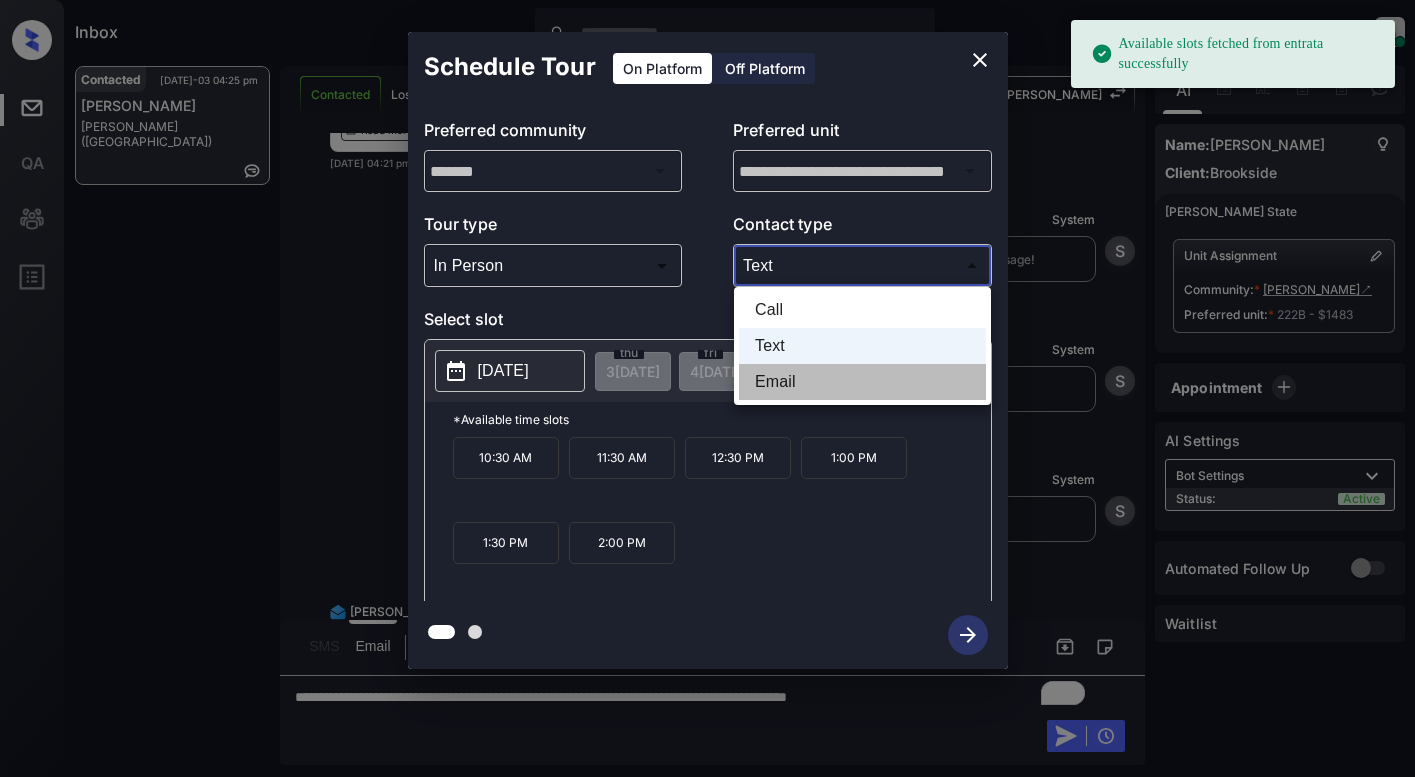 drag, startPoint x: 774, startPoint y: 384, endPoint x: 762, endPoint y: 387, distance: 12.369317 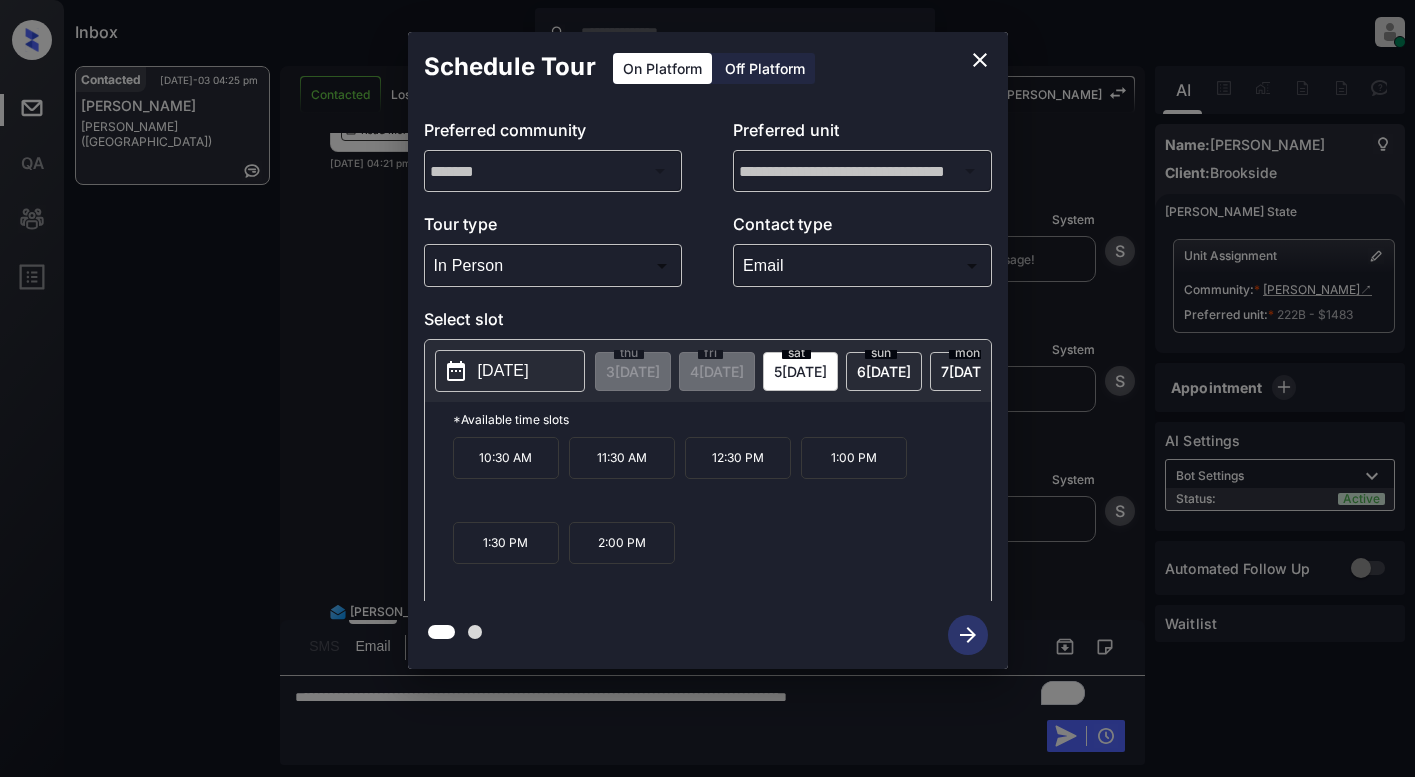 click on "[DATE]" at bounding box center [503, 371] 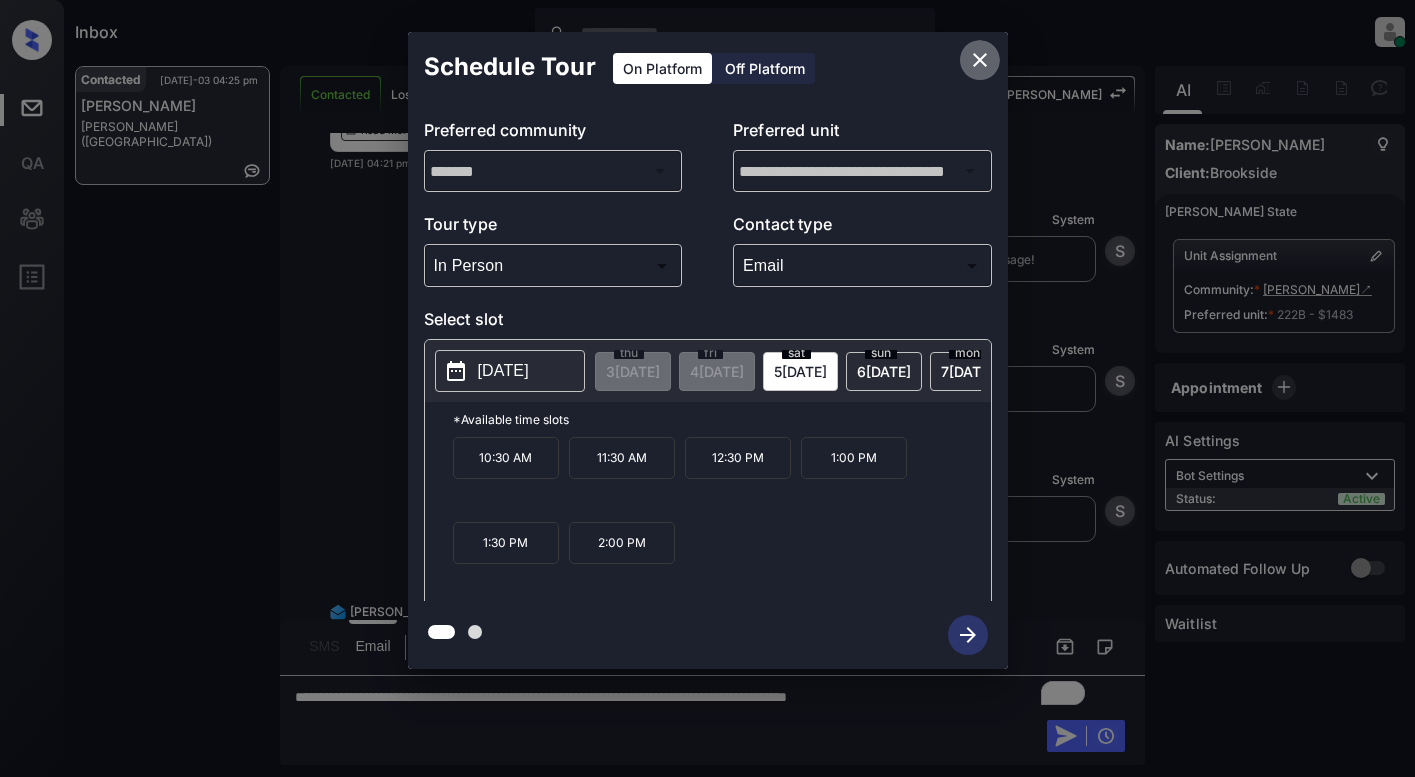 click 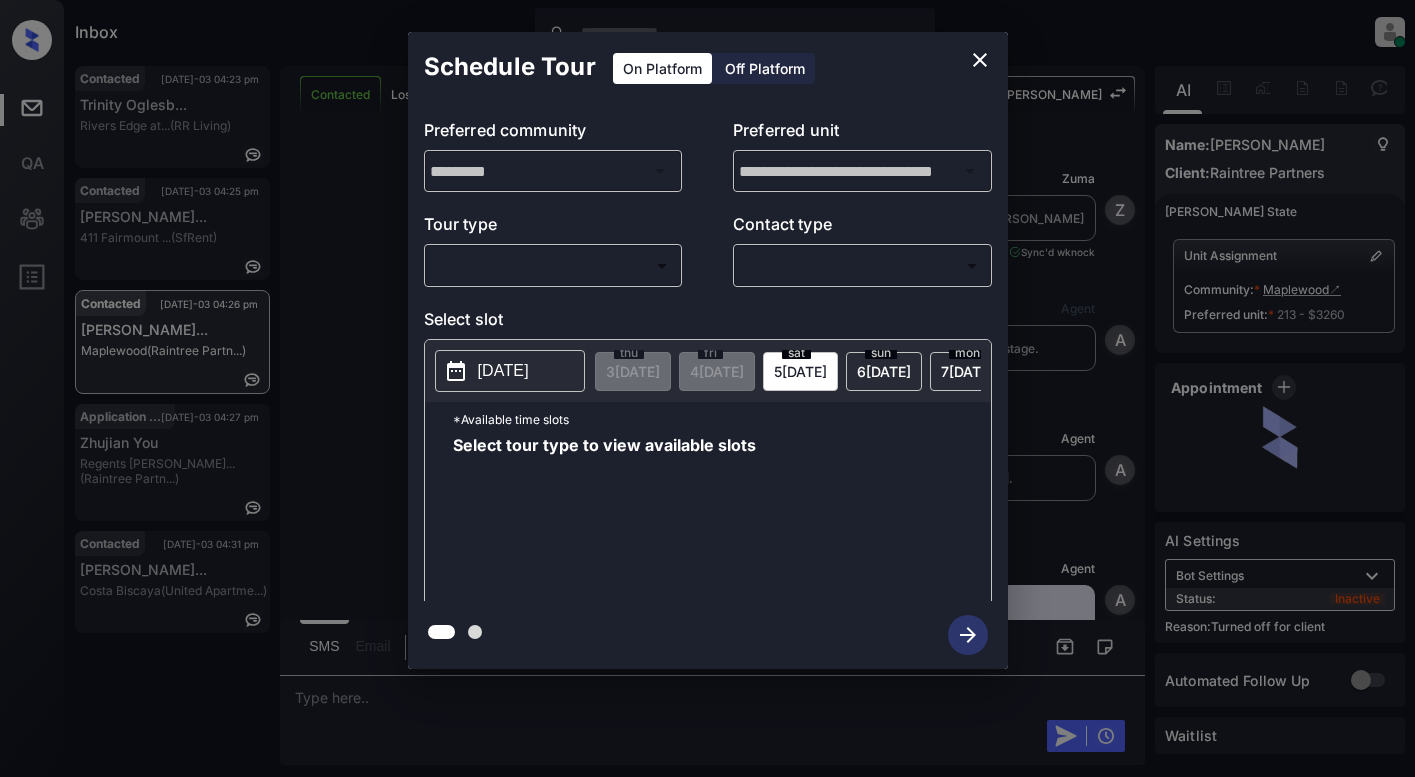 scroll, scrollTop: 0, scrollLeft: 0, axis: both 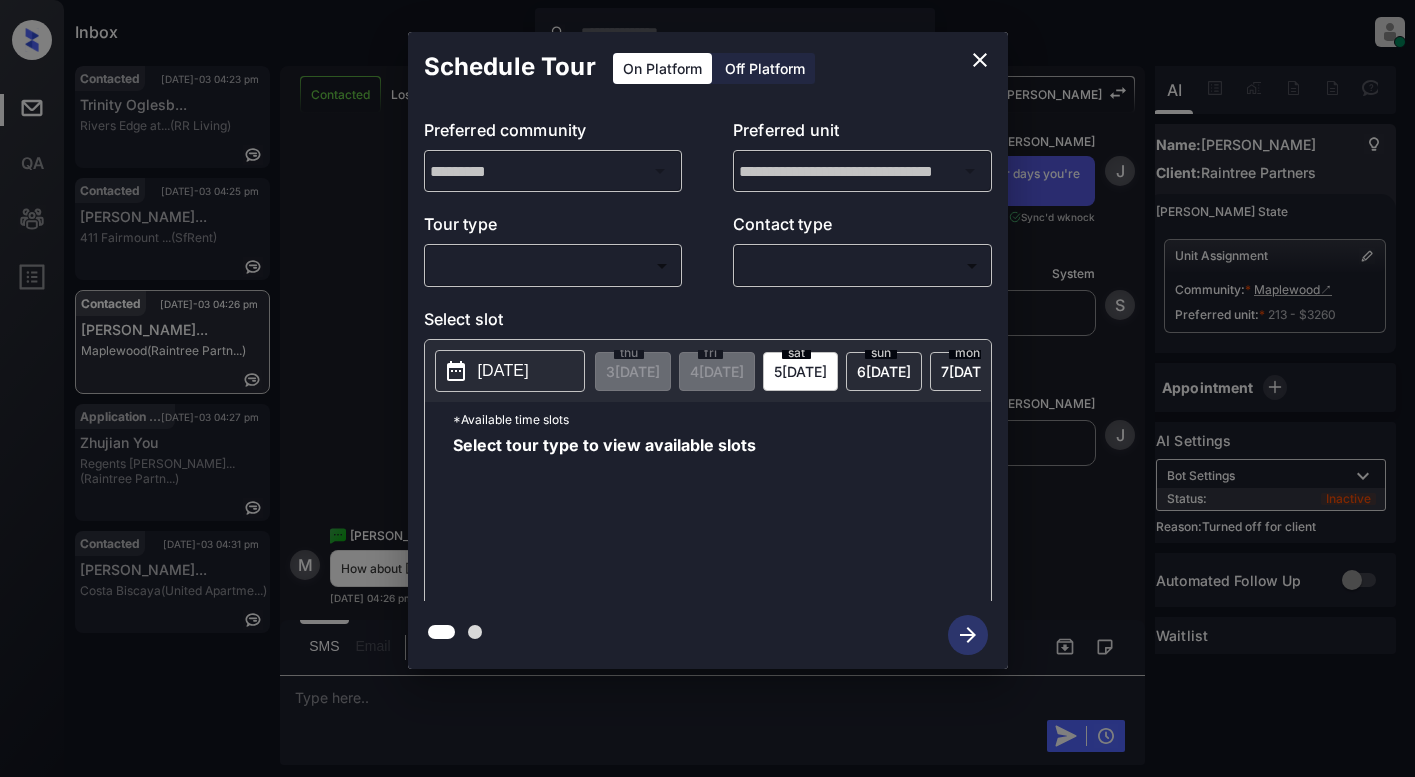 click on "Inbox Lyzzelle M. Ceralde Online Set yourself   offline Set yourself   on break Profile Switch to  light  mode Sign out Contacted Jul-03 04:23 pm   Trinity Oglesb... Rivers Edge at...  (RR Living) Contacted Jul-03 04:25 pm   Harvey Duckswo... 411 Fairmount ...  (SfRent) Contacted Jul-03 04:26 pm   Mariam Sardary... Maplewood  (Raintree Partn...) Application Completed Jul-03 04:27 pm   Zhujian You Regents La Jol...  (Raintree Partn...) Contacted Jul-03 04:31 pm   Cherriane Mcgr... Costa Biscaya  (United Apartme...) Contacted Lost Lead Sentiment: Angry Upon sliding the acknowledgement:  Lead will move to lost stage. * ​ SMS and call option will be set to opt out. AFM will be turned off for the lead. Kelsey New Message Zuma Lead transferred to leasing agent: kelsey Jul 03, 2025 03:51 pm  Sync'd w  knock Z New Message Agent Lead created via webhook in Inbound stage. Jul 03, 2025 03:51 pm A New Message Agent AFM Request sent to Kelsey. Jul 03, 2025 03:51 pm A New Message Agent Notes Note: Jul 03, 2025 03:51 pm A" at bounding box center [707, 388] 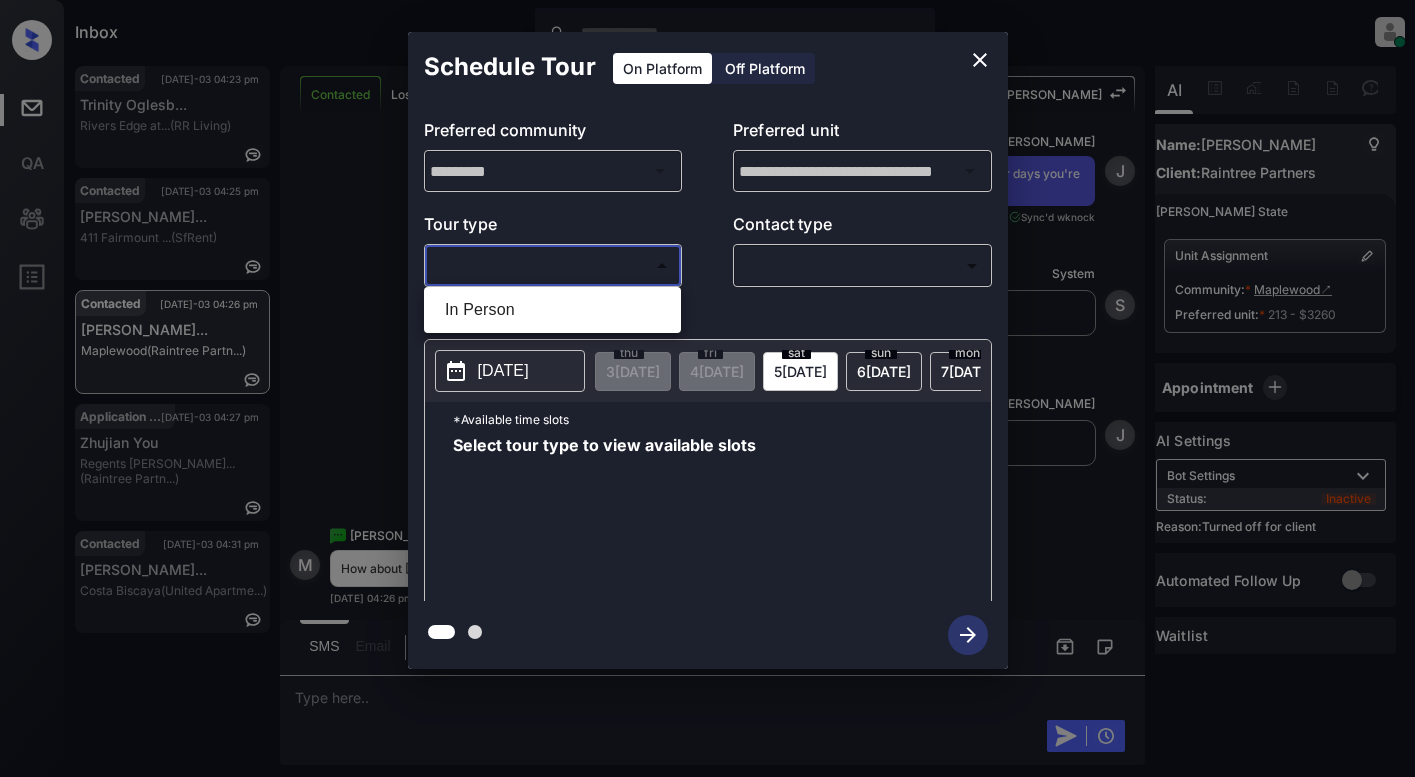 click on "In Person" at bounding box center (552, 310) 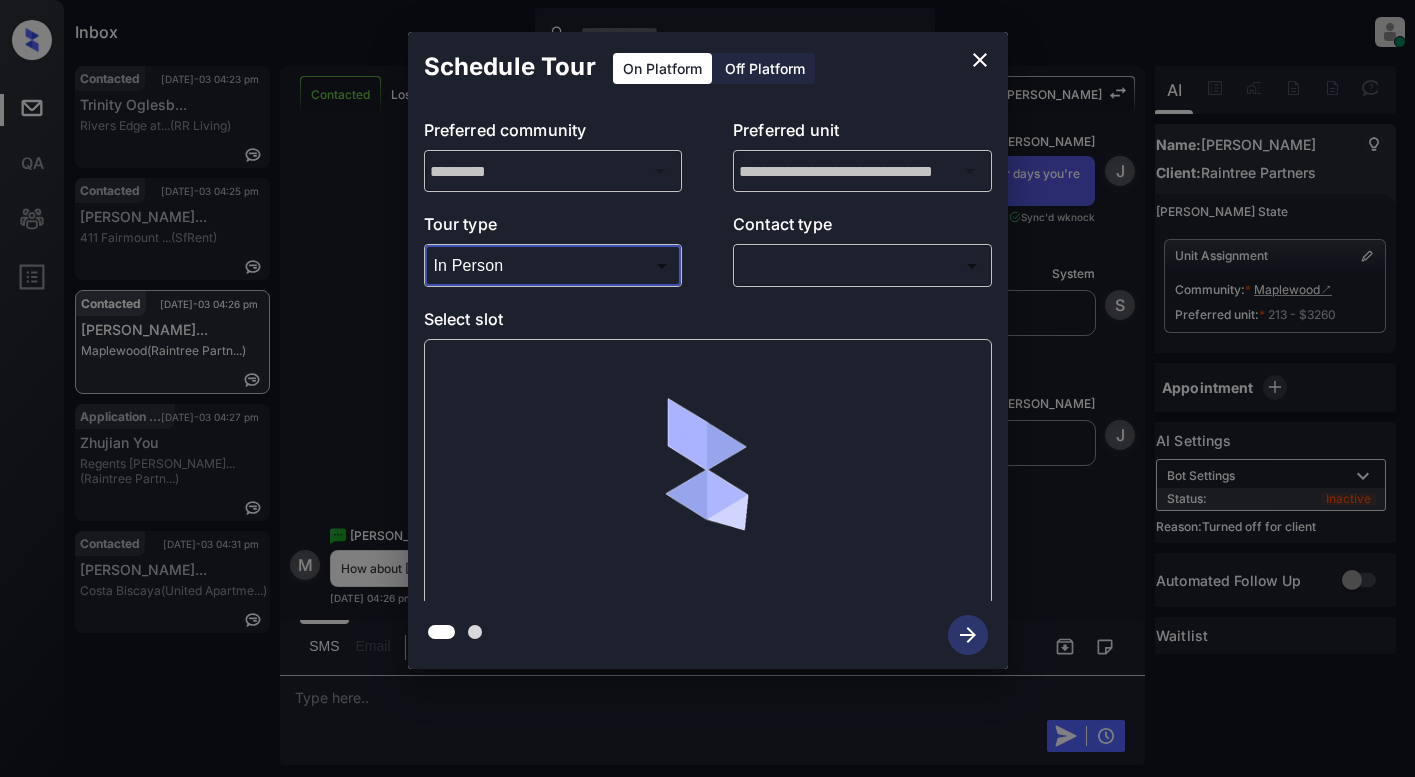 click on "Inbox Lyzzelle M. Ceralde Online Set yourself   offline Set yourself   on break Profile Switch to  light  mode Sign out Contacted Jul-03 04:23 pm   Trinity Oglesb... Rivers Edge at...  (RR Living) Contacted Jul-03 04:25 pm   Harvey Duckswo... 411 Fairmount ...  (SfRent) Contacted Jul-03 04:26 pm   Mariam Sardary... Maplewood  (Raintree Partn...) Application Completed Jul-03 04:27 pm   Zhujian You Regents La Jol...  (Raintree Partn...) Contacted Jul-03 04:31 pm   Cherriane Mcgr... Costa Biscaya  (United Apartme...) Contacted Lost Lead Sentiment: Angry Upon sliding the acknowledgement:  Lead will move to lost stage. * ​ SMS and call option will be set to opt out. AFM will be turned off for the lead. Kelsey New Message Zuma Lead transferred to leasing agent: kelsey Jul 03, 2025 03:51 pm  Sync'd w  knock Z New Message Agent Lead created via webhook in Inbound stage. Jul 03, 2025 03:51 pm A New Message Agent AFM Request sent to Kelsey. Jul 03, 2025 03:51 pm A New Message Agent Notes Note: Jul 03, 2025 03:51 pm A" at bounding box center [707, 388] 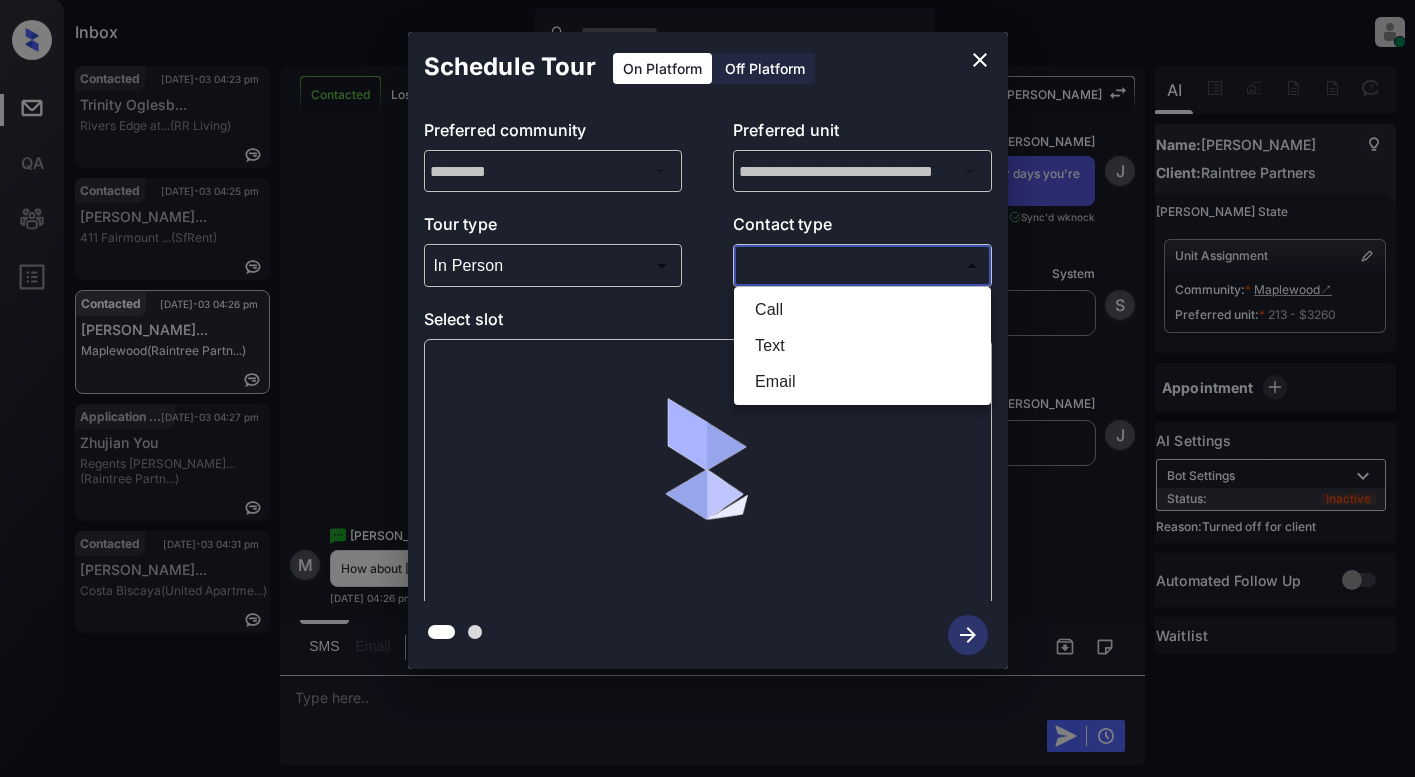 click on "Text" at bounding box center [862, 346] 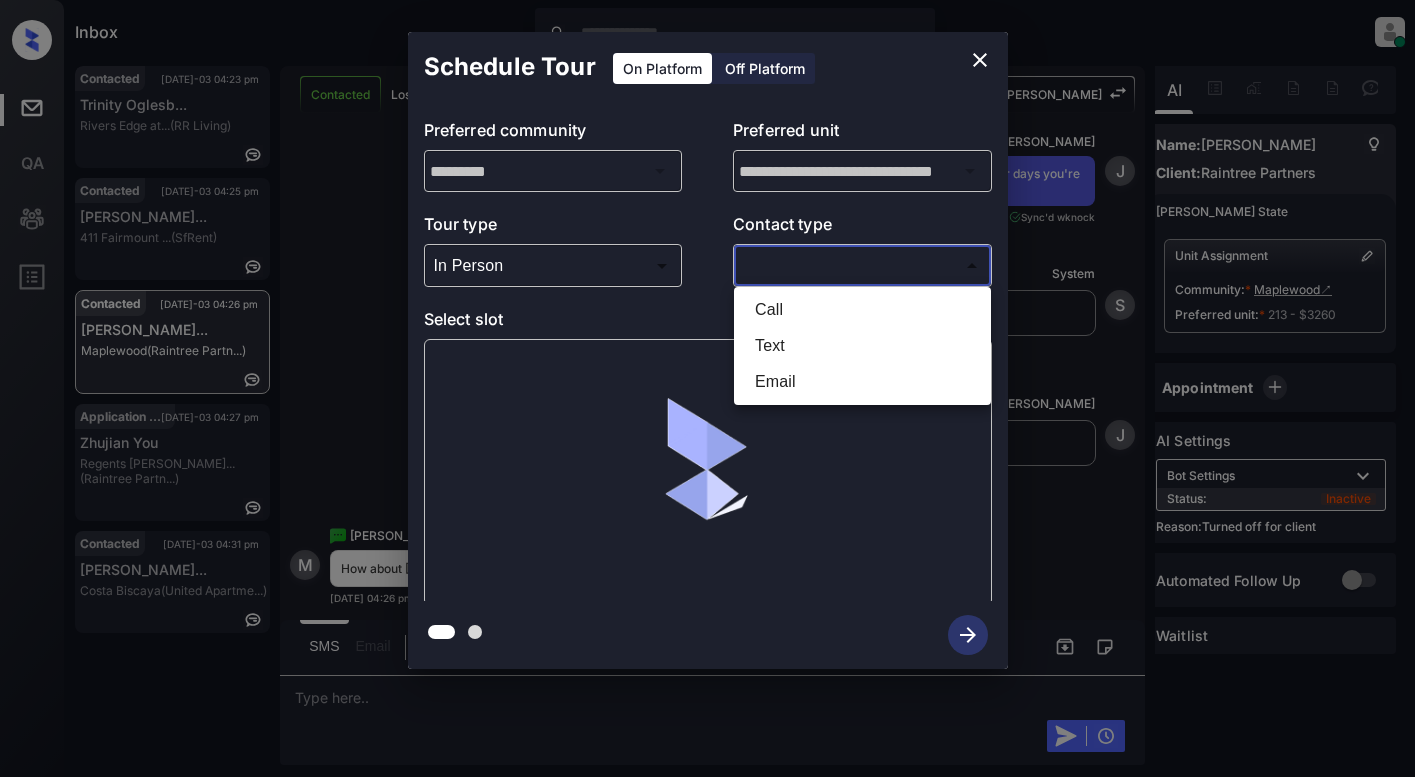 type on "****" 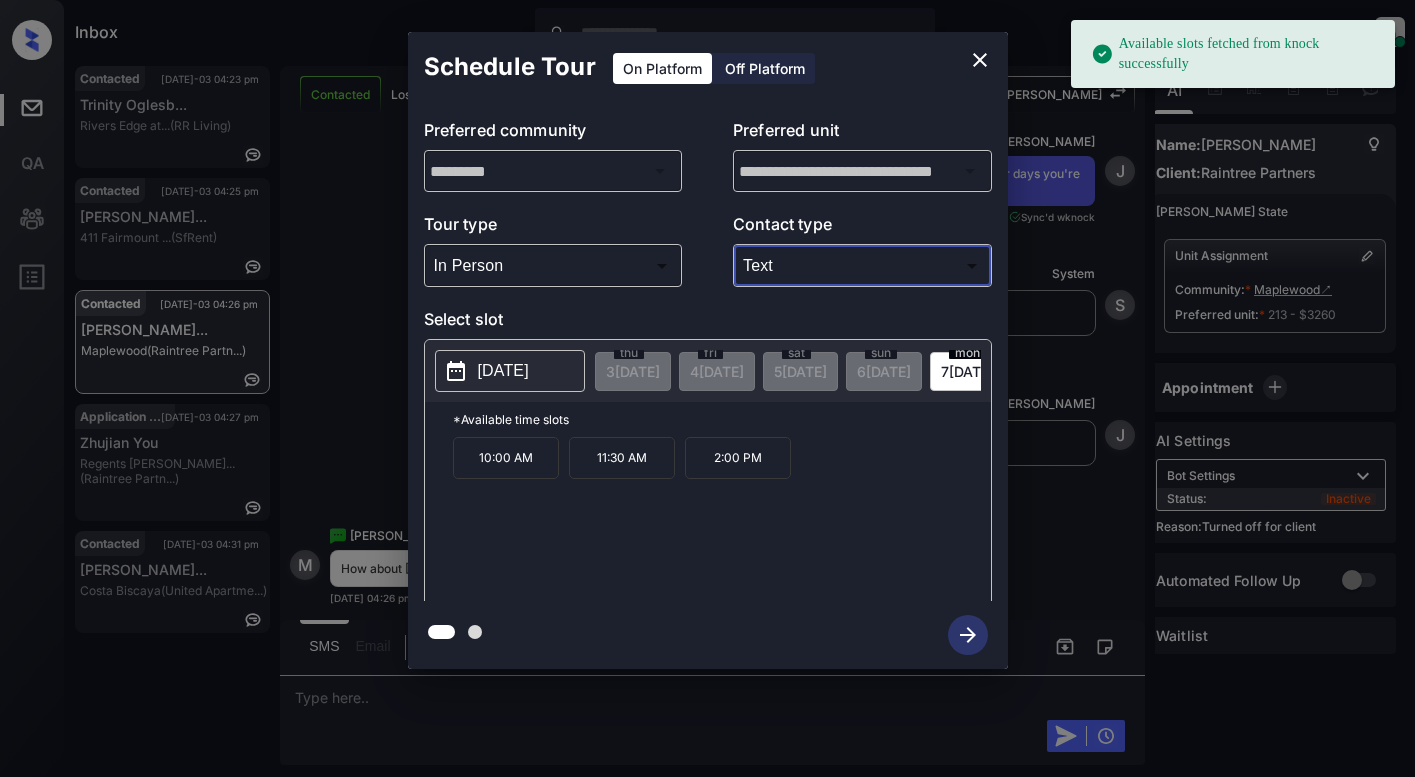 click on "2025-07-07" at bounding box center [503, 371] 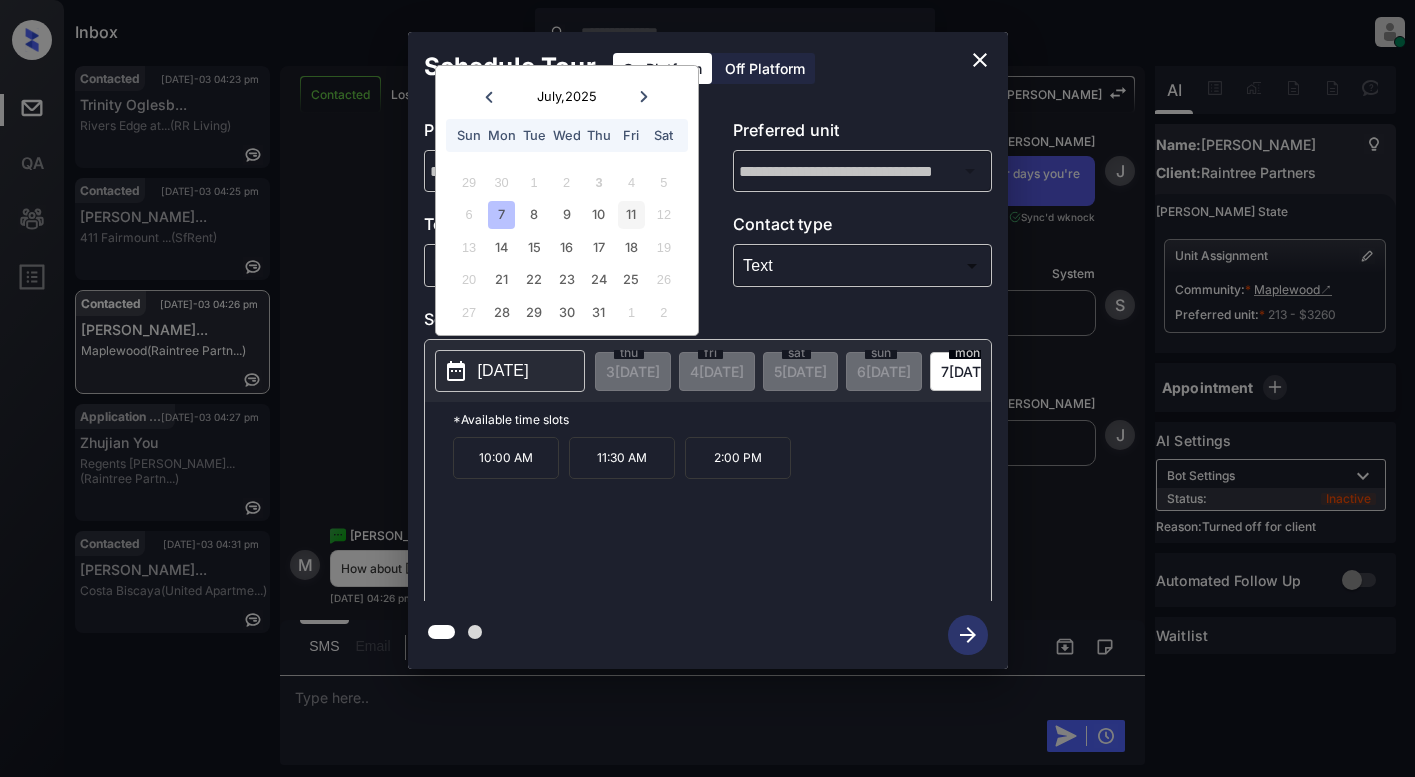 click on "11" at bounding box center (631, 214) 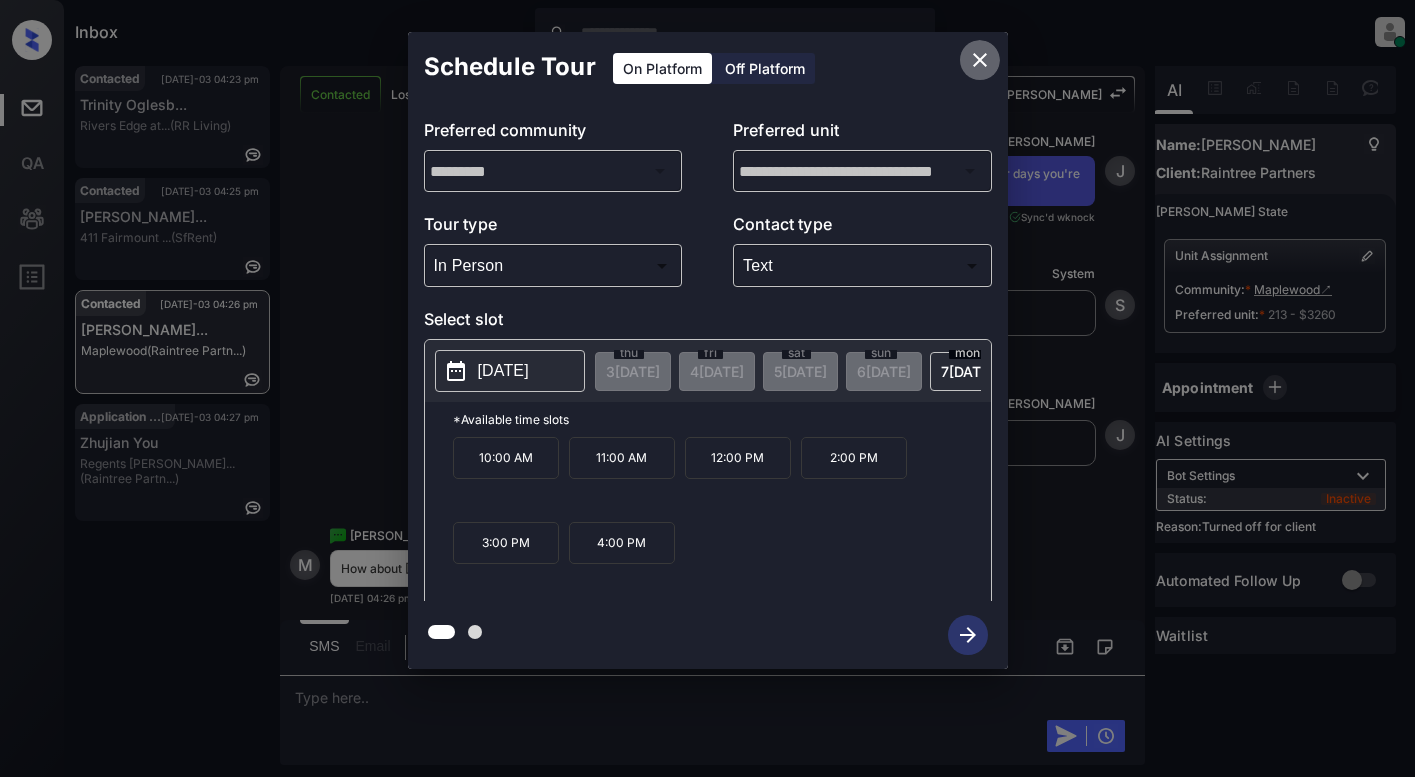 click 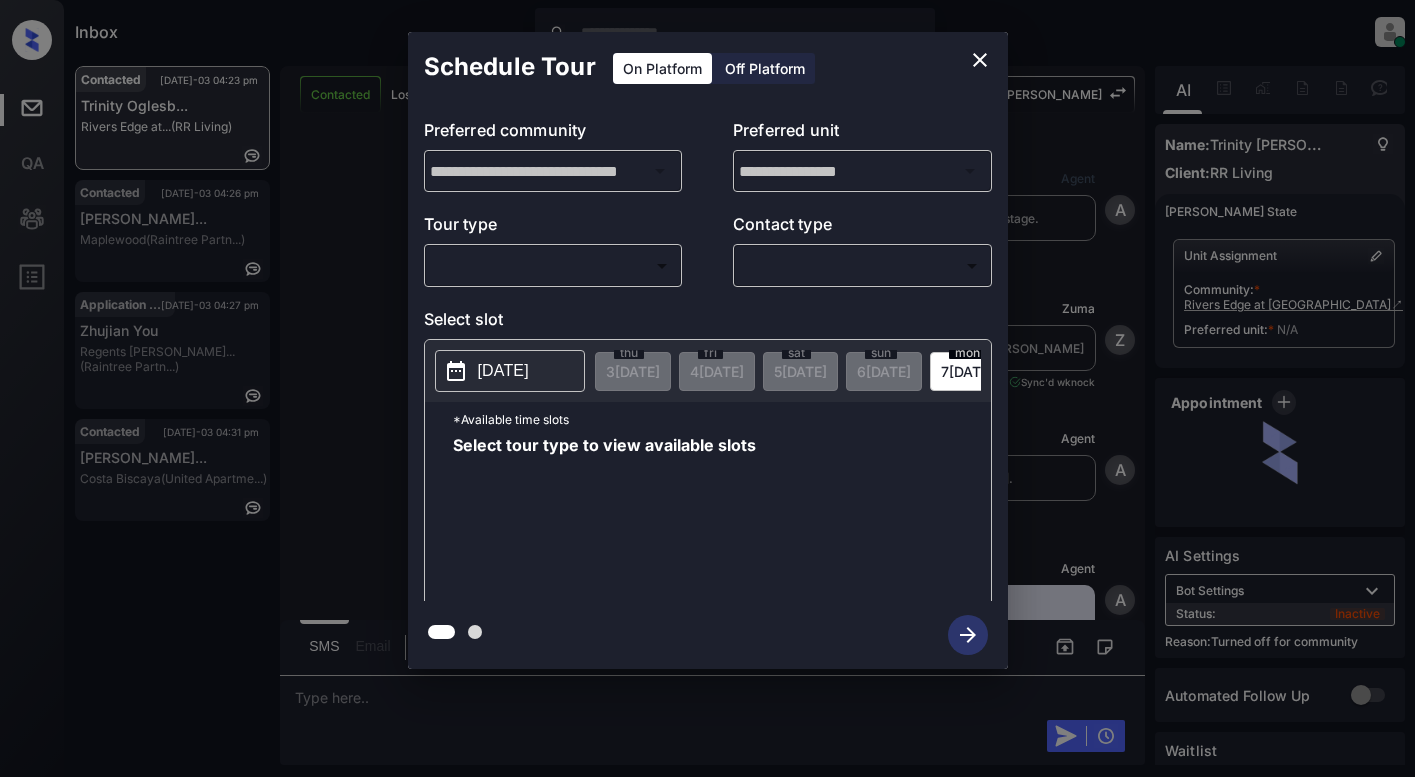 scroll, scrollTop: 0, scrollLeft: 0, axis: both 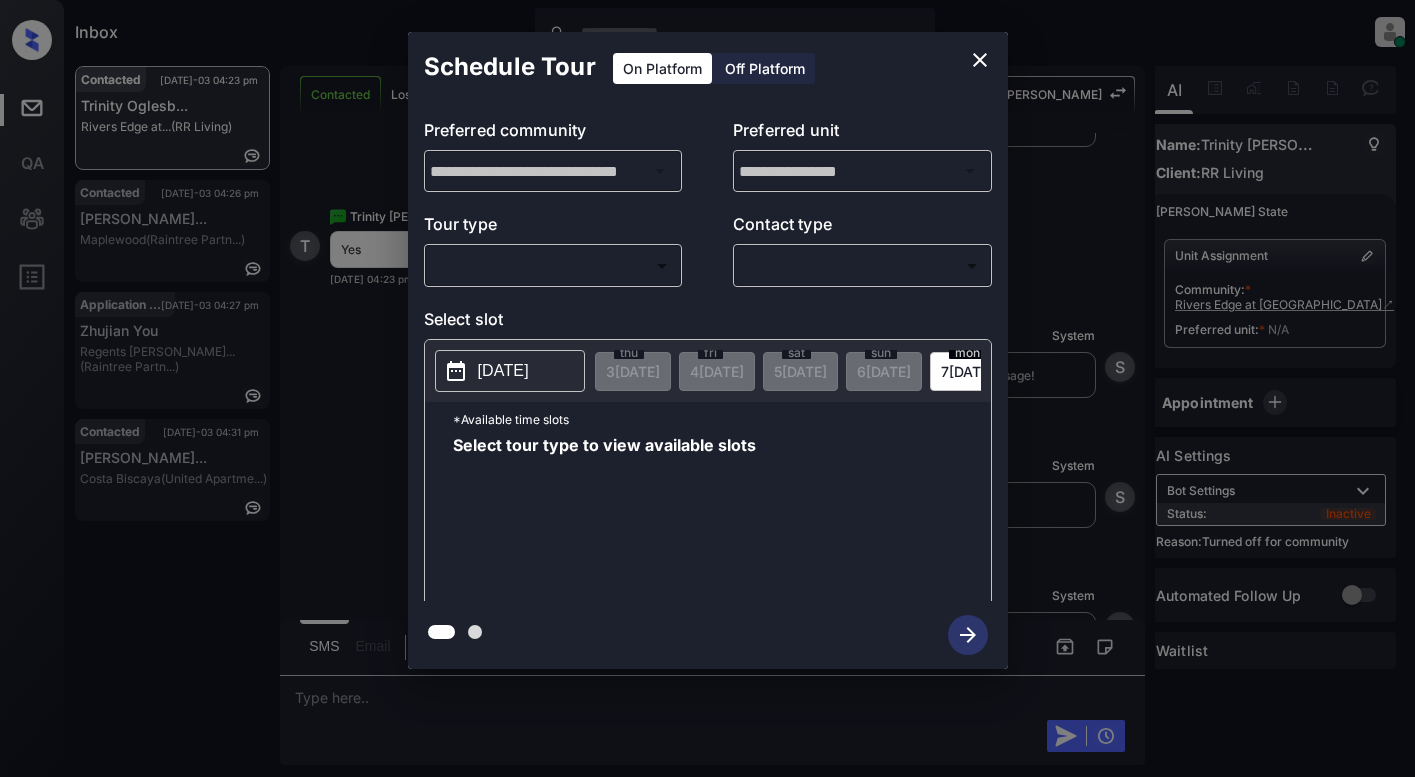 click on "Inbox Lyzzelle M. Ceralde Online Set yourself   offline Set yourself   on break Profile Switch to  light  mode Sign out Contacted Jul-03 04:23 pm   Trinity Oglesb... Rivers Edge at...  (RR Living) Contacted Jul-03 04:26 pm   Mariam Sardary... Maplewood  (Raintree Partn...) Application Completed Jul-03 04:27 pm   Zhujian You Regents La Jol...  (Raintree Partn...) Contacted Jul-03 04:31 pm   Cherriane Mcgr... Costa Biscaya  (United Apartme...) Contacted Lost Lead Sentiment: Angry Upon sliding the acknowledgement:  Lead will move to lost stage. * ​ SMS and call option will be set to opt out. AFM will be turned off for the lead. Kelsey New Message Agent Lead created via webhook in Inbound stage. Jul 03, 2025 04:10 pm A New Message Zuma Lead transferred to leasing agent: kelsey Jul 03, 2025 04:10 pm  Sync'd w  knock Z New Message Agent AFM Request sent to Kelsey. Jul 03, 2025 04:10 pm A New Message Agent Notes Note: Structured Note:
Move In Date: 2025-08-16
Jul 03, 2025 04:10 pm A New Message Kelsey   knock K" at bounding box center [707, 388] 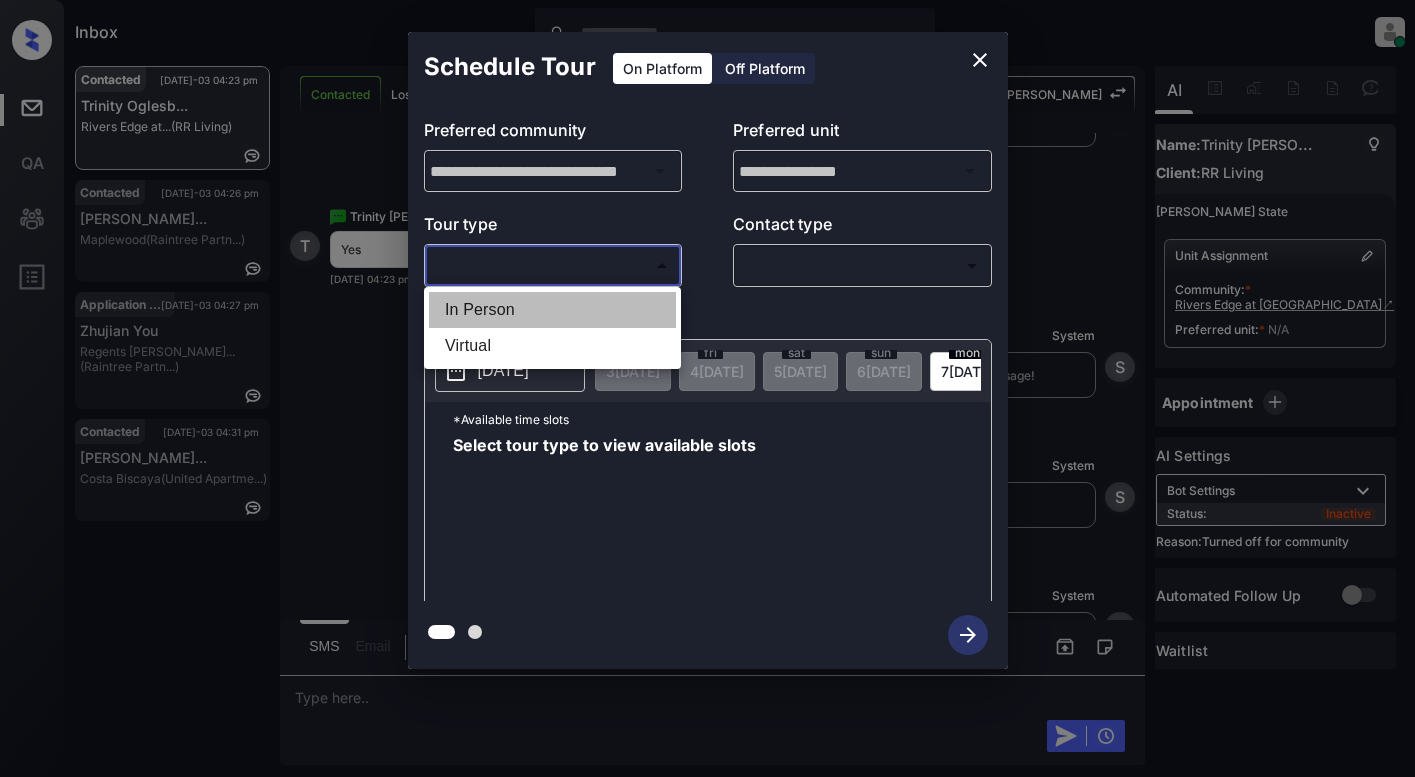 click on "In Person" at bounding box center (552, 310) 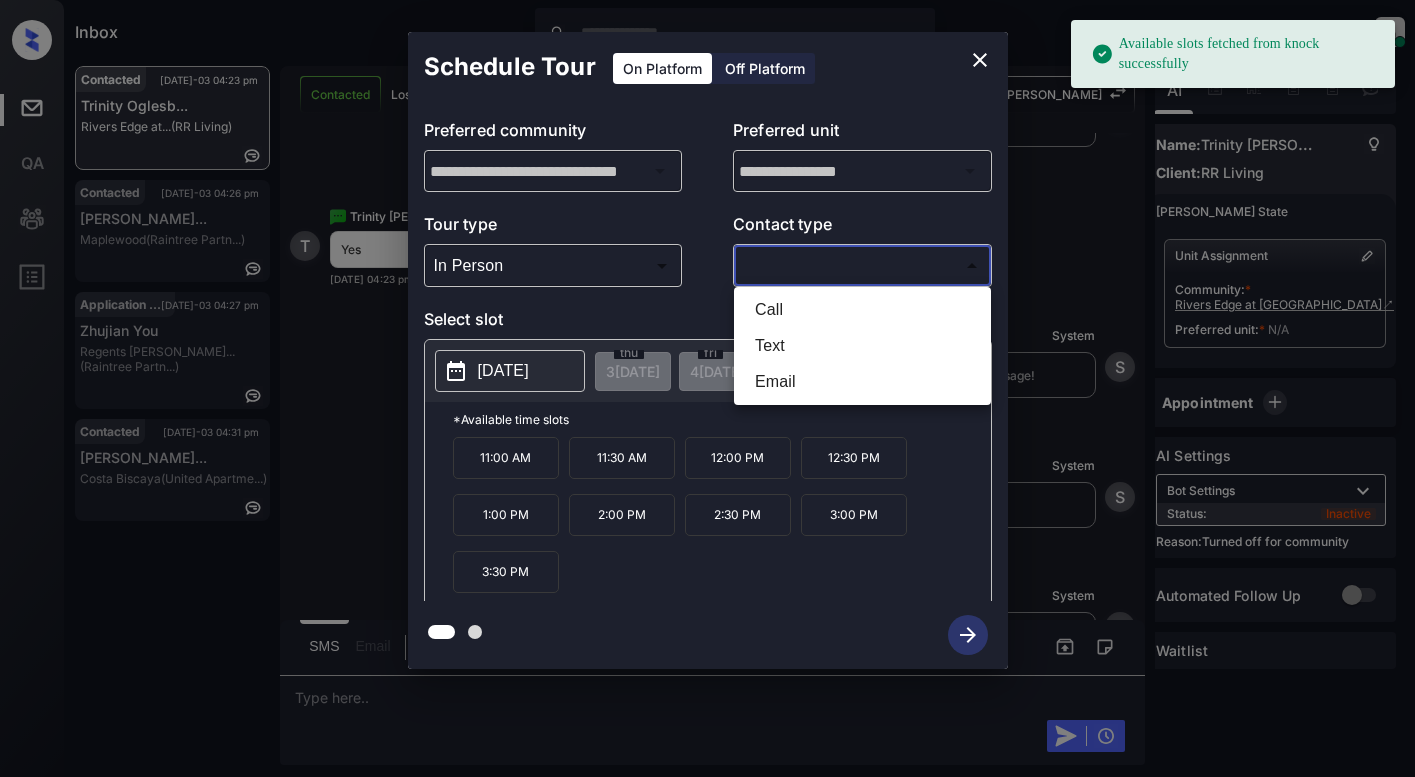 click on "Available slots fetched from knock successfully Inbox Lyzzelle M. Ceralde Online Set yourself   offline Set yourself   on break Profile Switch to  light  mode Sign out Contacted Jul-03 04:23 pm   Trinity Oglesb... Rivers Edge at...  (RR Living) Contacted Jul-03 04:26 pm   Mariam Sardary... Maplewood  (Raintree Partn...) Application Completed Jul-03 04:27 pm   Zhujian You Regents La Jol...  (Raintree Partn...) Contacted Jul-03 04:31 pm   Cherriane Mcgr... Costa Biscaya  (United Apartme...) Contacted Lost Lead Sentiment: Angry Upon sliding the acknowledgement:  Lead will move to lost stage. * ​ SMS and call option will be set to opt out. AFM will be turned off for the lead. Kelsey New Message Agent Lead created via webhook in Inbound stage. Jul 03, 2025 04:10 pm A New Message Zuma Lead transferred to leasing agent: kelsey Jul 03, 2025 04:10 pm  Sync'd w  knock Z New Message Agent AFM Request sent to Kelsey. Jul 03, 2025 04:10 pm A New Message Agent Notes Note: Structured Note:
Move In Date: 2025-08-16
A" at bounding box center [707, 388] 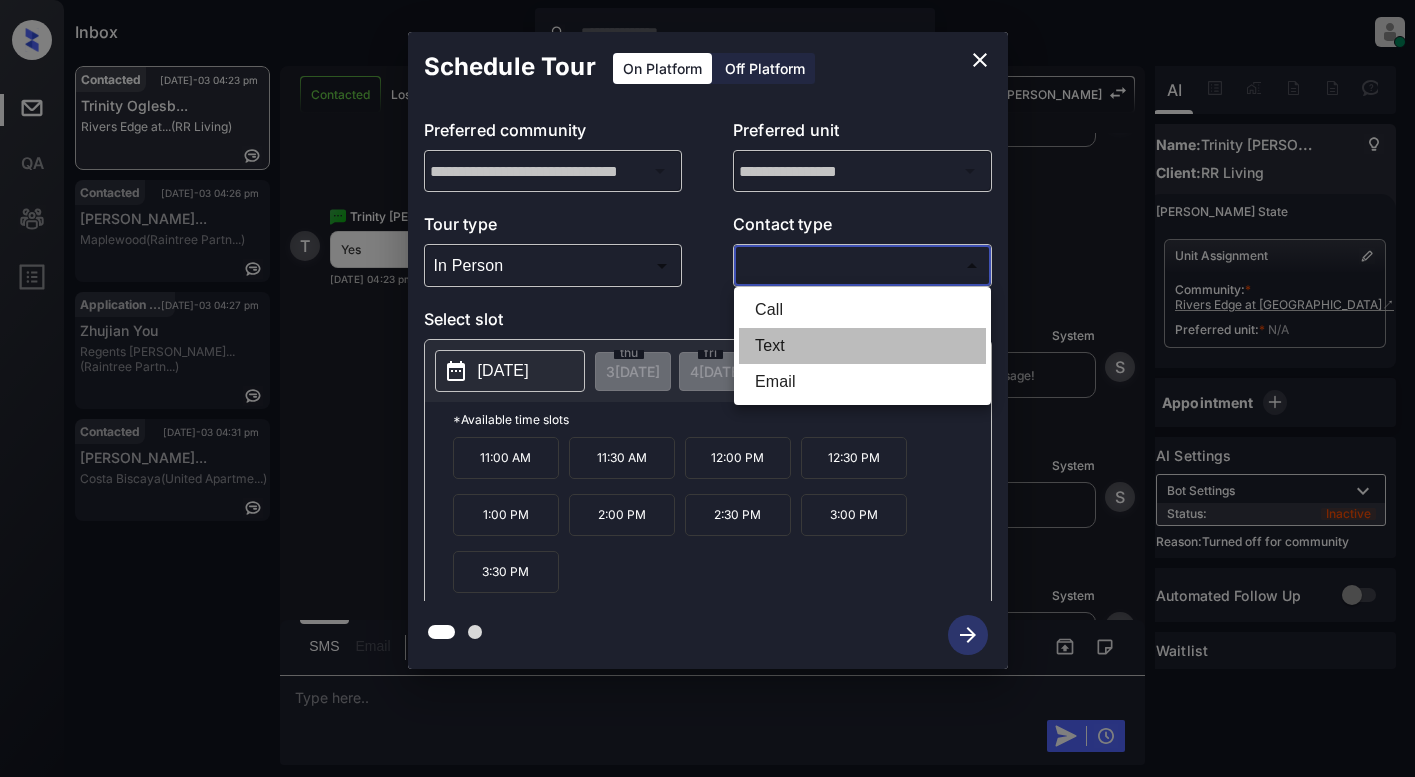 click on "Text" at bounding box center (862, 346) 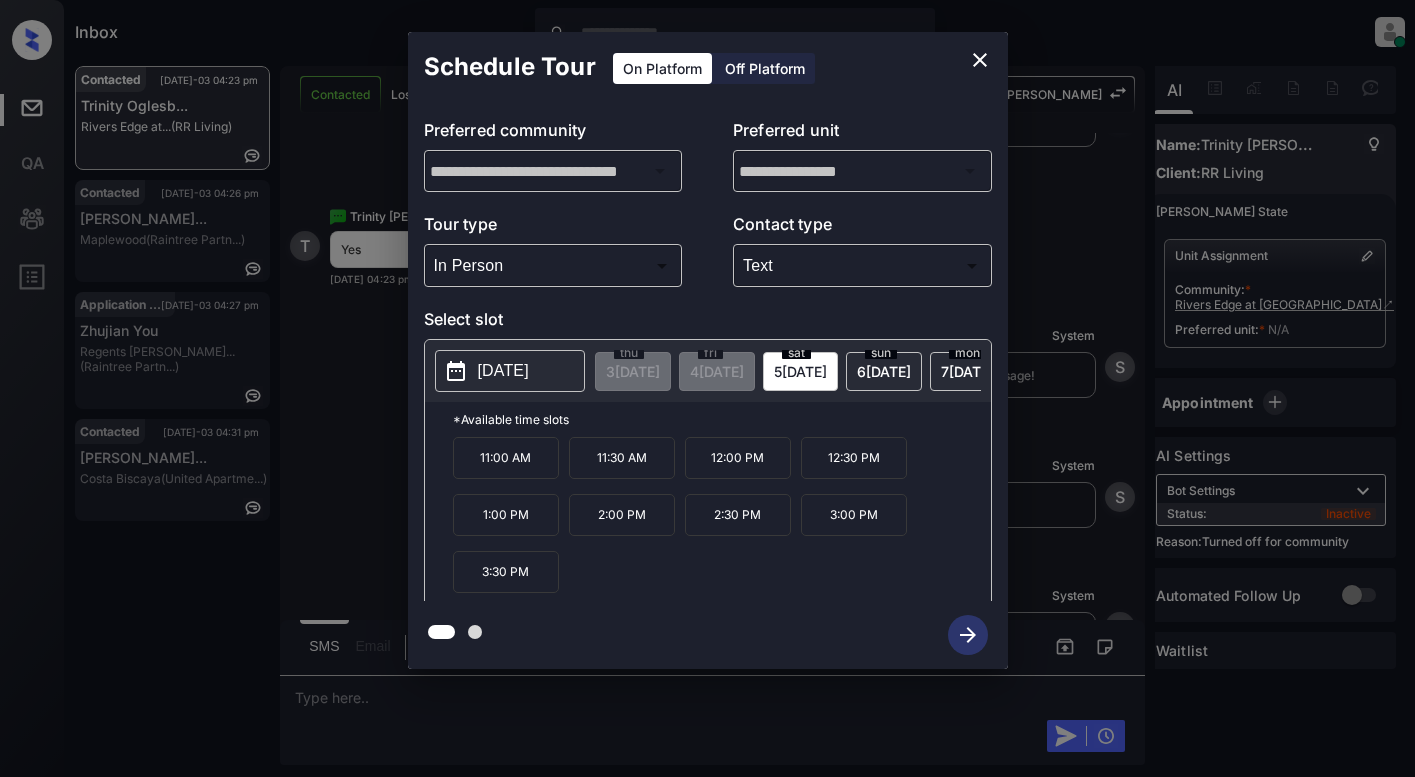 click on "[DATE]" at bounding box center [503, 371] 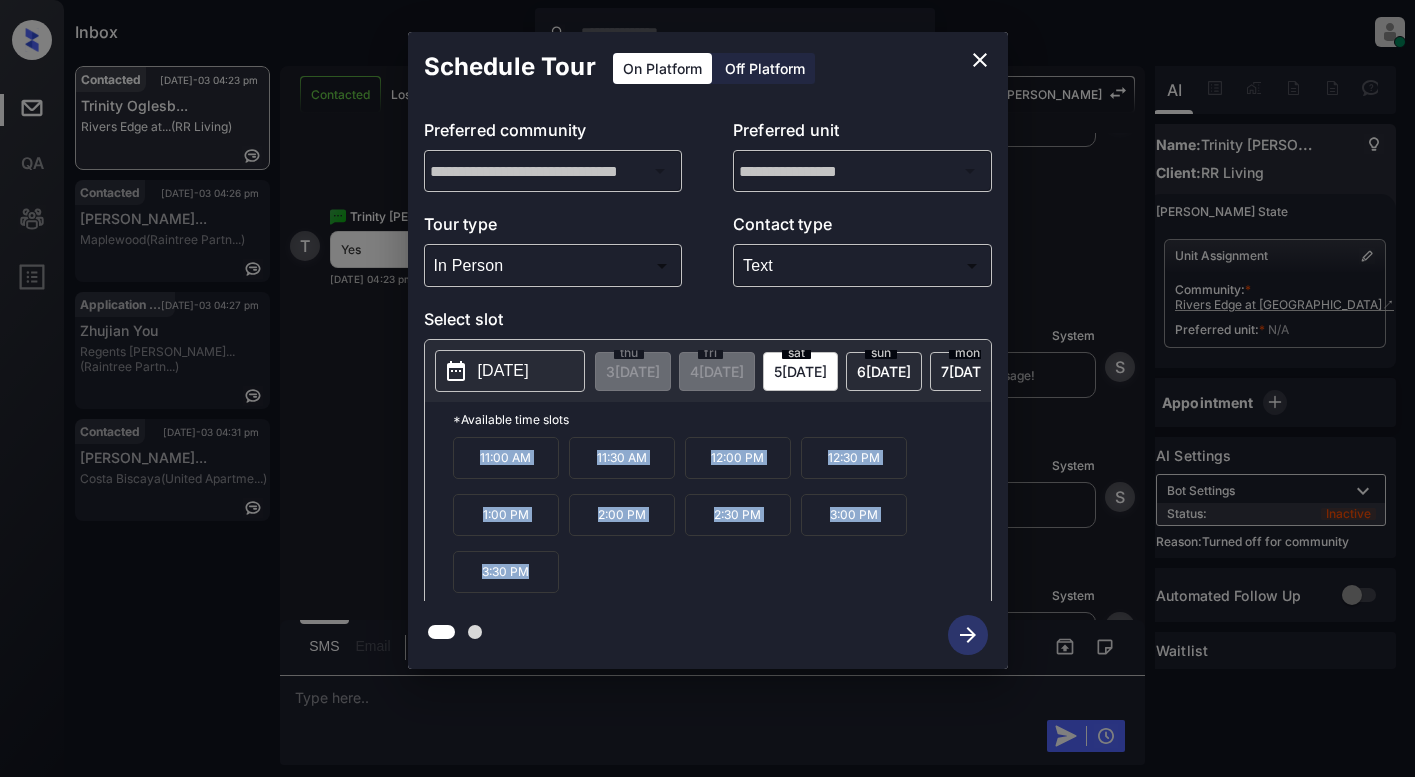 drag, startPoint x: 475, startPoint y: 460, endPoint x: 587, endPoint y: 548, distance: 142.43594 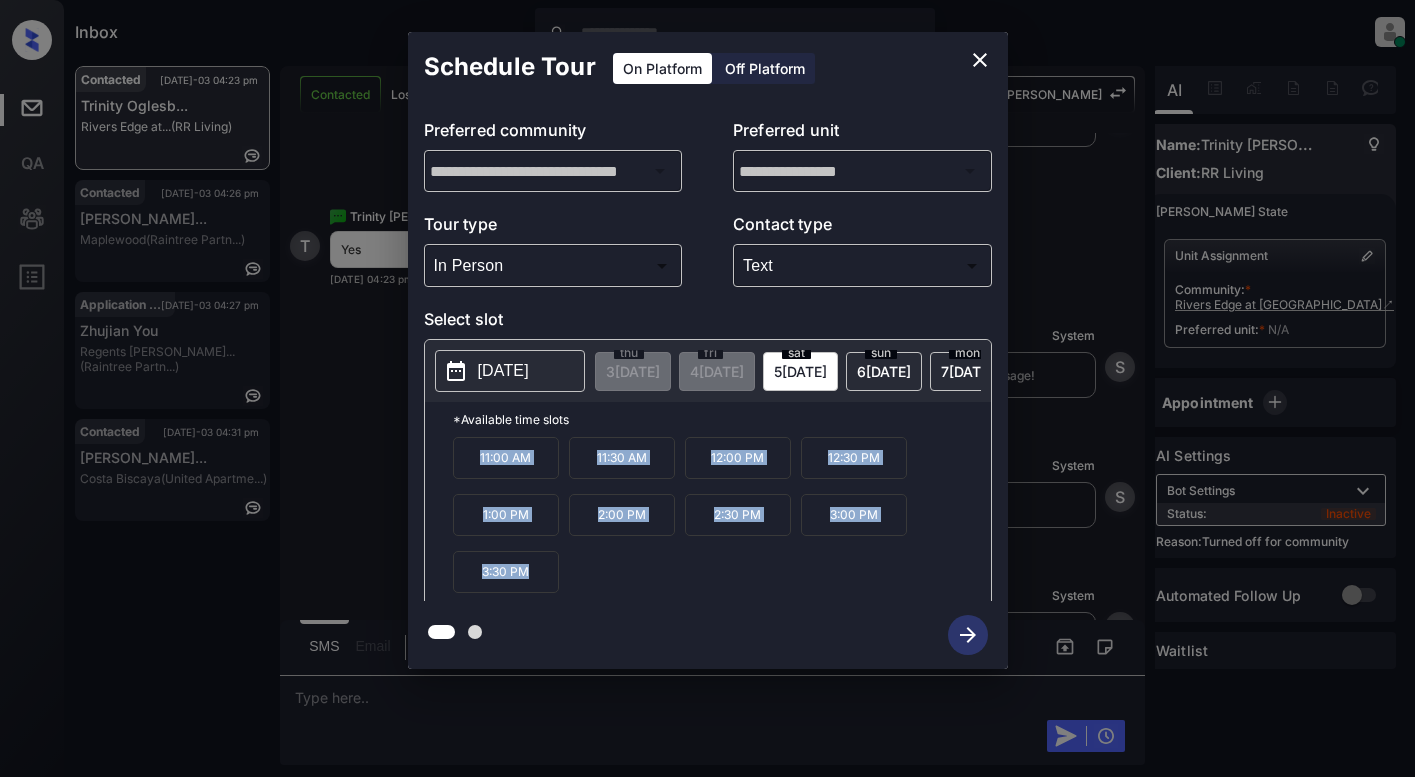 copy on "11:00 AM 11:30 AM 12:00 PM 12:30 PM 1:00 PM 2:00 PM 2:30 PM 3:00 PM 3:30 PM" 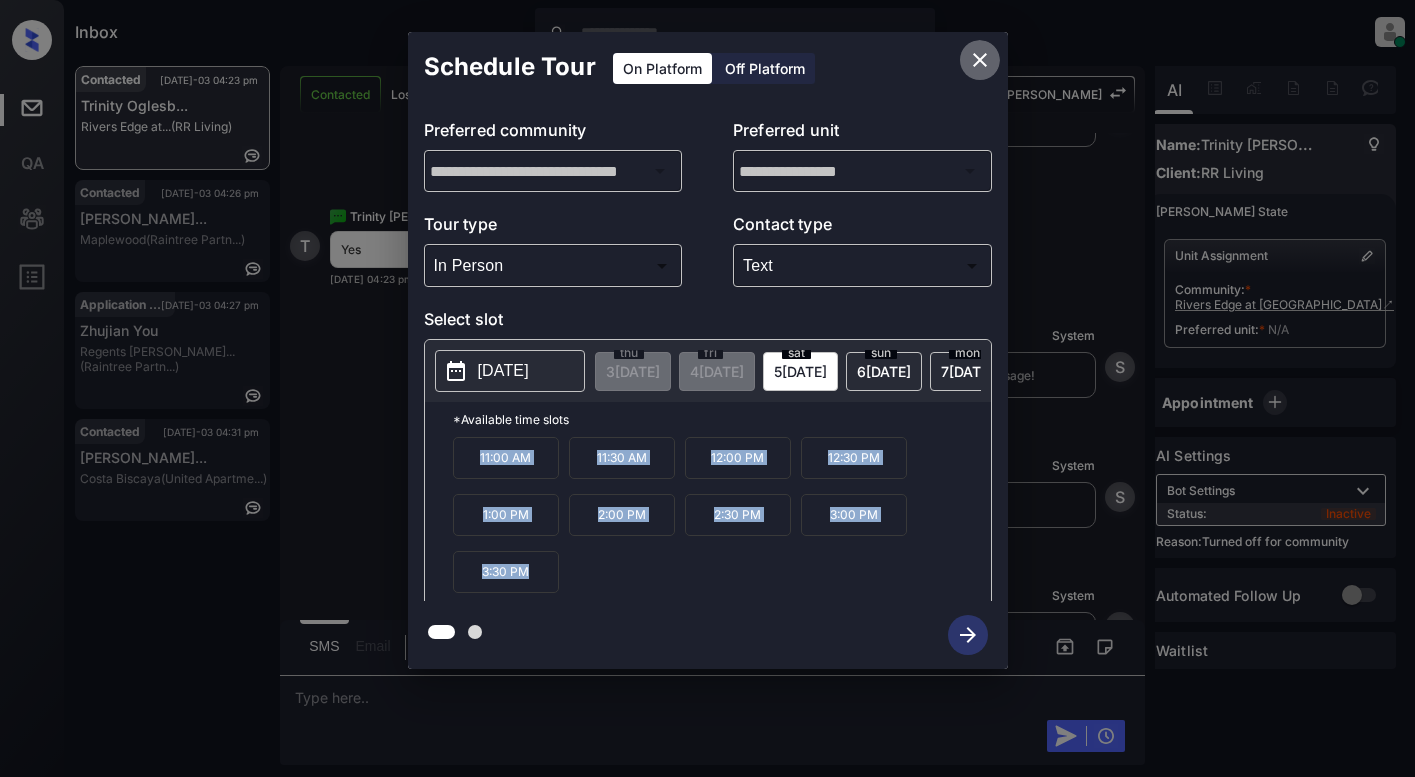 click 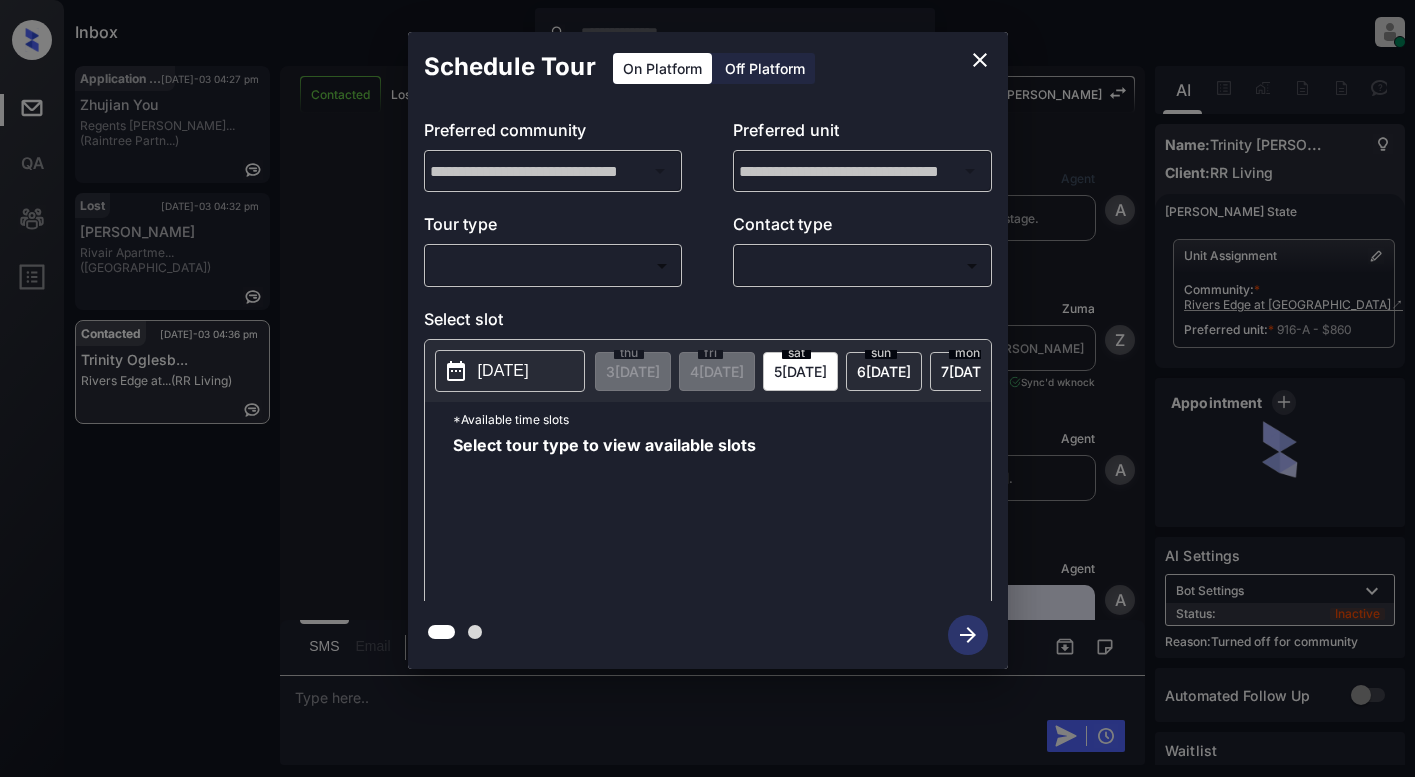 scroll, scrollTop: 0, scrollLeft: 0, axis: both 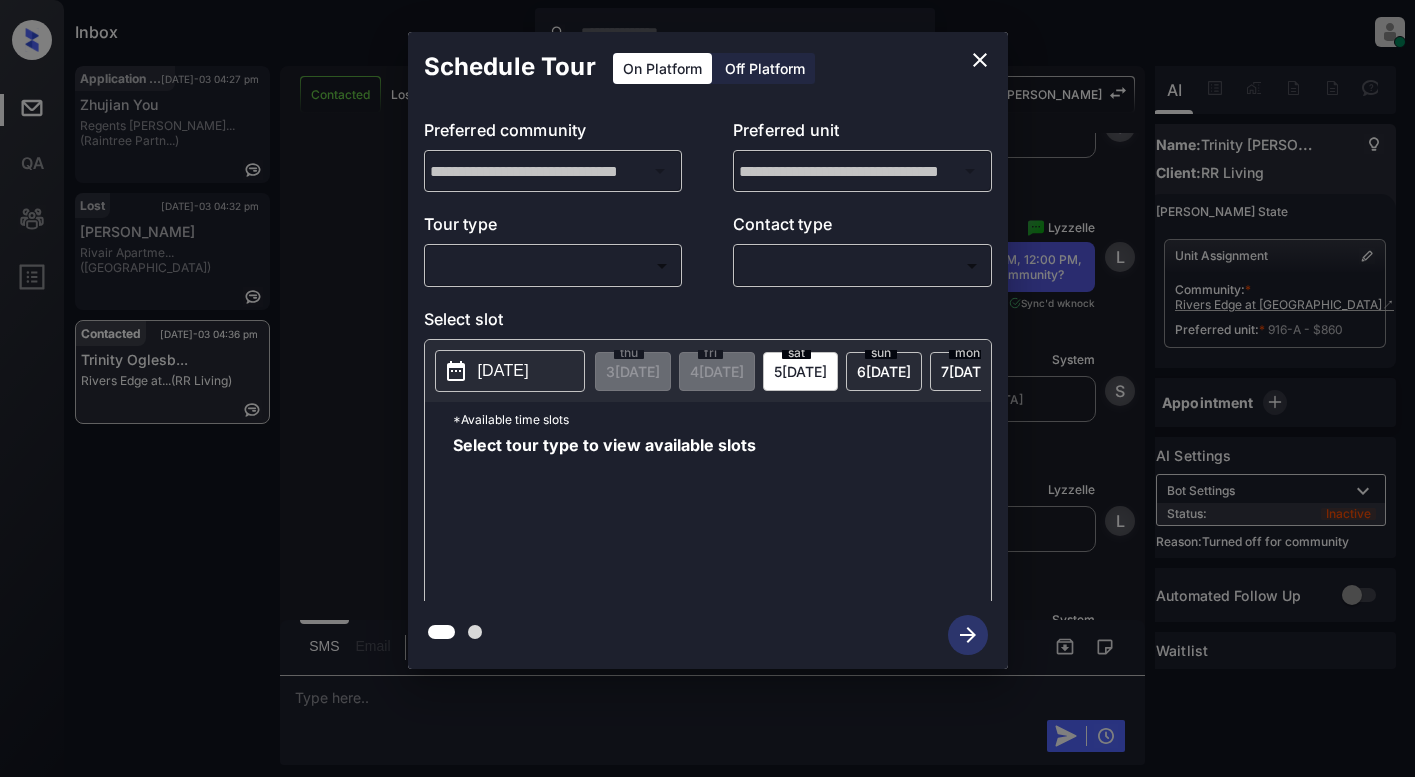 click on "Inbox Lyzzelle M. Ceralde Online Set yourself   offline Set yourself   on break Profile Switch to  light  mode Sign out Application Completed Jul-03 04:27 pm   Zhujian You Regents La Jol...  (Raintree Partn...) Lost Jul-03 04:32 pm   Lisa Ly Rivair Apartme...  (Fairfield) Contacted Jul-03 04:36 pm   Trinity Oglesb... Rivers Edge at...  (RR Living) Contacted Lost Lead Sentiment: Angry Upon sliding the acknowledgement:  Lead will move to lost stage. * ​ SMS and call option will be set to opt out. AFM will be turned off for the lead. Kelsey New Message Agent Lead created via webhook in Inbound stage. Jul 03, 2025 04:10 pm A New Message Zuma Lead transferred to leasing agent: kelsey Jul 03, 2025 04:10 pm  Sync'd w  knock Z New Message Agent AFM Request sent to Kelsey. Jul 03, 2025 04:10 pm A New Message Agent Notes Note: Structured Note:
Move In Date: 2025-08-16
Jul 03, 2025 04:10 pm A New Message Kelsey Jul 03, 2025 04:10 pm   | TemplateAFMSms  Sync'd w  knock K New Message Kelsey Lead archived by Kelsey! K" at bounding box center (707, 388) 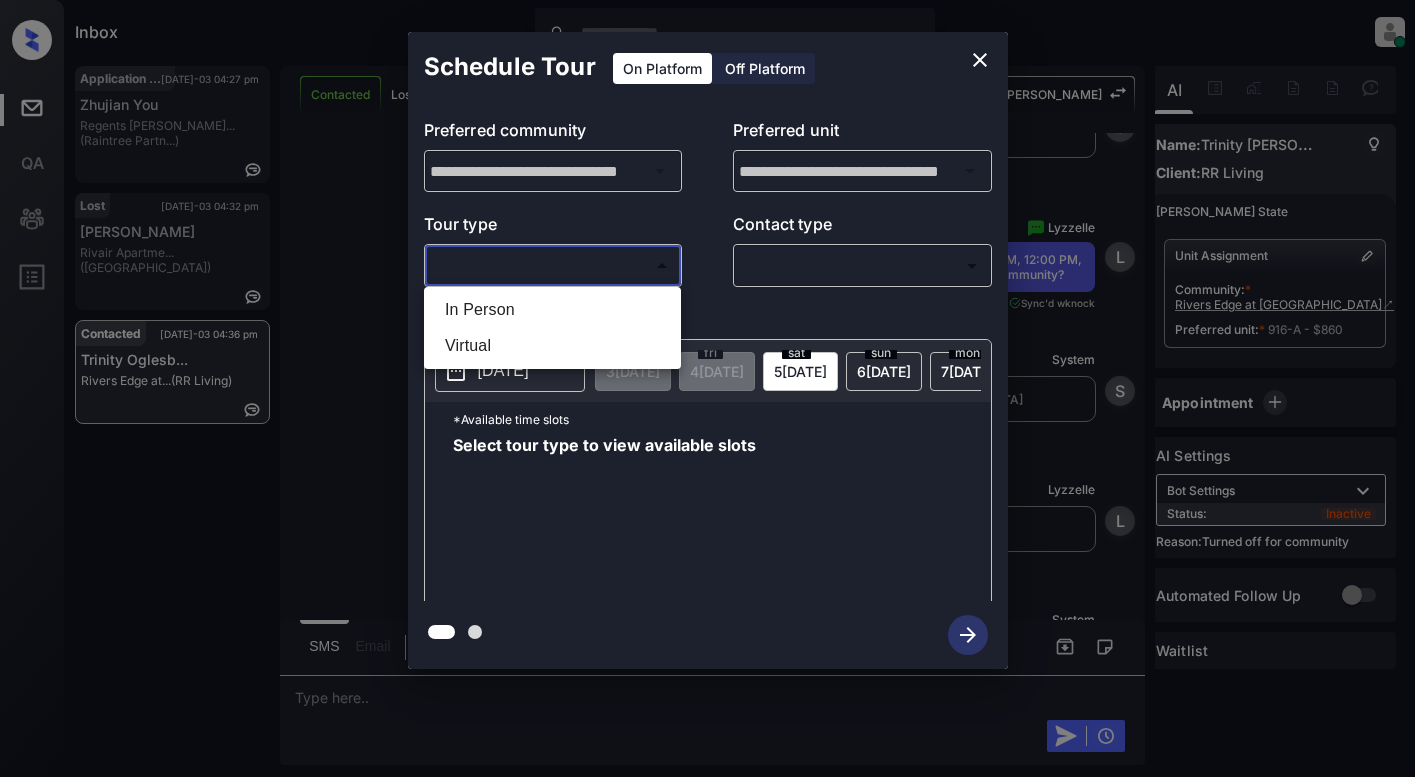 click on "In Person" at bounding box center (552, 310) 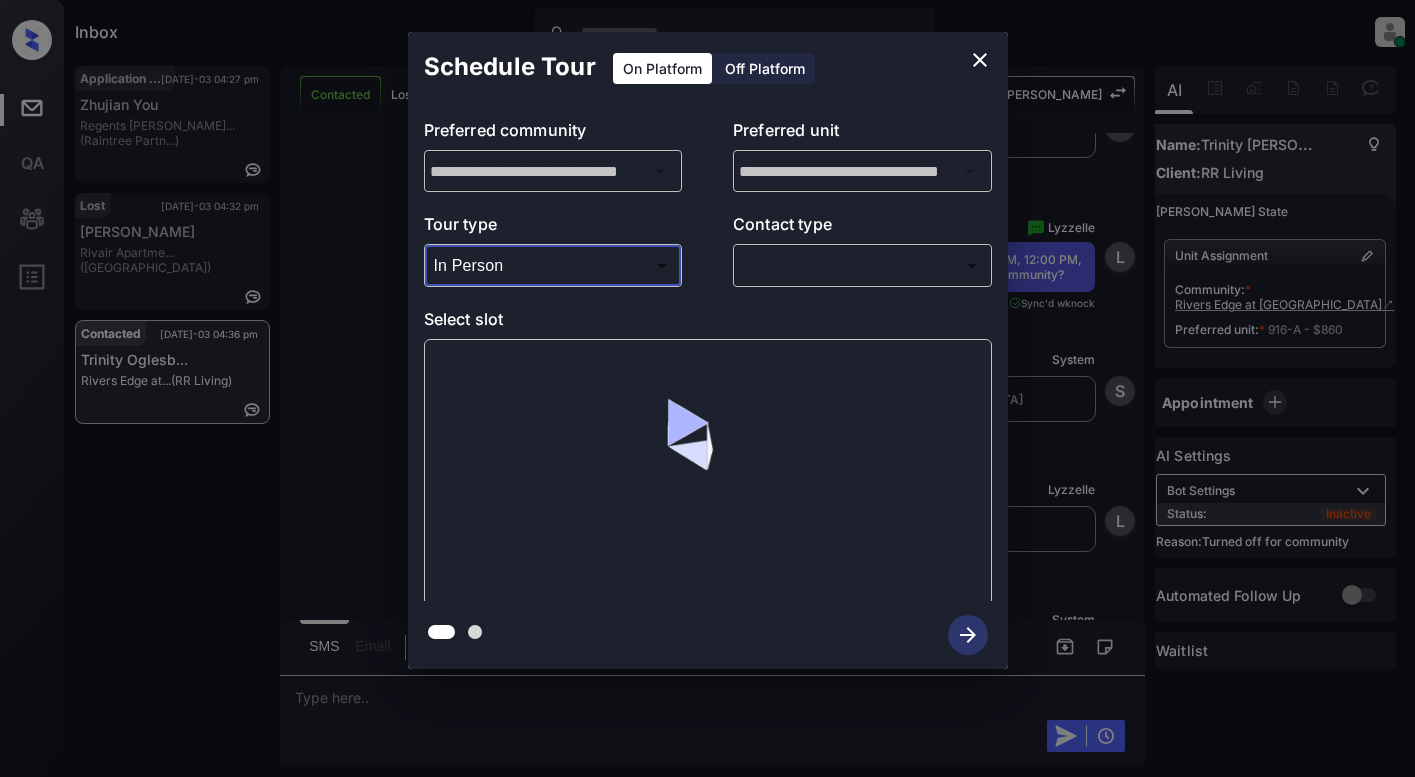 click on "Inbox Lyzzelle M. Ceralde Online Set yourself   offline Set yourself   on break Profile Switch to  light  mode Sign out Application Completed Jul-03 04:27 pm   Zhujian You Regents La Jol...  (Raintree Partn...) Lost Jul-03 04:32 pm   Lisa Ly Rivair Apartme...  (Fairfield) Contacted Jul-03 04:36 pm   Trinity Oglesb... Rivers Edge at...  (RR Living) Contacted Lost Lead Sentiment: Angry Upon sliding the acknowledgement:  Lead will move to lost stage. * ​ SMS and call option will be set to opt out. AFM will be turned off for the lead. Kelsey New Message Agent Lead created via webhook in Inbound stage. Jul 03, 2025 04:10 pm A New Message Zuma Lead transferred to leasing agent: kelsey Jul 03, 2025 04:10 pm  Sync'd w  knock Z New Message Agent AFM Request sent to Kelsey. Jul 03, 2025 04:10 pm A New Message Agent Notes Note: Structured Note:
Move In Date: 2025-08-16
Jul 03, 2025 04:10 pm A New Message Kelsey Jul 03, 2025 04:10 pm   | TemplateAFMSms  Sync'd w  knock K New Message Kelsey Lead archived by Kelsey! K" at bounding box center (707, 388) 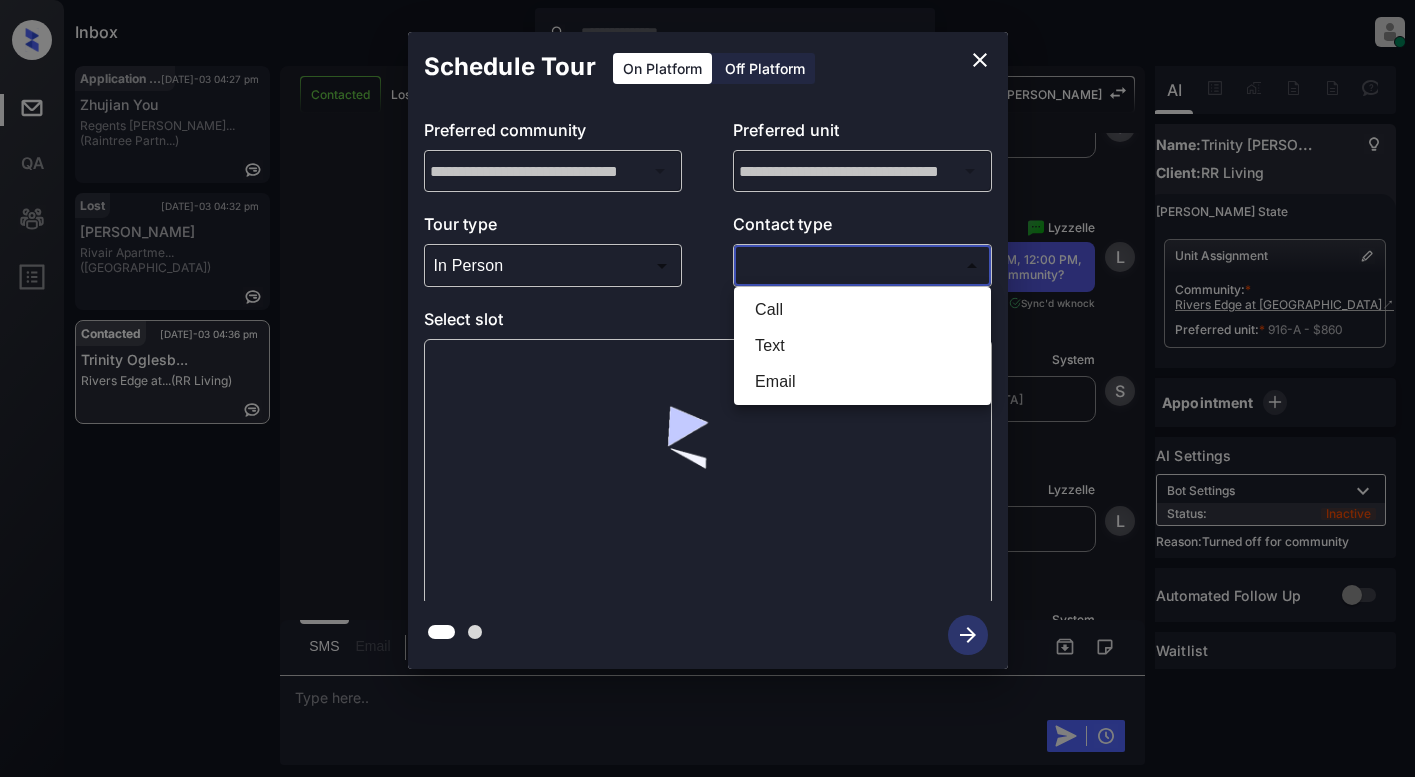 click on "Text" at bounding box center (862, 346) 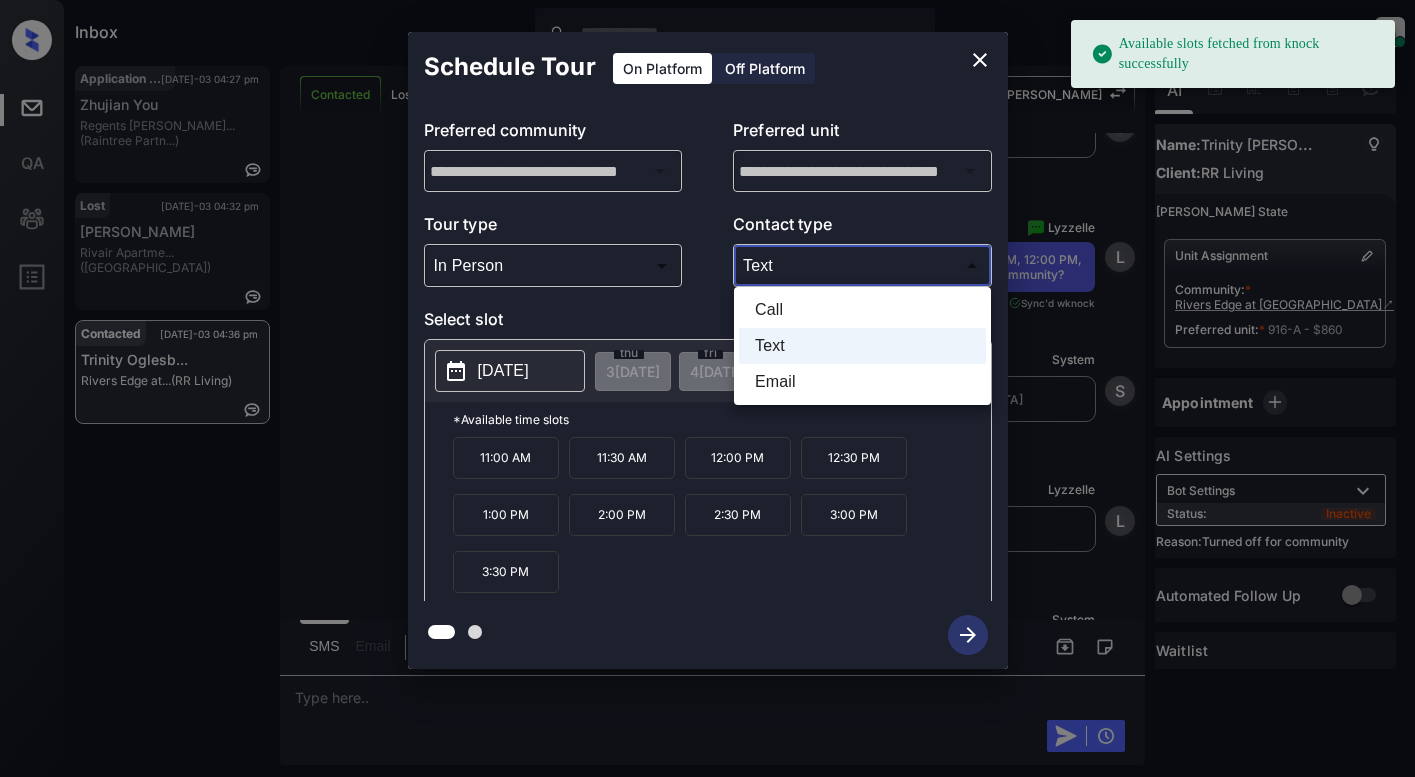 click on "Available slots fetched from knock successfully Inbox Lyzzelle M. Ceralde Online Set yourself   offline Set yourself   on break Profile Switch to  light  mode Sign out Application Completed Jul-03 04:27 pm   Zhujian You Regents La Jol...  (Raintree Partn...) Lost Jul-03 04:32 pm   Lisa Ly Rivair Apartme...  (Fairfield) Contacted Jul-03 04:36 pm   Trinity Oglesb... Rivers Edge at...  (RR Living) Contacted Lost Lead Sentiment: Angry Upon sliding the acknowledgement:  Lead will move to lost stage. * ​ SMS and call option will be set to opt out. AFM will be turned off for the lead. Kelsey New Message Agent Lead created via webhook in Inbound stage. Jul 03, 2025 04:10 pm A New Message Zuma Lead transferred to leasing agent: kelsey Jul 03, 2025 04:10 pm  Sync'd w  knock Z New Message Agent AFM Request sent to Kelsey. Jul 03, 2025 04:10 pm A New Message Agent Notes Note: Structured Note:
Move In Date: 2025-08-16
Jul 03, 2025 04:10 pm A New Message Kelsey Jul 03, 2025 04:10 pm   | TemplateAFMSms  Sync'd w  knock" at bounding box center (707, 388) 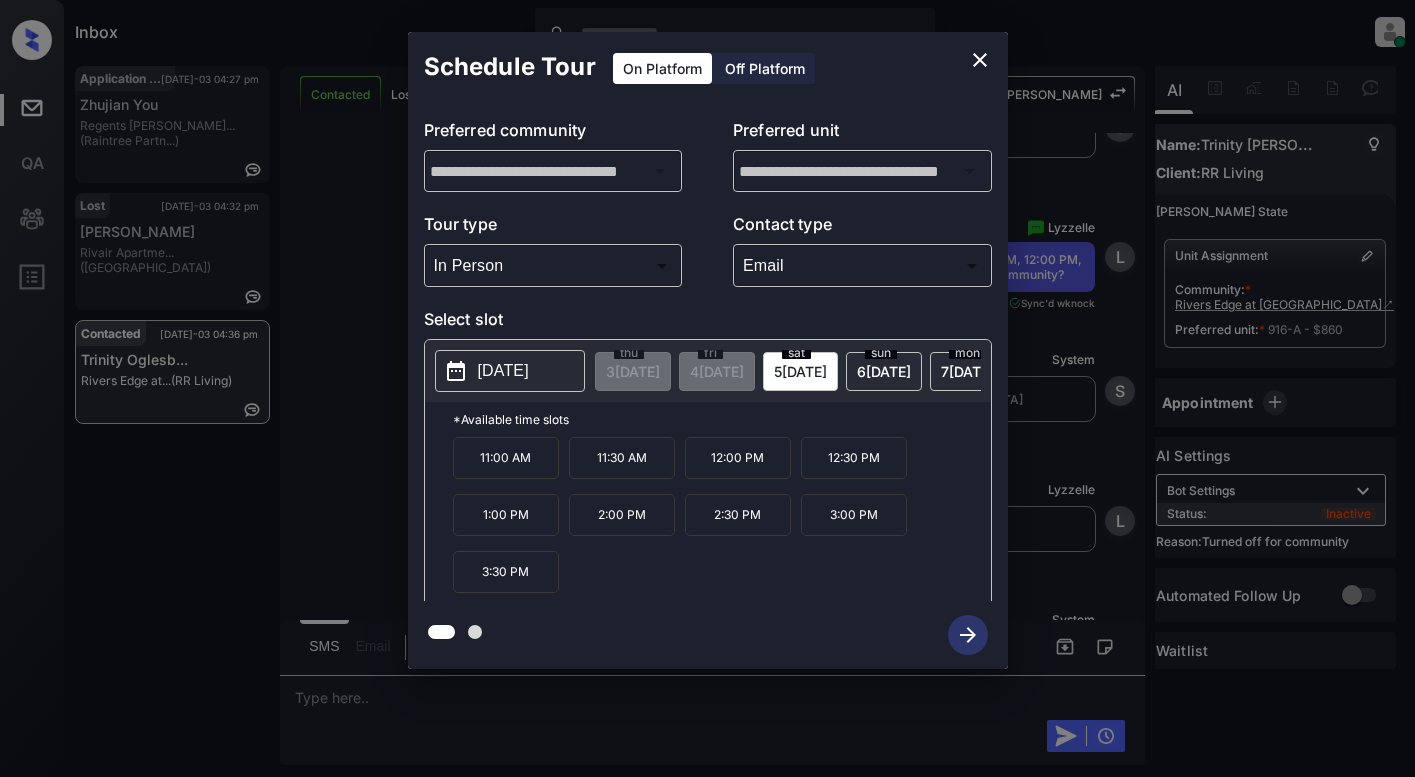 click on "[DATE]" at bounding box center (503, 371) 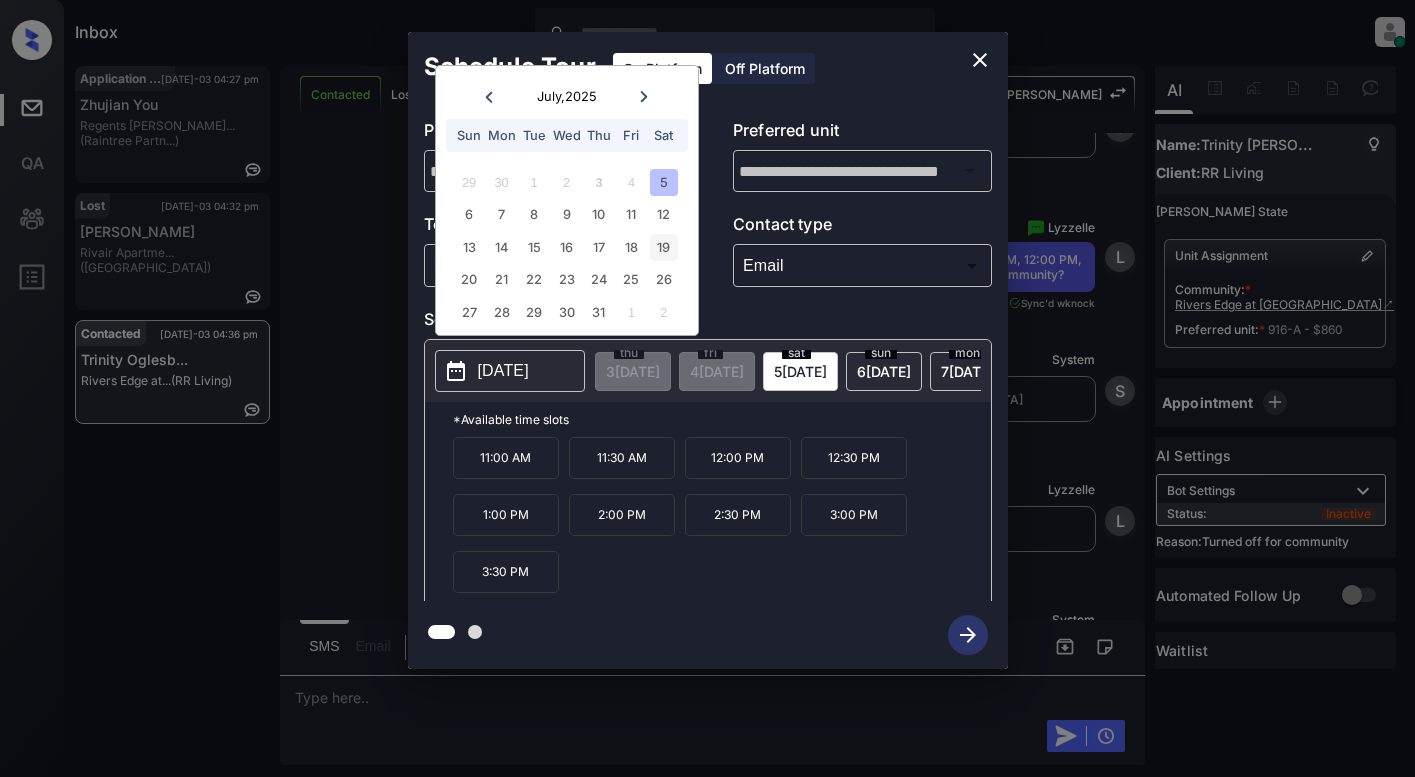 click on "19" at bounding box center (663, 247) 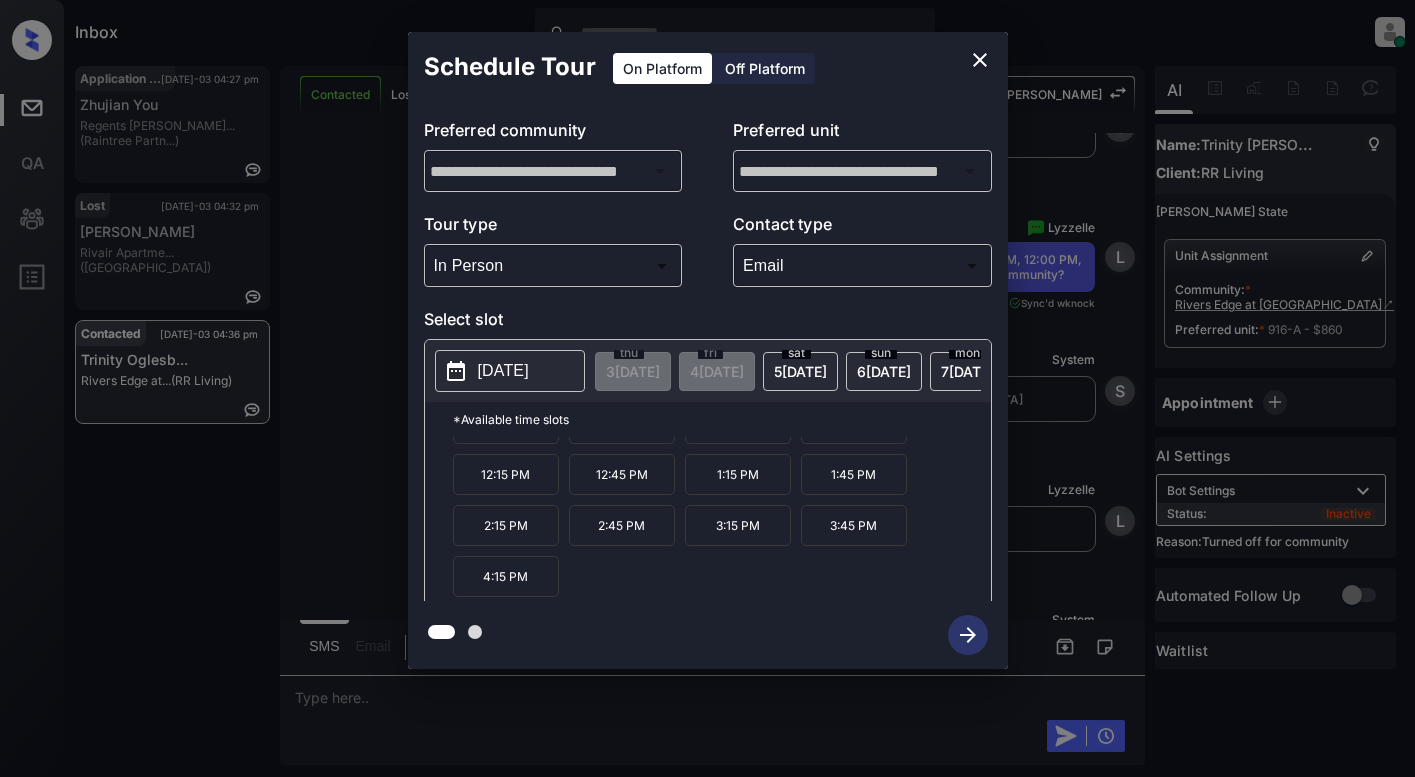 scroll, scrollTop: 0, scrollLeft: 0, axis: both 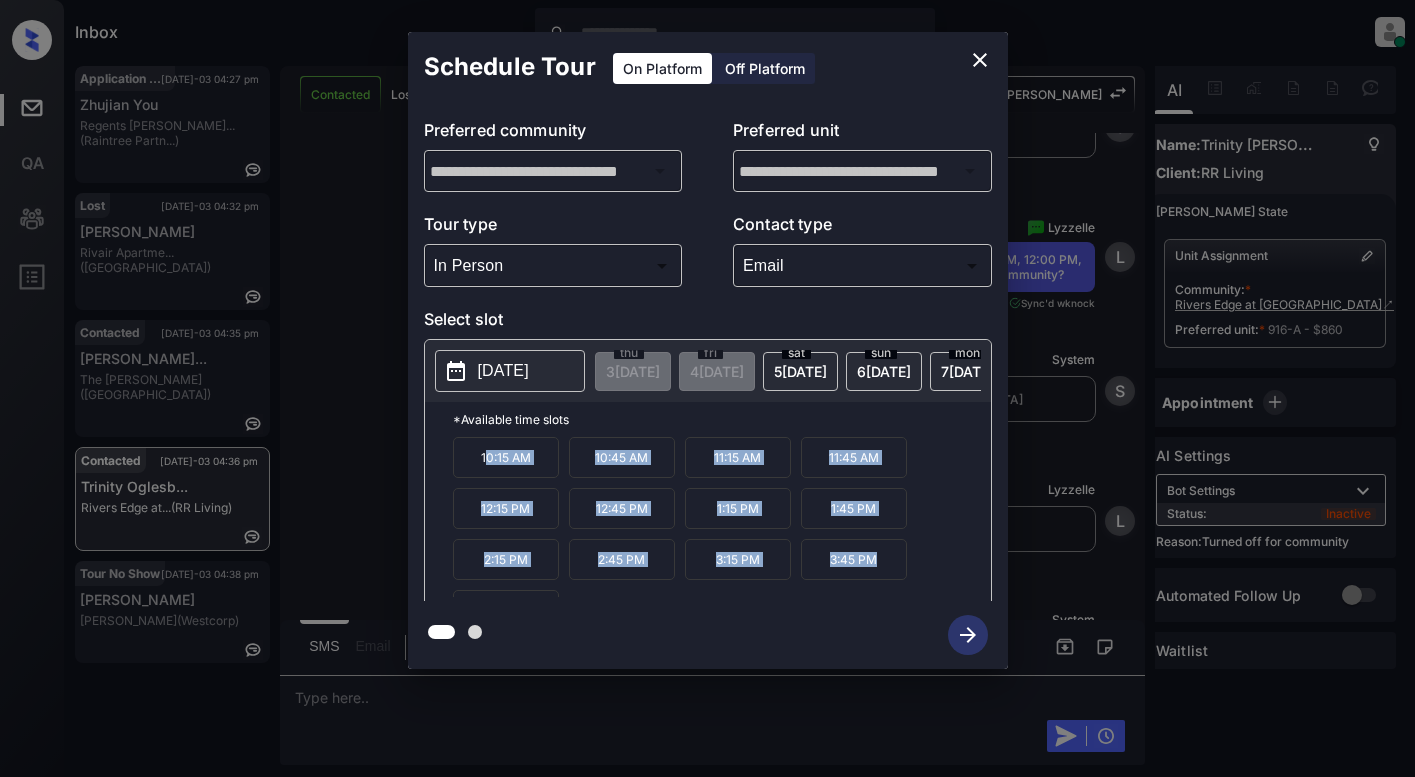 drag, startPoint x: 486, startPoint y: 462, endPoint x: 881, endPoint y: 580, distance: 412.24872 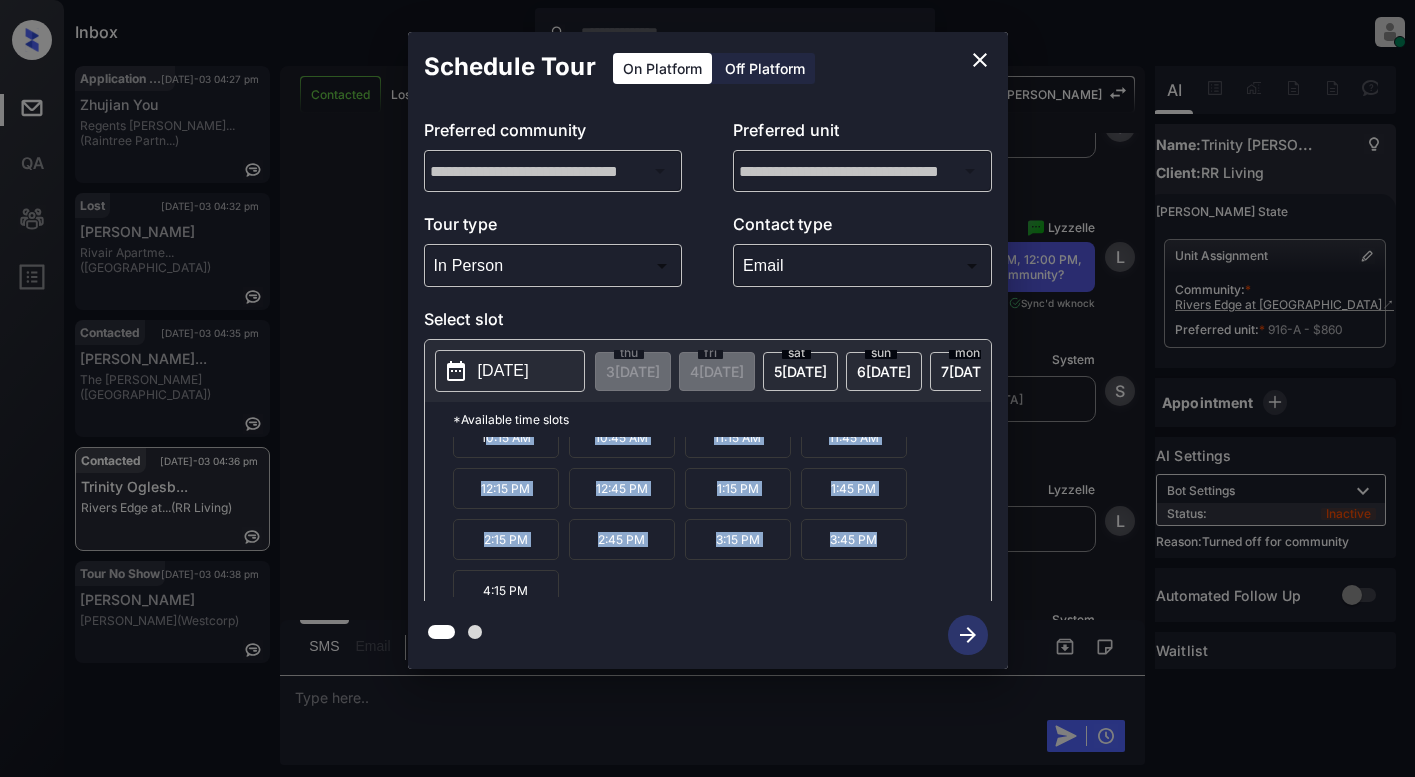 scroll, scrollTop: 34, scrollLeft: 0, axis: vertical 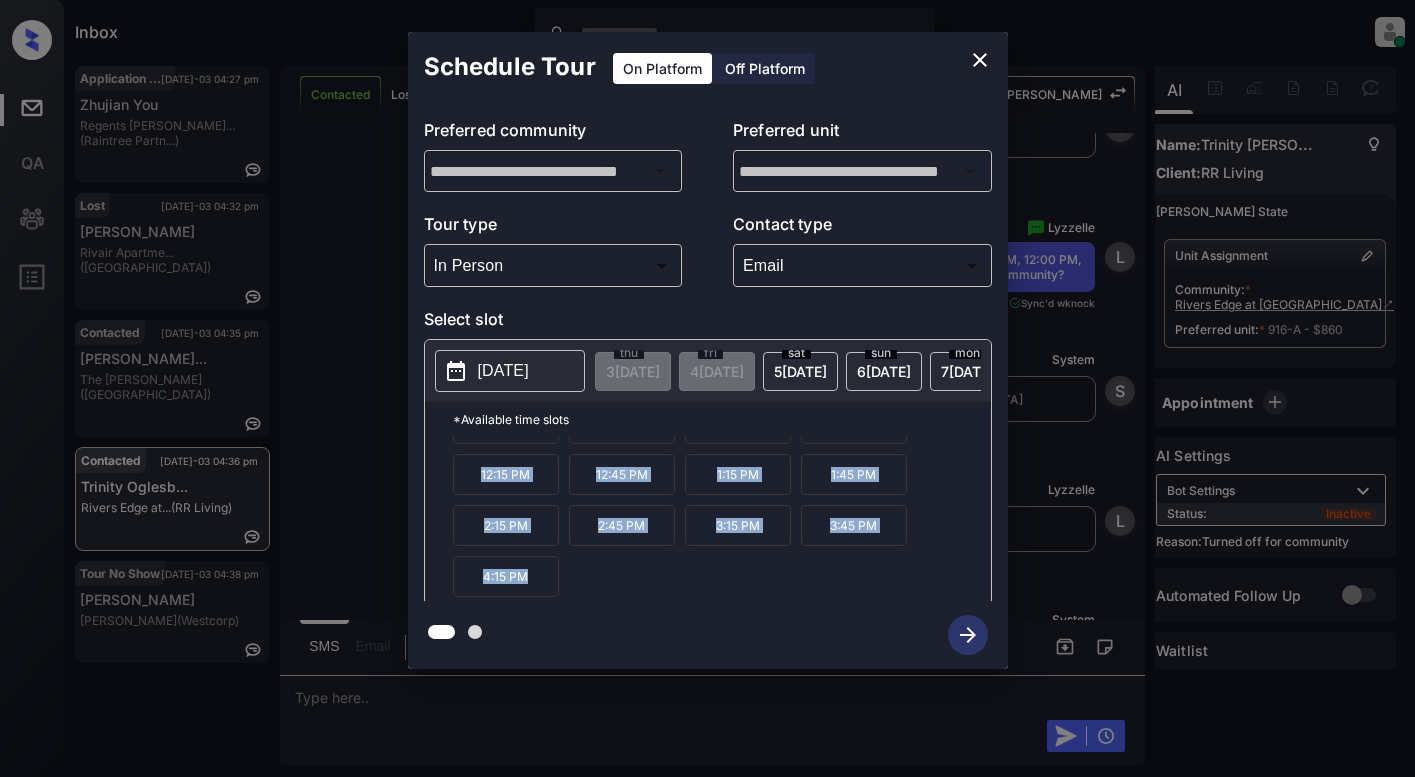 copy on "0:15 AM 10:45 AM 11:15 AM 11:45 AM 12:15 PM 12:45 PM 1:15 PM 1:45 PM 2:15 PM 2:45 PM 3:15 PM 3:45 PM 4:15 PM" 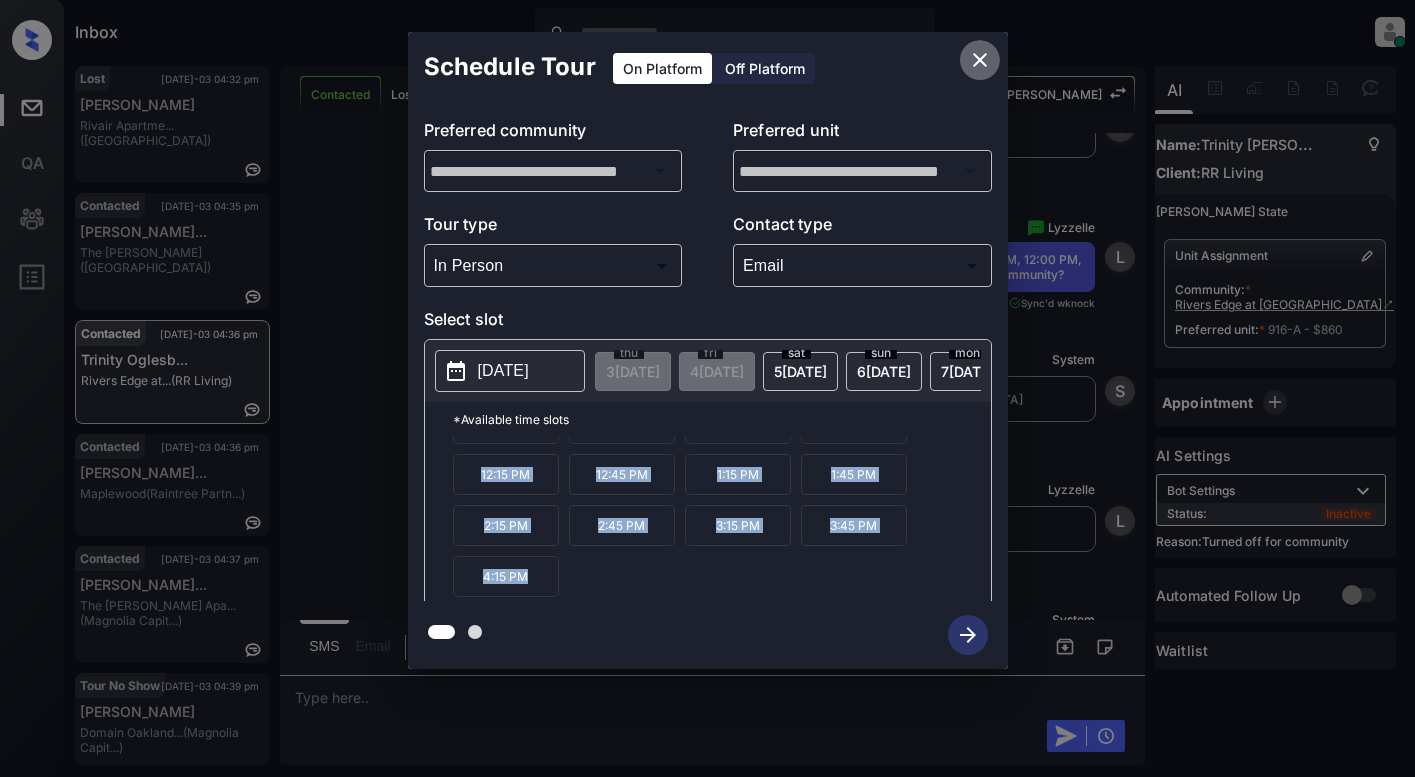 click 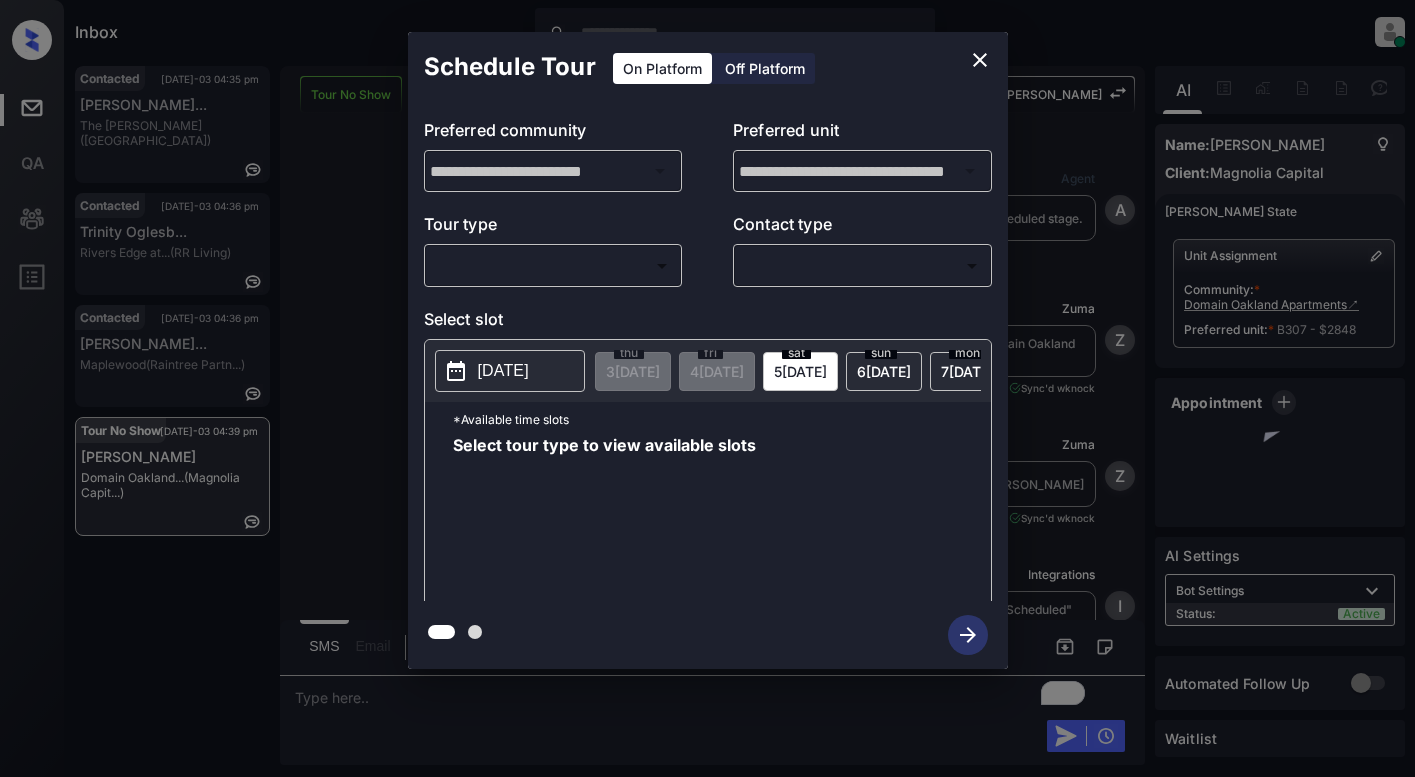 scroll, scrollTop: 0, scrollLeft: 0, axis: both 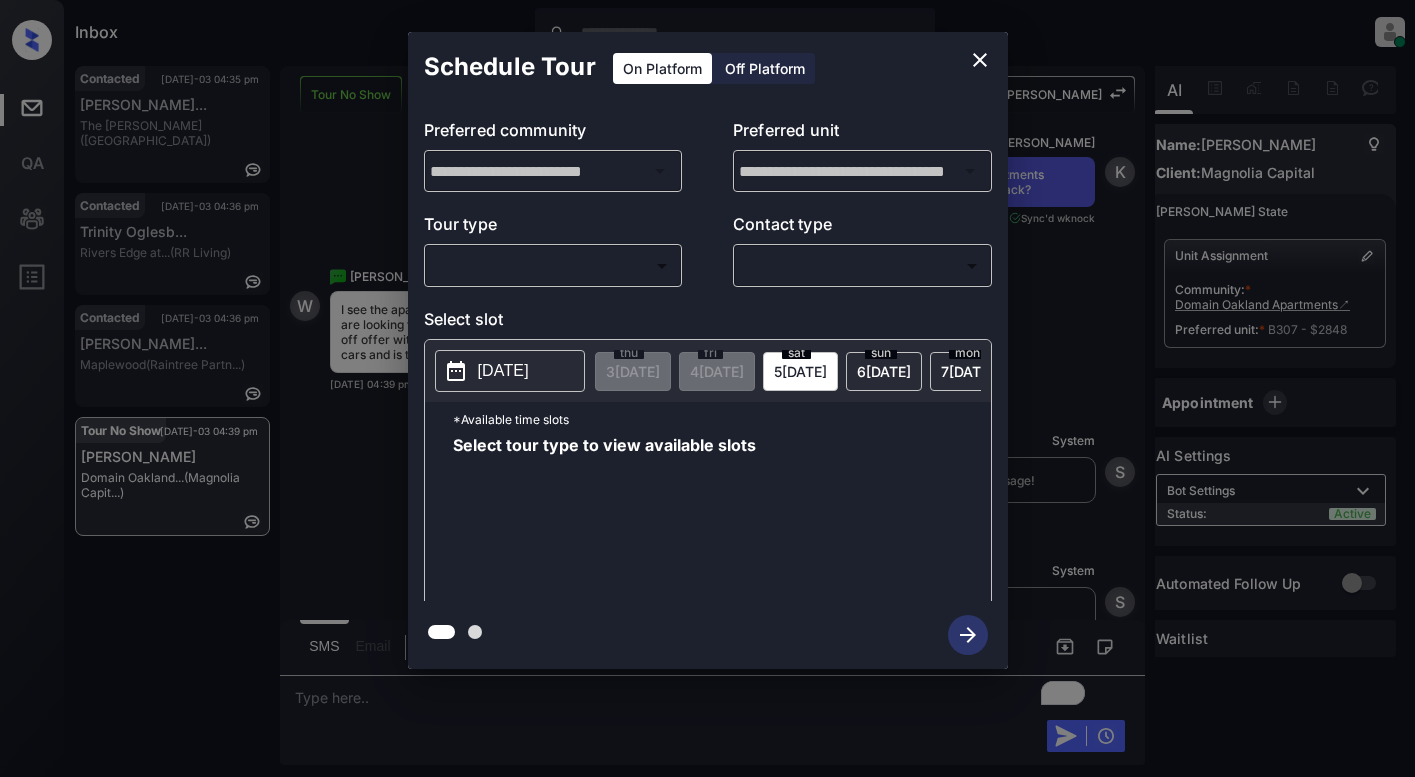 click on "Inbox Lyzzelle [PERSON_NAME] Online Set yourself   offline Set yourself   on break Profile Switch to  light  mode Sign out Contacted [DATE]-03 04:35 pm   [PERSON_NAME]... The [PERSON_NAME]  ([GEOGRAPHIC_DATA]) Contacted [DATE]-03 04:36 pm   Trinity Oglesb... Rivers Edge at...  (RR Living) Contacted [DATE]-03 04:36 pm   [PERSON_NAME]... [GEOGRAPHIC_DATA]  (Raintree Partn...) Tour No Show [DATE]-03 04:39 pm   [PERSON_NAME] Domain Oakland...  (Magnolia Capit...) Tour No Show Lost Lead Sentiment: Angry Upon sliding the acknowledgement:  Lead will move to lost stage. * ​ SMS and call option will be set to opt out. AFM will be turned off for the lead. [PERSON_NAME] New Message Agent Lead created via webhook in Tour Scheduled stage. [DATE] 02:42 pm A New Message Zuma Lead transferred to leasing agent: Domain Oakland Apartments [DATE] 02:42 pm  Sync'd w  knock Z New Message Zuma Lead transferred to leasing agent: [PERSON_NAME] [DATE] 02:15 pm  Sync'd w  knock Z New Message Integrations [DATE] 02:15 pm  Sync'd w  Integrations I New Message" at bounding box center (707, 388) 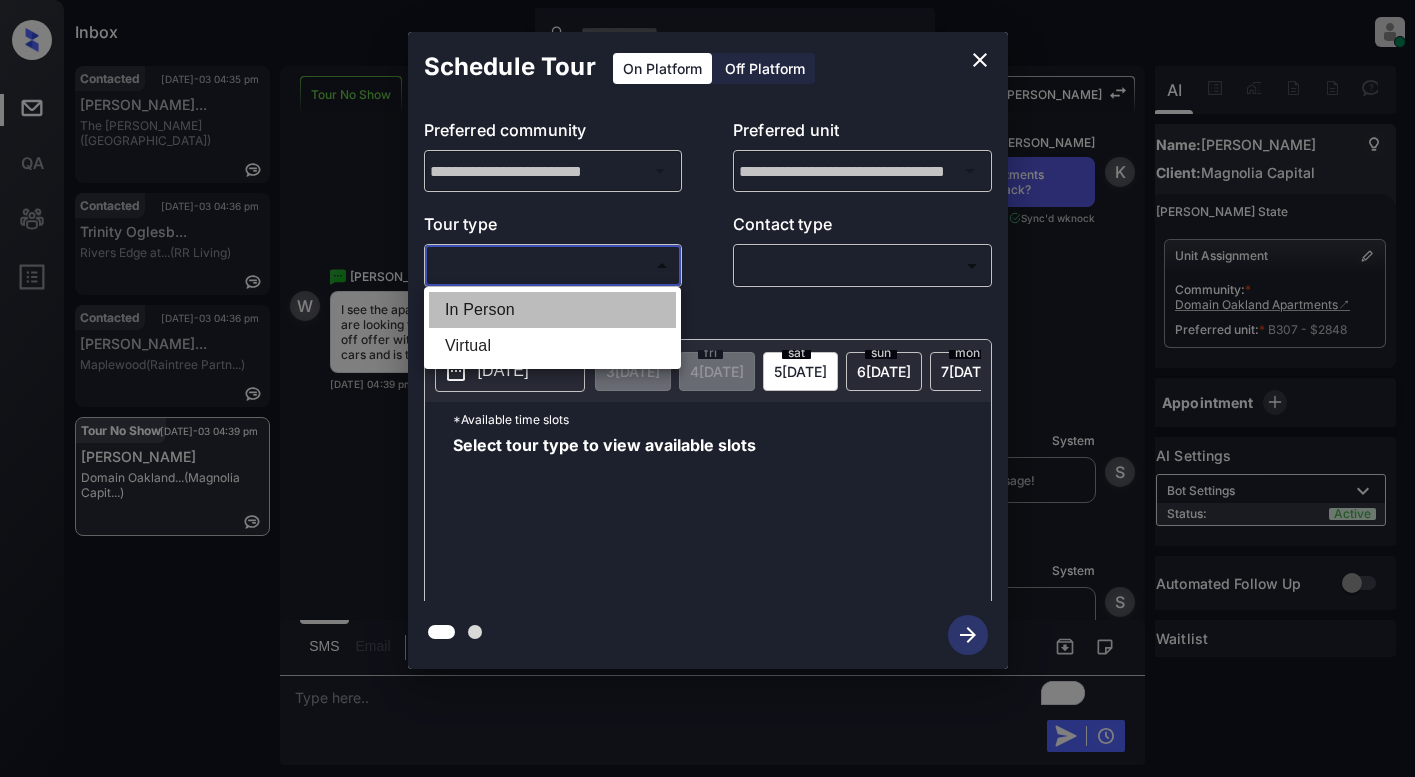 click on "In Person" at bounding box center (552, 310) 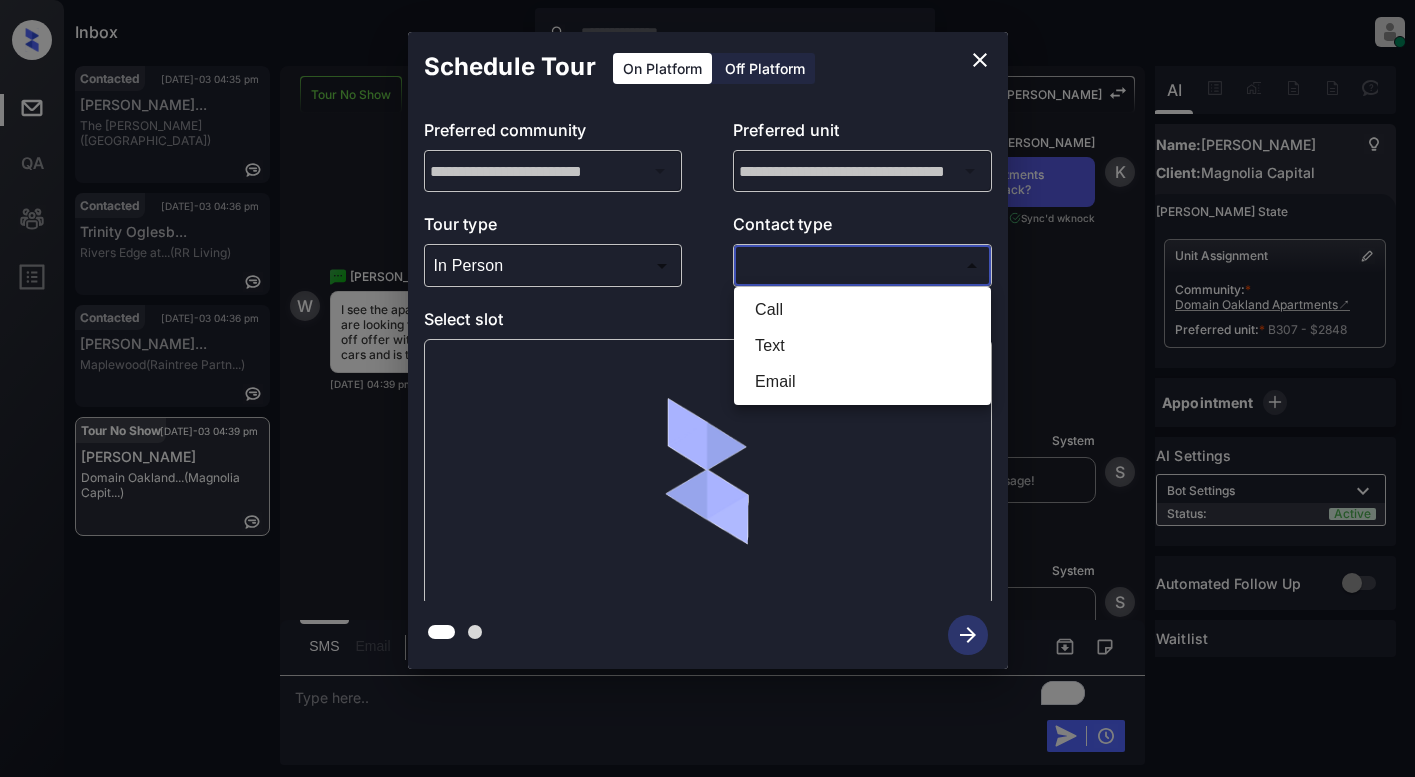 click on "Inbox Lyzzelle [PERSON_NAME] Online Set yourself   offline Set yourself   on break Profile Switch to  light  mode Sign out Contacted [DATE]-03 04:35 pm   [PERSON_NAME]... The [PERSON_NAME]  ([GEOGRAPHIC_DATA]) Contacted [DATE]-03 04:36 pm   Trinity Oglesb... Rivers Edge at...  (RR Living) Contacted [DATE]-03 04:36 pm   [PERSON_NAME]... [GEOGRAPHIC_DATA]  (Raintree Partn...) Tour No Show [DATE]-03 04:39 pm   [PERSON_NAME] Domain Oakland...  (Magnolia Capit...) Tour No Show Lost Lead Sentiment: Angry Upon sliding the acknowledgement:  Lead will move to lost stage. * ​ SMS and call option will be set to opt out. AFM will be turned off for the lead. [PERSON_NAME] New Message Agent Lead created via webhook in Tour Scheduled stage. [DATE] 02:42 pm A New Message Zuma Lead transferred to leasing agent: Domain Oakland Apartments [DATE] 02:42 pm  Sync'd w  knock Z New Message Zuma Lead transferred to leasing agent: [PERSON_NAME] [DATE] 02:15 pm  Sync'd w  knock Z New Message Integrations [DATE] 02:15 pm  Sync'd w  Integrations I New Message" at bounding box center (707, 388) 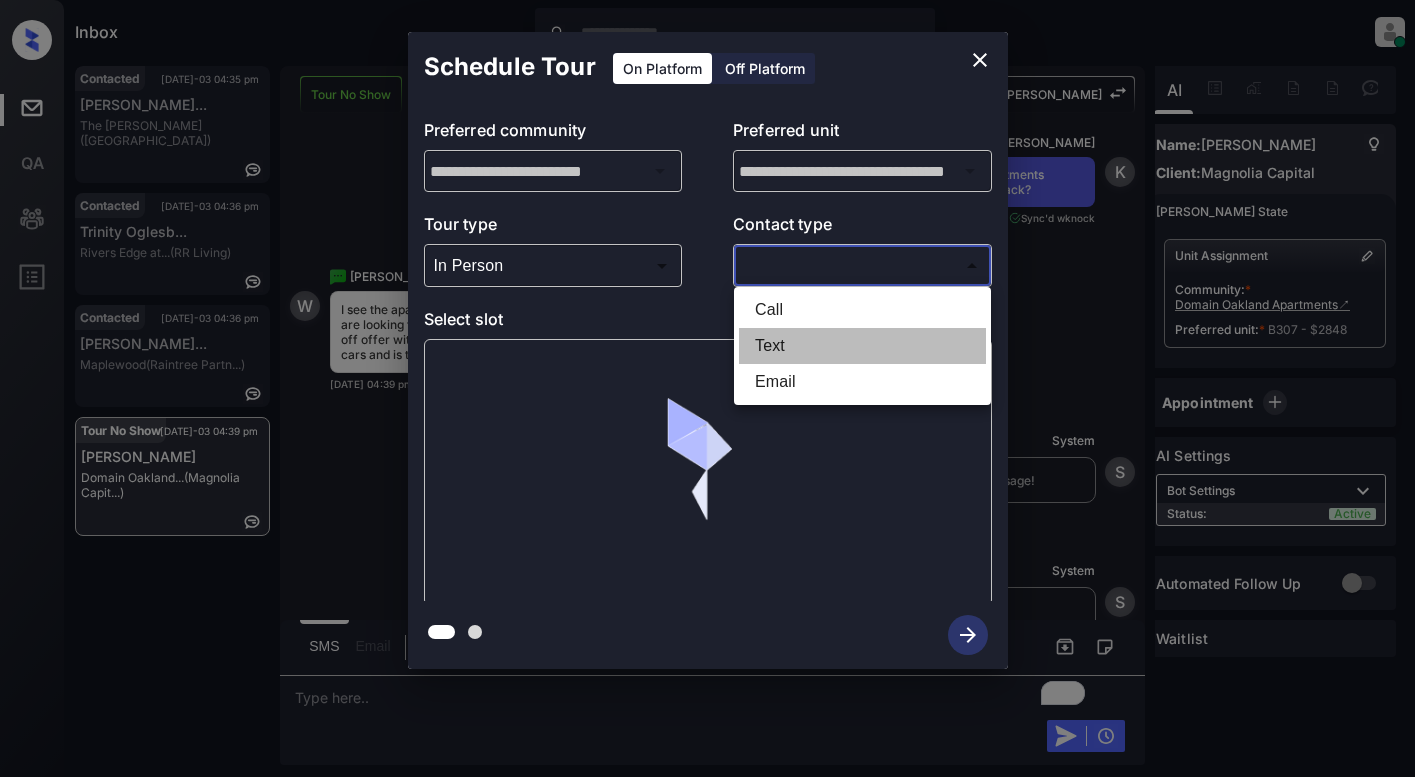 click on "Text" at bounding box center (862, 346) 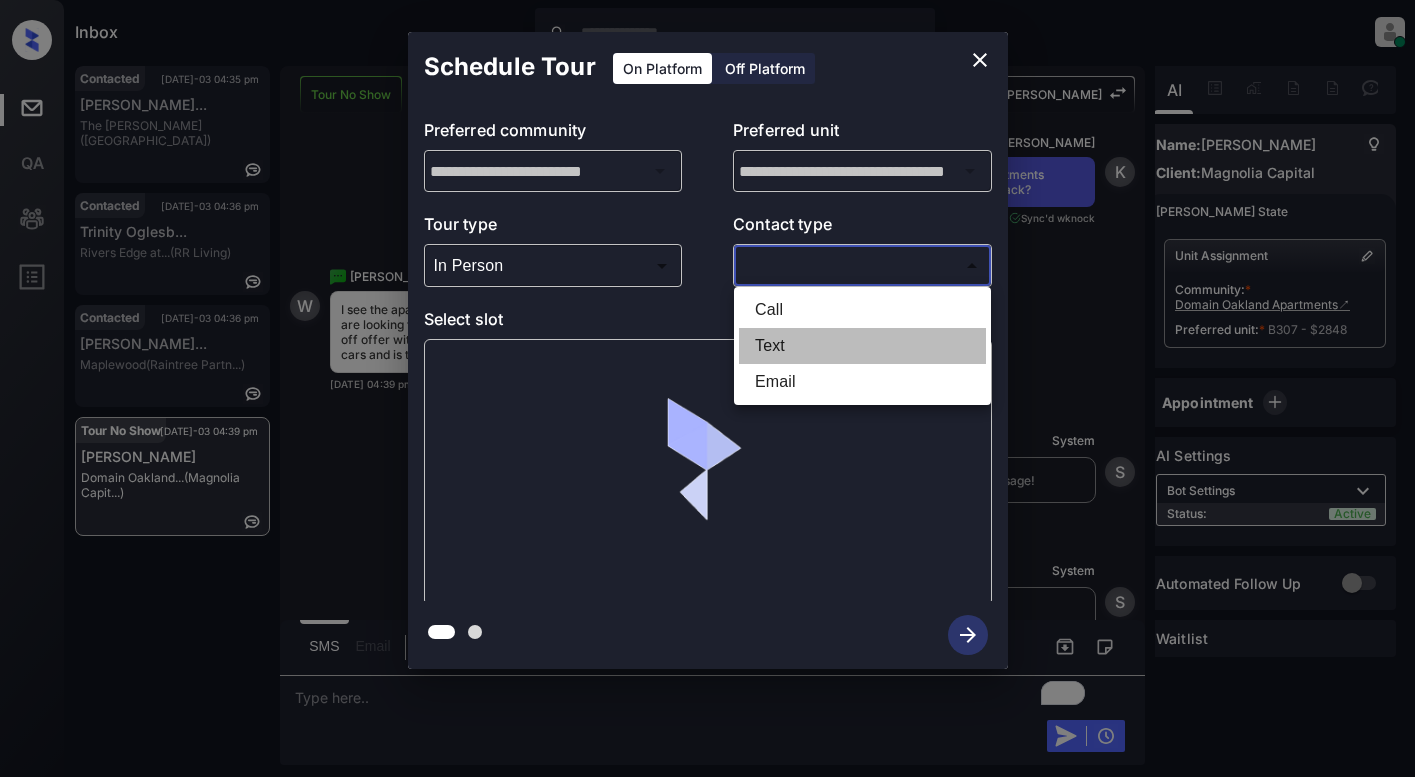 type on "****" 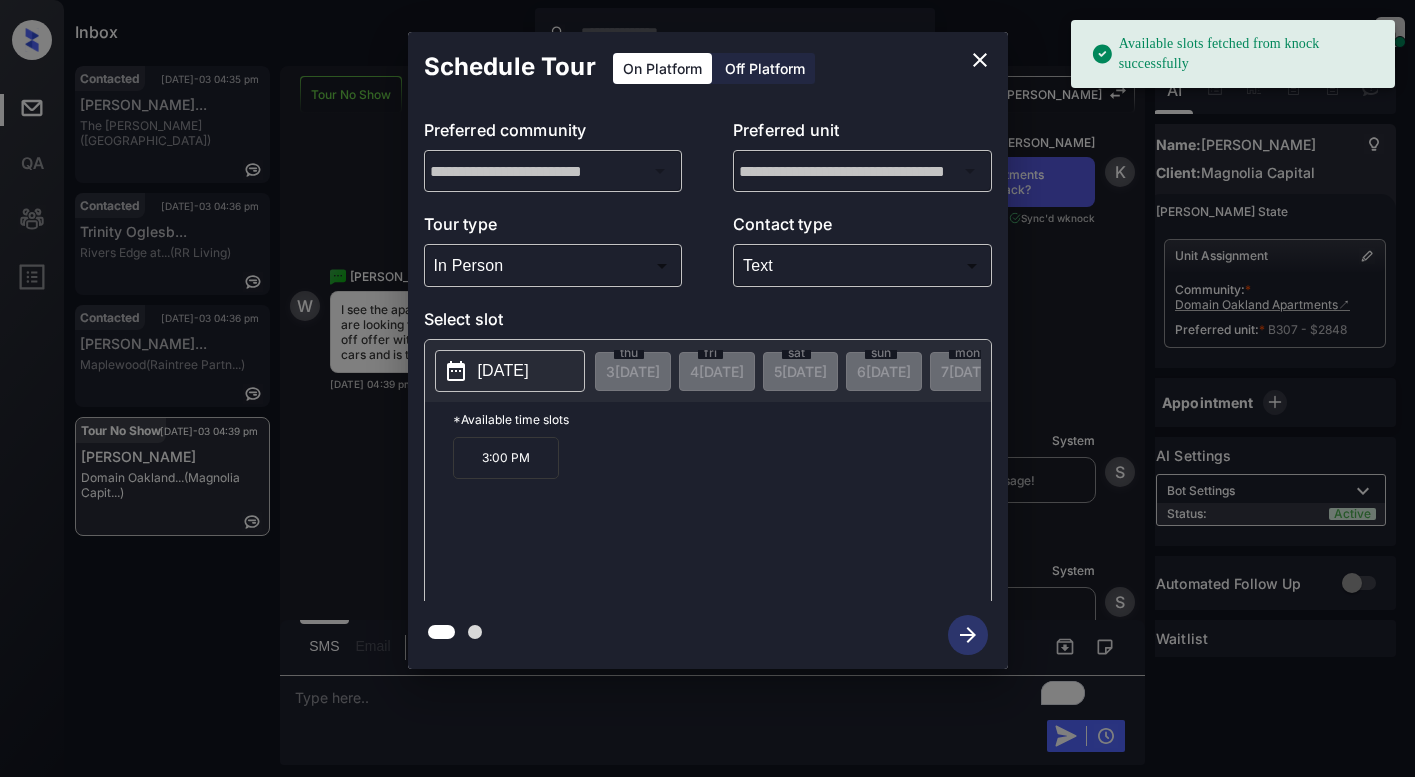 click on "2025-07-12" at bounding box center [503, 371] 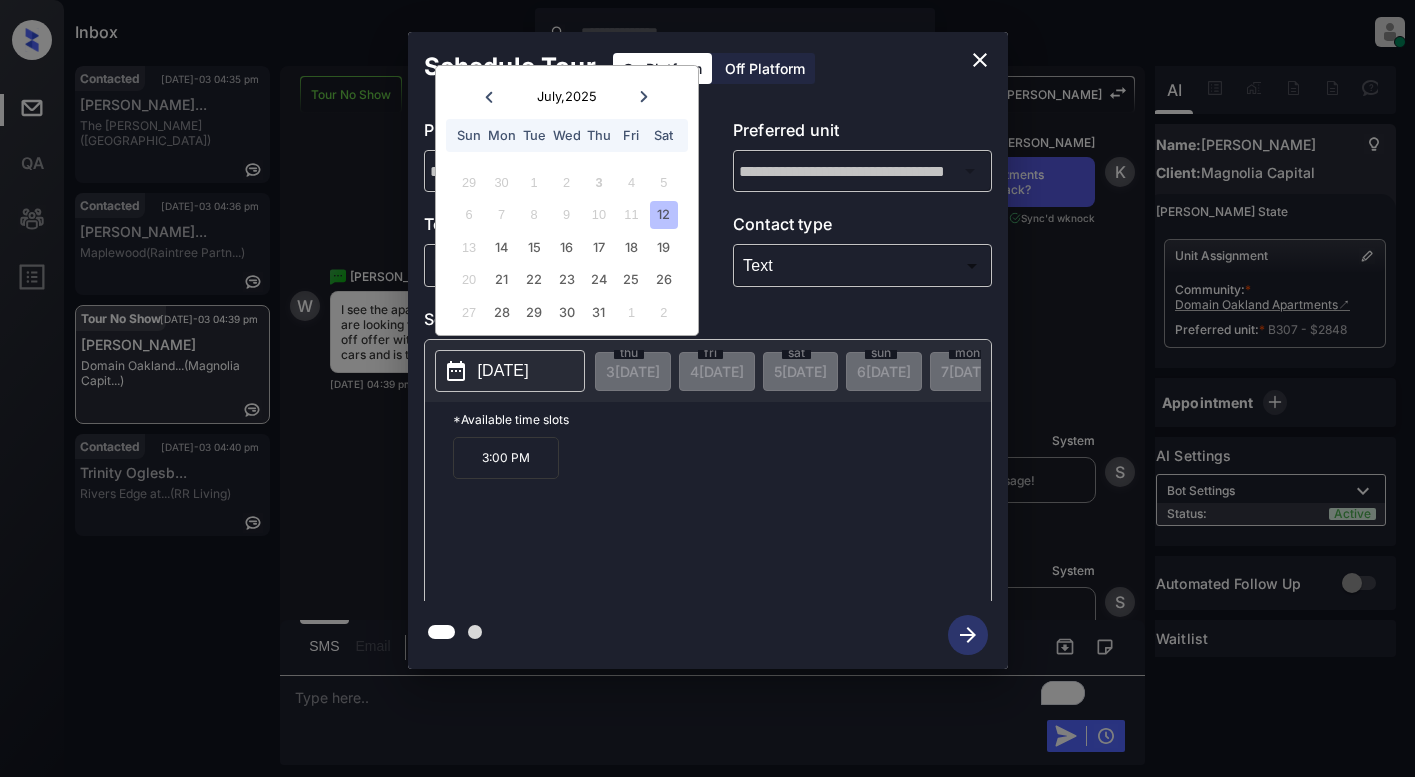 click on "12" at bounding box center [663, 214] 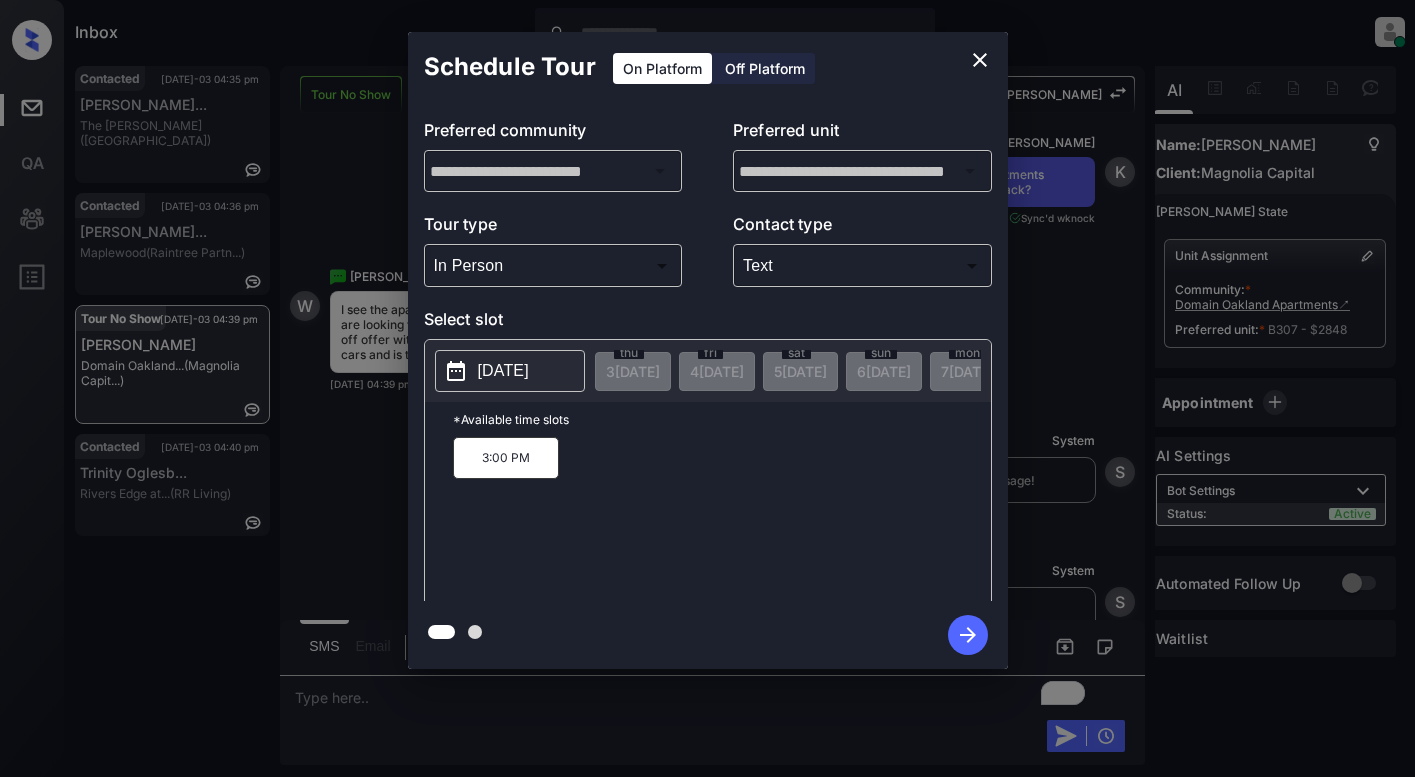 click 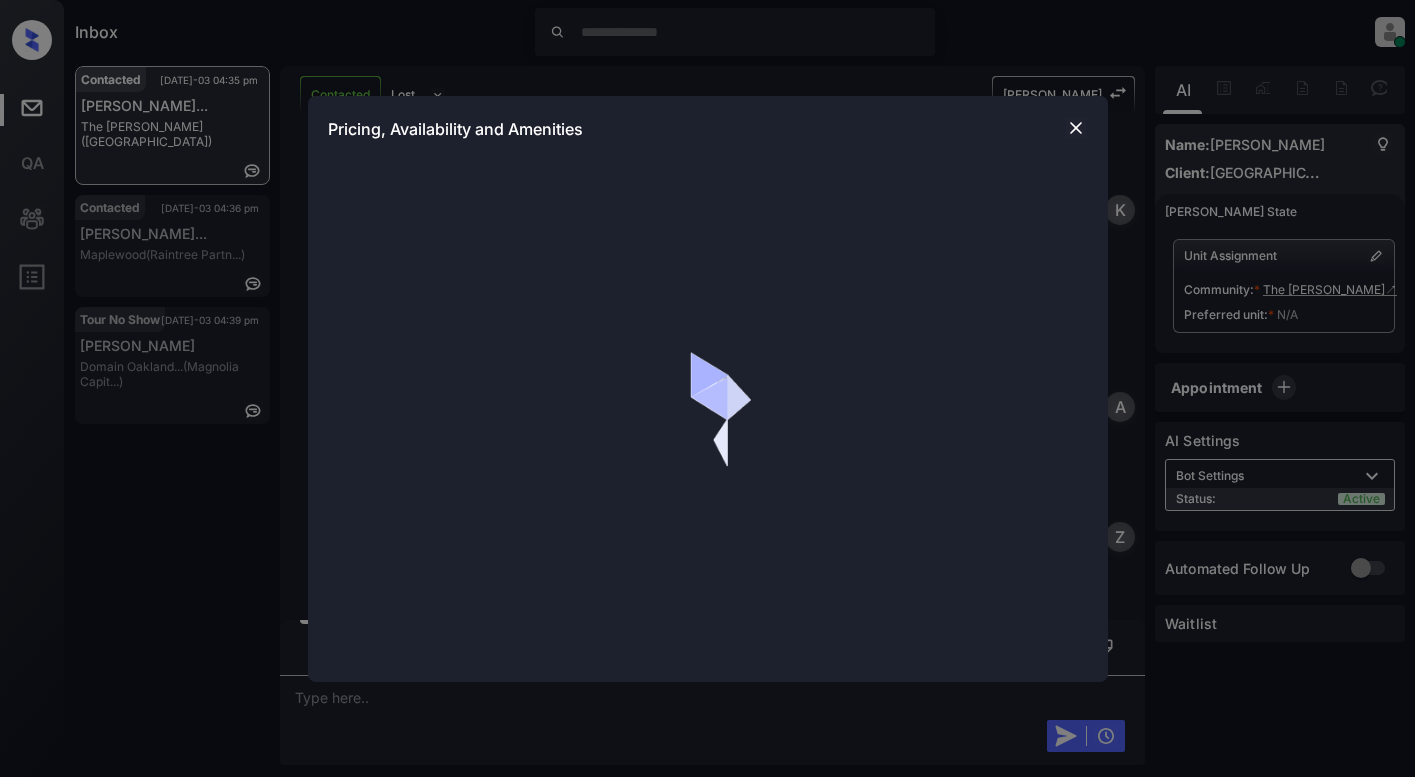 scroll, scrollTop: 0, scrollLeft: 0, axis: both 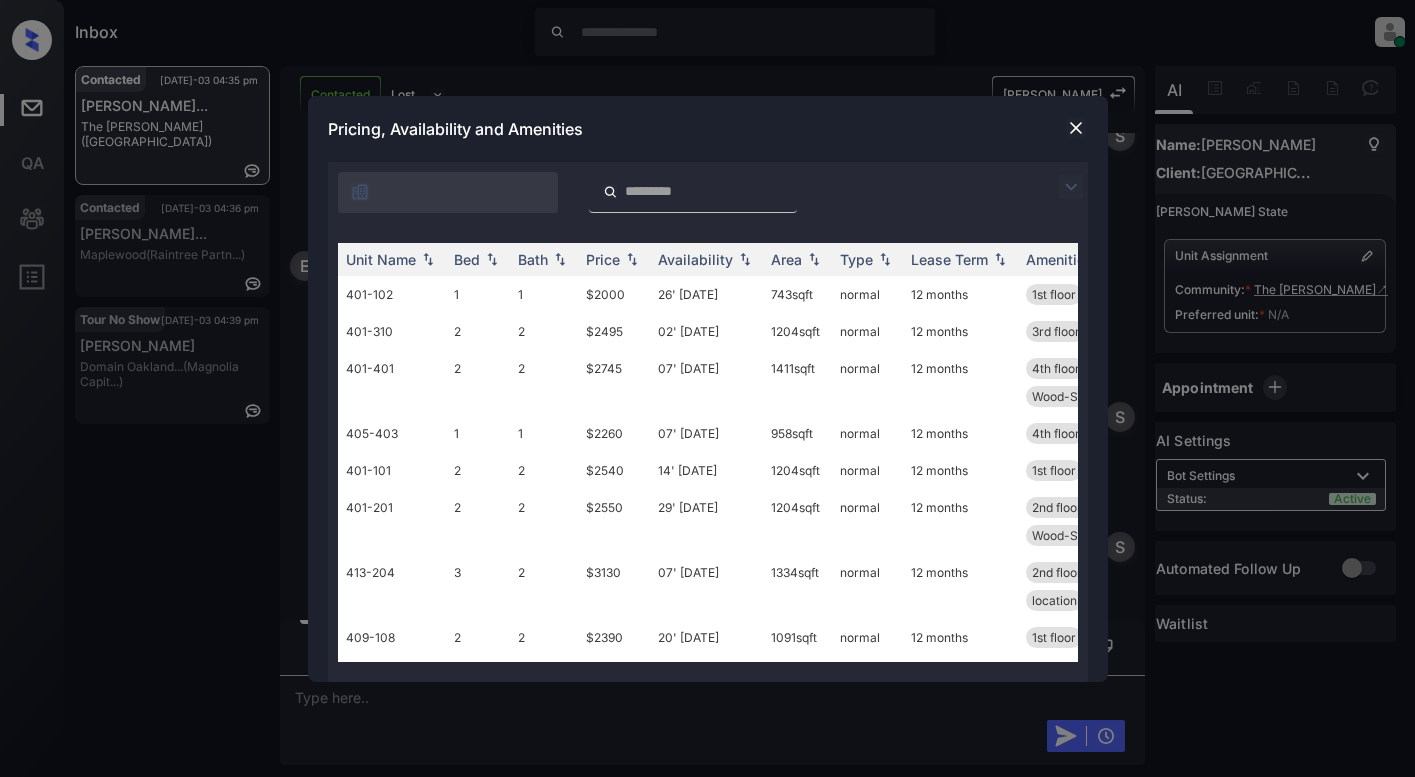 click at bounding box center (1071, 187) 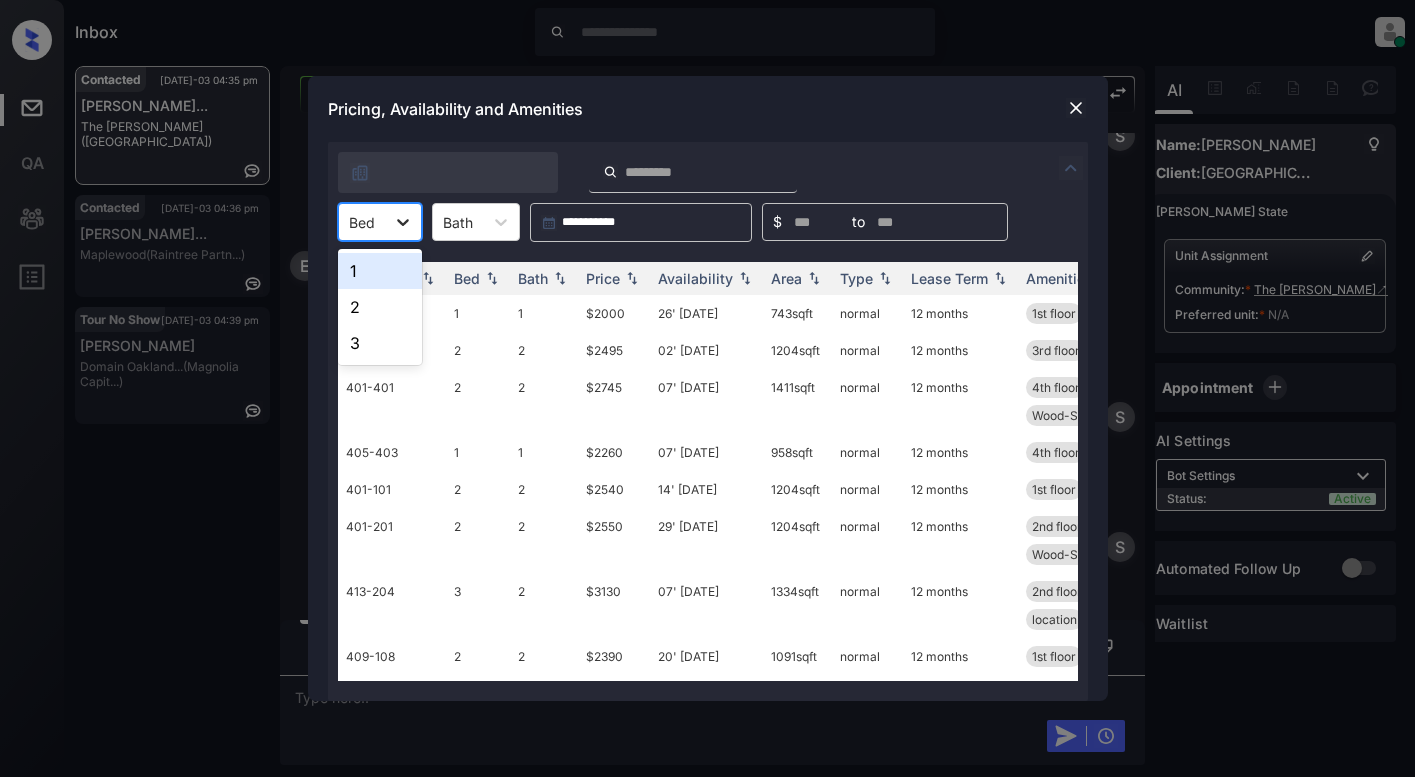click 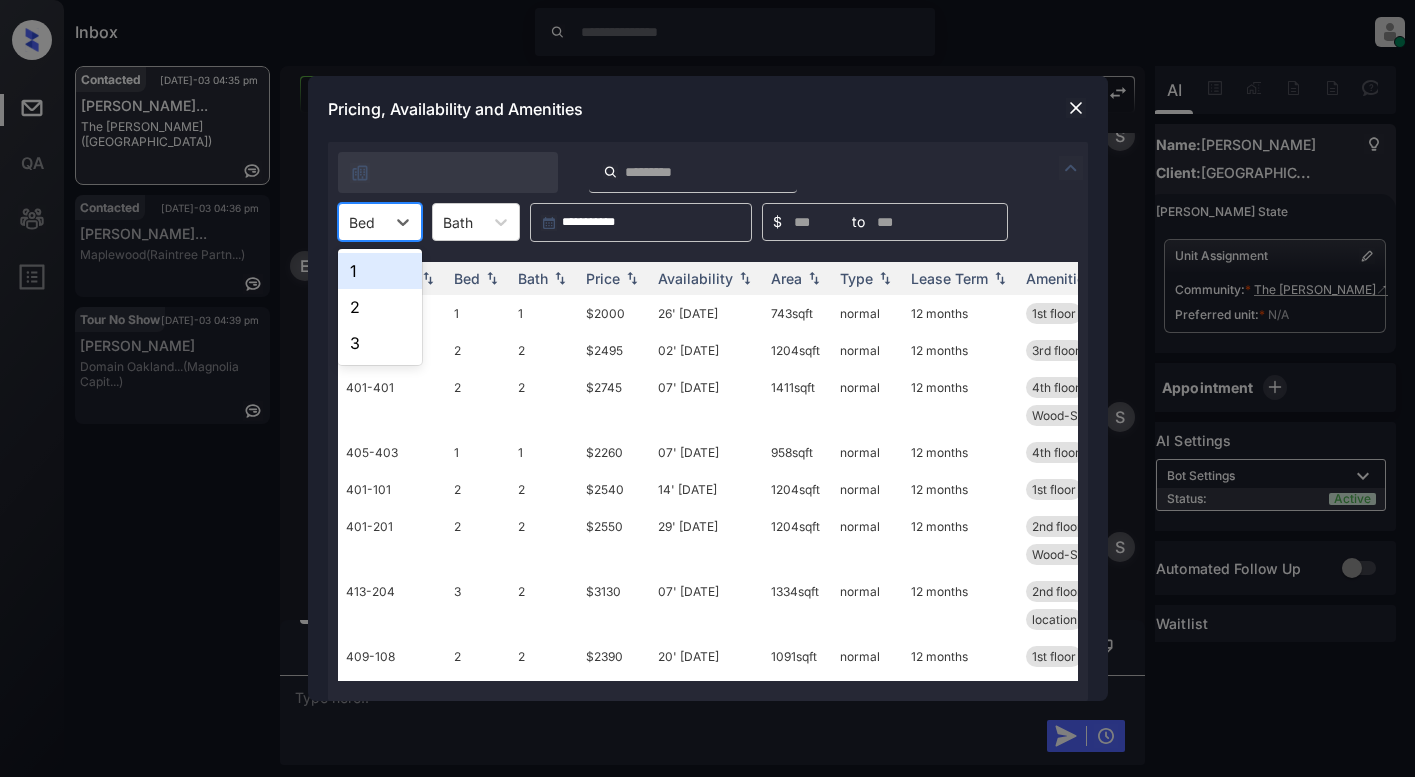 click on "1" at bounding box center [380, 271] 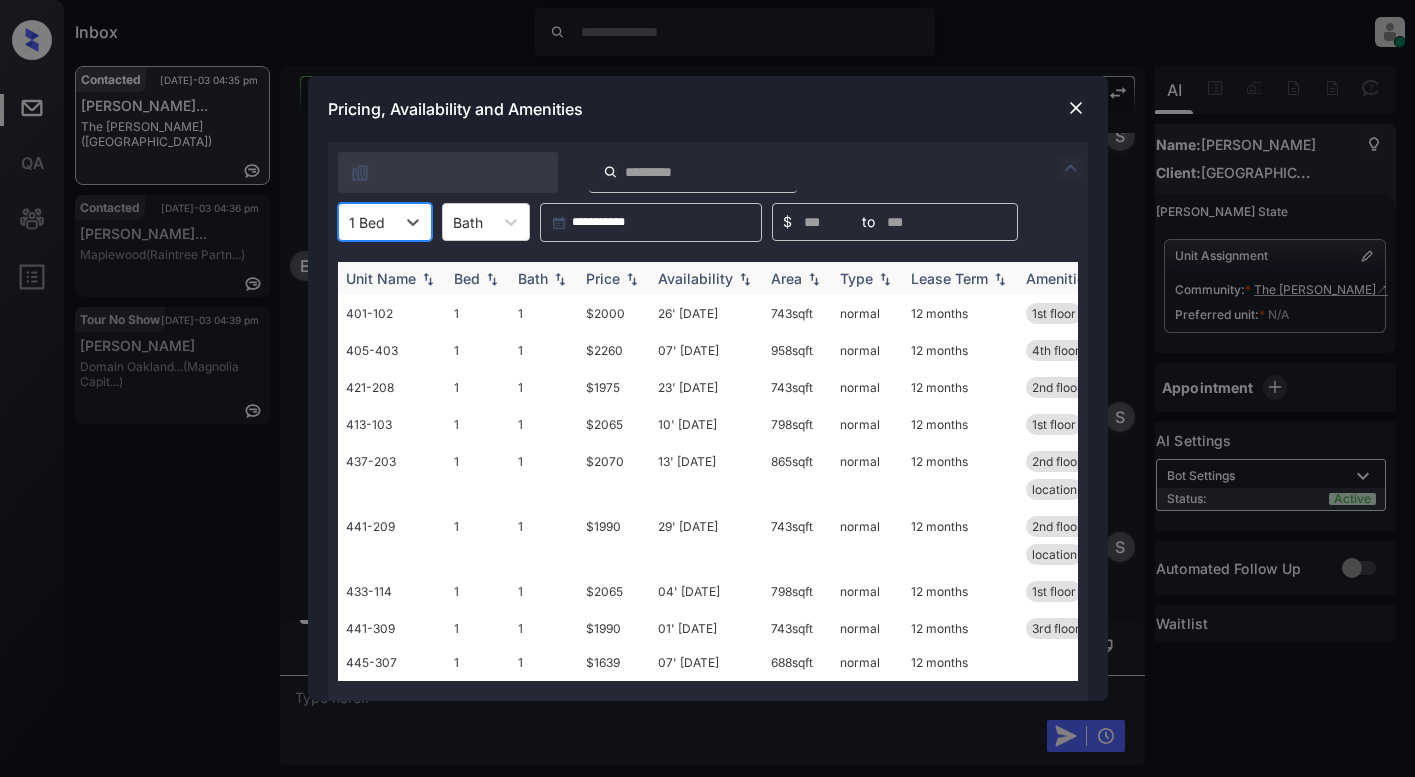 click at bounding box center [632, 279] 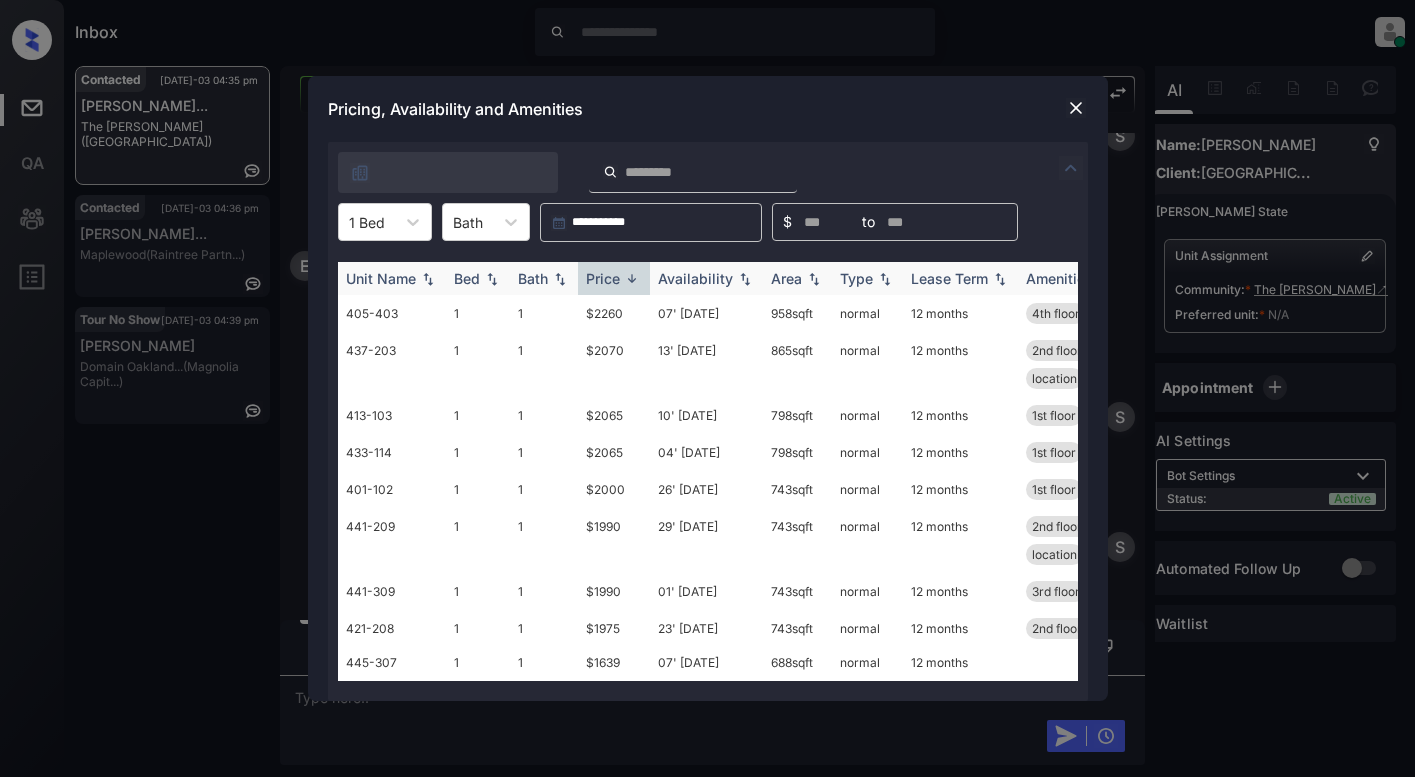 click at bounding box center (632, 278) 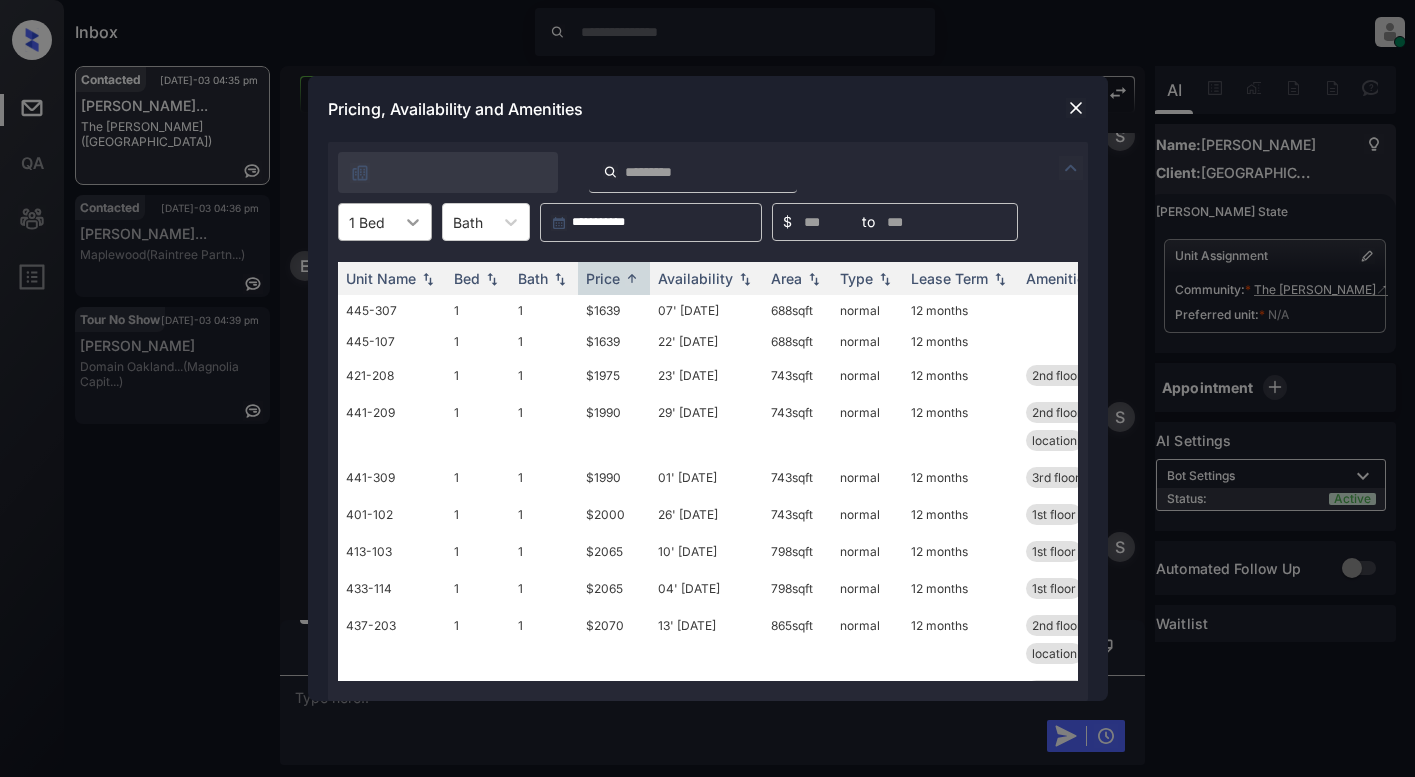 click 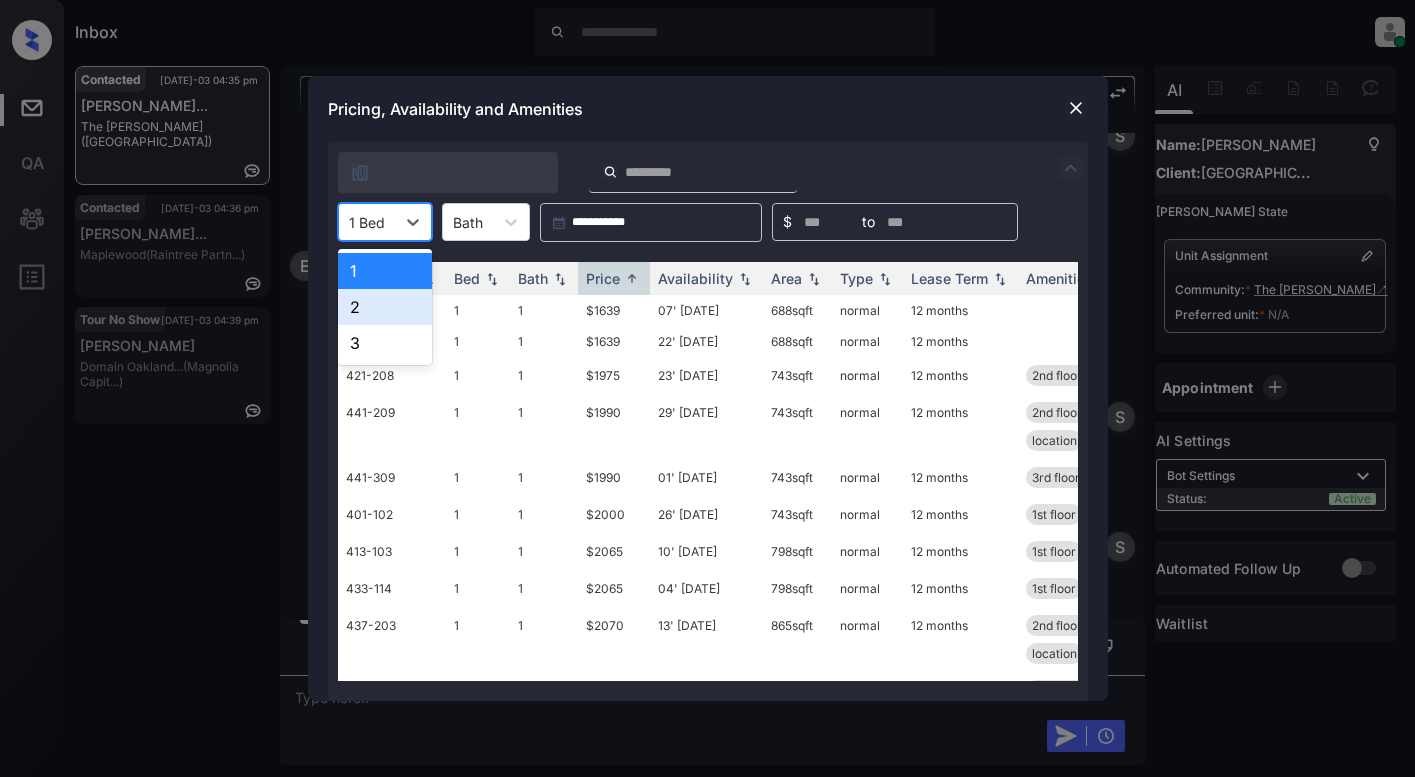 click on "2" at bounding box center [385, 307] 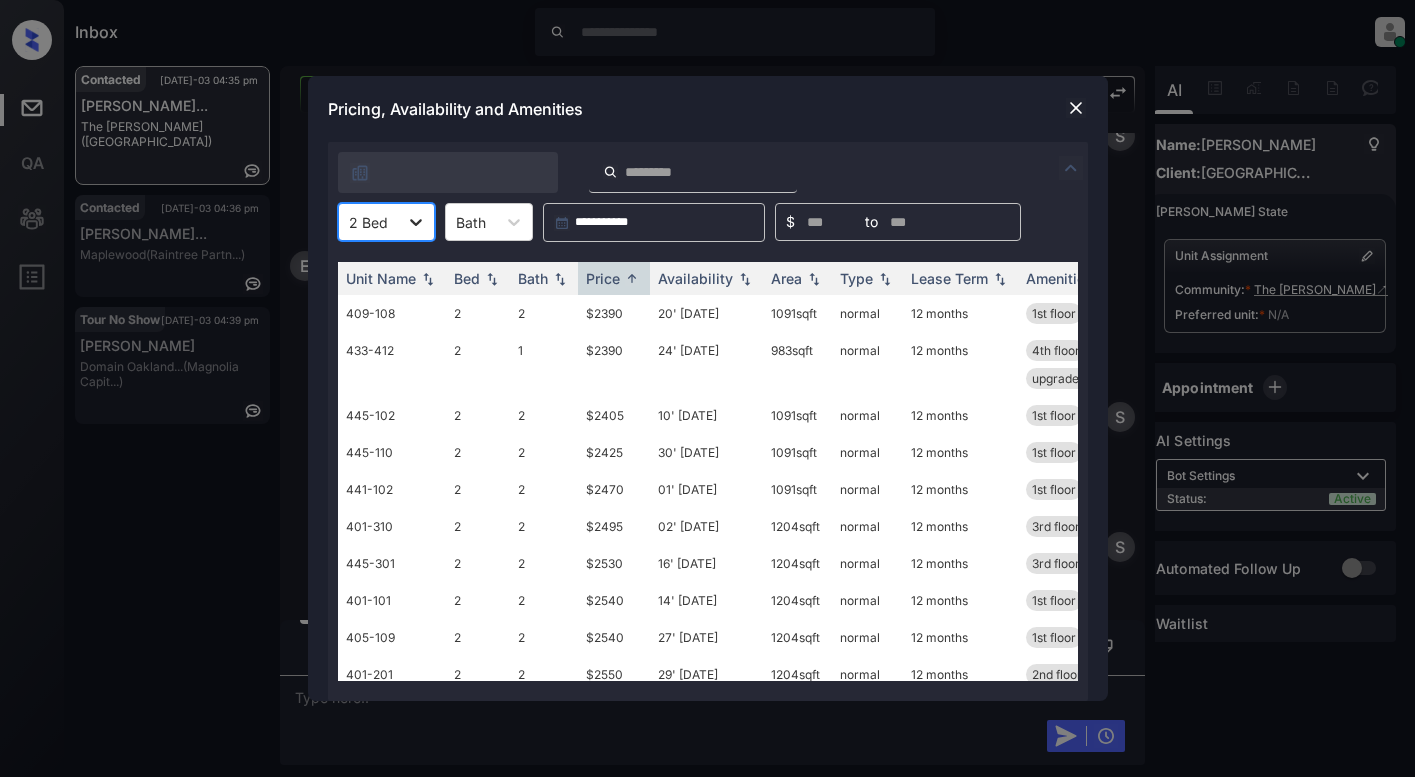 click 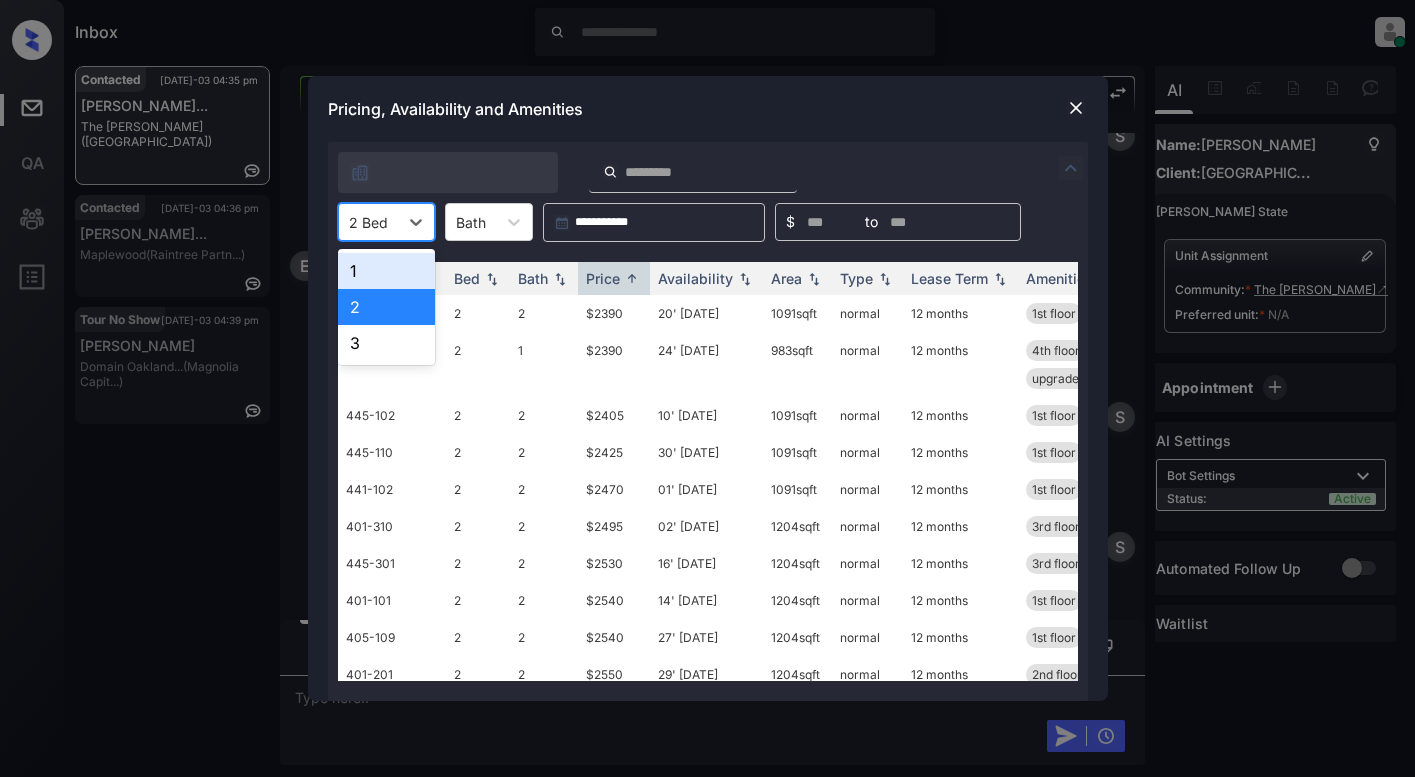 click on "1" at bounding box center (386, 271) 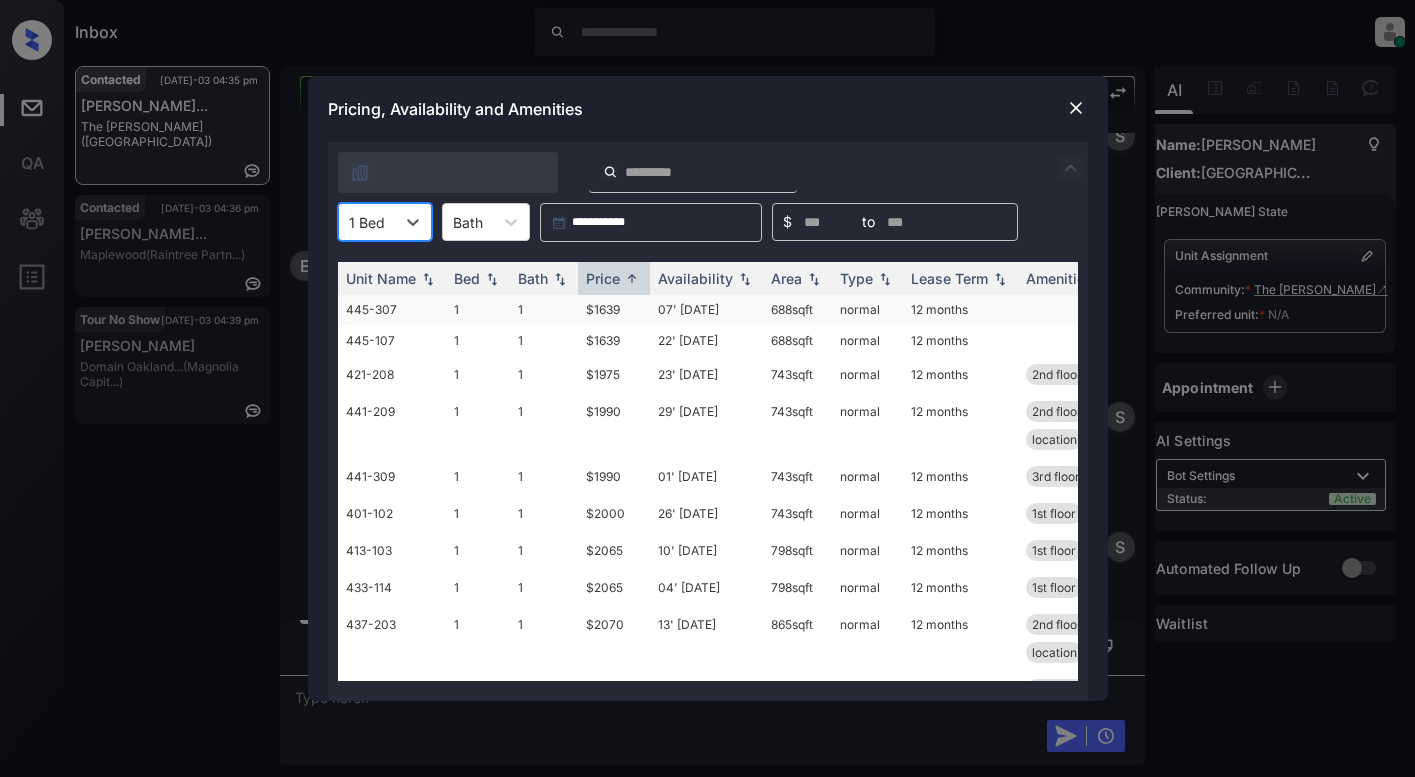 scroll, scrollTop: 0, scrollLeft: 0, axis: both 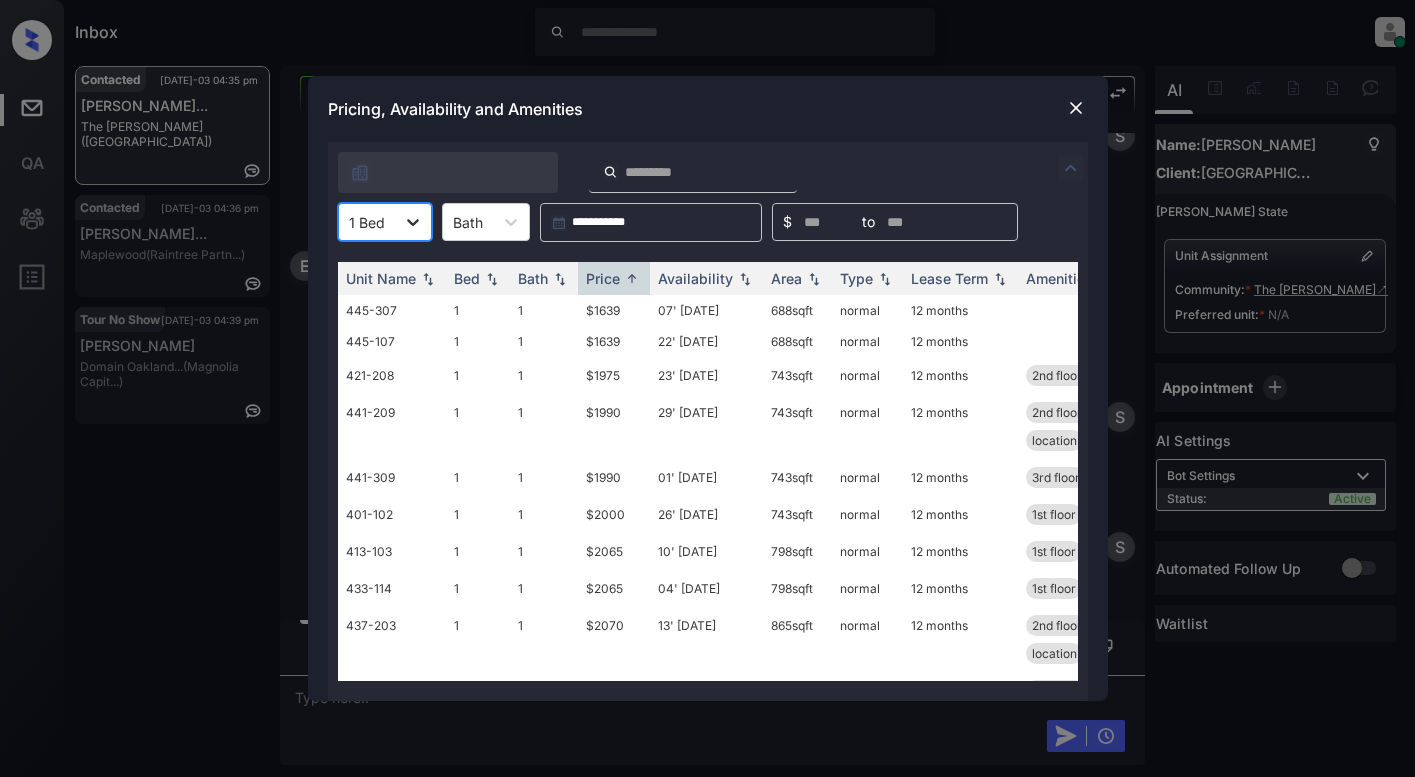 click 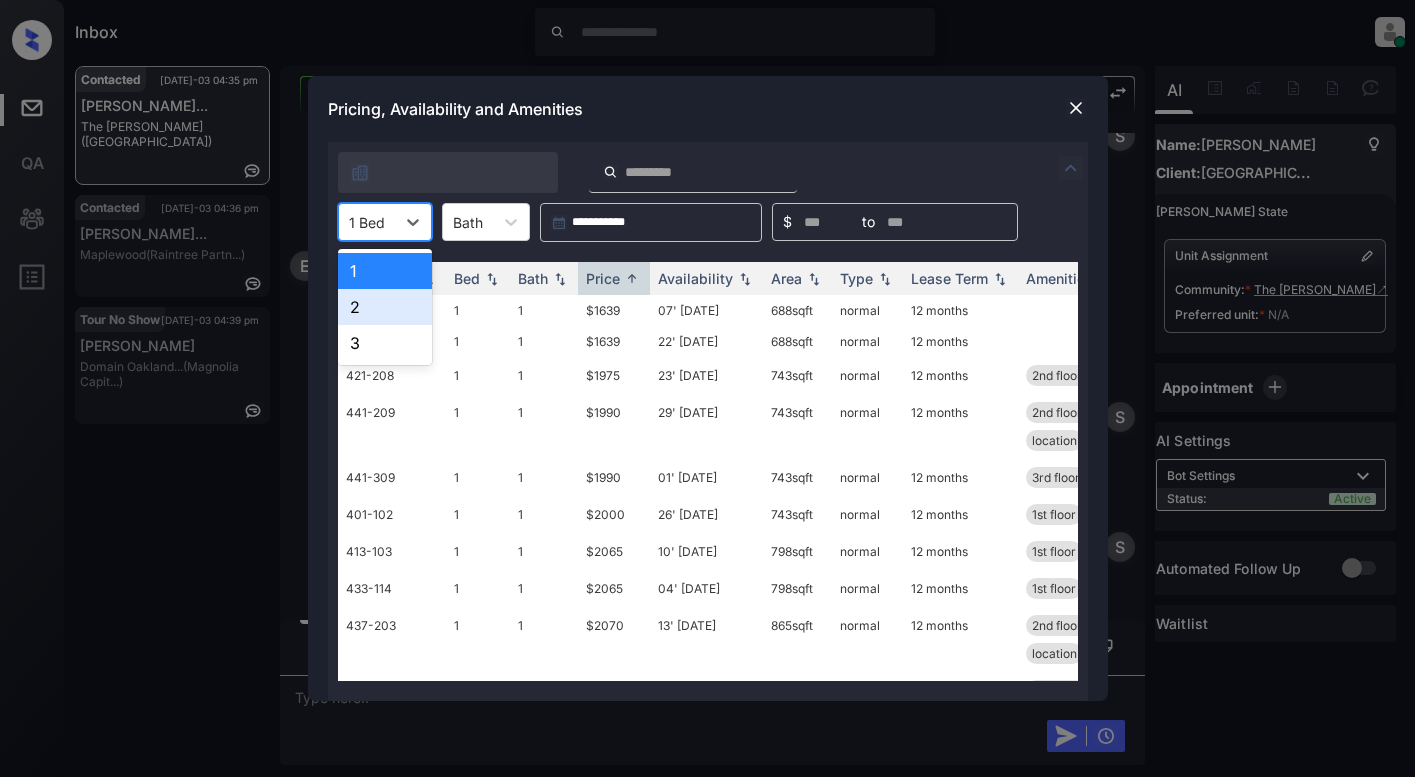 click on "2" at bounding box center [385, 307] 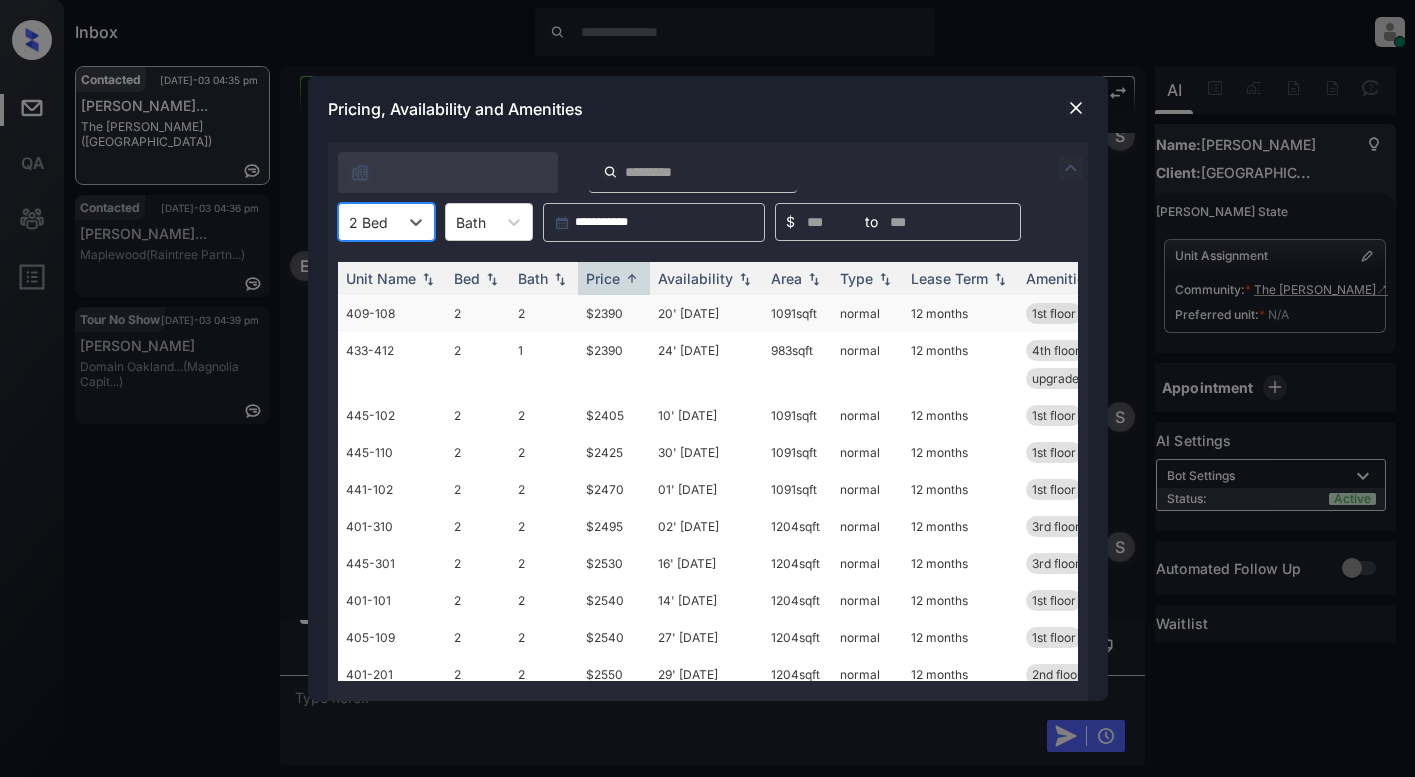 click on "$2390" at bounding box center [614, 313] 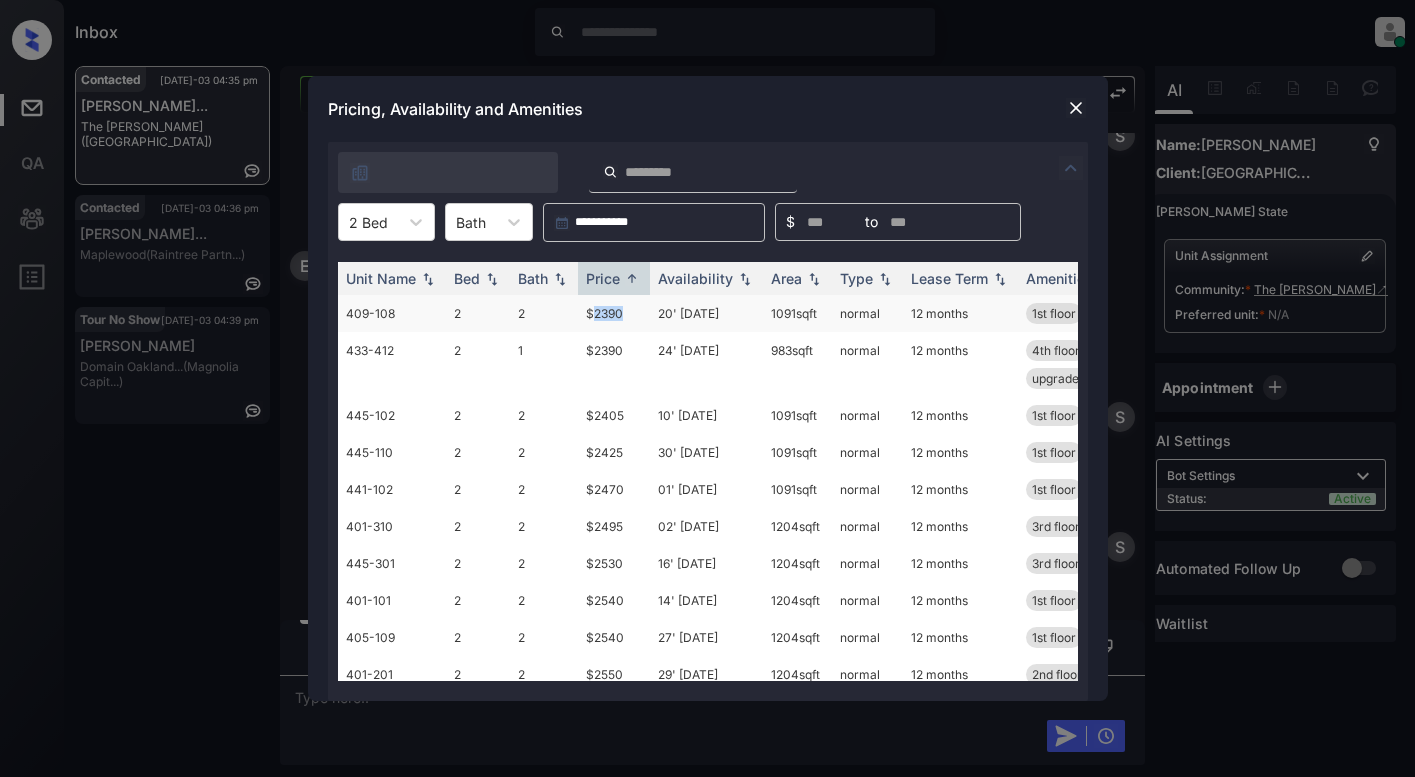 click on "$2390" at bounding box center (614, 313) 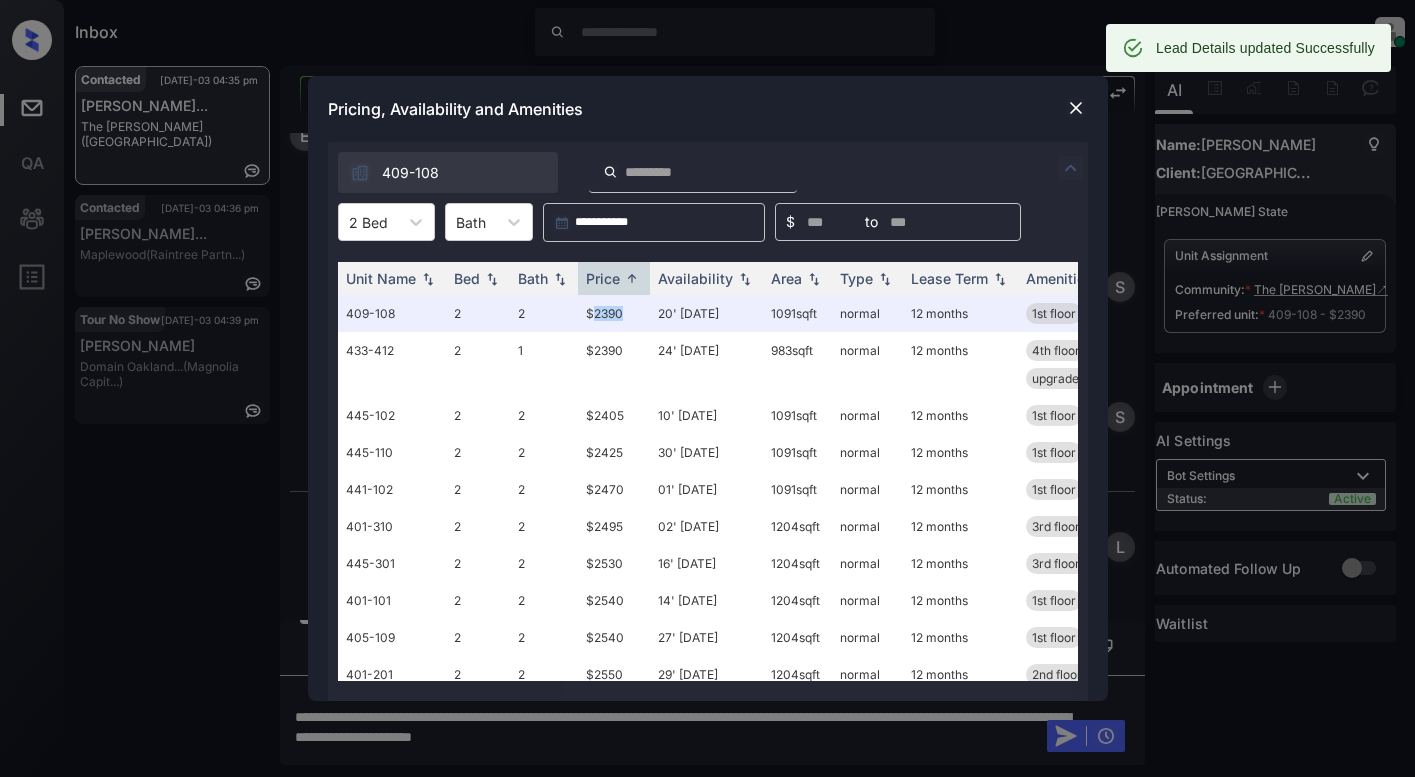 scroll, scrollTop: 1783, scrollLeft: 0, axis: vertical 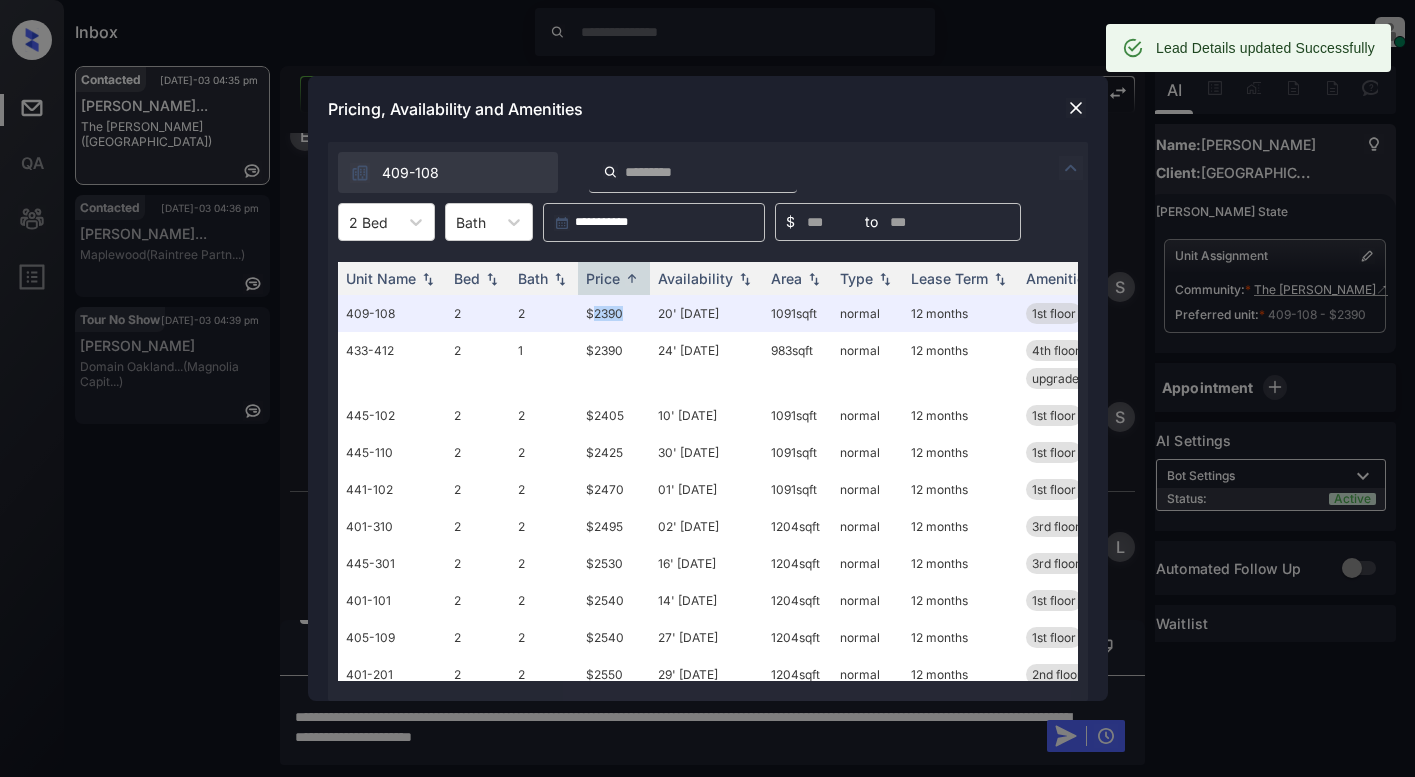 click at bounding box center [1076, 108] 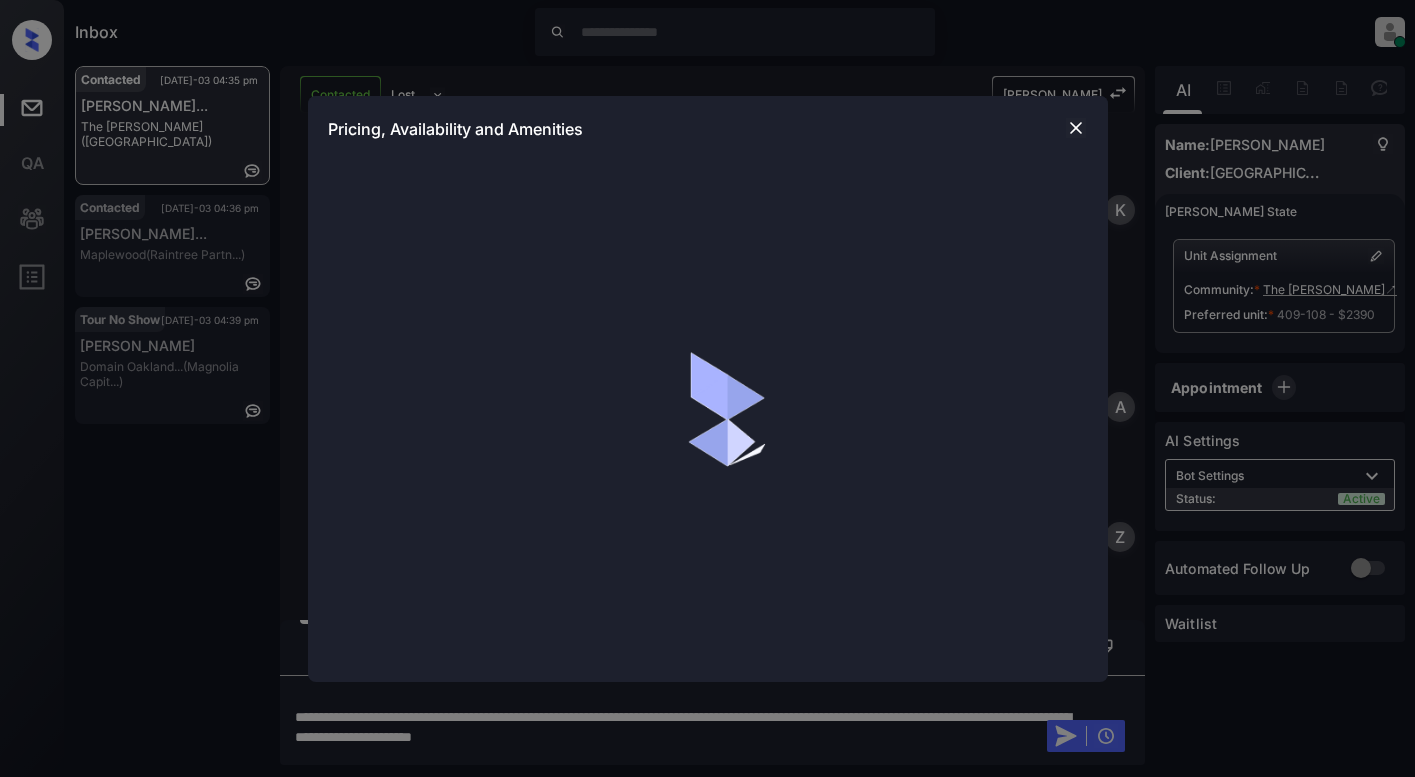 scroll, scrollTop: 0, scrollLeft: 0, axis: both 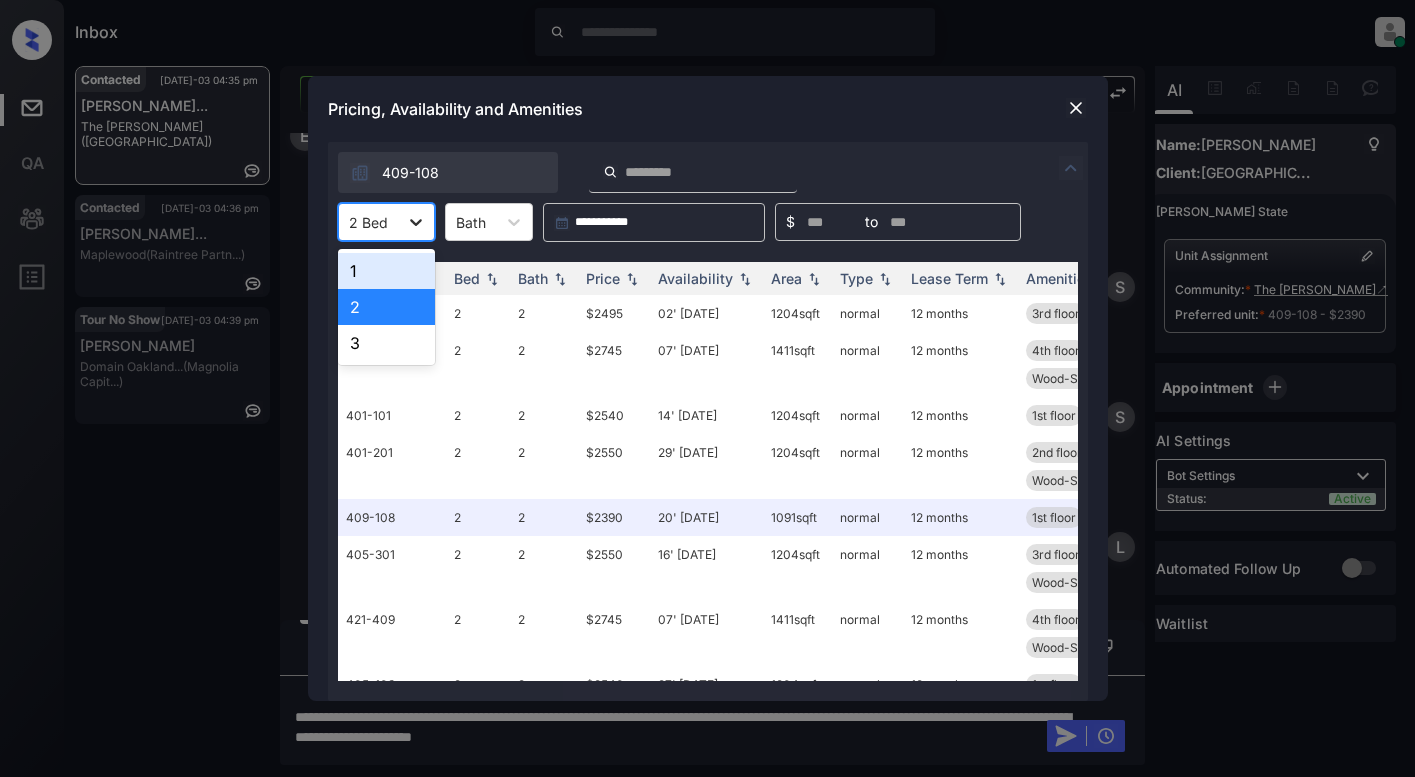 click 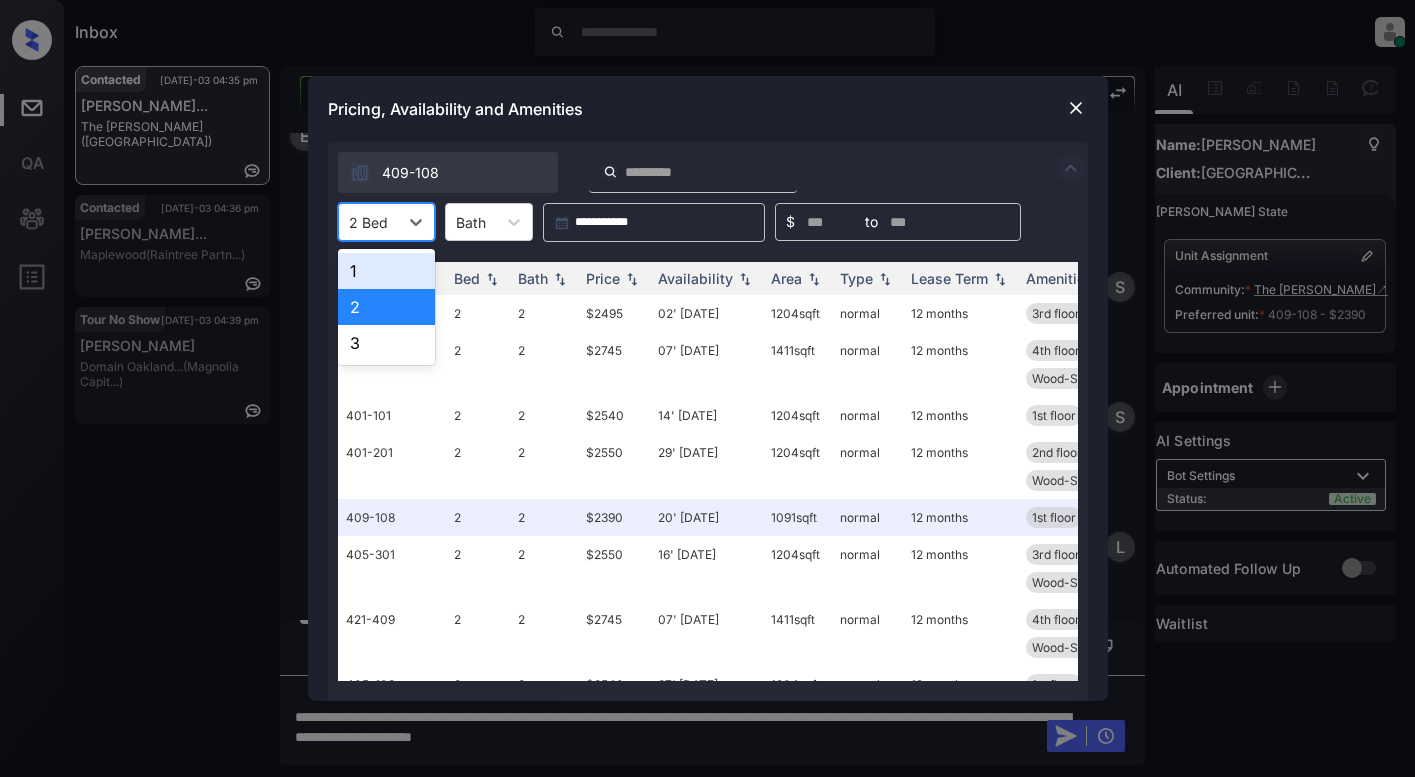 click on "1" at bounding box center (386, 271) 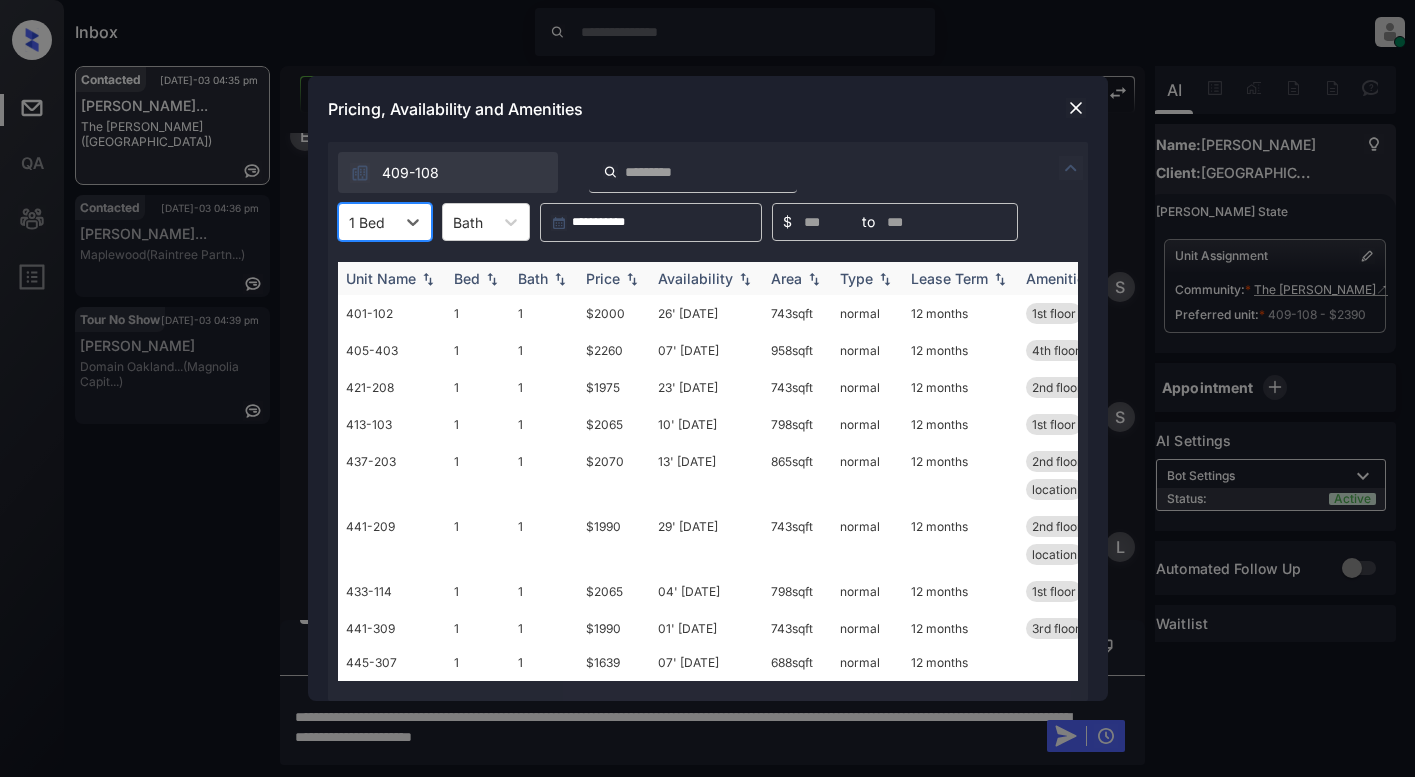 click on "Price" at bounding box center [603, 278] 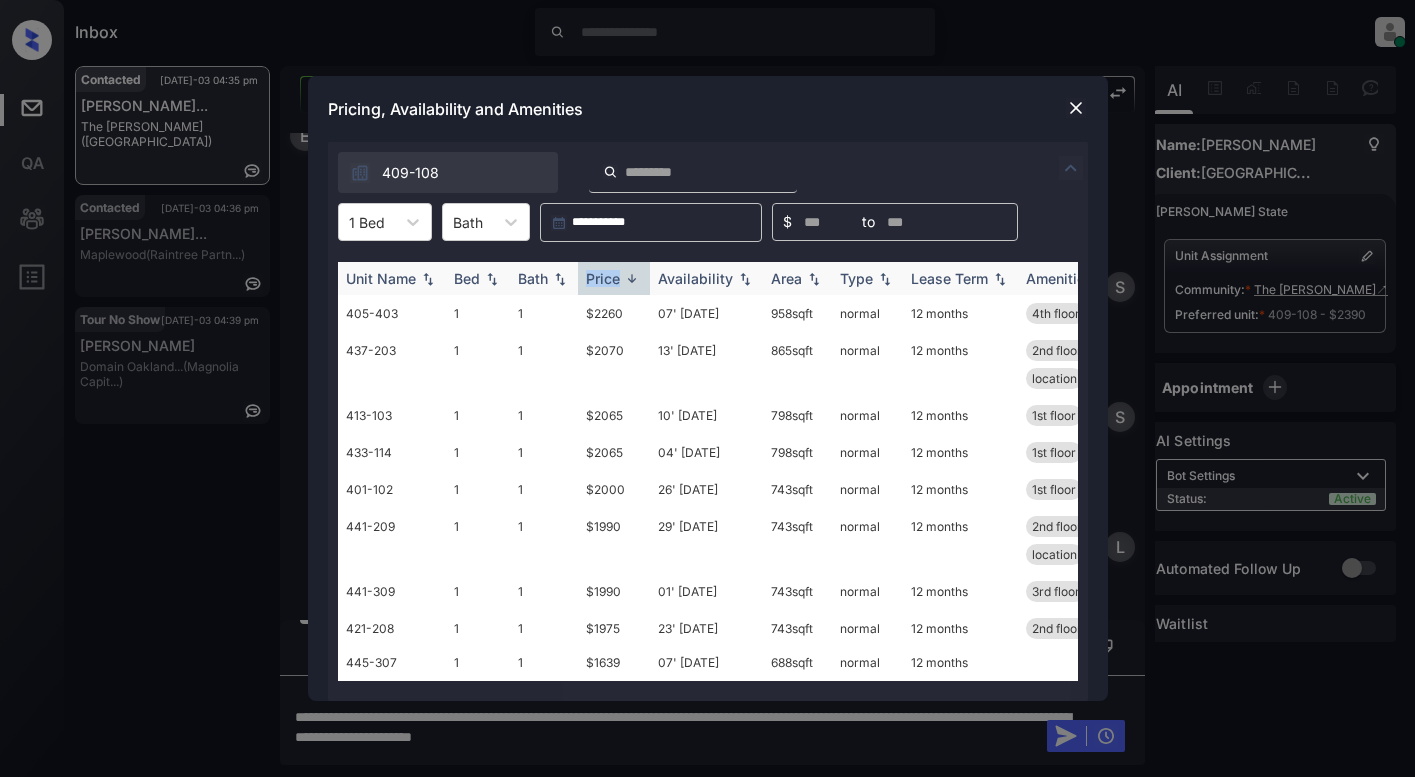 click on "Price" at bounding box center (603, 278) 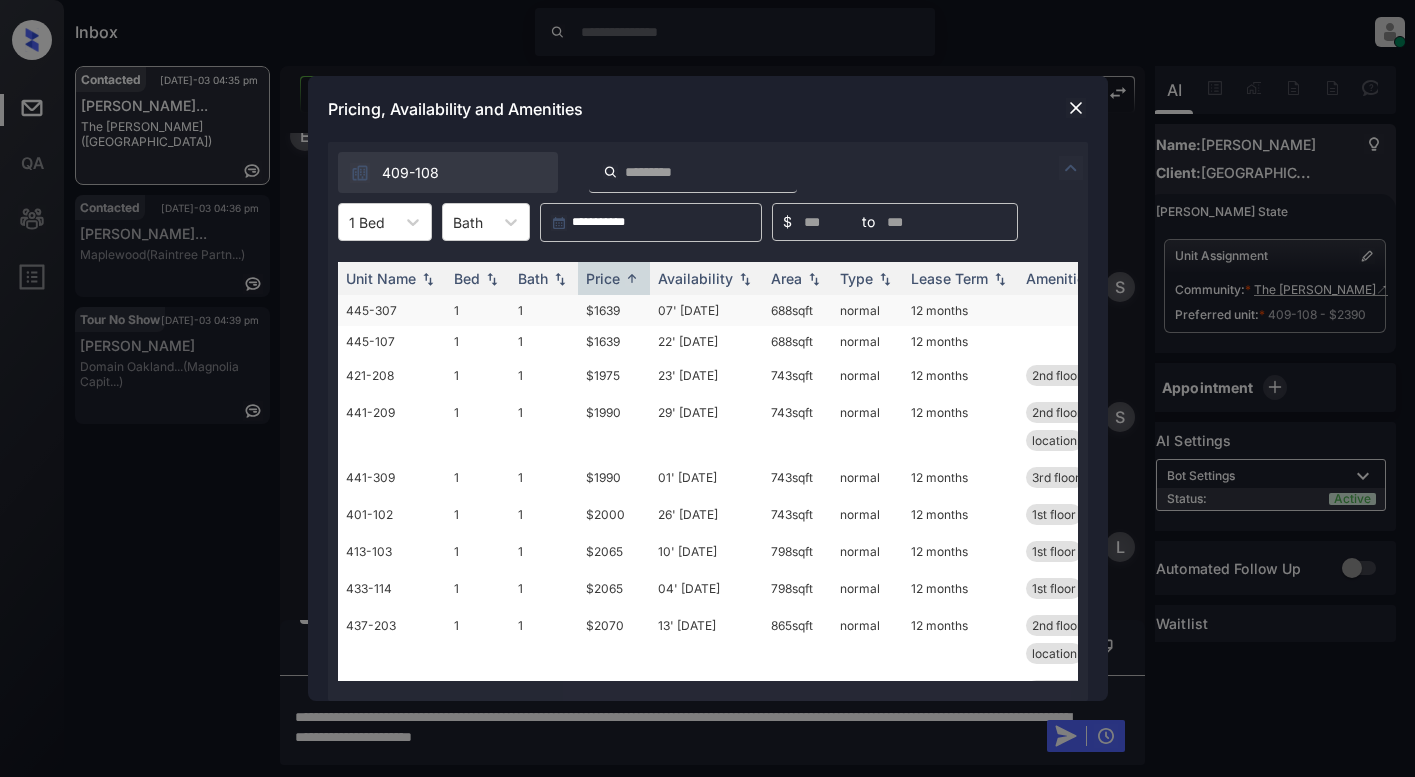 click on "$1639" at bounding box center [614, 310] 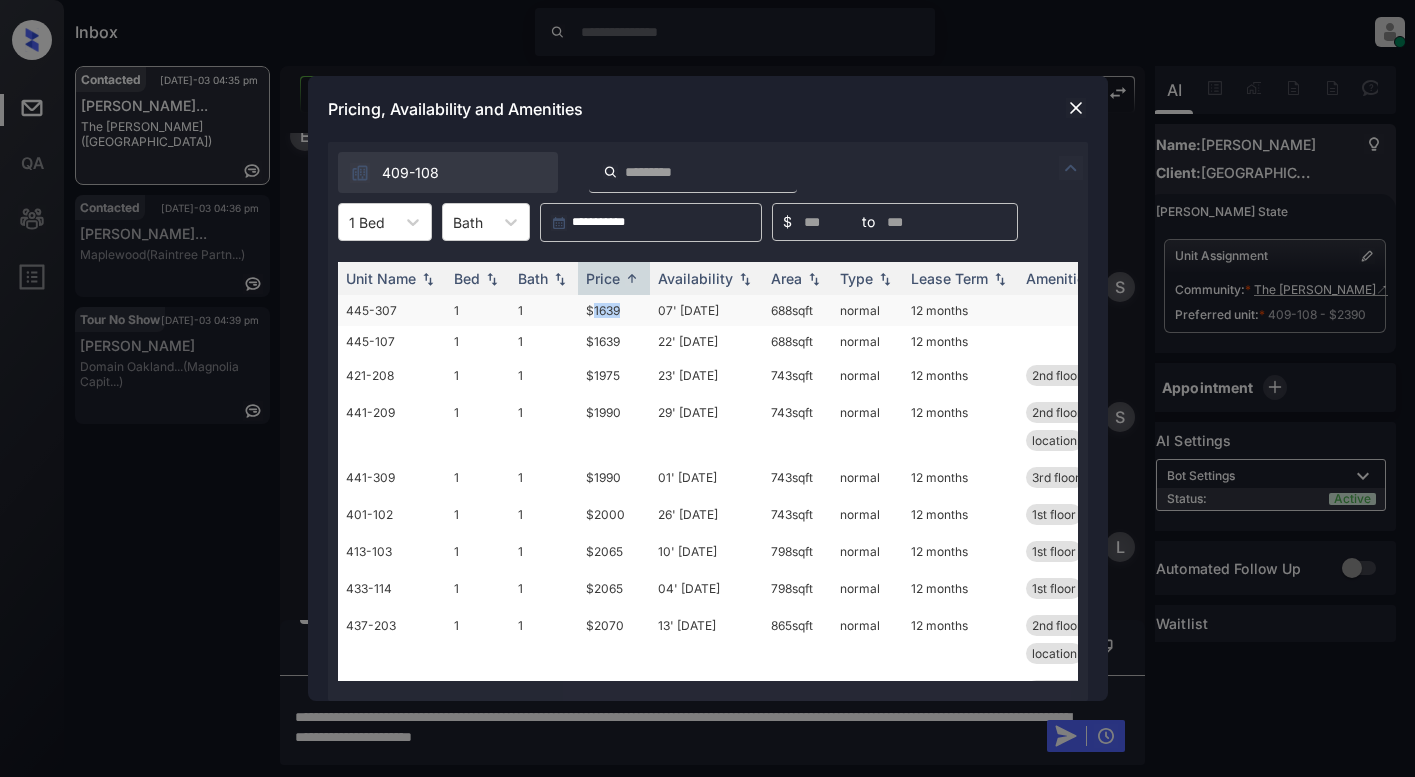 click on "$1639" at bounding box center (614, 310) 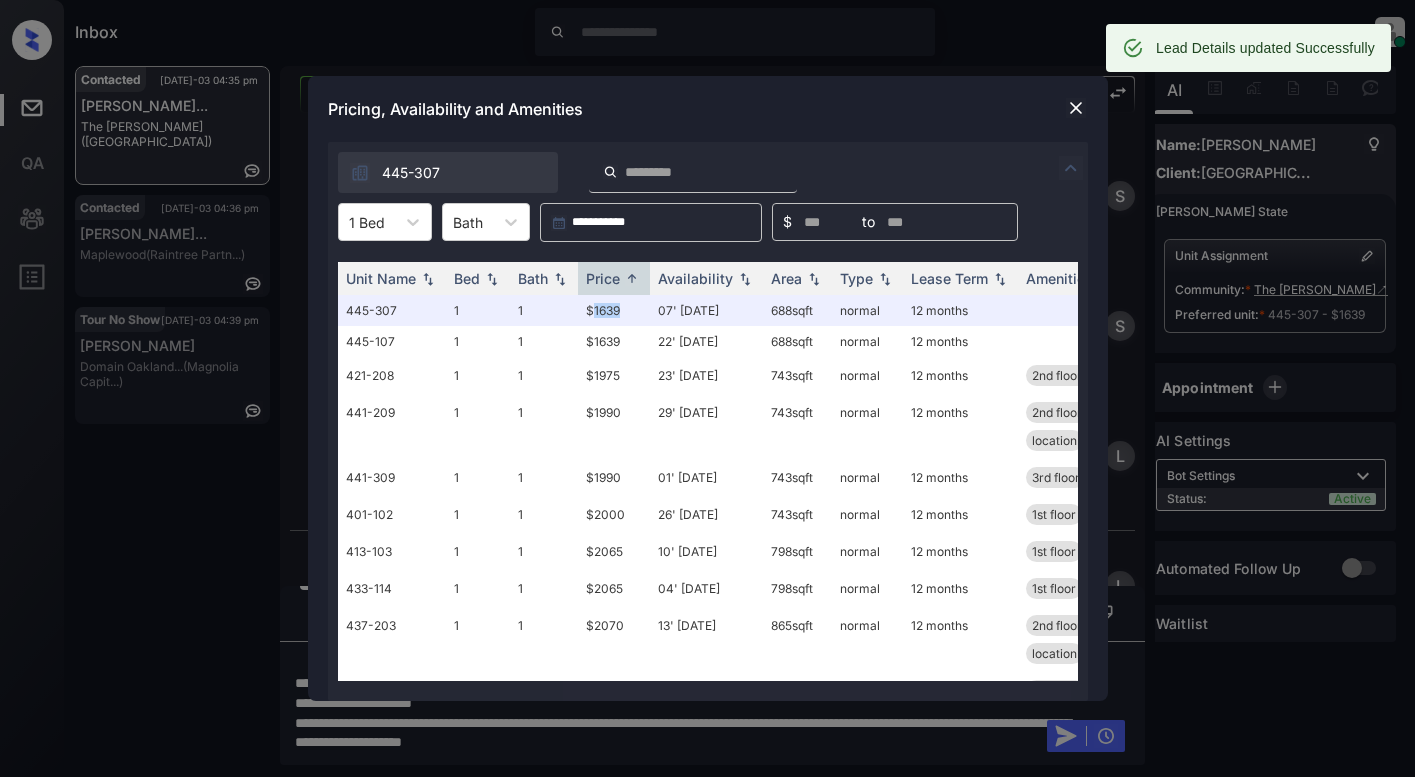 scroll, scrollTop: 1913, scrollLeft: 0, axis: vertical 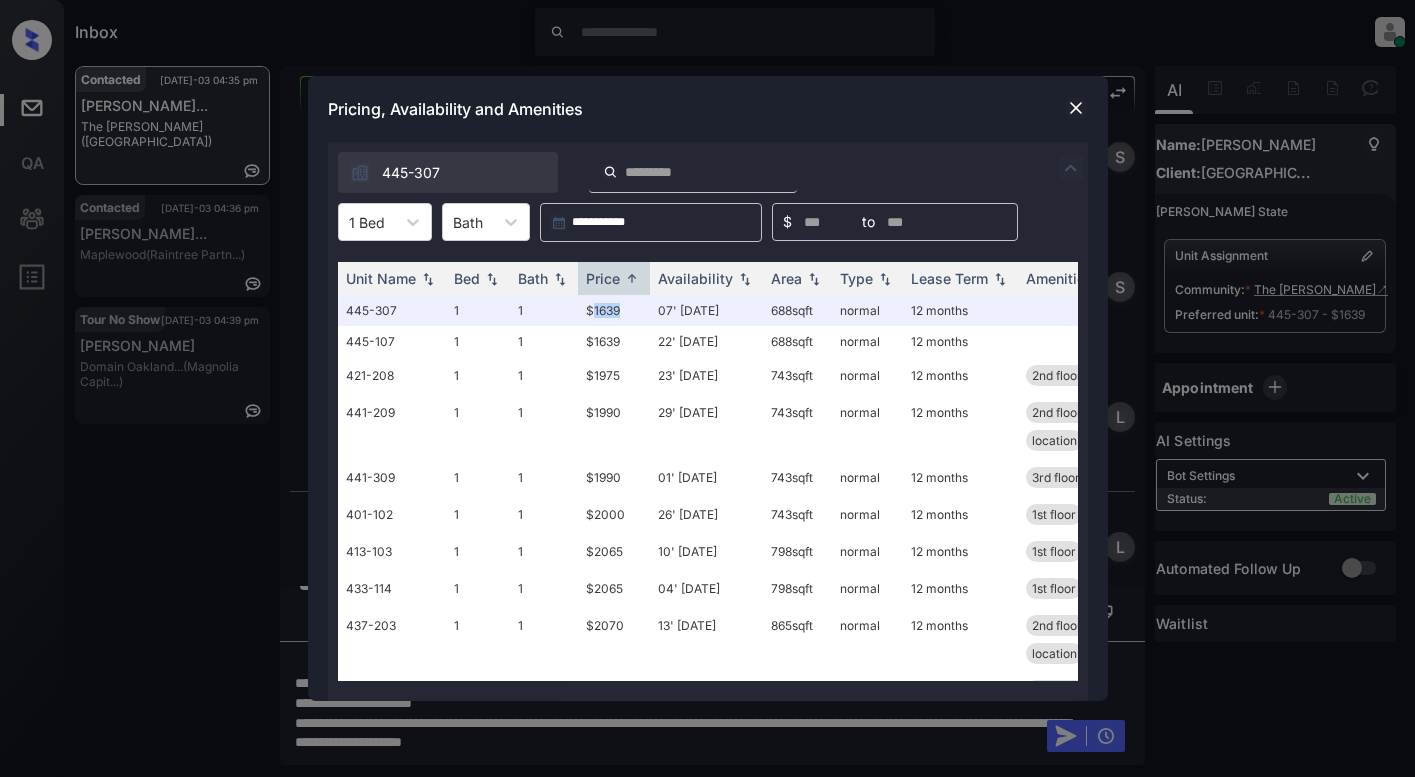 click at bounding box center [1076, 108] 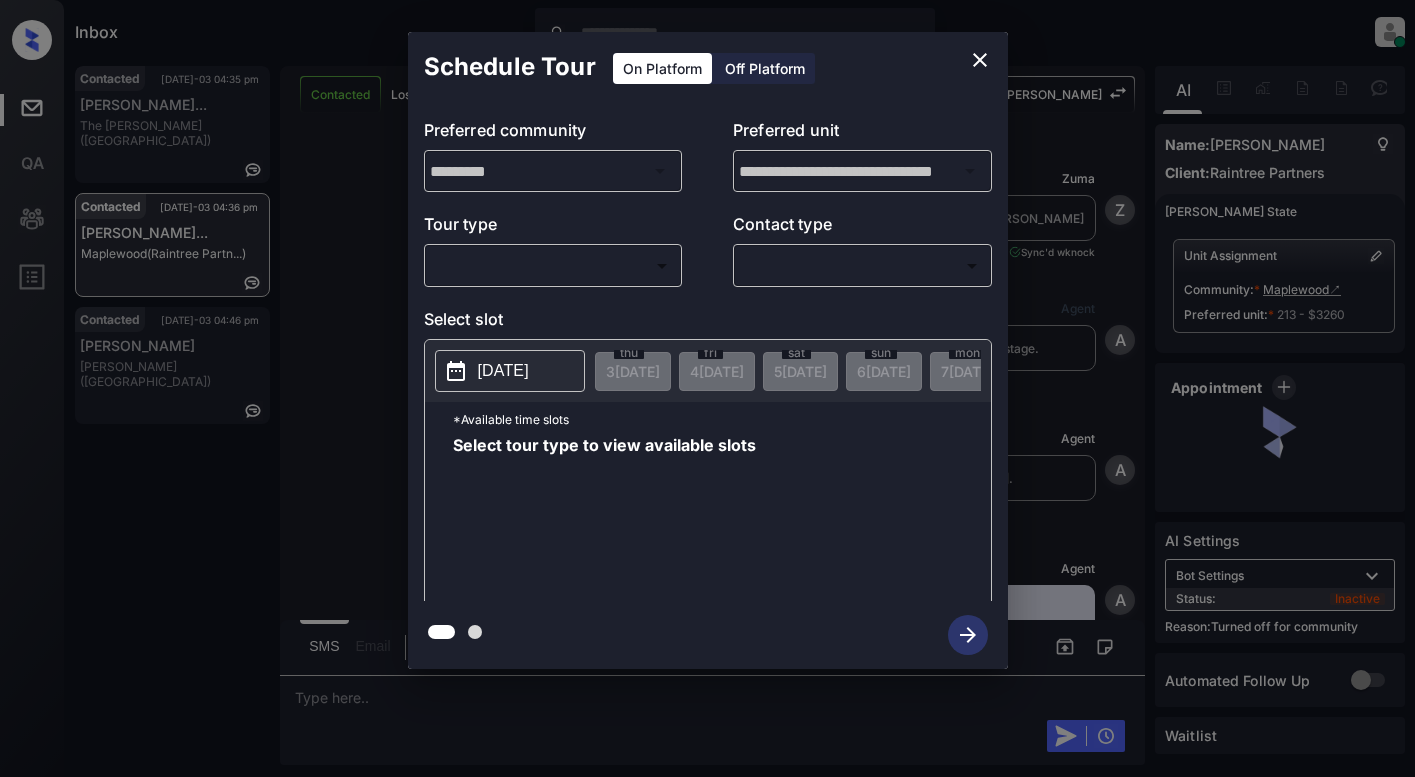 scroll, scrollTop: 0, scrollLeft: 0, axis: both 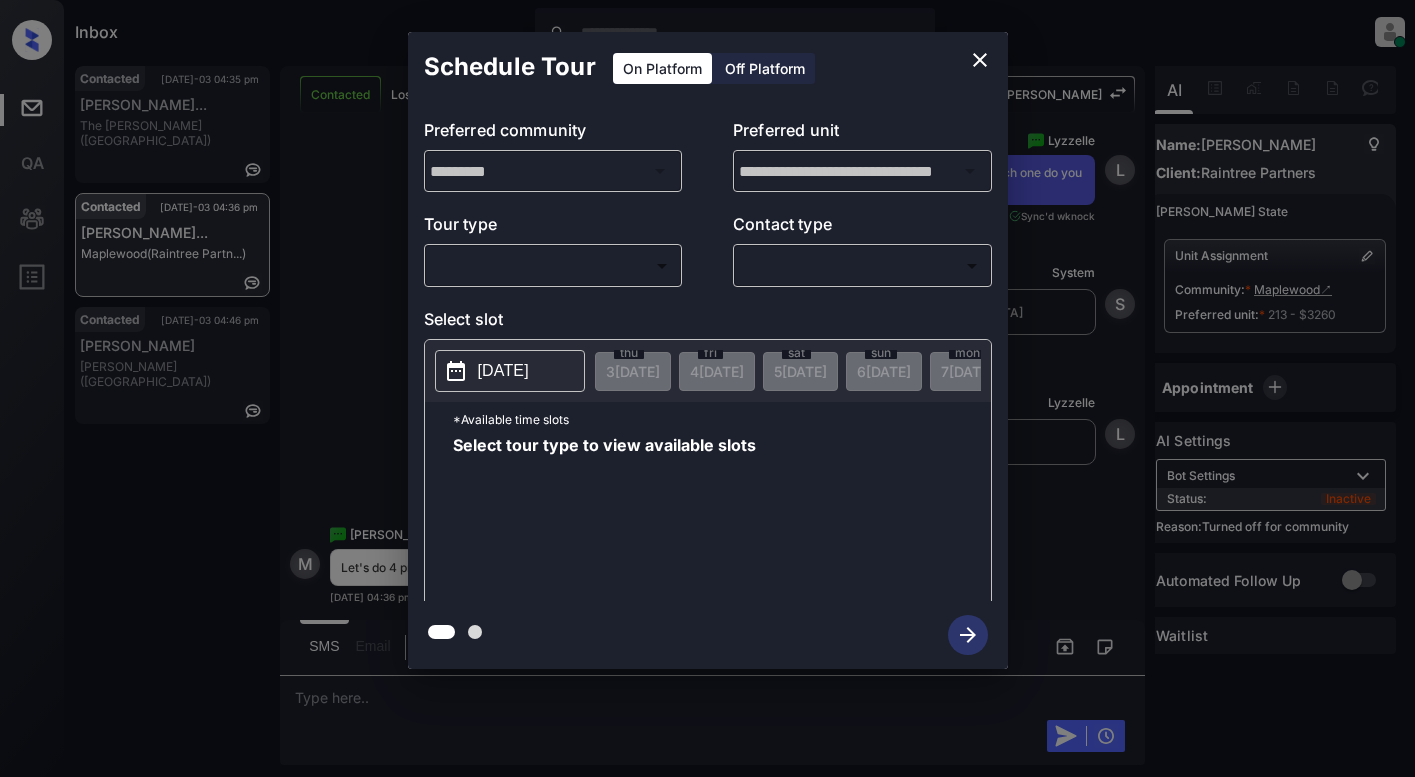 click on "Inbox Lyzzelle [PERSON_NAME] Online Set yourself   offline Set yourself   on break Profile Switch to  light  mode Sign out Contacted [DATE]-03 04:35 pm   [PERSON_NAME]... The [PERSON_NAME]  ([GEOGRAPHIC_DATA]) Contacted [DATE]-03 04:36 pm   [PERSON_NAME]... [GEOGRAPHIC_DATA]  (Raintree Partn...) Contacted [DATE]-03 04:46 pm   [PERSON_NAME]  ([GEOGRAPHIC_DATA]) Contacted Lost Lead Sentiment: Angry Upon sliding the acknowledgement:  Lead will move to lost stage. * ​ SMS and call option will be set to opt out. AFM will be turned off for the lead. [PERSON_NAME] New Message [PERSON_NAME] Lead transferred to leasing agent: [PERSON_NAME] [DATE] 03:51 pm  Sync'd w  knock Z New Message Agent Lead created via webhook in Inbound stage. [DATE] 03:51 pm A New Message Agent AFM Request sent to [PERSON_NAME]. [DATE] 03:51 pm A New Message Agent Notes Note: Structured Note:
Move In Date: [DATE]
[DATE] 03:51 pm A New Message [PERSON_NAME] Lead Details Updated
Move In Date:  [DATE]
[DATE] 03:51 pm K New Message [PERSON_NAME] [DATE] 03:51 pm   knock" at bounding box center (707, 388) 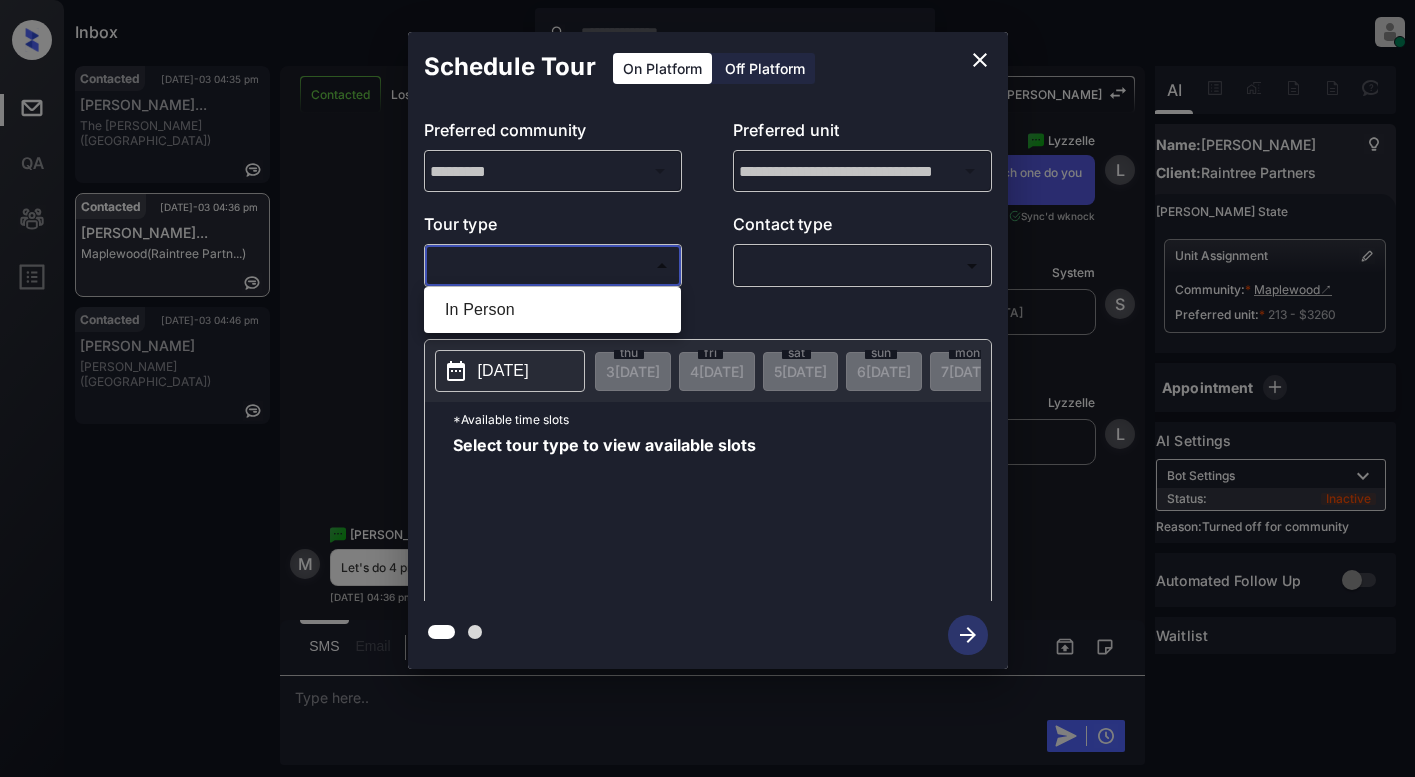 click on "In Person" at bounding box center (552, 310) 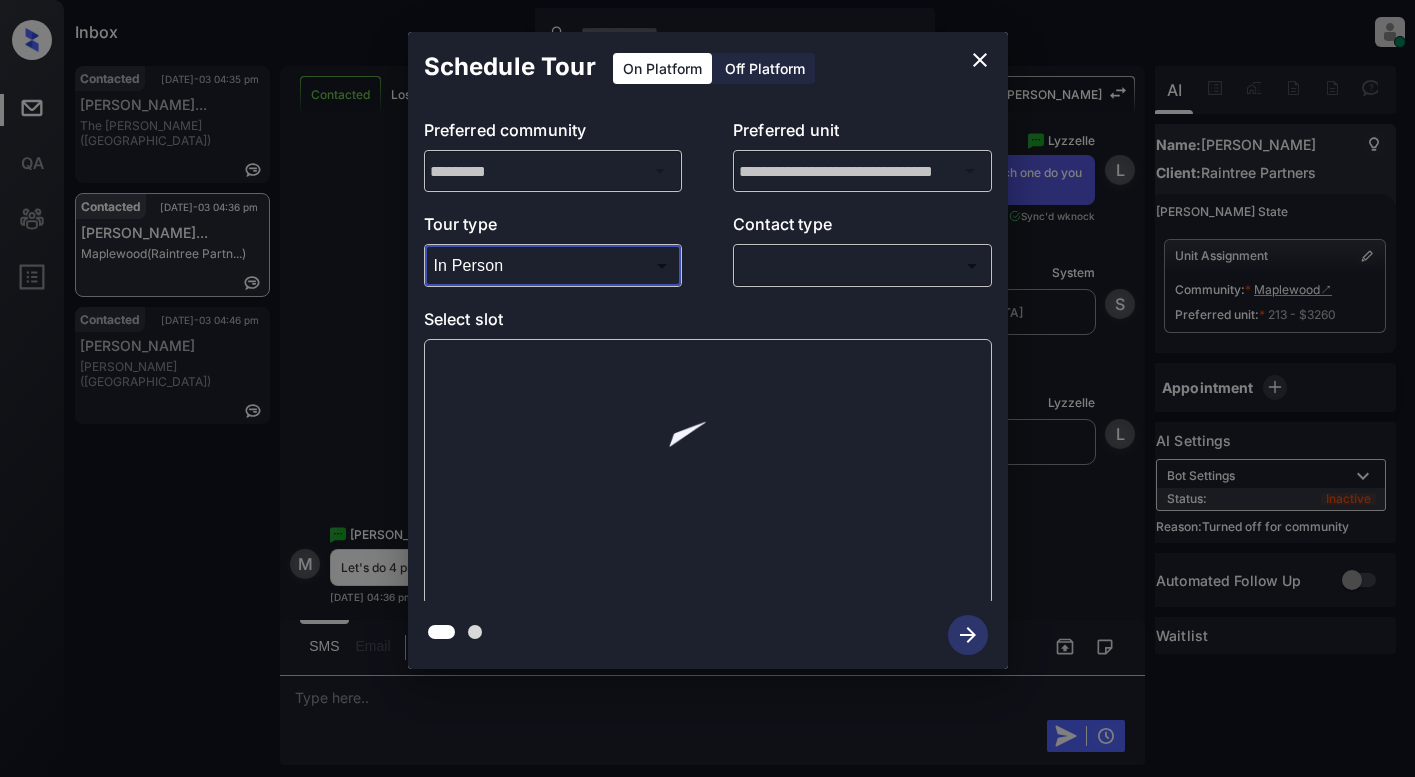 click on "Inbox Lyzzelle [PERSON_NAME] Online Set yourself   offline Set yourself   on break Profile Switch to  light  mode Sign out Contacted [DATE]-03 04:35 pm   [PERSON_NAME]... The [PERSON_NAME]  ([GEOGRAPHIC_DATA]) Contacted [DATE]-03 04:36 pm   [PERSON_NAME]... [GEOGRAPHIC_DATA]  (Raintree Partn...) Contacted [DATE]-03 04:46 pm   [PERSON_NAME]  ([GEOGRAPHIC_DATA]) Contacted Lost Lead Sentiment: Angry Upon sliding the acknowledgement:  Lead will move to lost stage. * ​ SMS and call option will be set to opt out. AFM will be turned off for the lead. [PERSON_NAME] New Message [PERSON_NAME] Lead transferred to leasing agent: [PERSON_NAME] [DATE] 03:51 pm  Sync'd w  knock Z New Message Agent Lead created via webhook in Inbound stage. [DATE] 03:51 pm A New Message Agent AFM Request sent to [PERSON_NAME]. [DATE] 03:51 pm A New Message Agent Notes Note: Structured Note:
Move In Date: [DATE]
[DATE] 03:51 pm A New Message [PERSON_NAME] Lead Details Updated
Move In Date:  [DATE]
[DATE] 03:51 pm K New Message [PERSON_NAME] [DATE] 03:51 pm   knock" at bounding box center [707, 388] 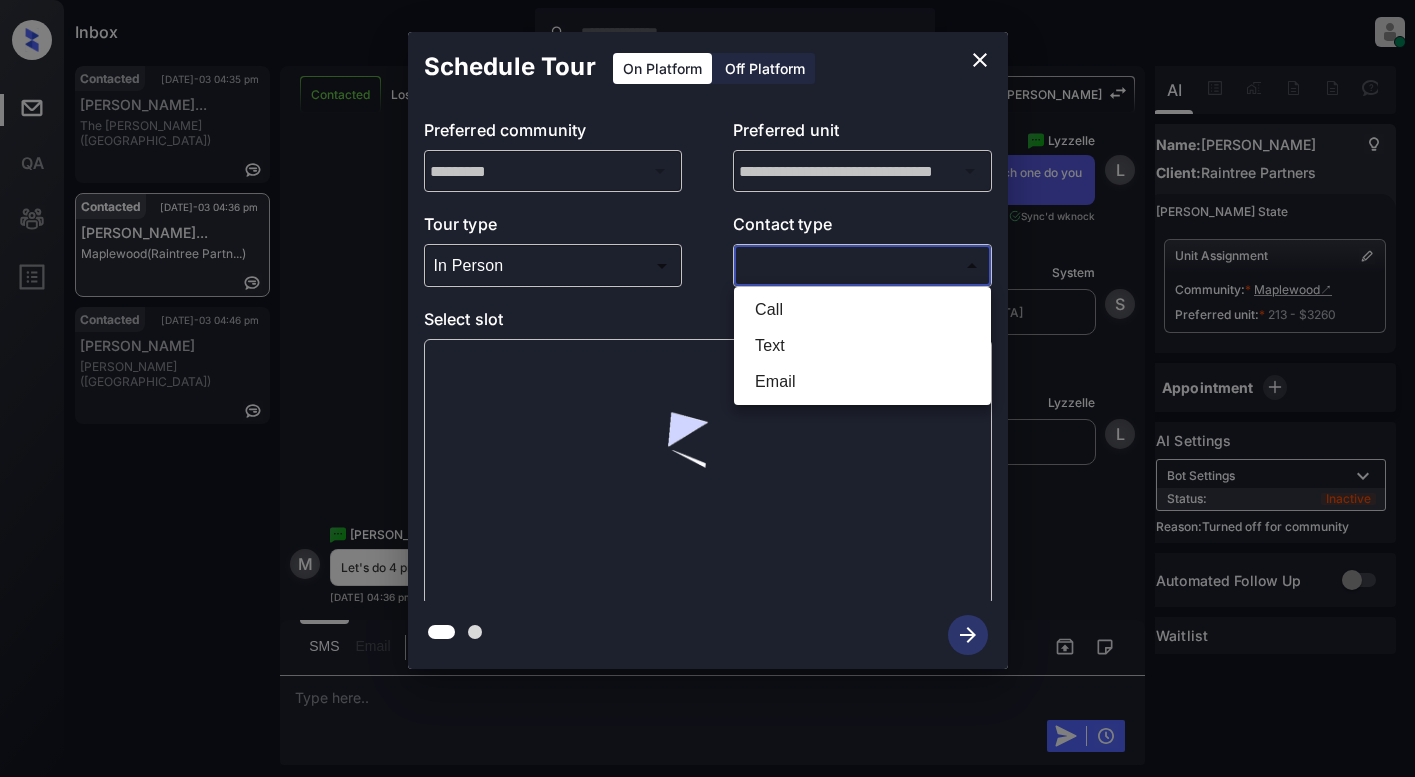 click on "Text" at bounding box center [862, 346] 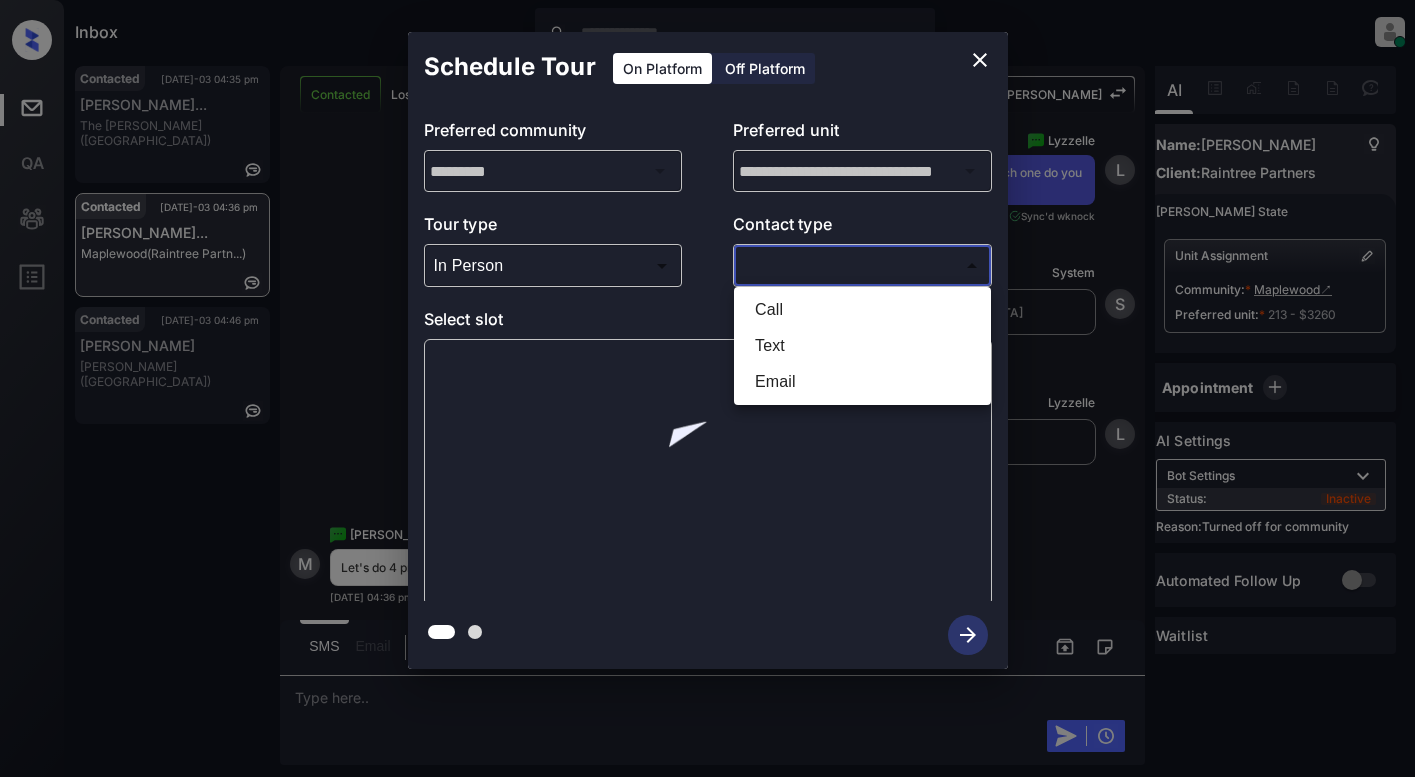 type on "****" 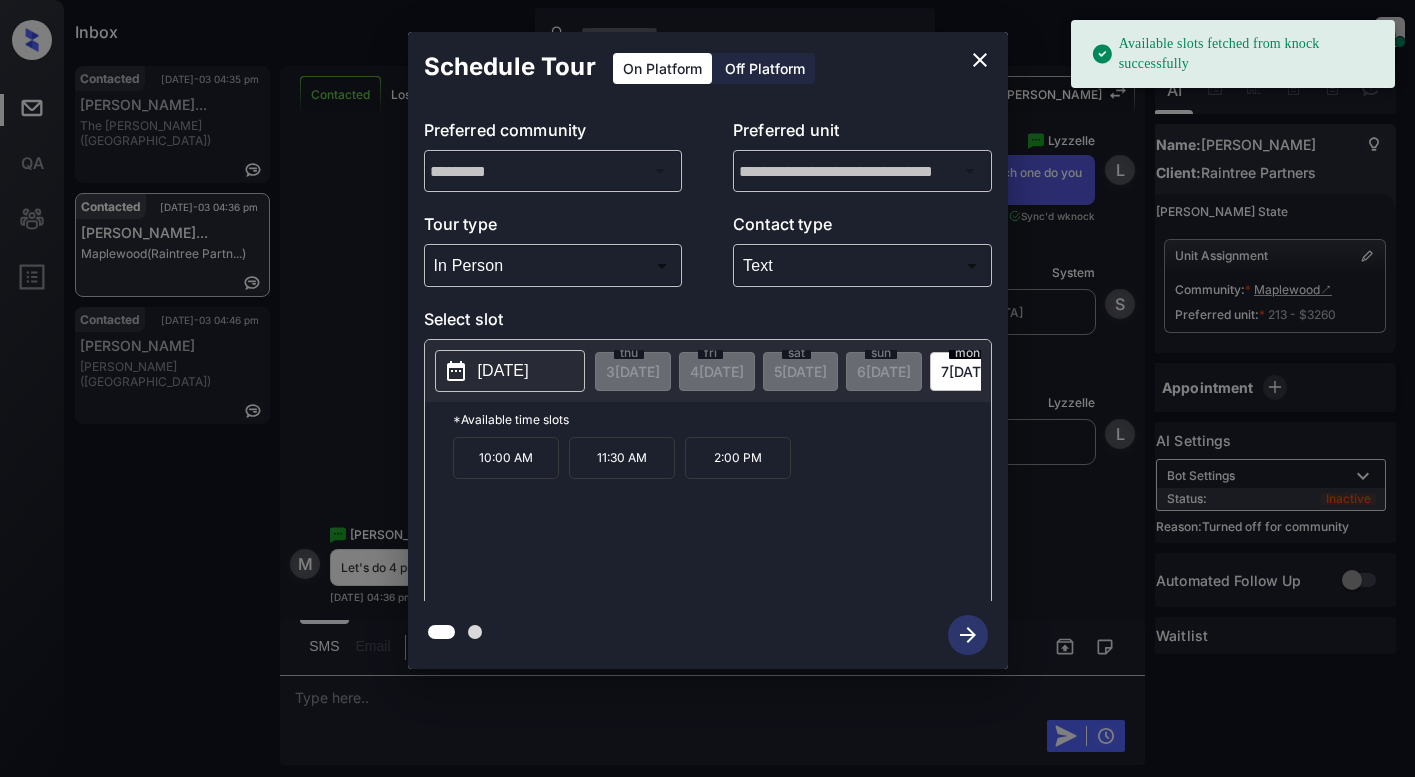 click on "2025-07-07" at bounding box center (503, 371) 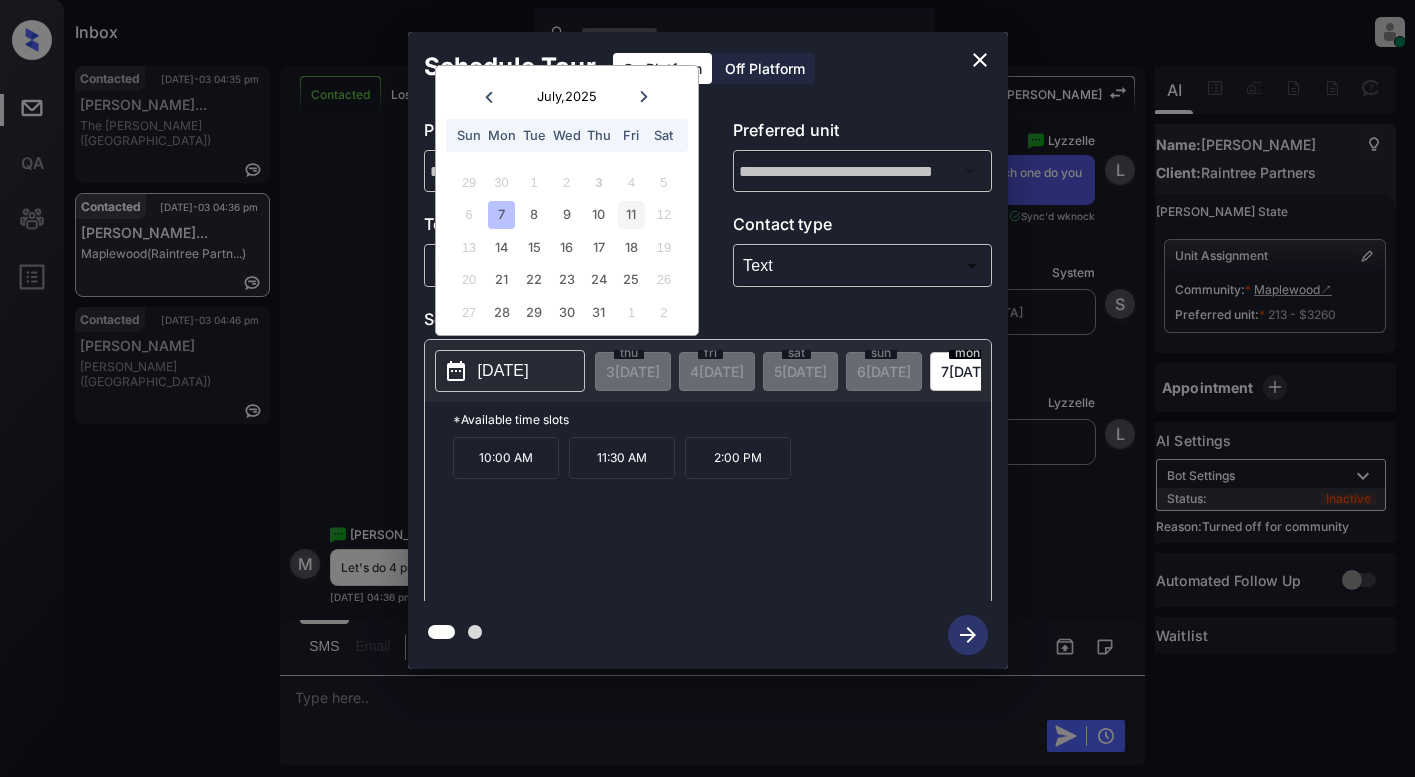 click on "11" at bounding box center (631, 214) 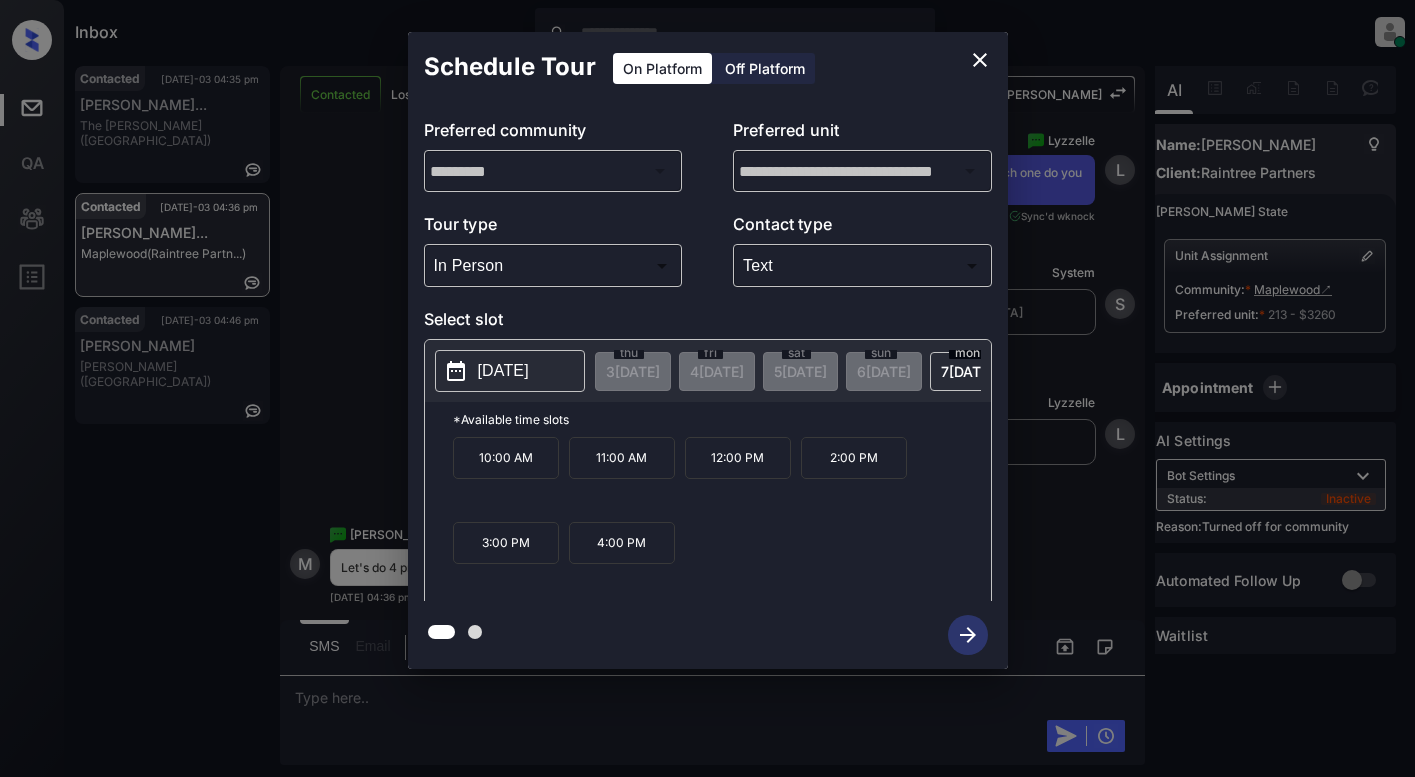 click on "4:00 PM" at bounding box center (622, 543) 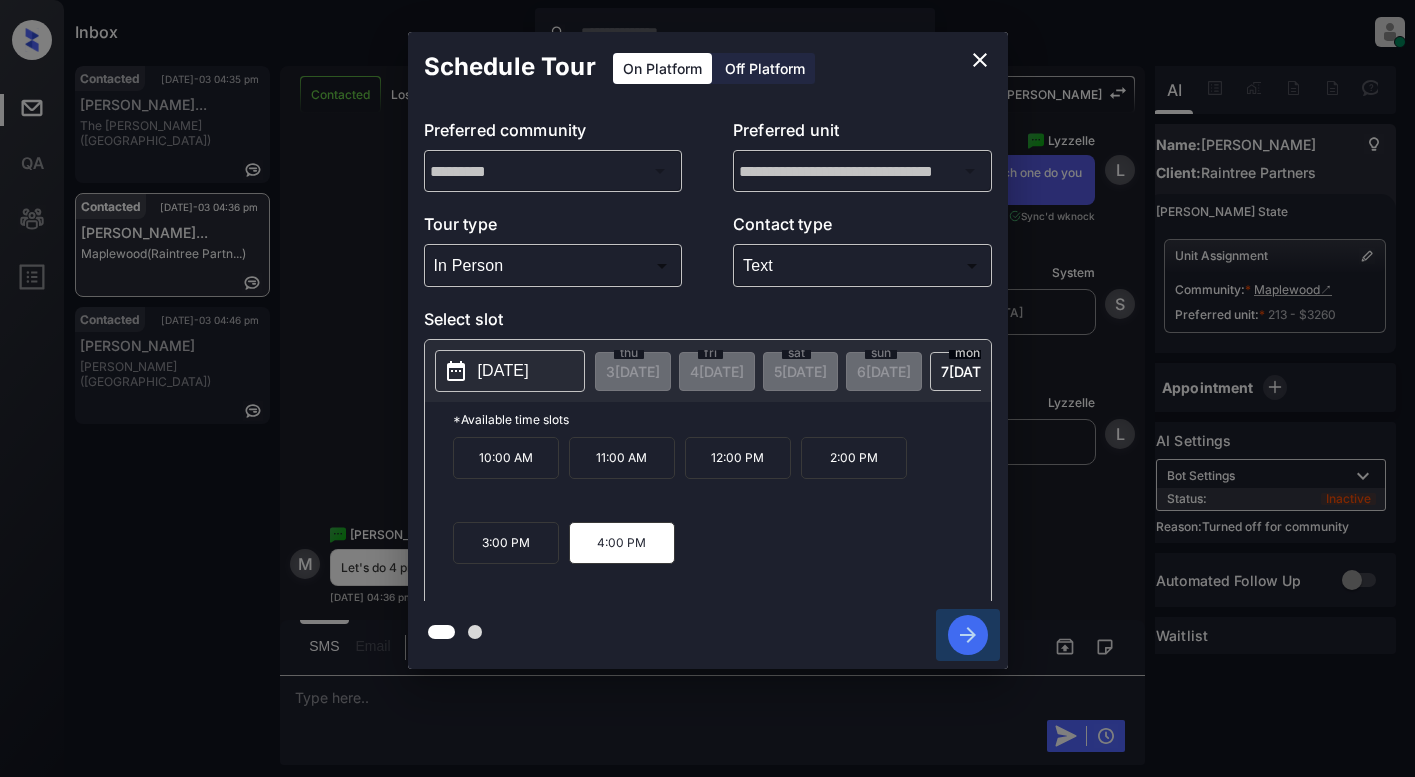 click 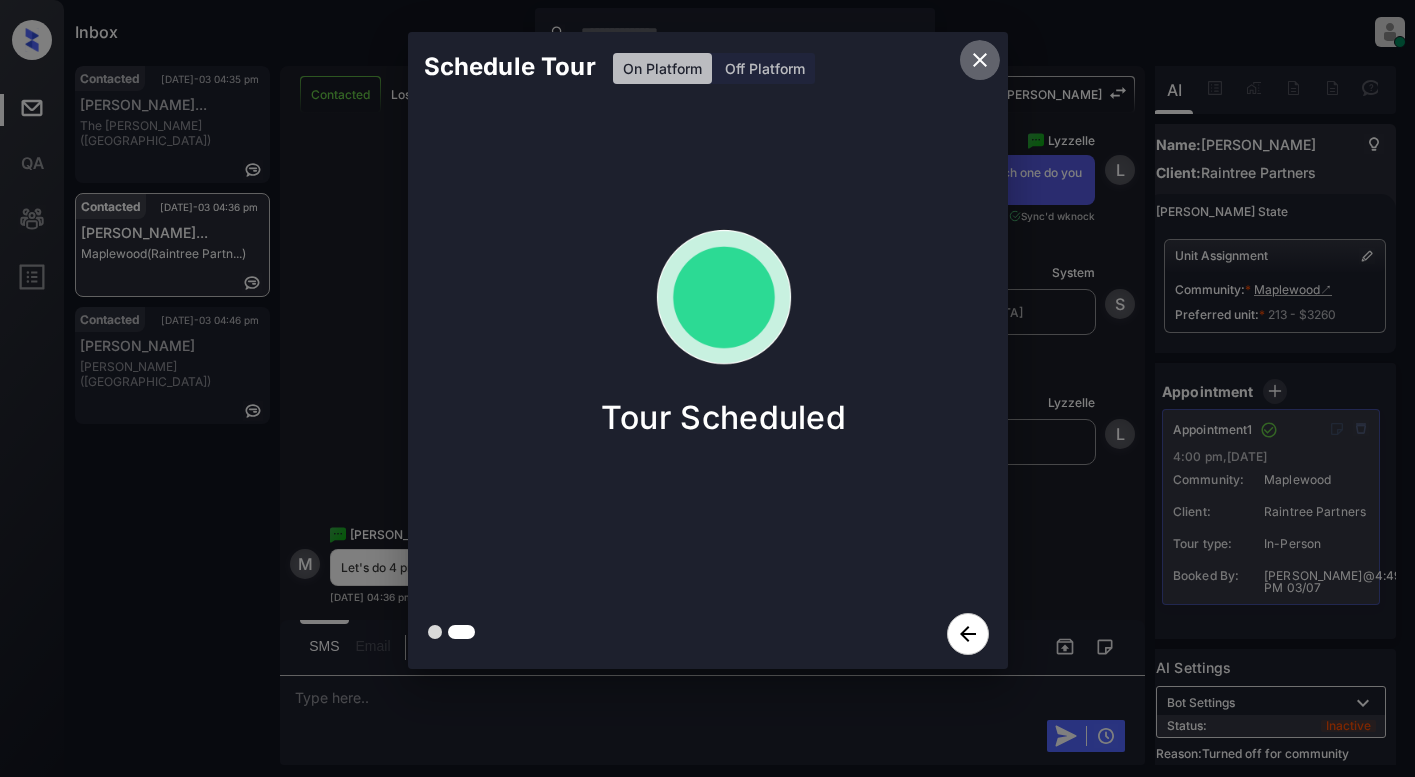 click 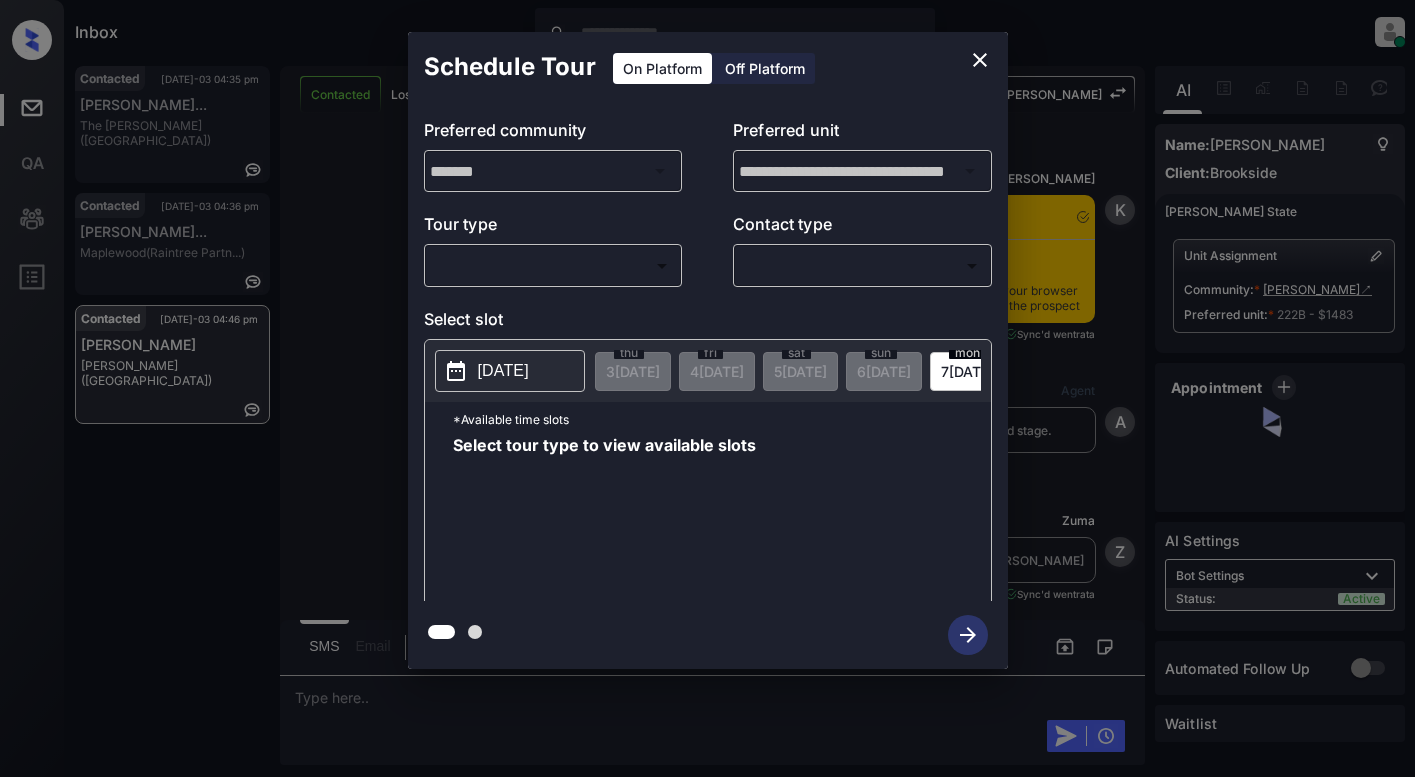 scroll, scrollTop: 0, scrollLeft: 0, axis: both 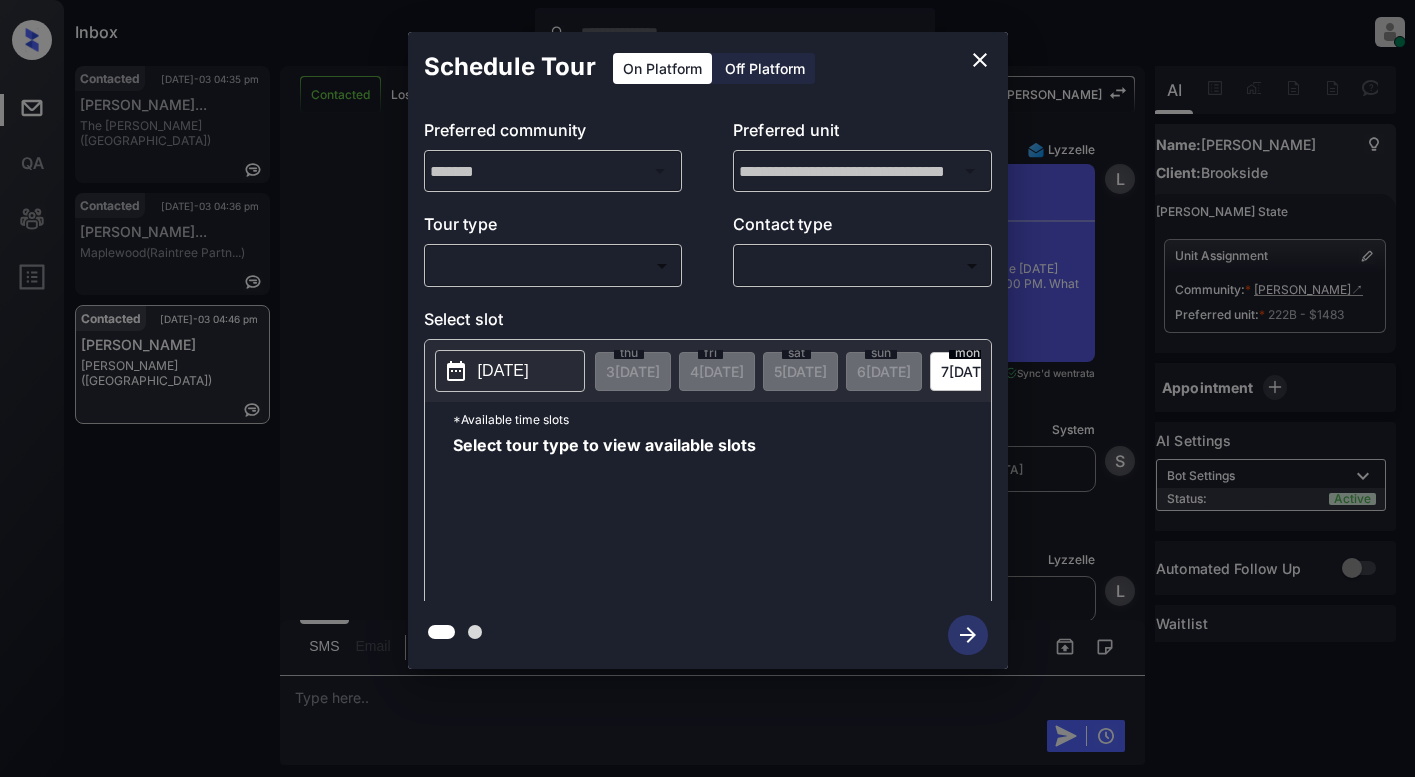 click on "Inbox Lyzzelle [PERSON_NAME] Online Set yourself   offline Set yourself   on break Profile Switch to  light  mode Sign out Contacted [DATE]-03 04:35 pm   [PERSON_NAME]... The [PERSON_NAME]  ([GEOGRAPHIC_DATA]) Contacted [DATE]-03 04:36 pm   [PERSON_NAME]... [GEOGRAPHIC_DATA]  (Raintree Partn...) Contacted [DATE]-03 04:46 pm   [PERSON_NAME]  ([GEOGRAPHIC_DATA]) Contacted Lost Lead Sentiment: Angry Upon sliding the acknowledgement:  Lead will move to lost stage. * ​ SMS and call option will be set to opt out. AFM will be turned off for the lead. Kelsey New Message Kelsey Notes Note: <a href="[URL][DOMAIN_NAME]">[URL][DOMAIN_NAME]</a> - Paste this link into your browser to view [PERSON_NAME] conversation with the prospect [DATE] 03:46 pm  Sync'd w  entrata K New Message Agent Lead created via ilsWebhook in Inbound stage. [DATE] 03:46 pm A New Message [PERSON_NAME] Lead transferred to leasing agent: [PERSON_NAME] [DATE] 03:46 pm  Sync'd w  entrata Z New Message A" at bounding box center (707, 388) 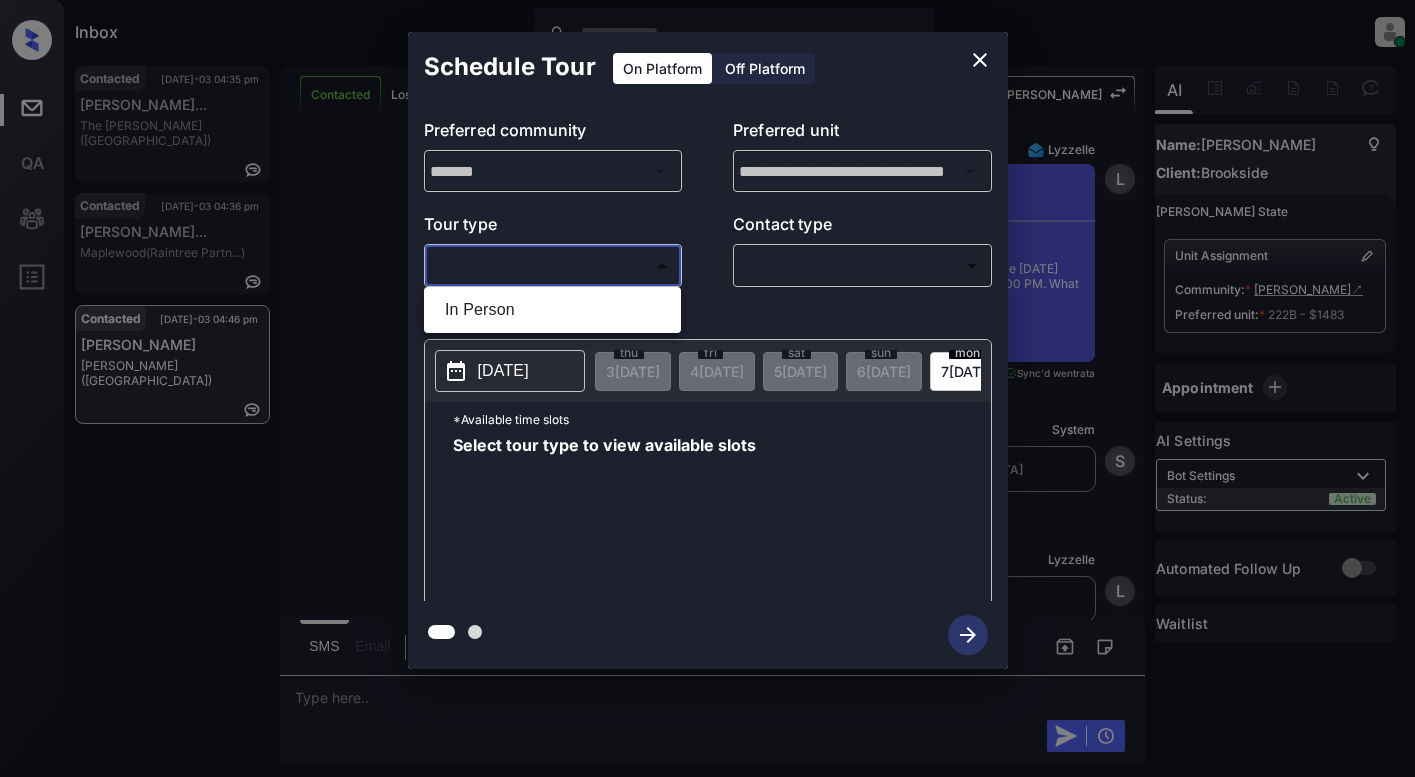 drag, startPoint x: 512, startPoint y: 321, endPoint x: 604, endPoint y: 301, distance: 94.14882 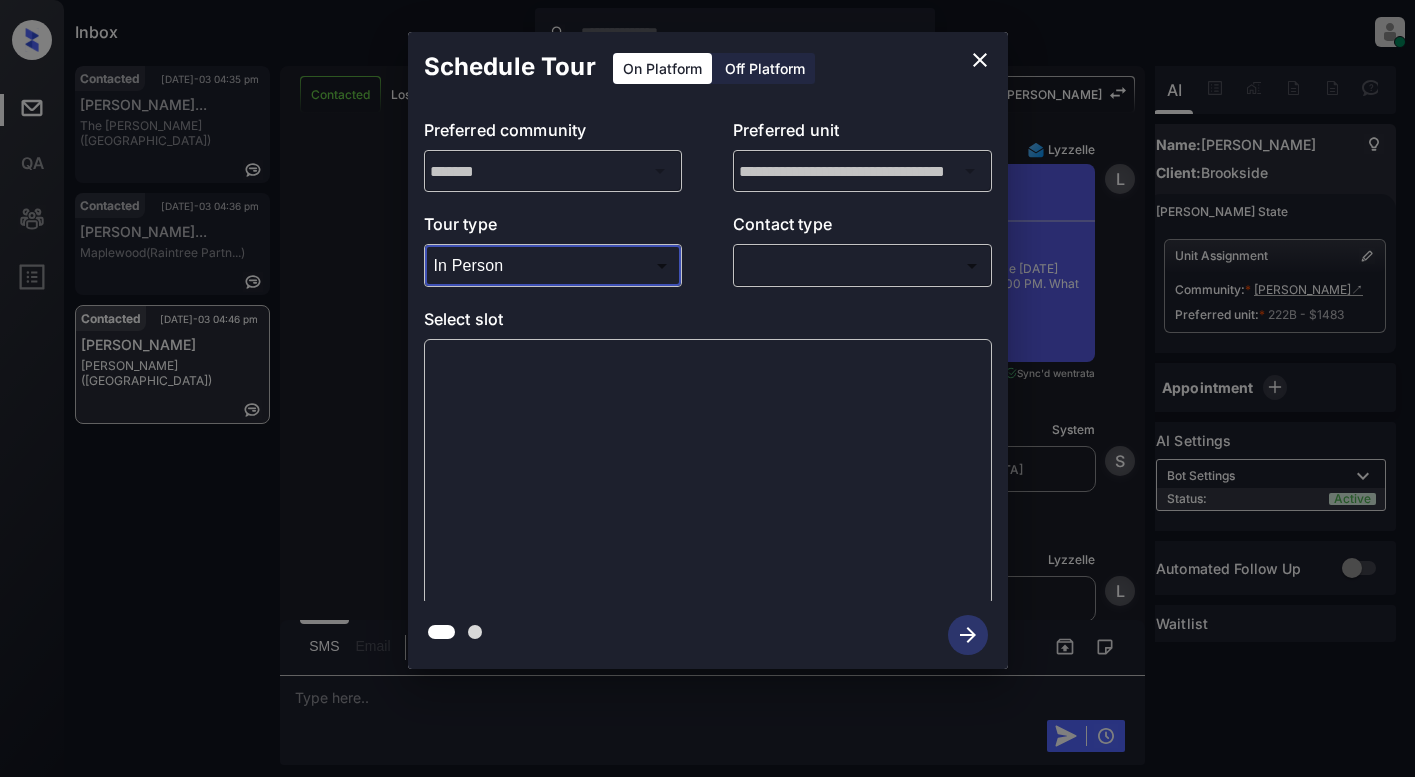 click on "Inbox Lyzzelle [PERSON_NAME] Online Set yourself   offline Set yourself   on break Profile Switch to  light  mode Sign out Contacted [DATE]-03 04:35 pm   [PERSON_NAME]... The [PERSON_NAME]  ([GEOGRAPHIC_DATA]) Contacted [DATE]-03 04:36 pm   [PERSON_NAME]... [GEOGRAPHIC_DATA]  (Raintree Partn...) Contacted [DATE]-03 04:46 pm   [PERSON_NAME]  ([GEOGRAPHIC_DATA]) Contacted Lost Lead Sentiment: Angry Upon sliding the acknowledgement:  Lead will move to lost stage. * ​ SMS and call option will be set to opt out. AFM will be turned off for the lead. Kelsey New Message Kelsey Notes Note: <a href="[URL][DOMAIN_NAME]">[URL][DOMAIN_NAME]</a> - Paste this link into your browser to view [PERSON_NAME] conversation with the prospect [DATE] 03:46 pm  Sync'd w  entrata K New Message Agent Lead created via ilsWebhook in Inbound stage. [DATE] 03:46 pm A New Message [PERSON_NAME] Lead transferred to leasing agent: [PERSON_NAME] [DATE] 03:46 pm  Sync'd w  entrata Z New Message A" at bounding box center (707, 388) 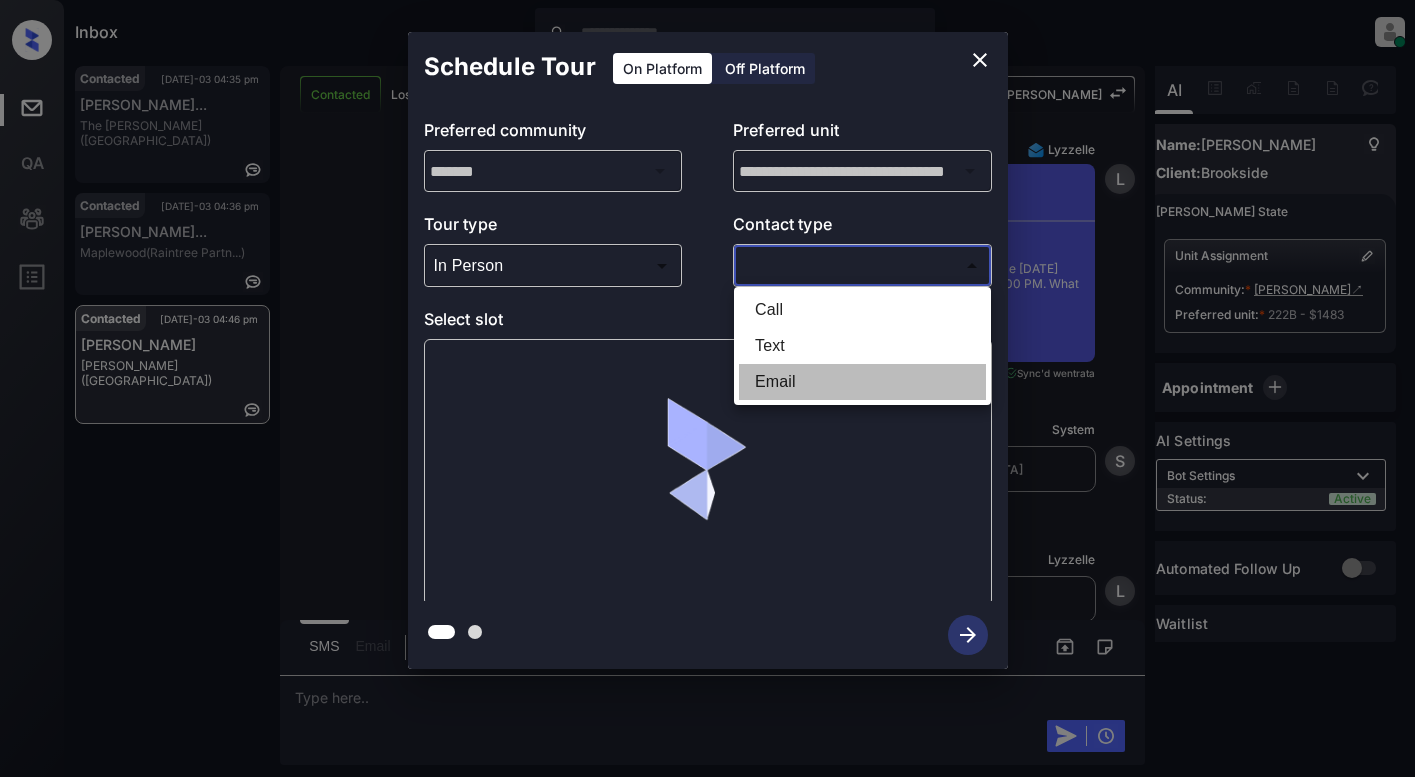 click on "Email" at bounding box center (862, 382) 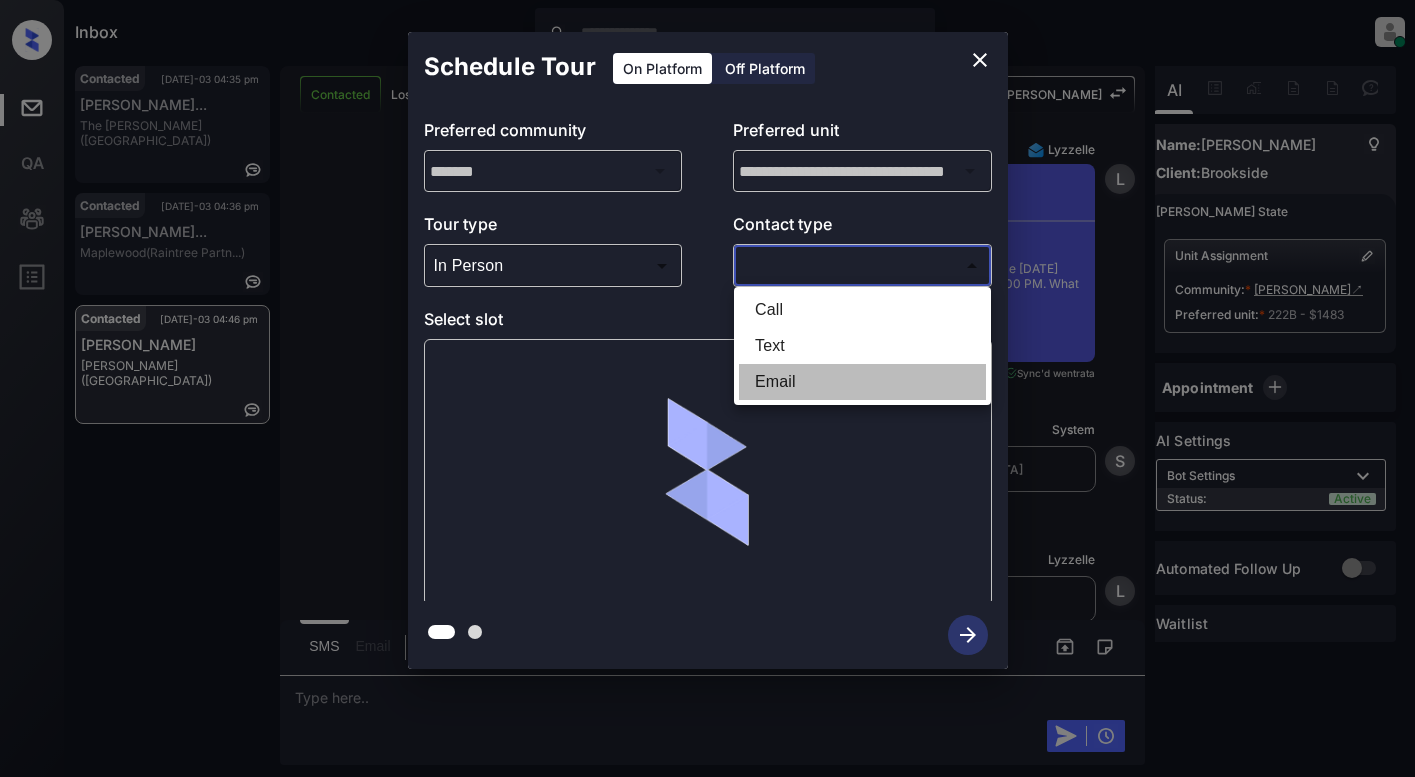 type on "*****" 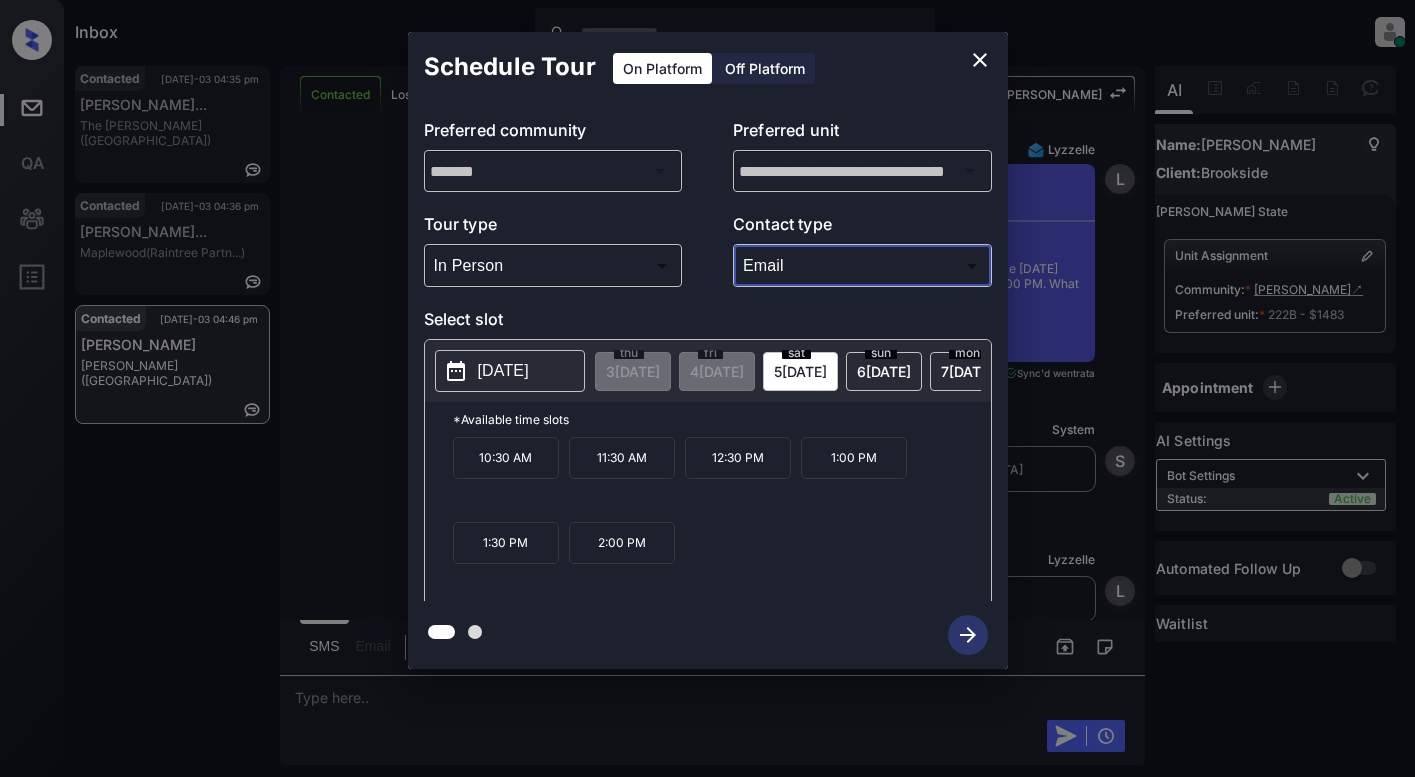 click on "[DATE]" at bounding box center [503, 371] 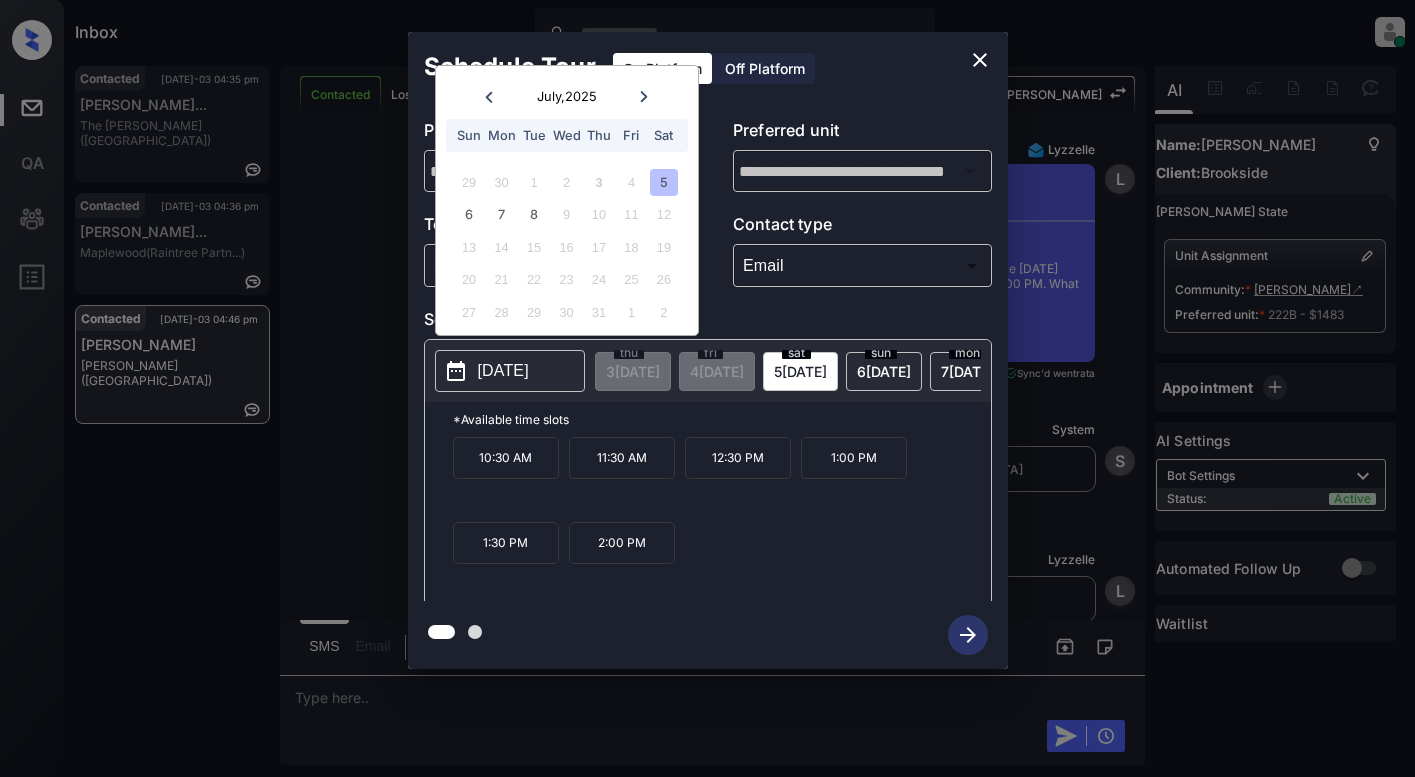 click 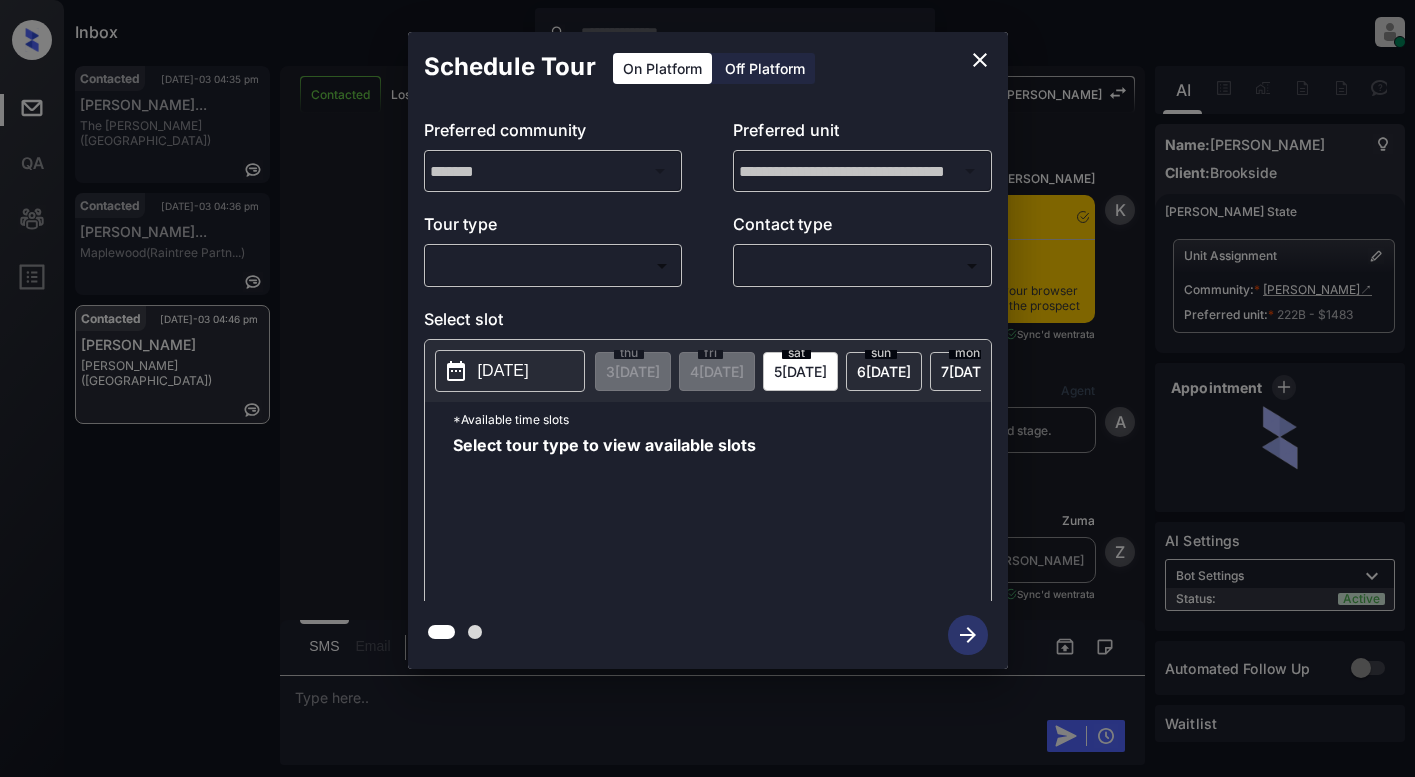 scroll, scrollTop: 0, scrollLeft: 0, axis: both 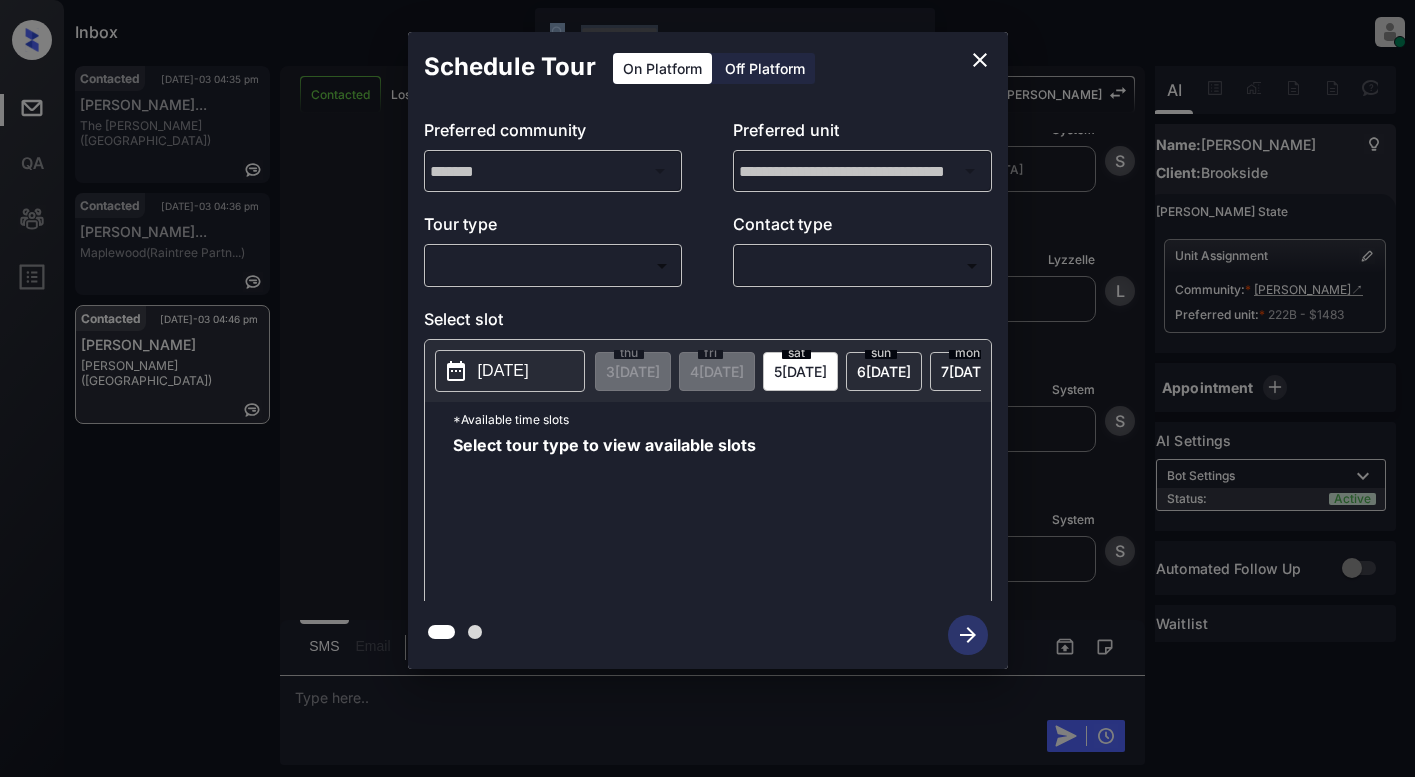 click on "Inbox Lyzzelle [PERSON_NAME] Online Set yourself   offline Set yourself   on break Profile Switch to  light  mode Sign out Contacted [DATE]-03 04:35 pm   [PERSON_NAME]... The [PERSON_NAME]  ([GEOGRAPHIC_DATA]) Contacted [DATE]-03 04:36 pm   [PERSON_NAME]... [GEOGRAPHIC_DATA]  (Raintree Partn...) Contacted [DATE]-03 04:46 pm   [PERSON_NAME]  ([GEOGRAPHIC_DATA]) Contacted Lost Lead Sentiment: Angry Upon sliding the acknowledgement:  Lead will move to lost stage. * ​ SMS and call option will be set to opt out. AFM will be turned off for the lead. Kelsey New Message Kelsey Notes Note: <a href="[URL][DOMAIN_NAME]">[URL][DOMAIN_NAME]</a> - Paste this link into your browser to view [PERSON_NAME] conversation with the prospect [DATE] 03:46 pm  Sync'd w  entrata K New Message Agent Lead created via ilsWebhook in Inbound stage. [DATE] 03:46 pm A New Message [PERSON_NAME] Lead transferred to leasing agent: [PERSON_NAME] [DATE] 03:46 pm  Sync'd w  entrata Z New Message A" at bounding box center (707, 388) 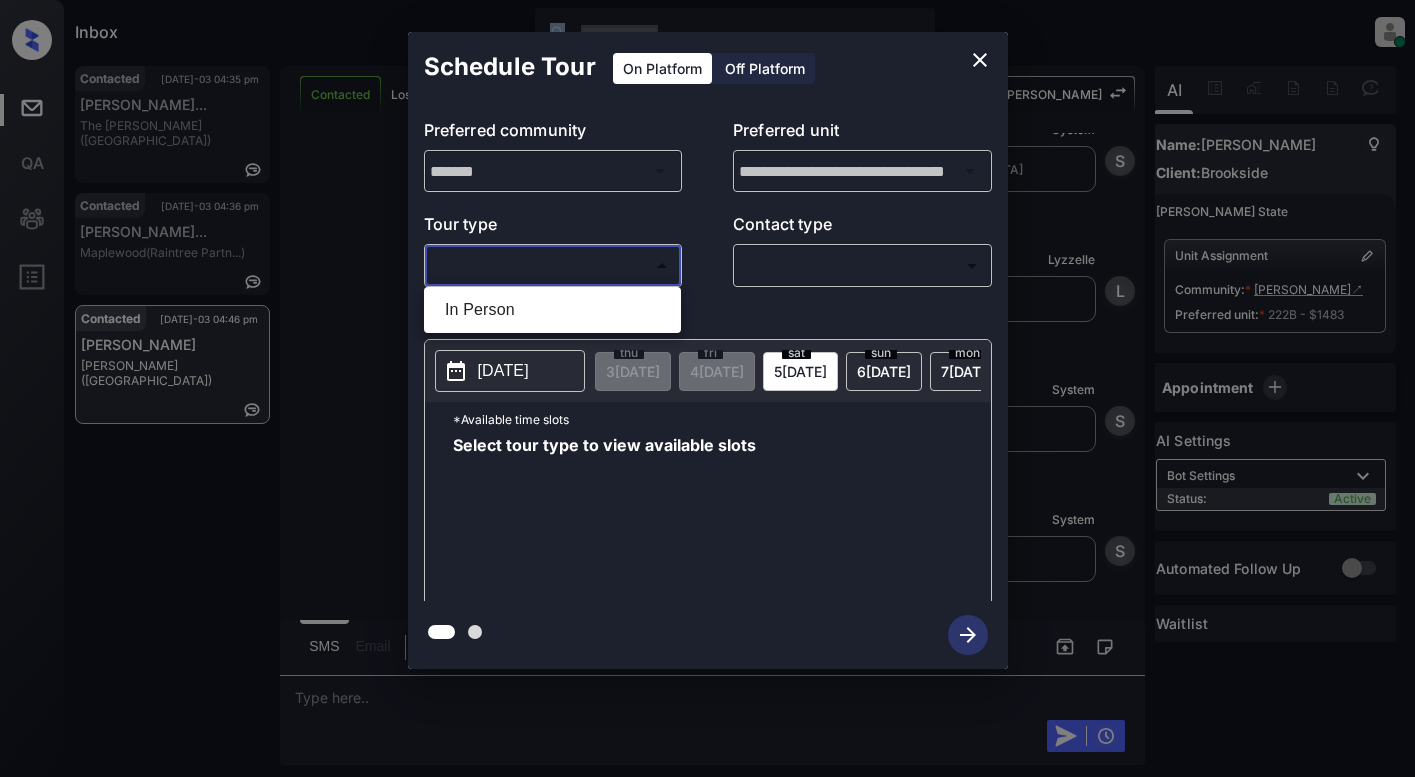 click on "In Person" at bounding box center [552, 310] 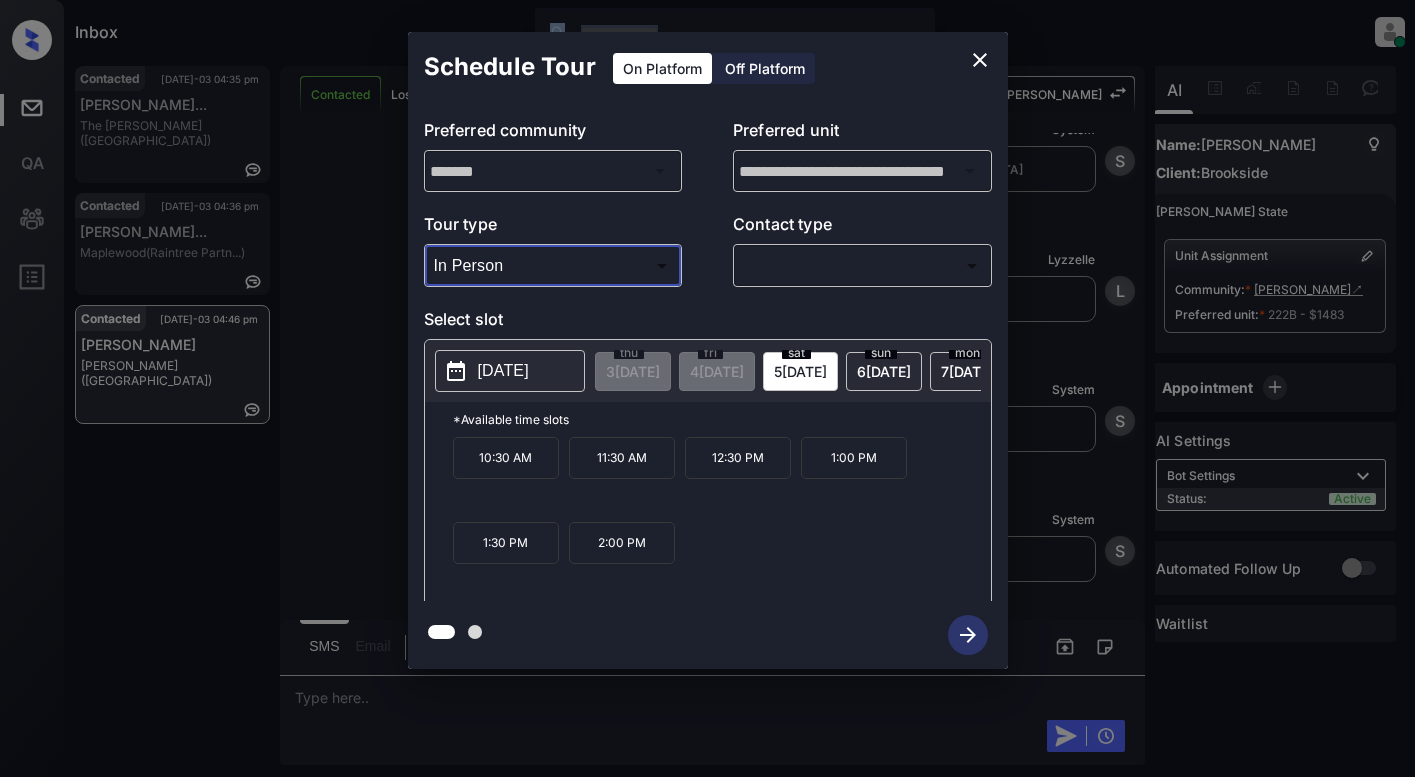 type on "********" 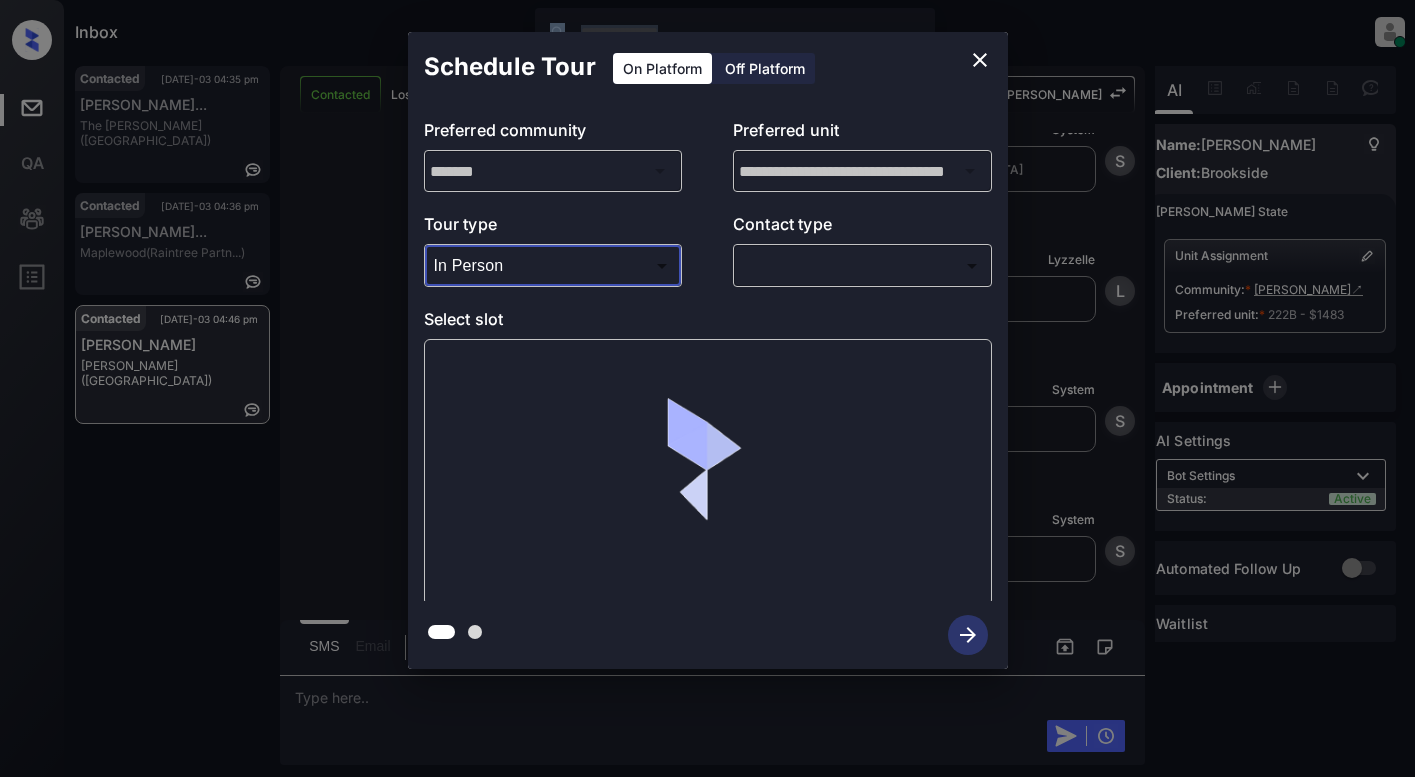 click on "Inbox Lyzzelle [PERSON_NAME] Online Set yourself   offline Set yourself   on break Profile Switch to  light  mode Sign out Contacted [DATE]-03 04:35 pm   [PERSON_NAME]... The [PERSON_NAME]  ([GEOGRAPHIC_DATA]) Contacted [DATE]-03 04:36 pm   [PERSON_NAME]... [GEOGRAPHIC_DATA]  (Raintree Partn...) Contacted [DATE]-03 04:46 pm   [PERSON_NAME]  ([GEOGRAPHIC_DATA]) Contacted Lost Lead Sentiment: Angry Upon sliding the acknowledgement:  Lead will move to lost stage. * ​ SMS and call option will be set to opt out. AFM will be turned off for the lead. Kelsey New Message Kelsey Notes Note: <a href="[URL][DOMAIN_NAME]">[URL][DOMAIN_NAME]</a> - Paste this link into your browser to view [PERSON_NAME] conversation with the prospect [DATE] 03:46 pm  Sync'd w  entrata K New Message Agent Lead created via ilsWebhook in Inbound stage. [DATE] 03:46 pm A New Message [PERSON_NAME] Lead transferred to leasing agent: [PERSON_NAME] [DATE] 03:46 pm  Sync'd w  entrata Z New Message A" at bounding box center (707, 388) 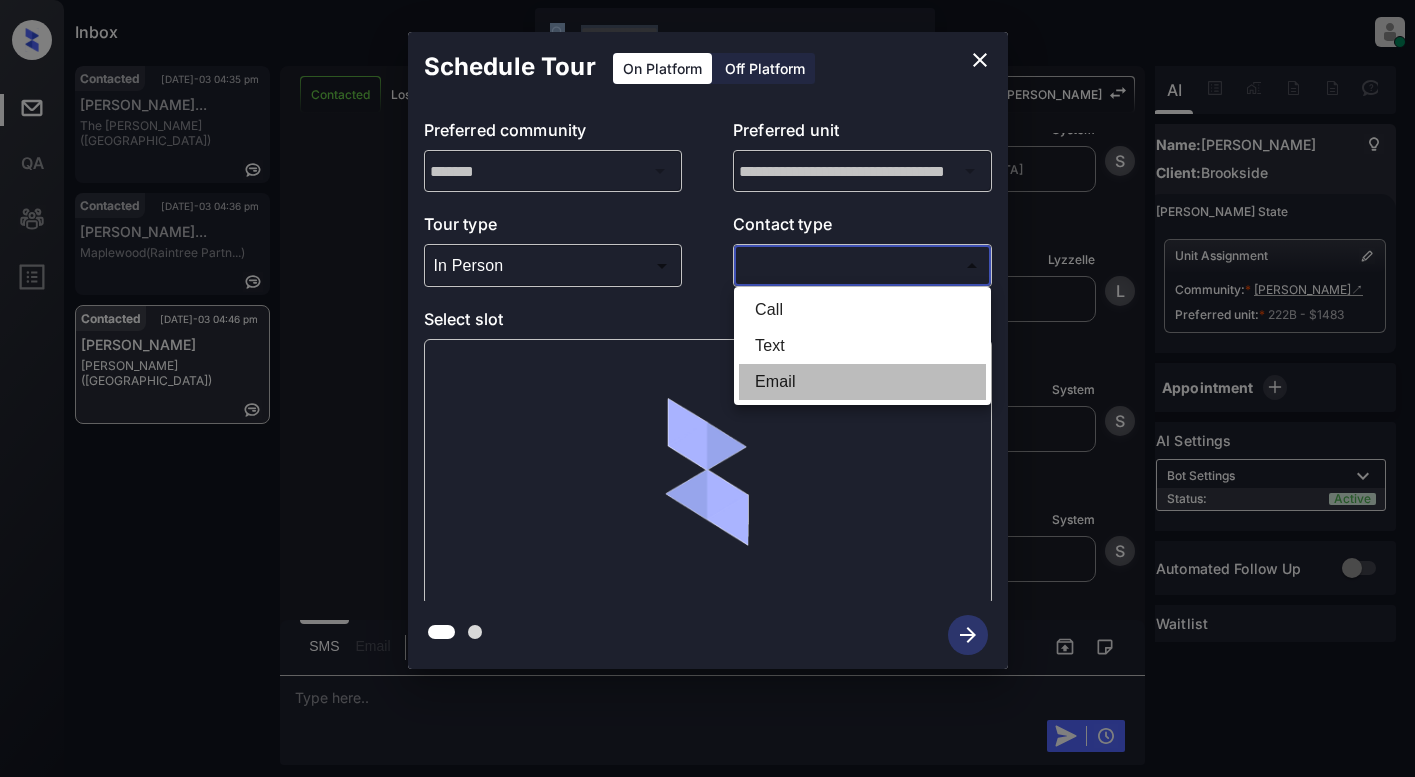 drag, startPoint x: 780, startPoint y: 377, endPoint x: 748, endPoint y: 388, distance: 33.83785 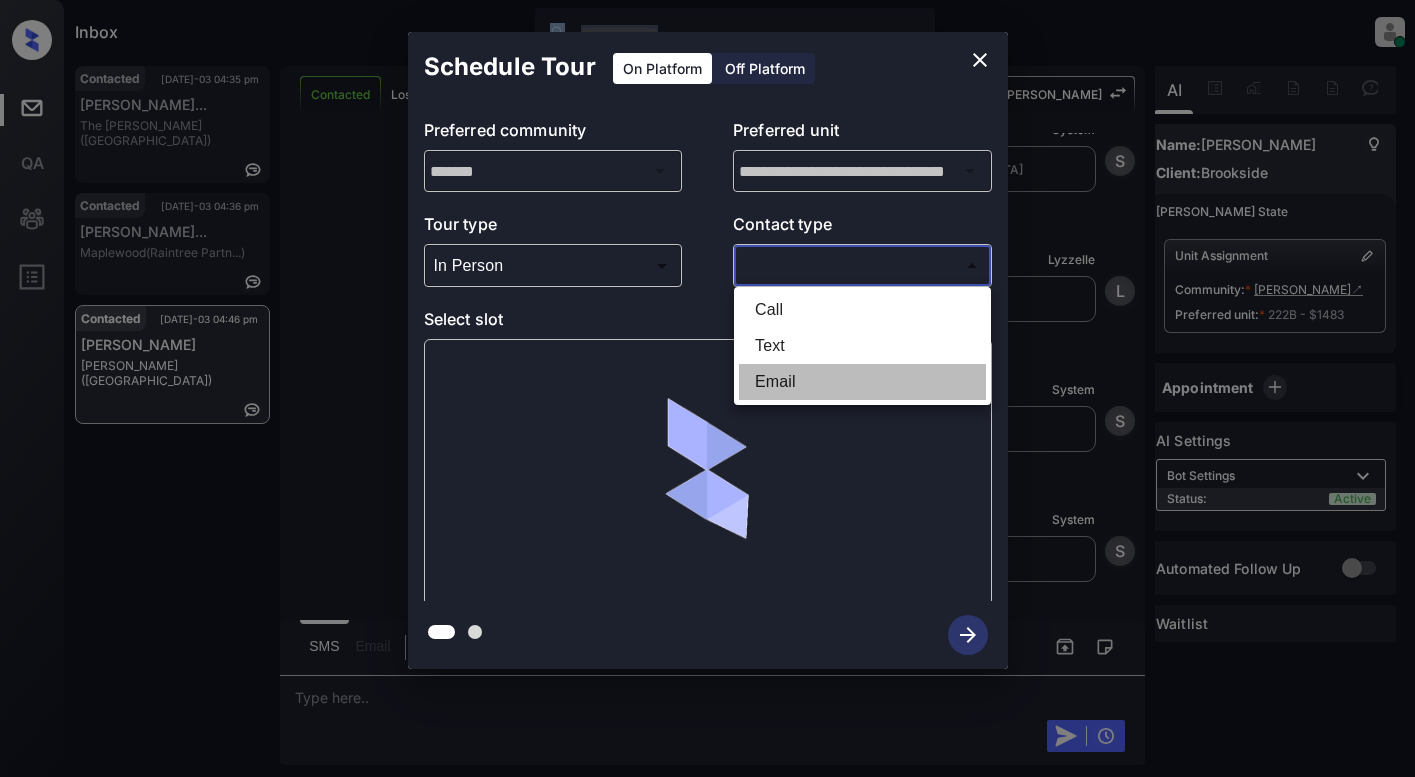 click on "Email" at bounding box center (862, 382) 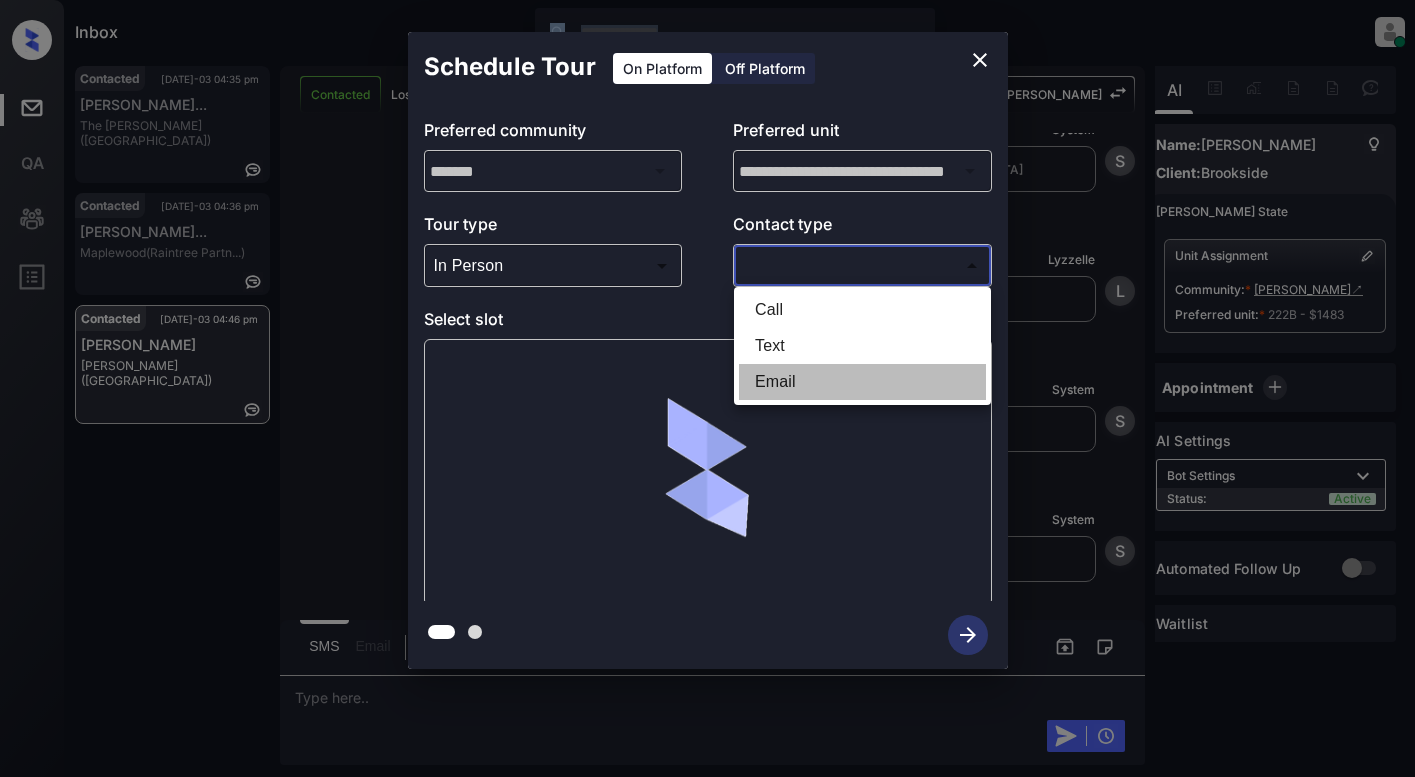 type on "*****" 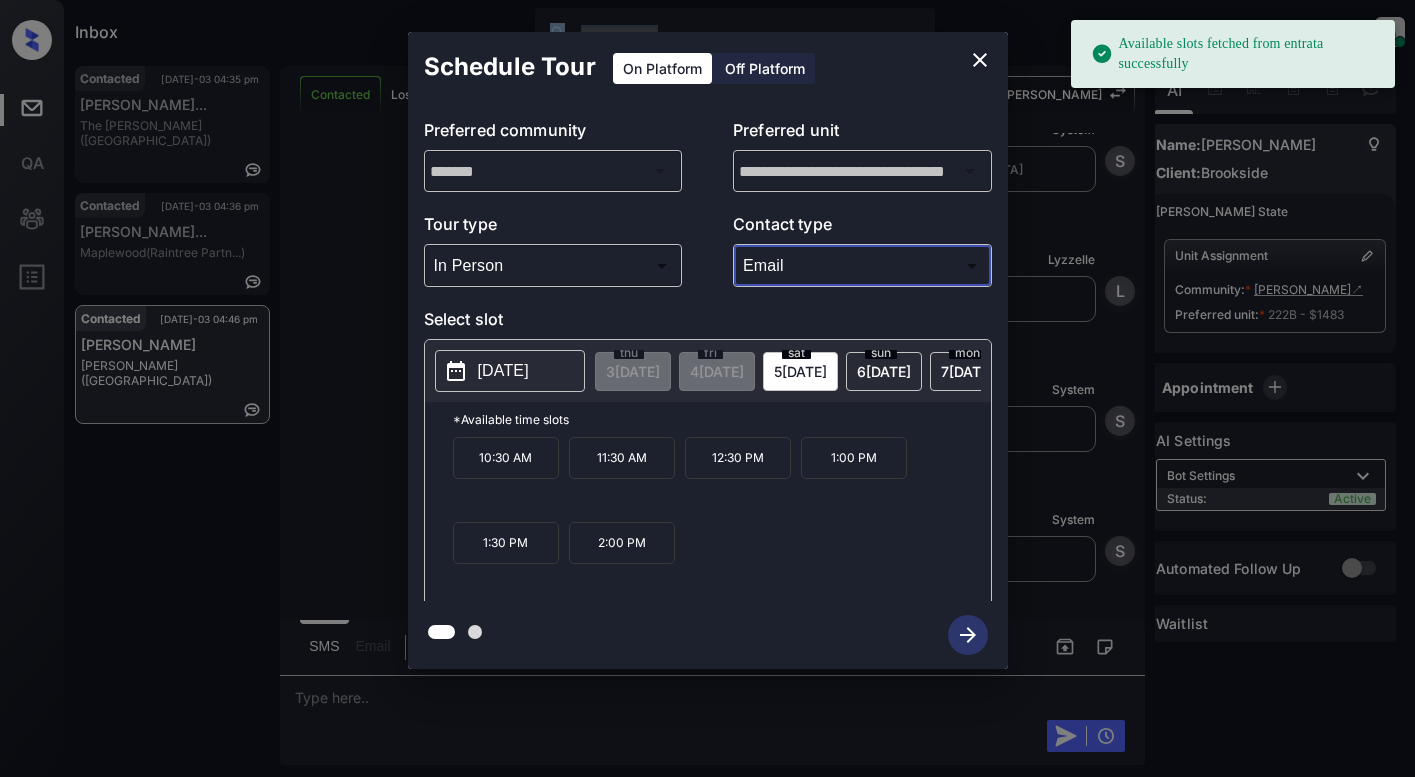 click on "[DATE]" at bounding box center (503, 371) 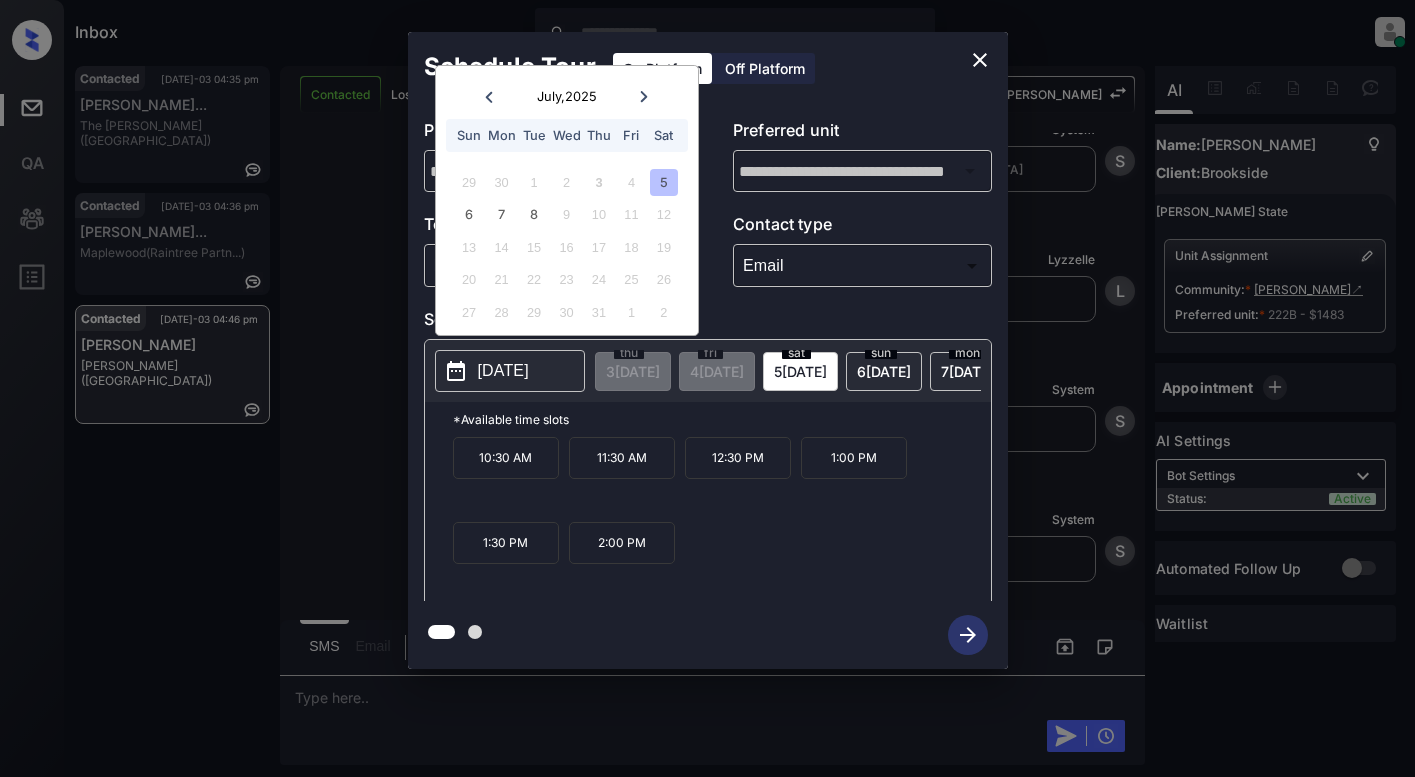 click on "5" at bounding box center [663, 182] 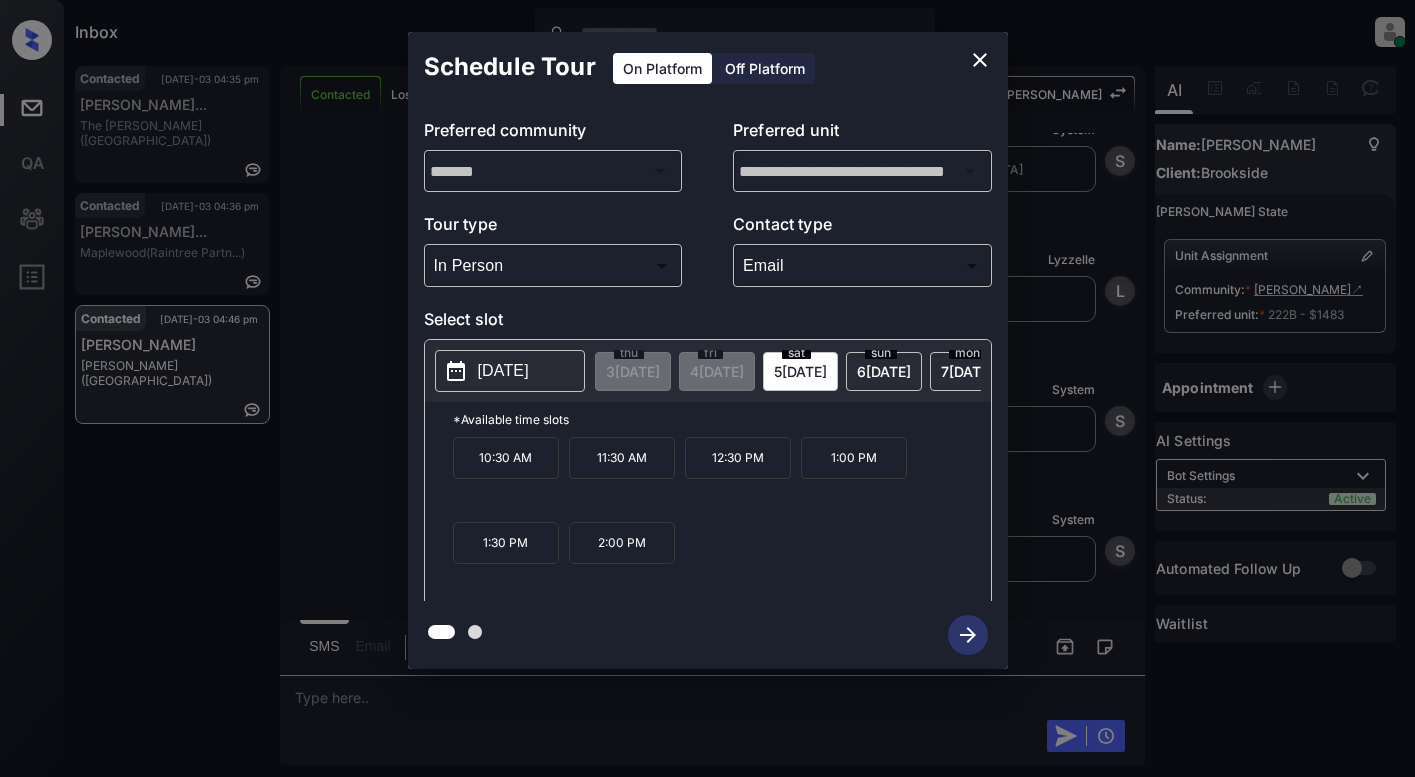 click on "10:30 AM" at bounding box center [506, 458] 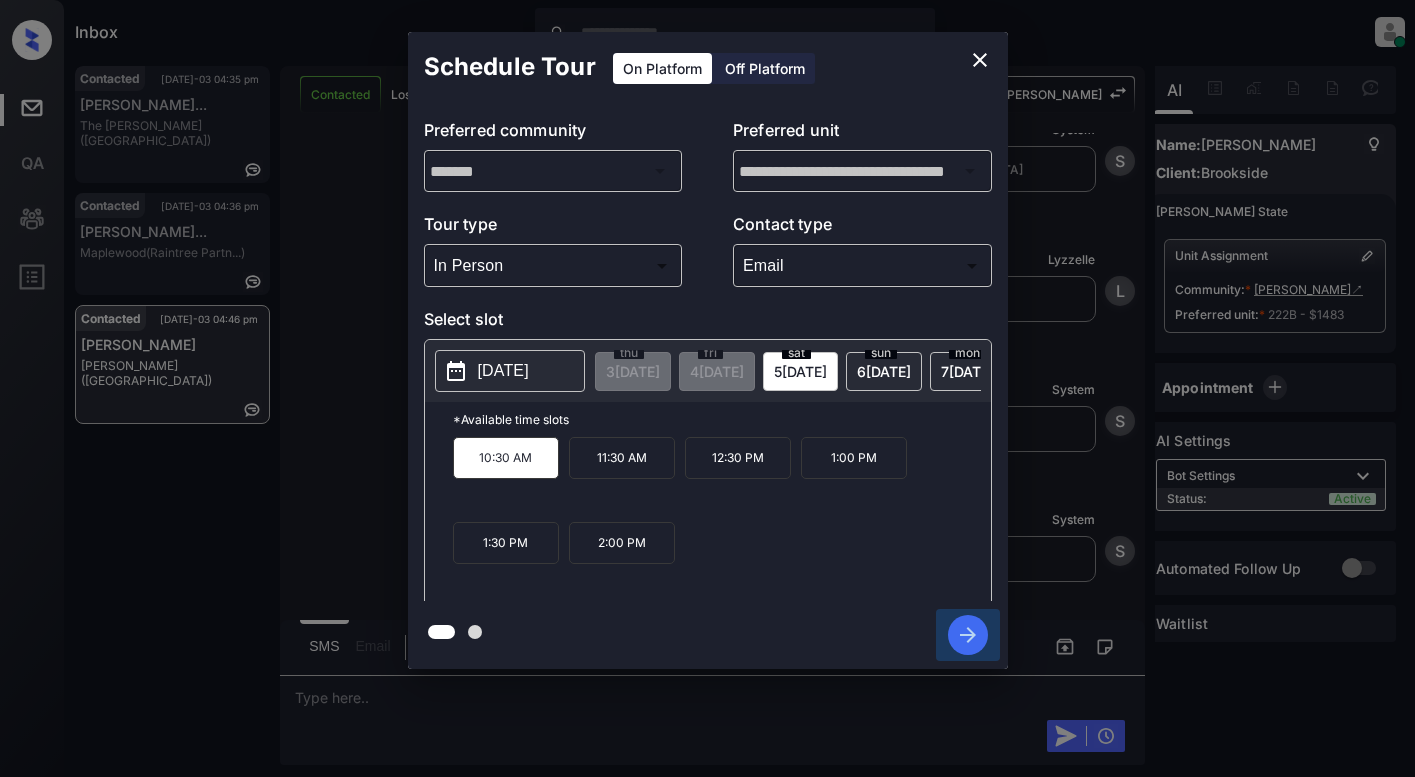 click 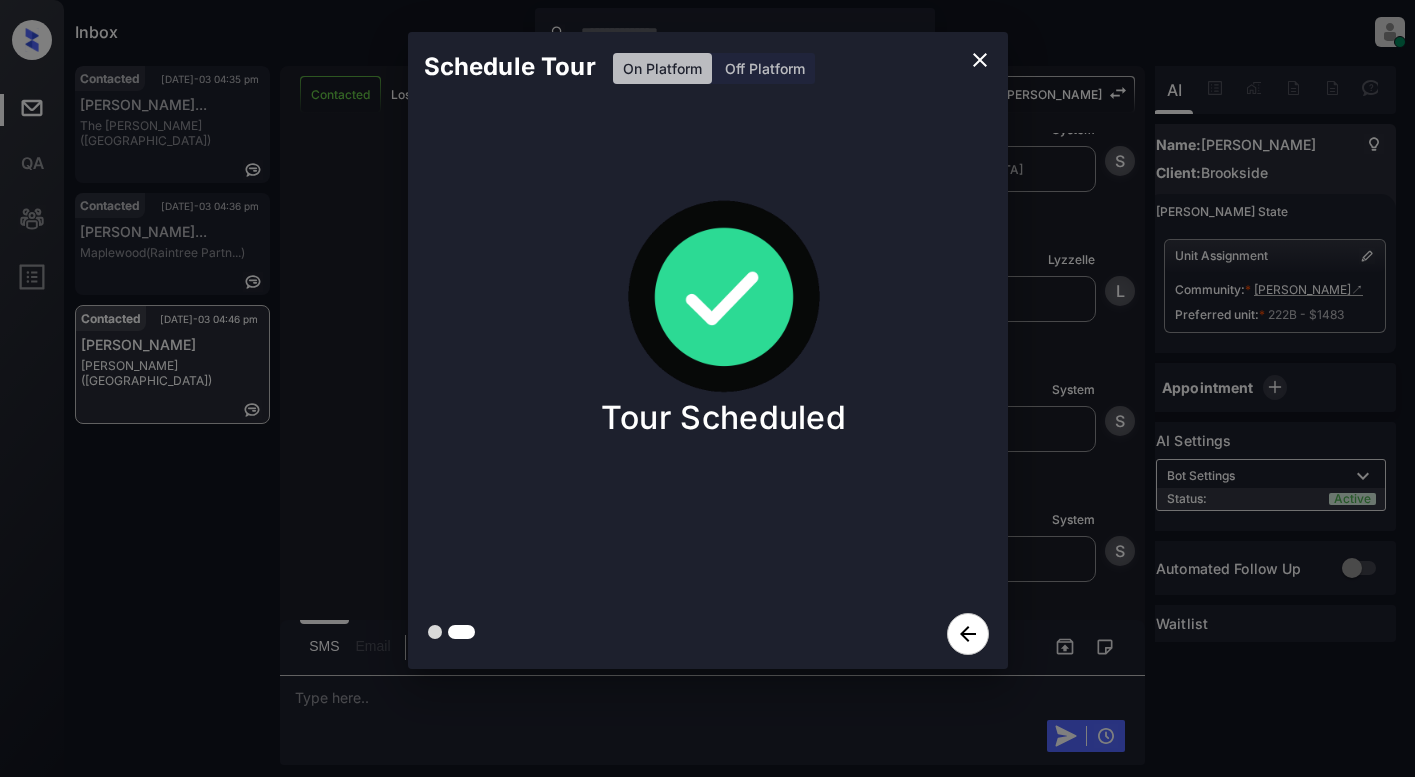 click 